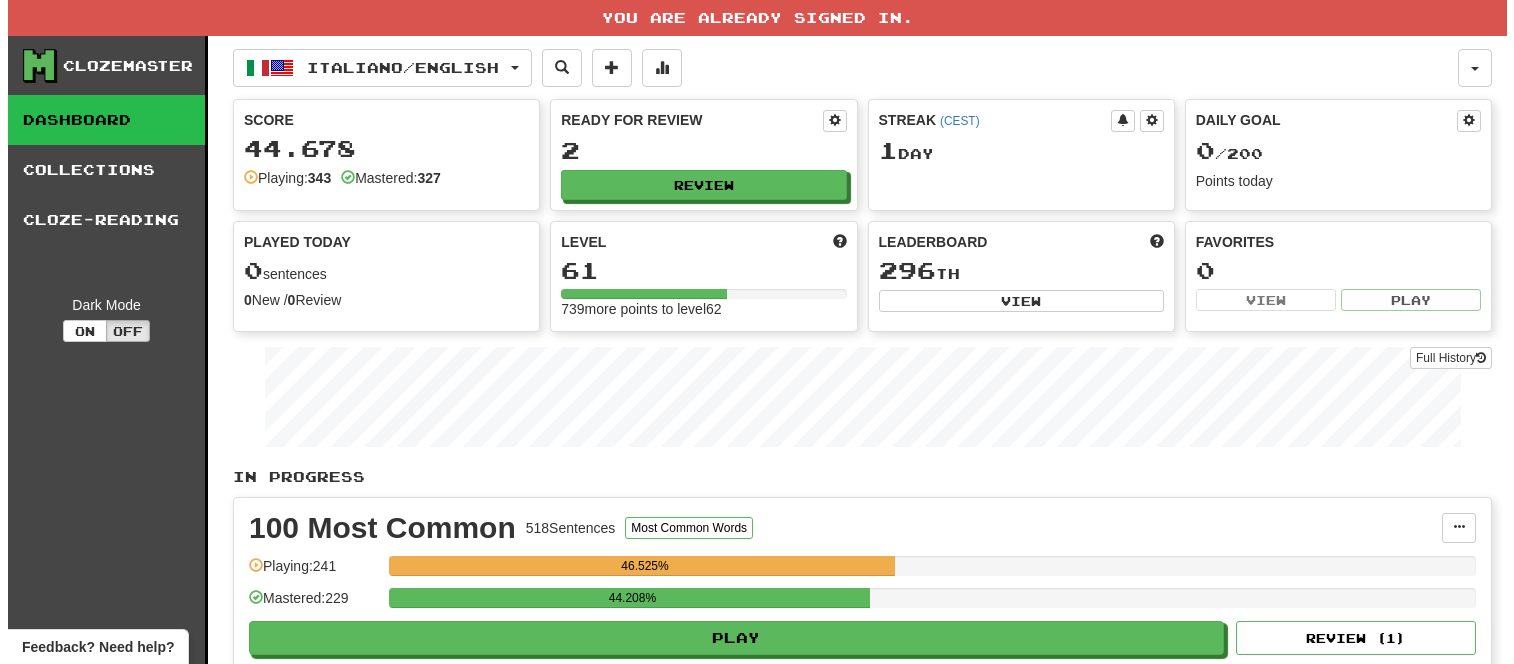 scroll, scrollTop: 0, scrollLeft: 0, axis: both 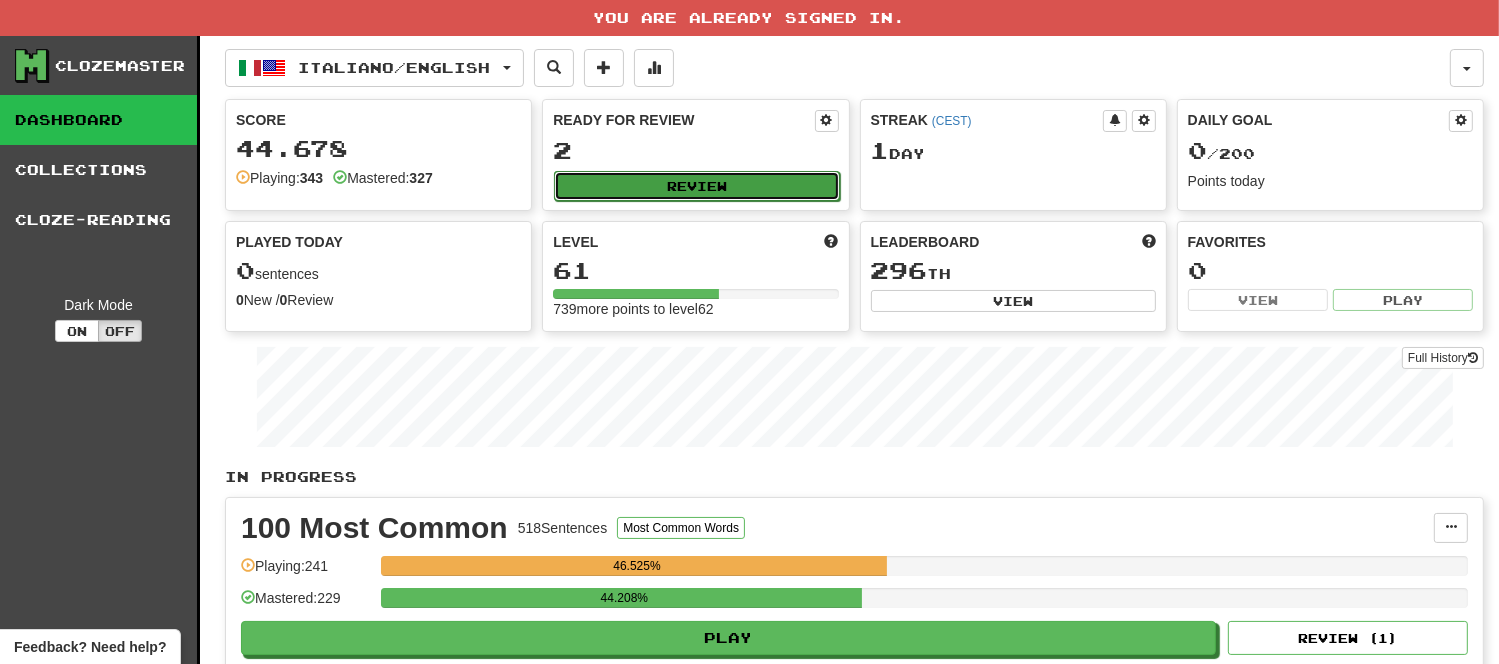 click on "Review" at bounding box center [696, 186] 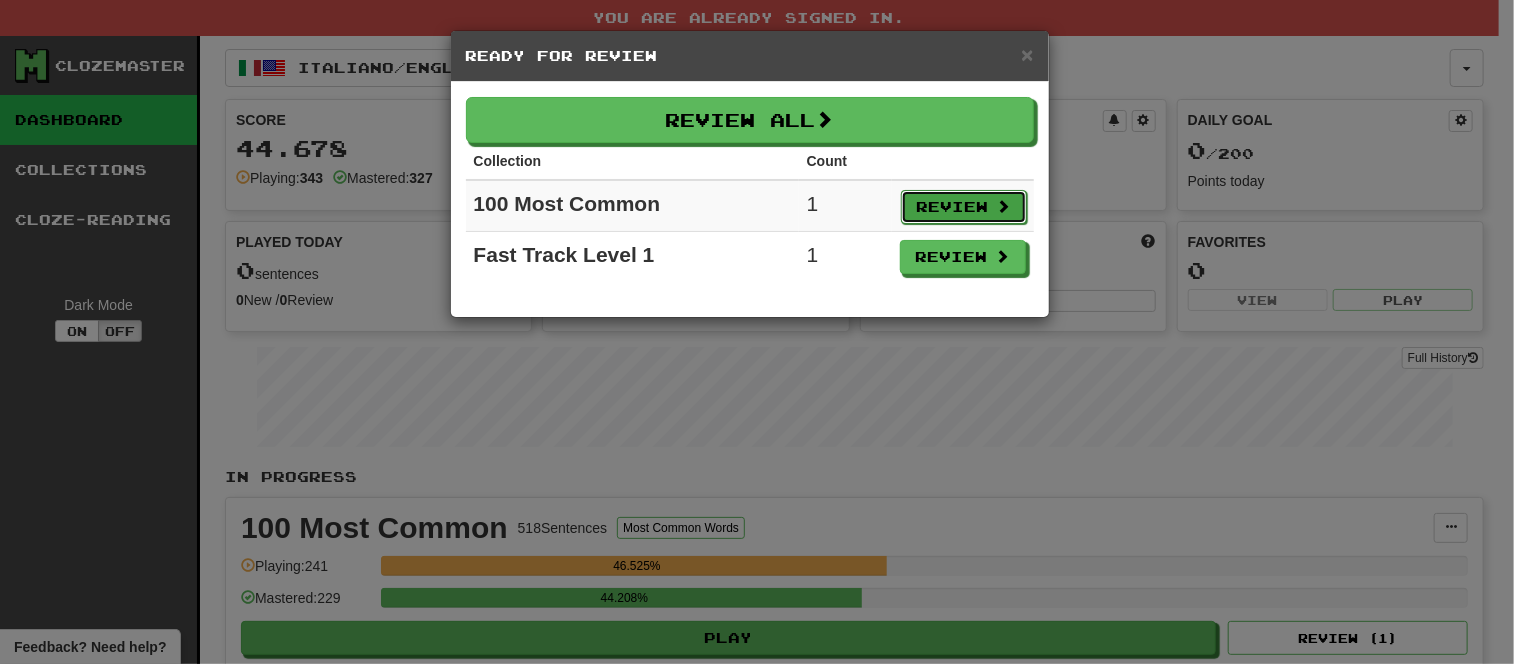 click on "Review" at bounding box center [964, 207] 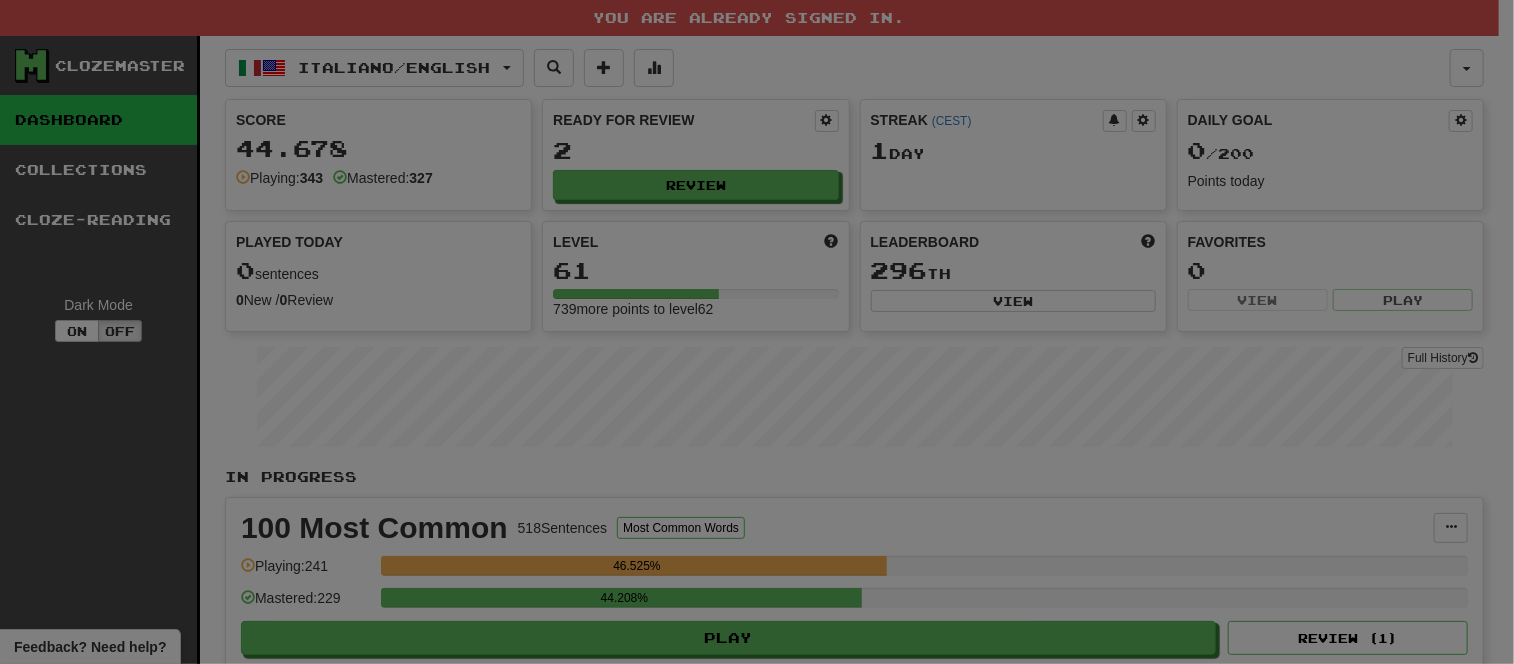 select on "**" 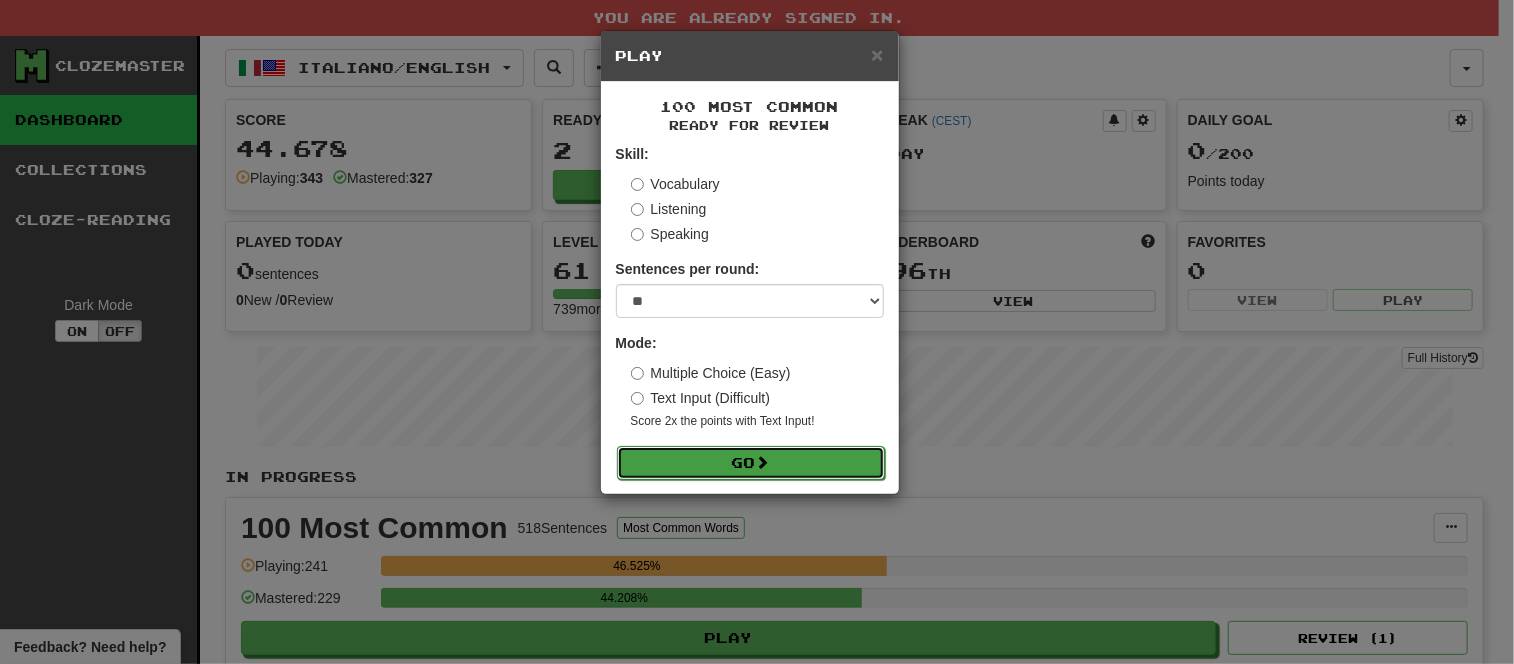 click on "Go" at bounding box center (751, 463) 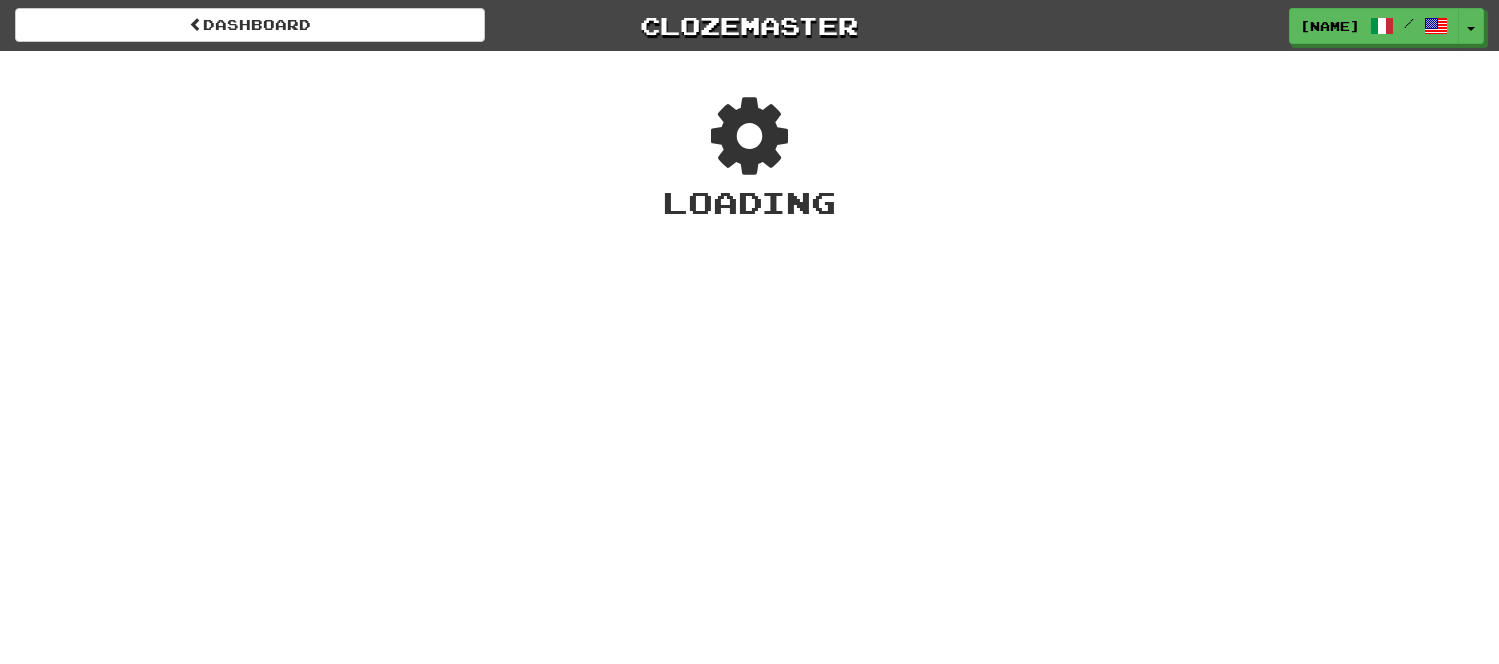 scroll, scrollTop: 0, scrollLeft: 0, axis: both 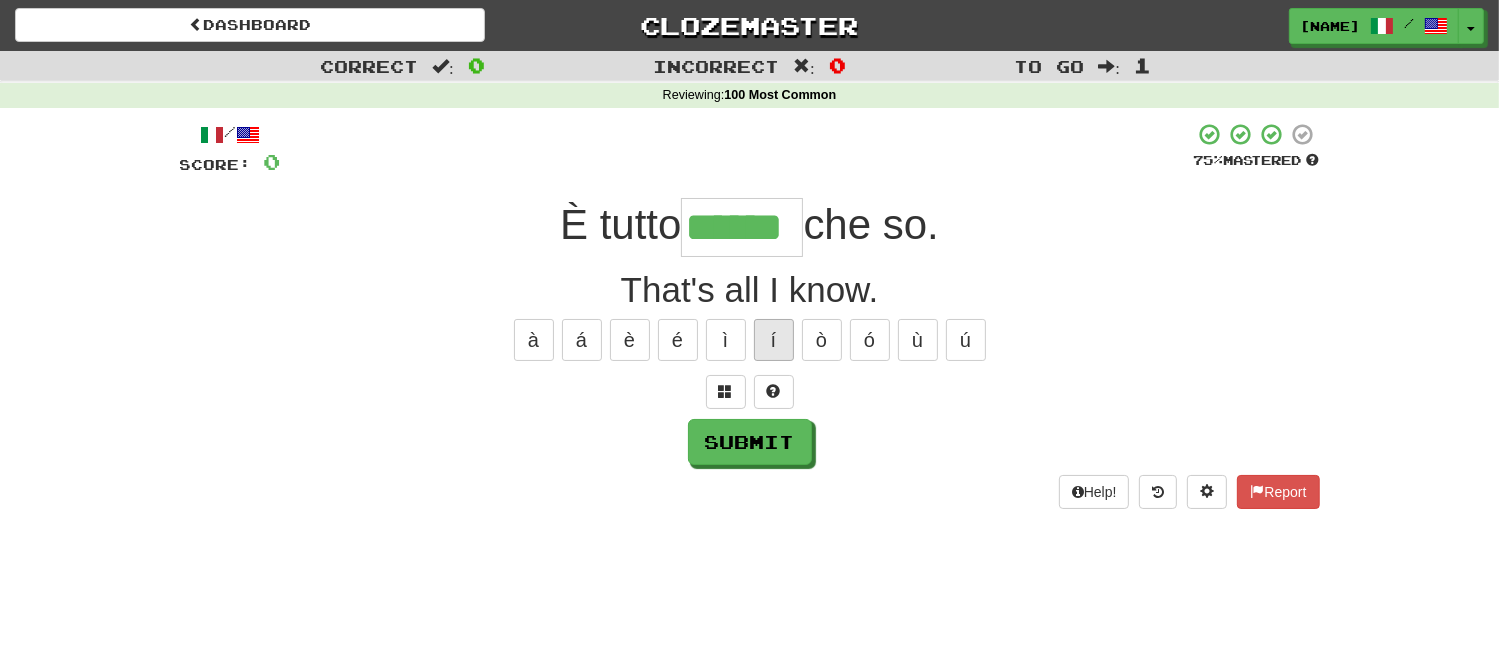 type on "******" 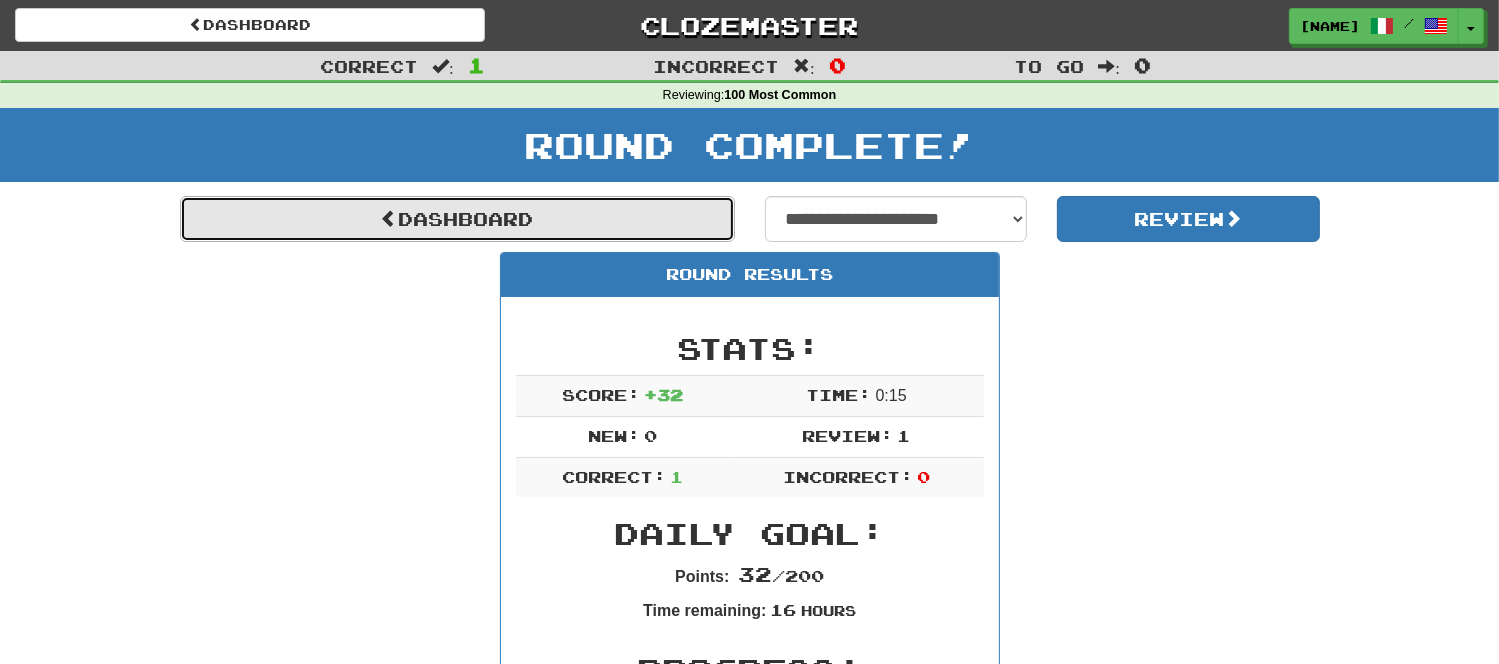 click on "Dashboard" at bounding box center [457, 219] 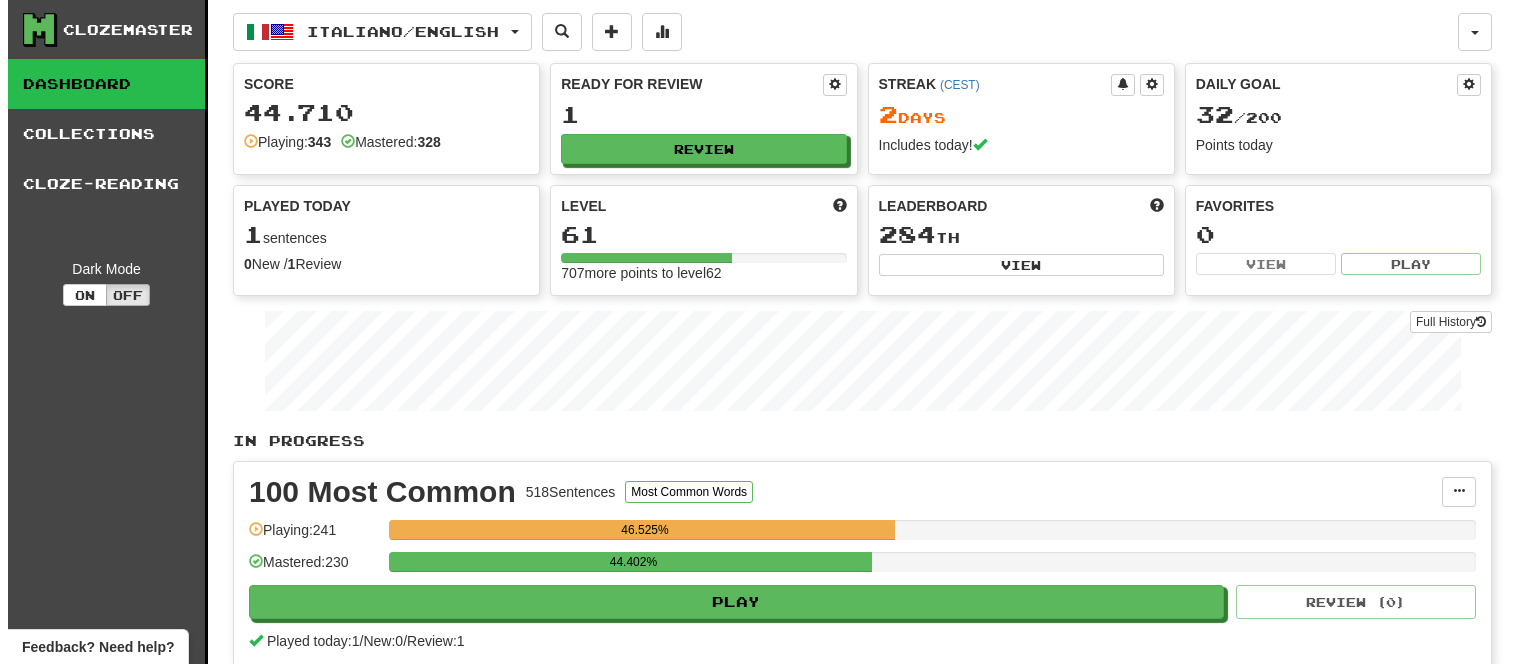scroll, scrollTop: 0, scrollLeft: 0, axis: both 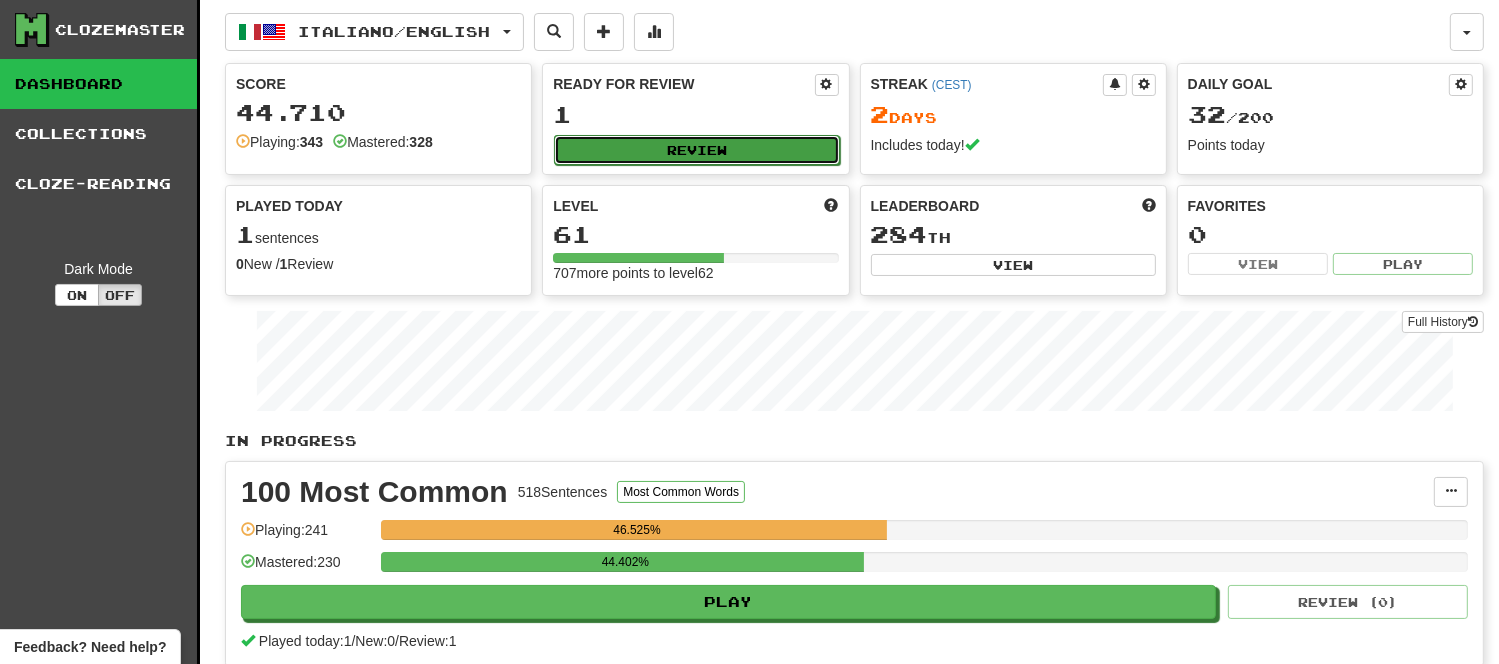 click on "Review" at bounding box center [696, 150] 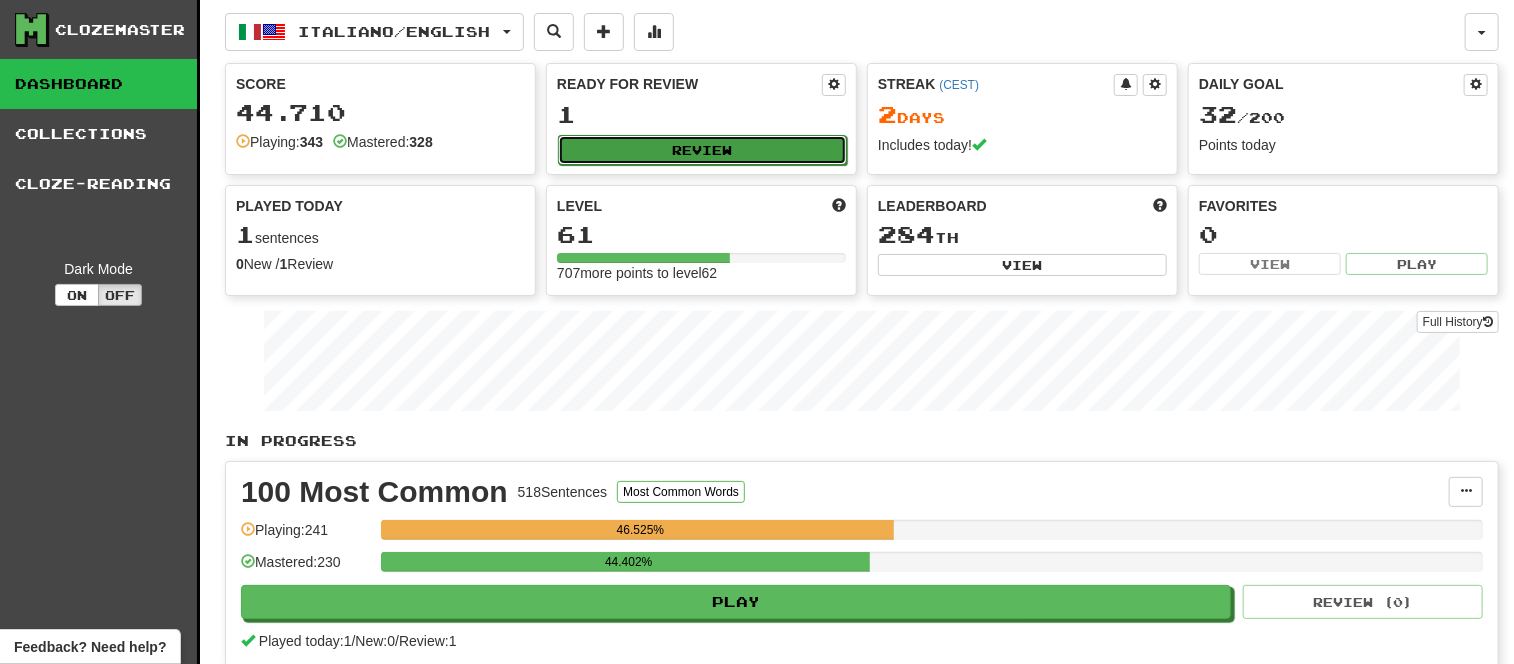 select on "**" 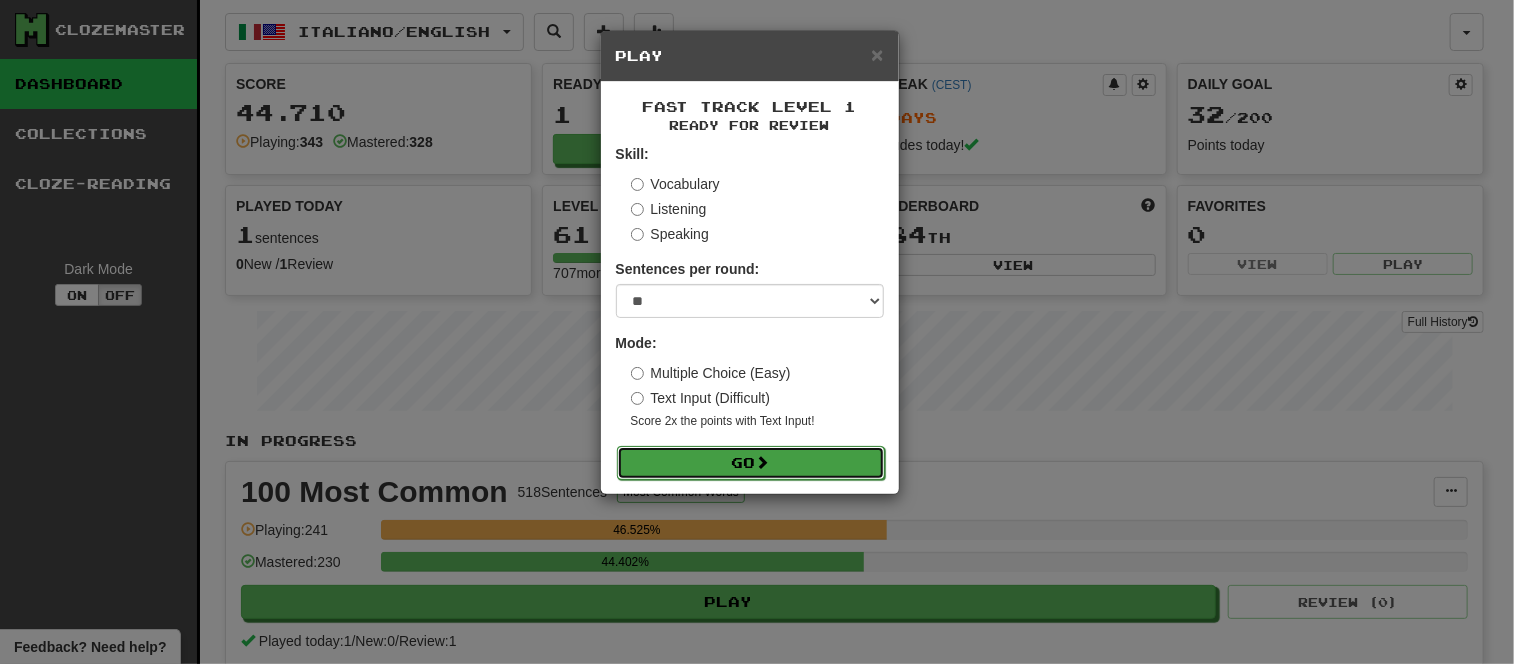 click on "Go" at bounding box center [751, 463] 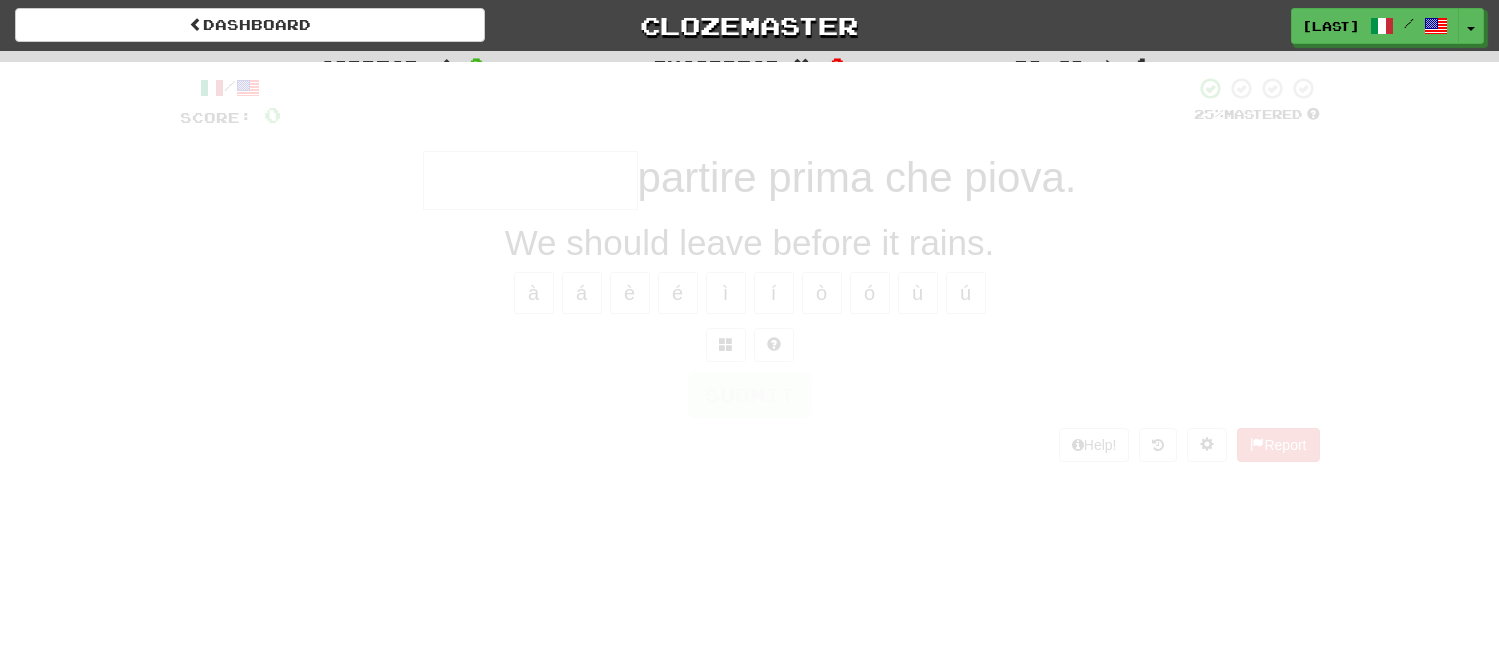 scroll, scrollTop: 0, scrollLeft: 0, axis: both 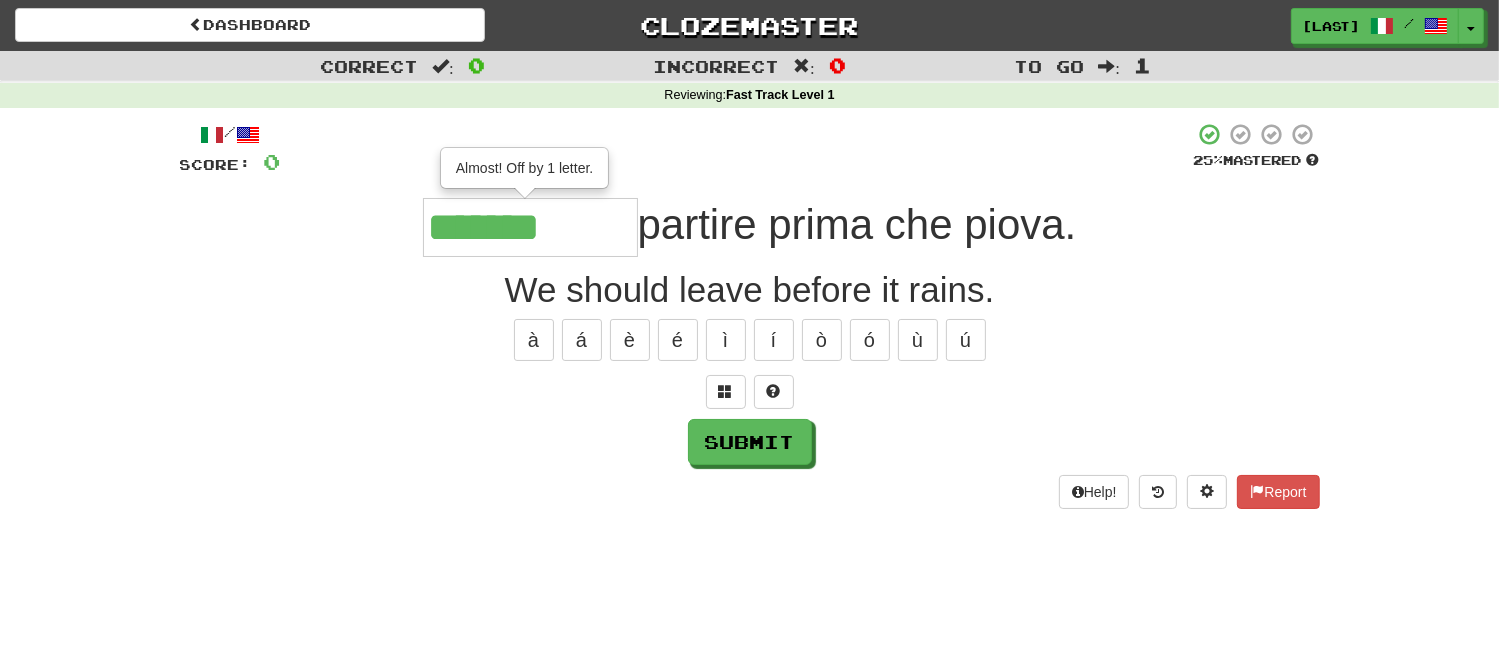type on "********" 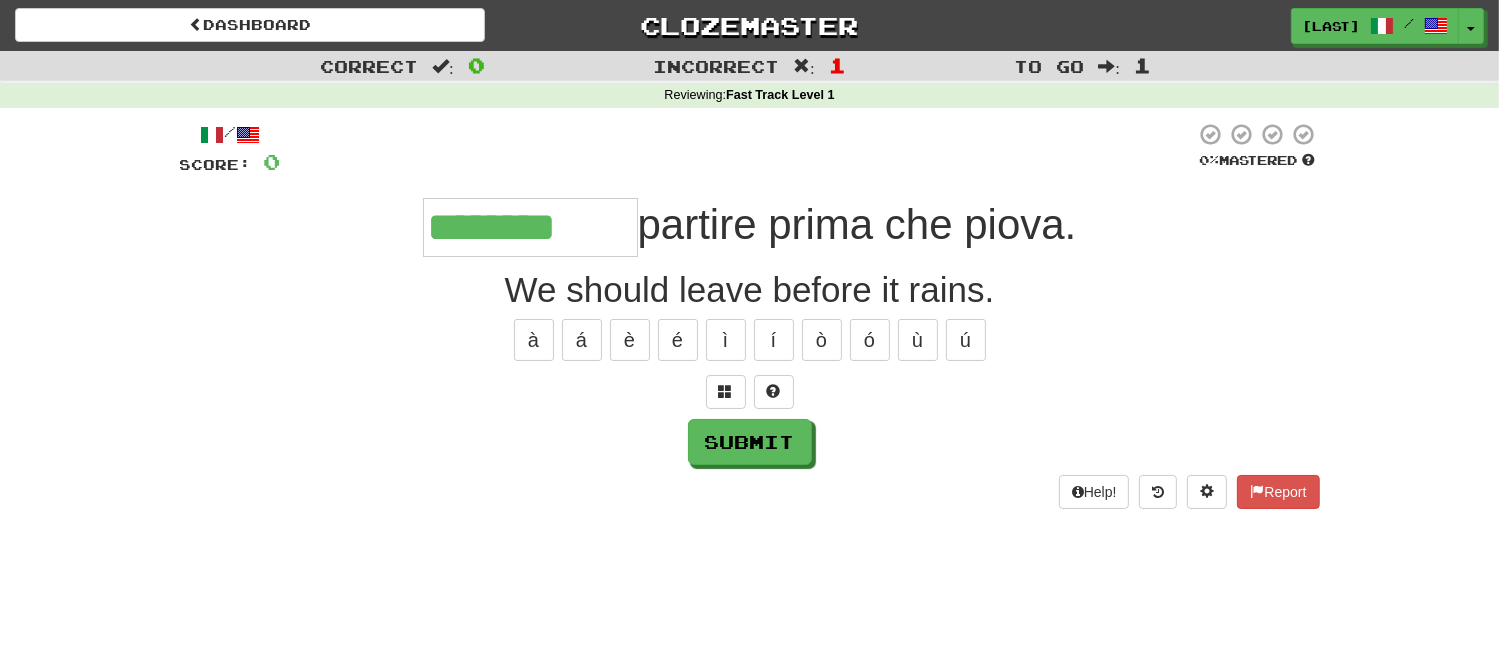 type on "********" 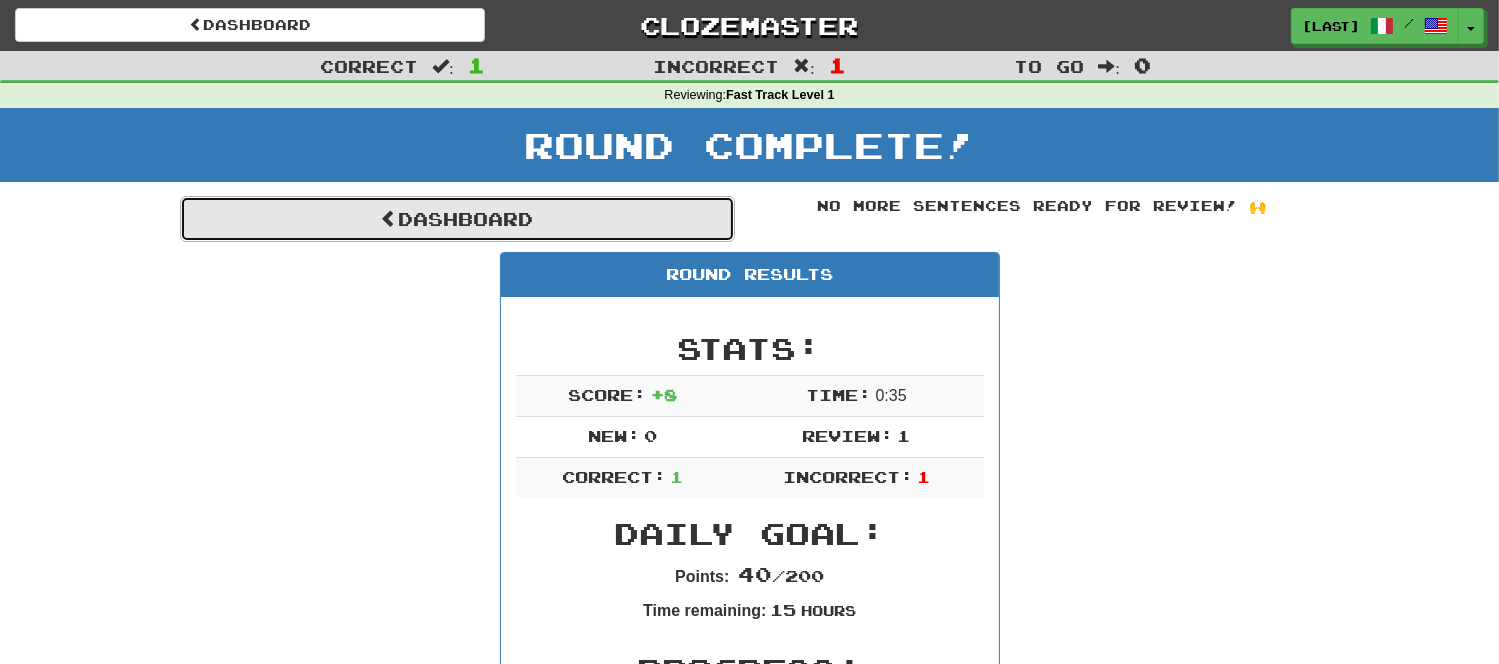 click on "Dashboard" at bounding box center (457, 219) 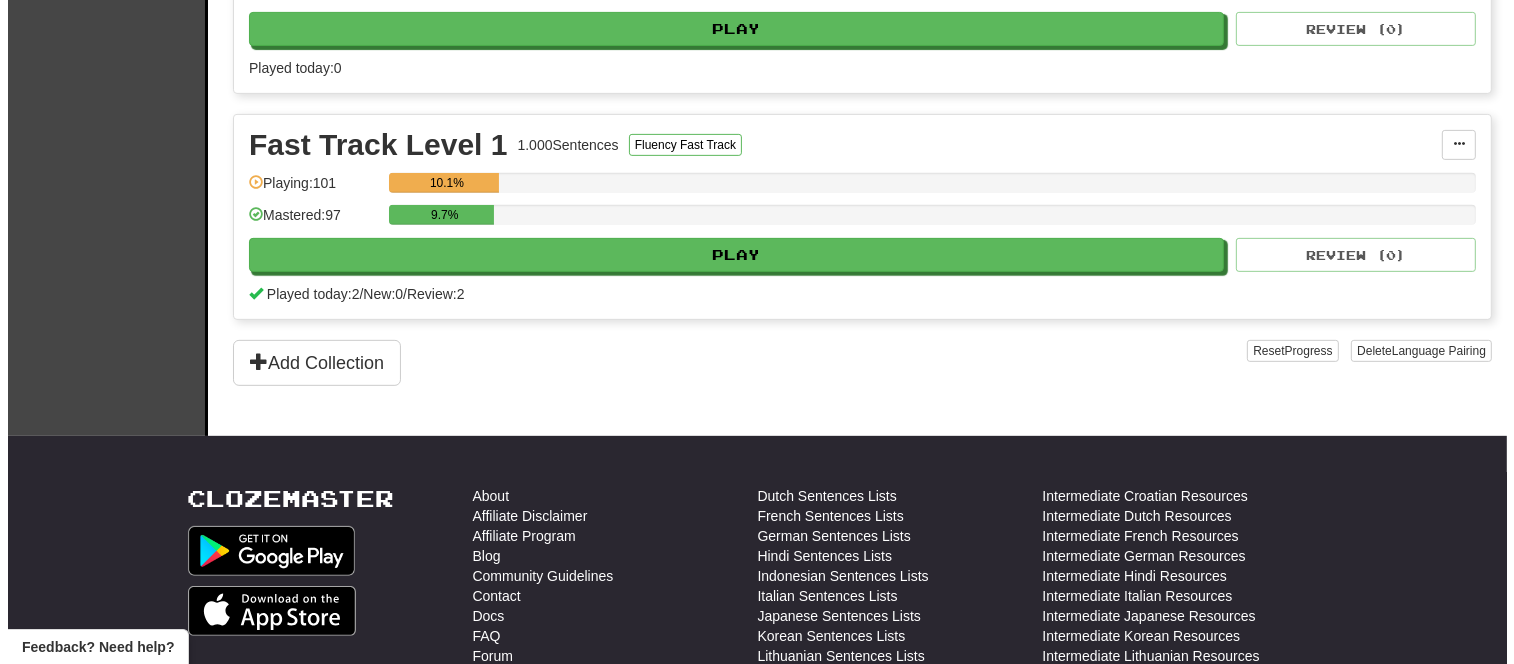 scroll, scrollTop: 800, scrollLeft: 0, axis: vertical 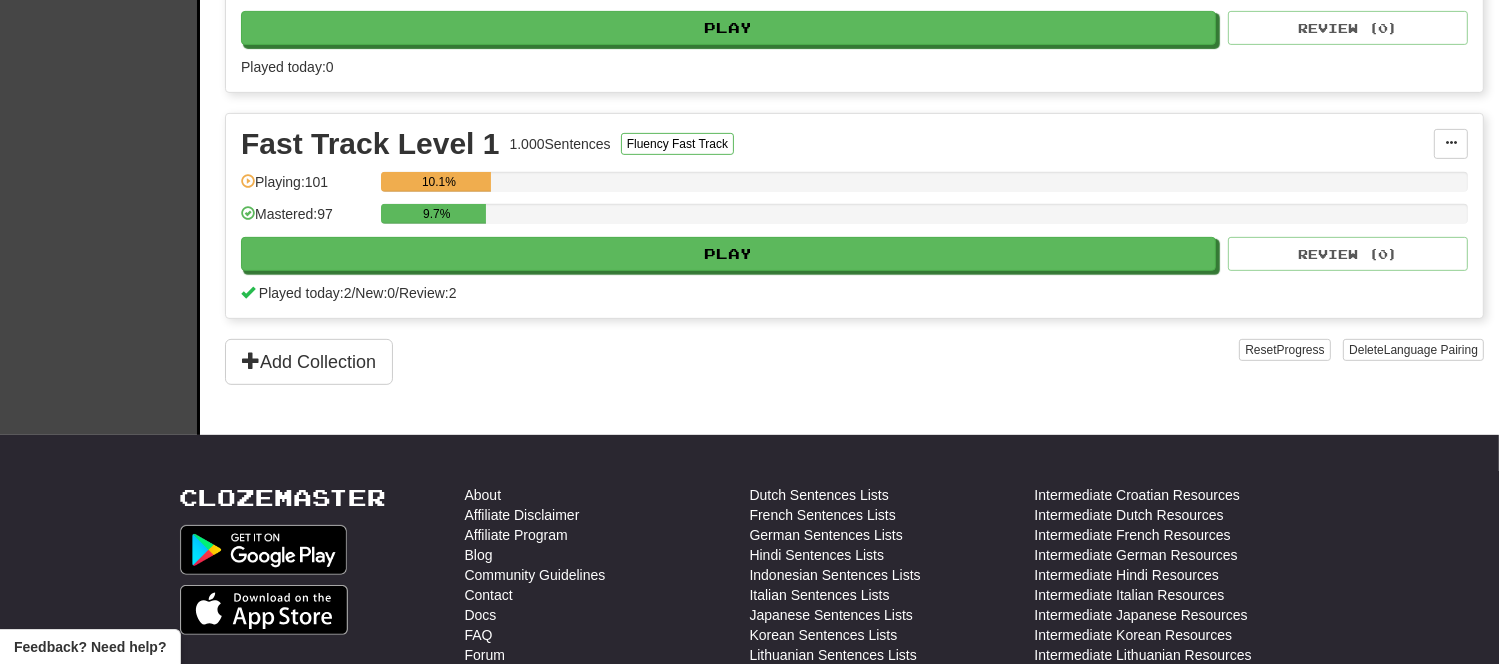 click on "10.1%" at bounding box center [924, 182] 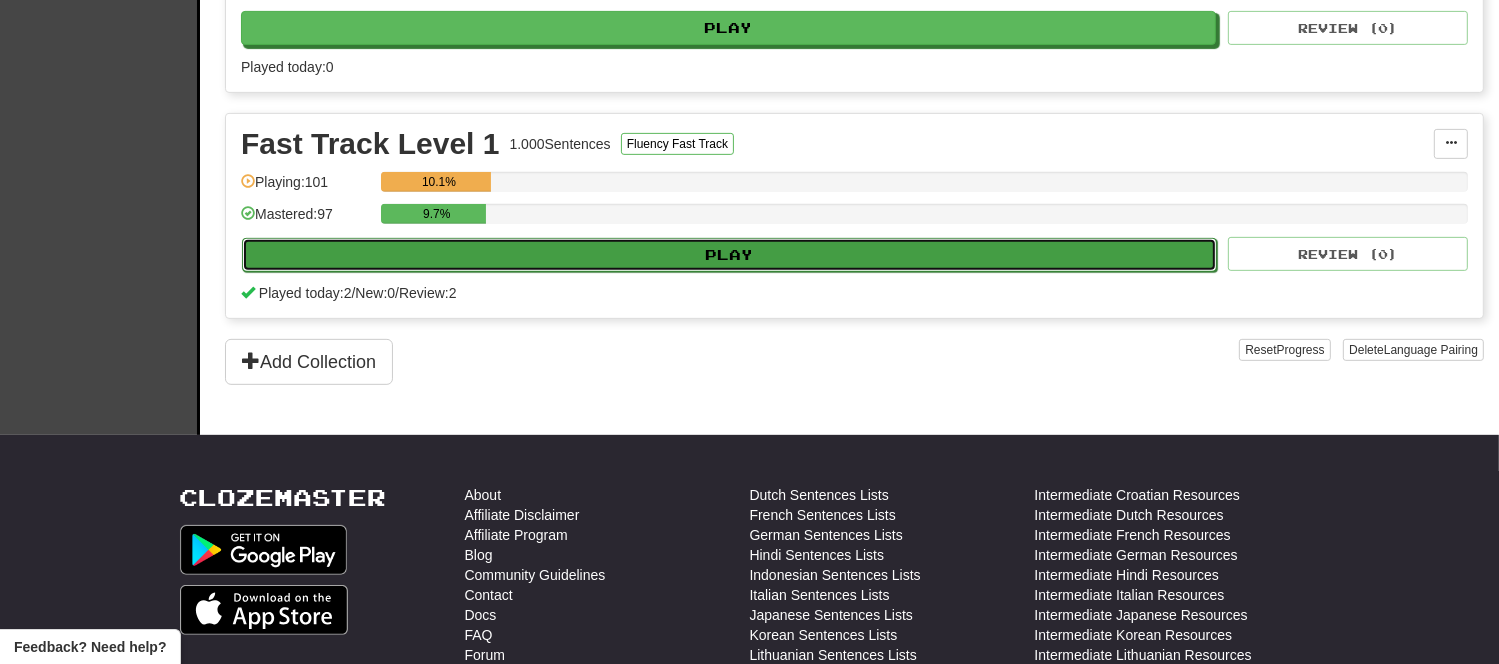click on "Play" at bounding box center (729, 255) 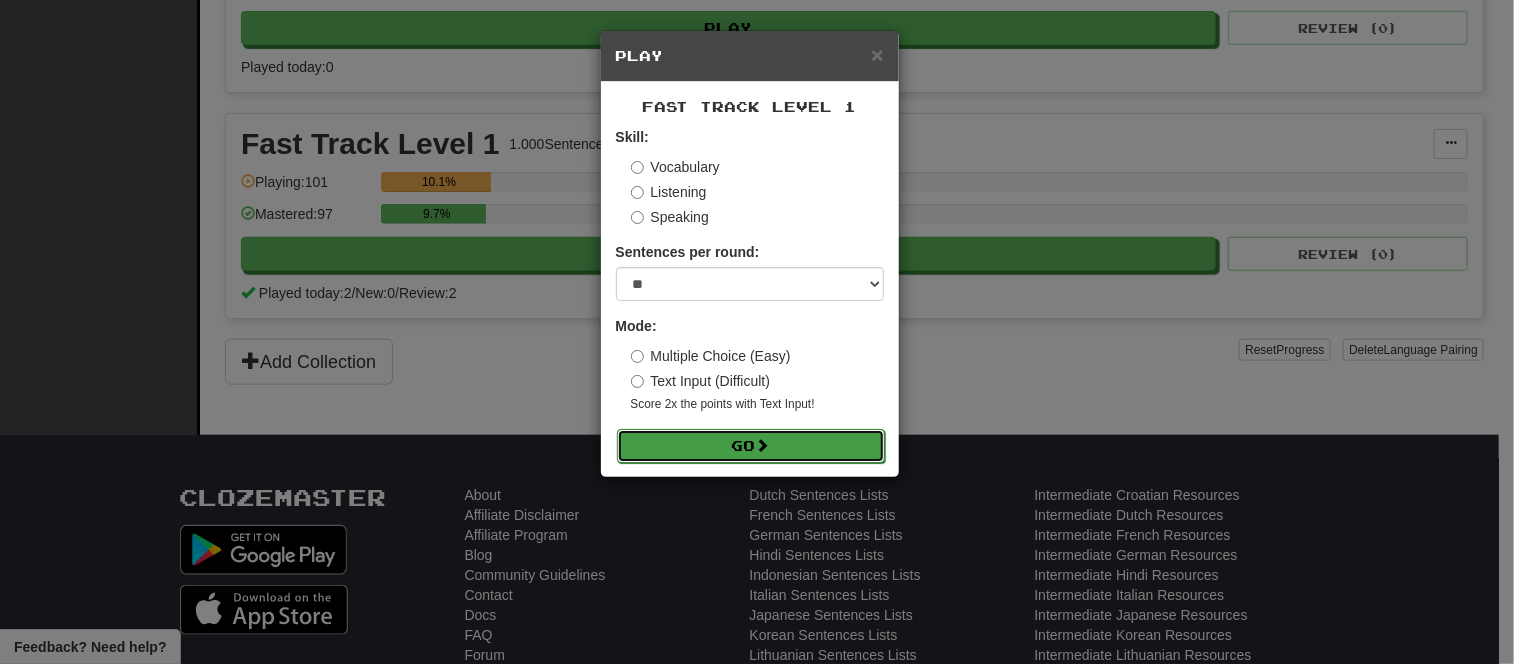 click on "Go" at bounding box center (751, 446) 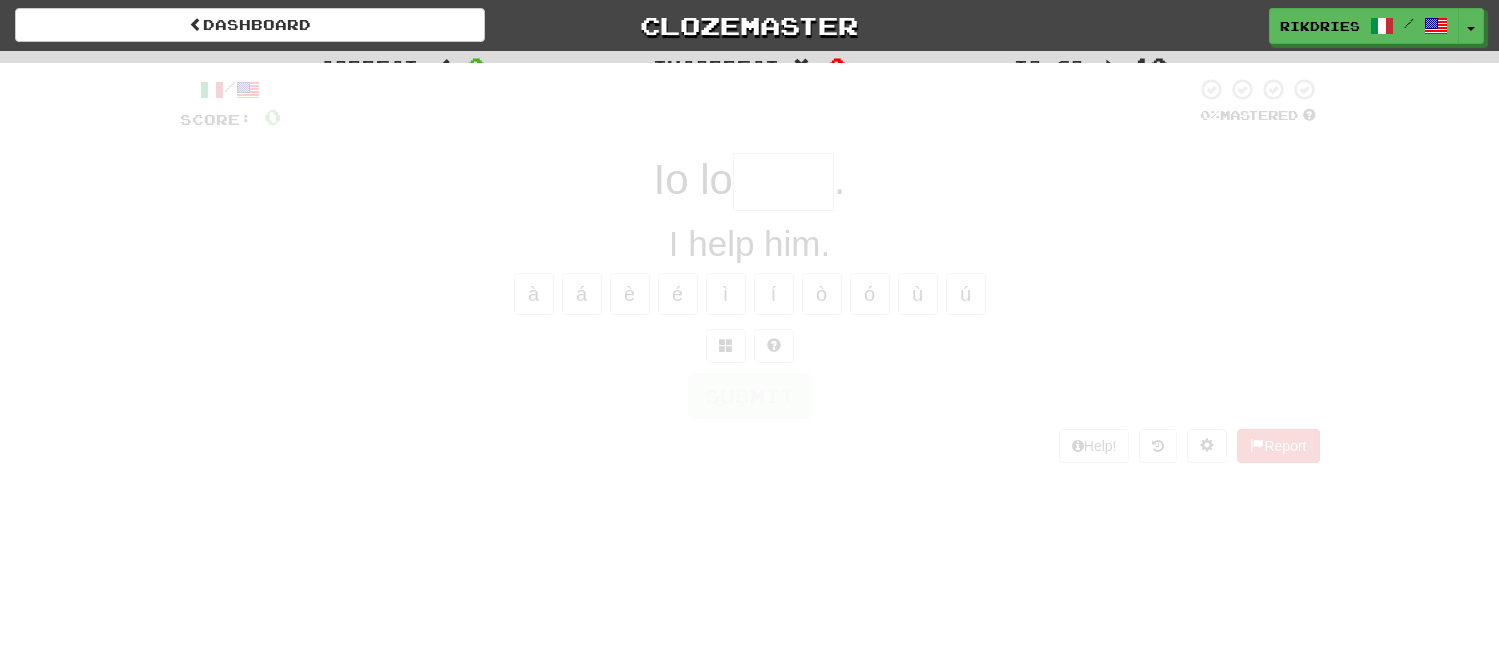 scroll, scrollTop: 0, scrollLeft: 0, axis: both 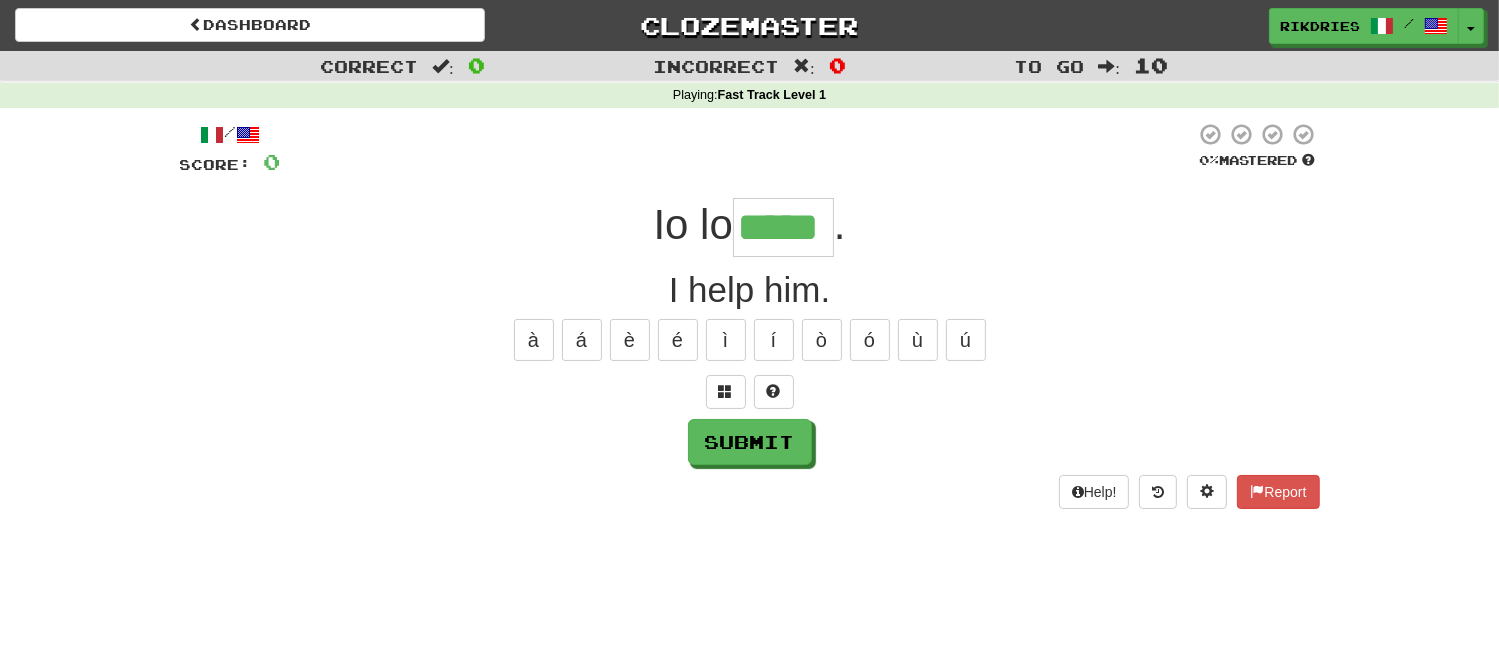 type on "*****" 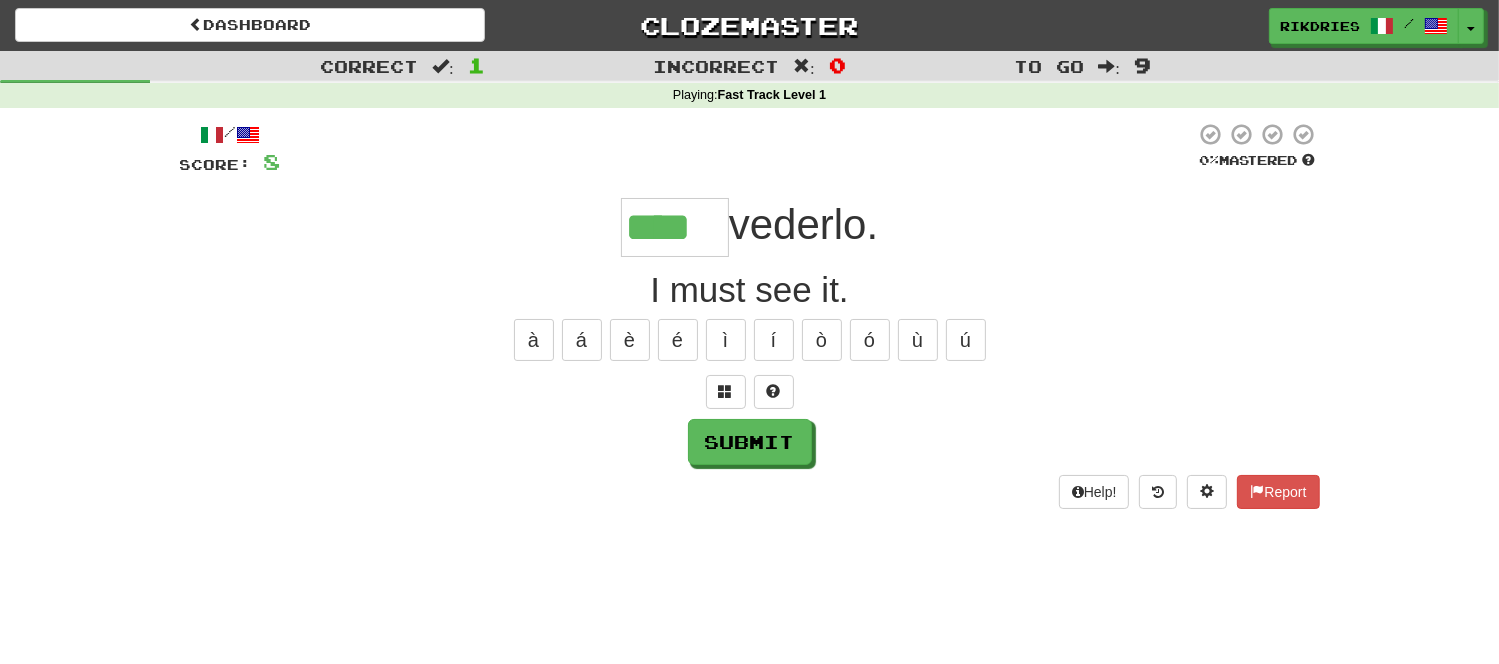 type on "****" 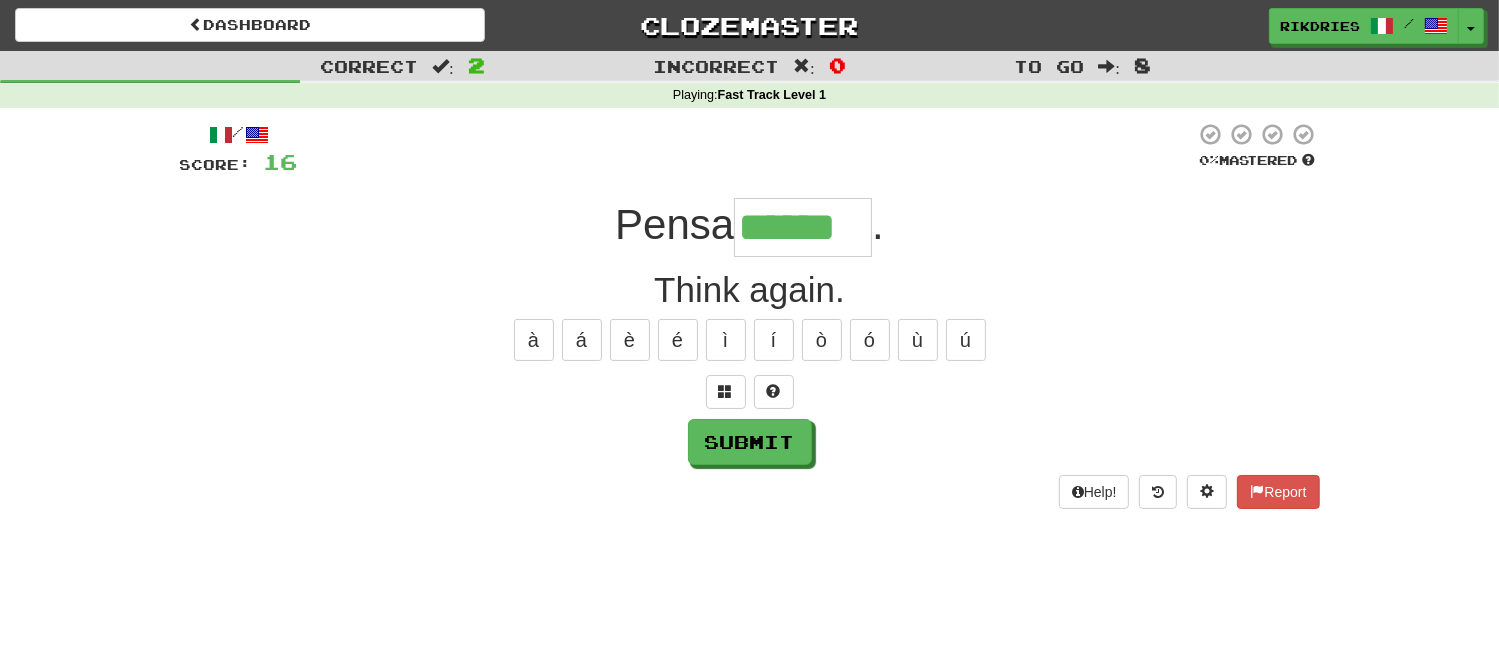 type on "******" 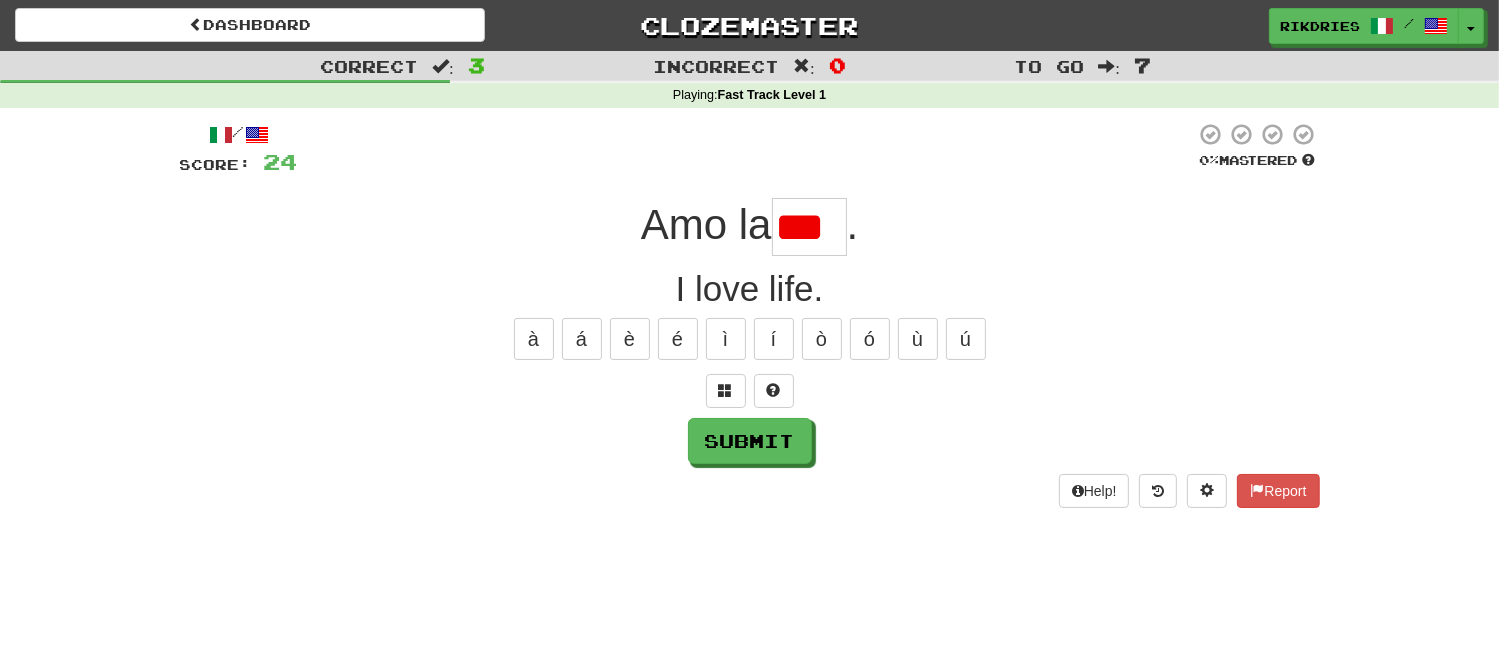 scroll, scrollTop: 0, scrollLeft: 0, axis: both 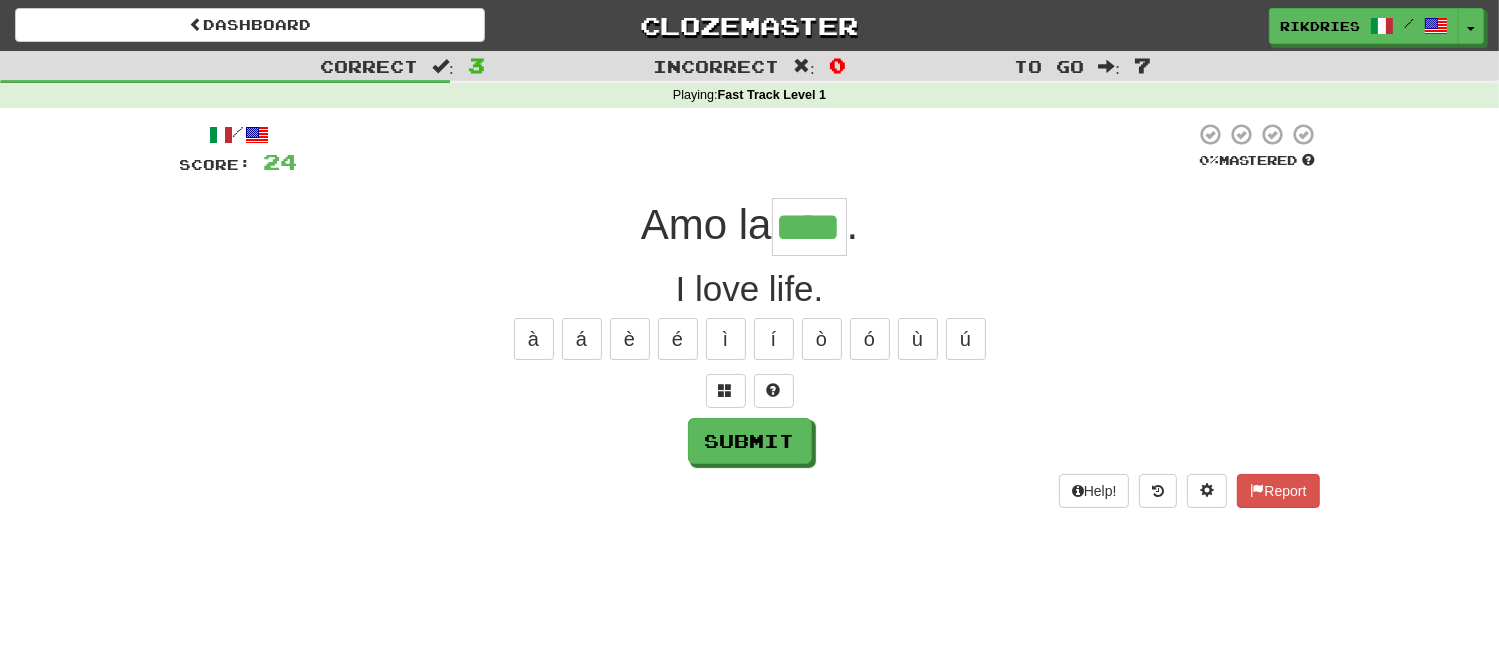 type on "****" 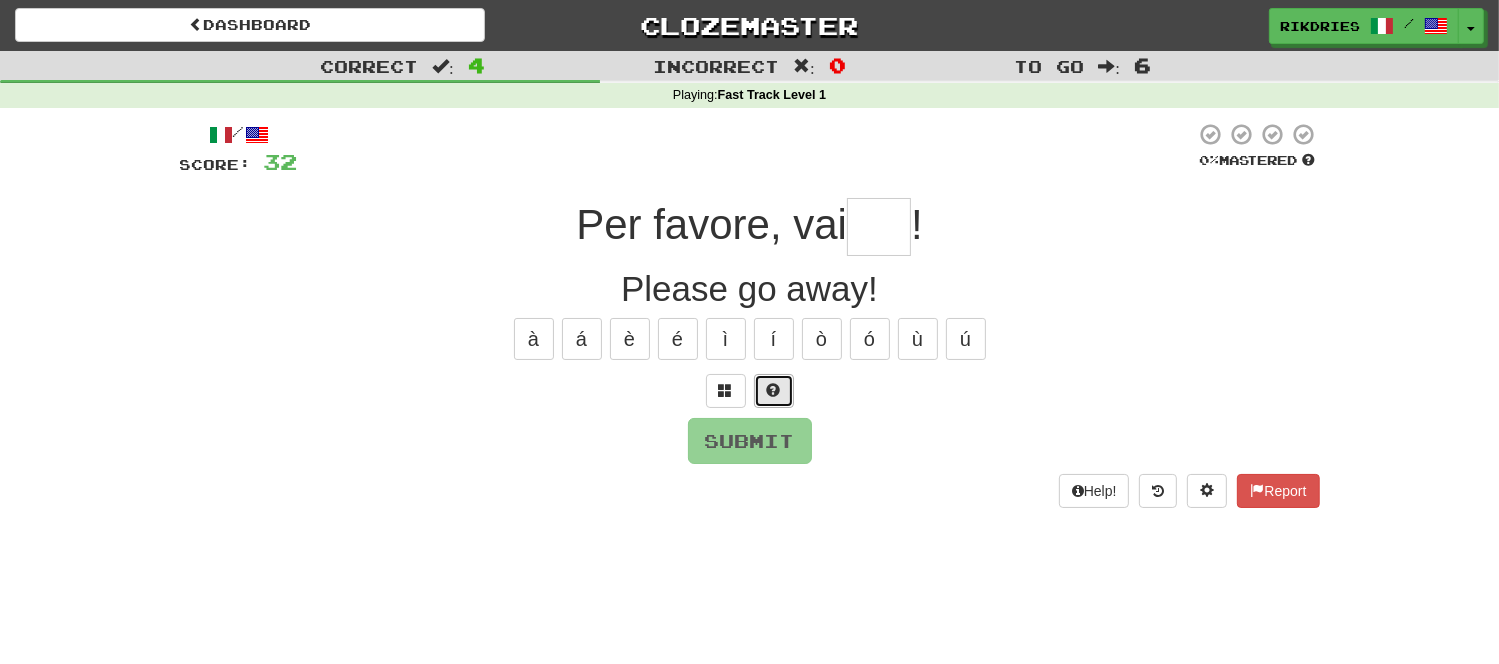 click at bounding box center [774, 390] 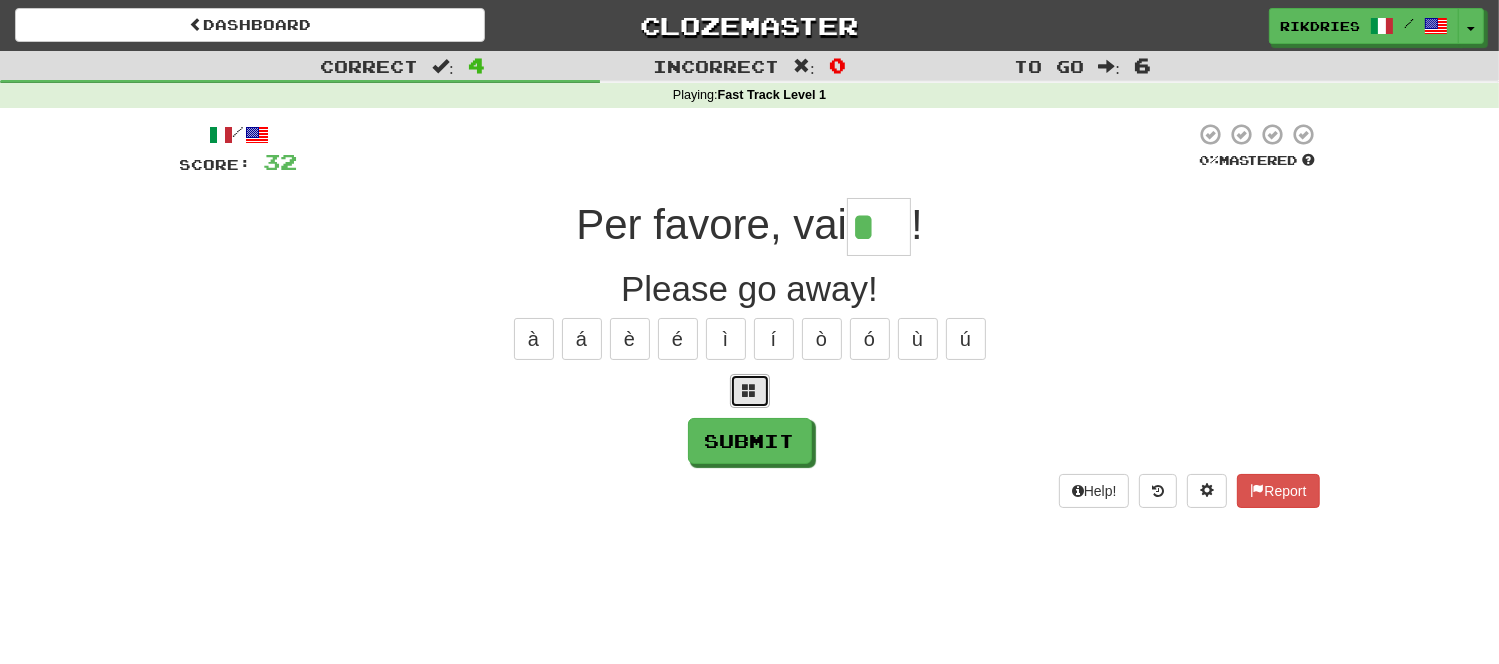 click at bounding box center [750, 391] 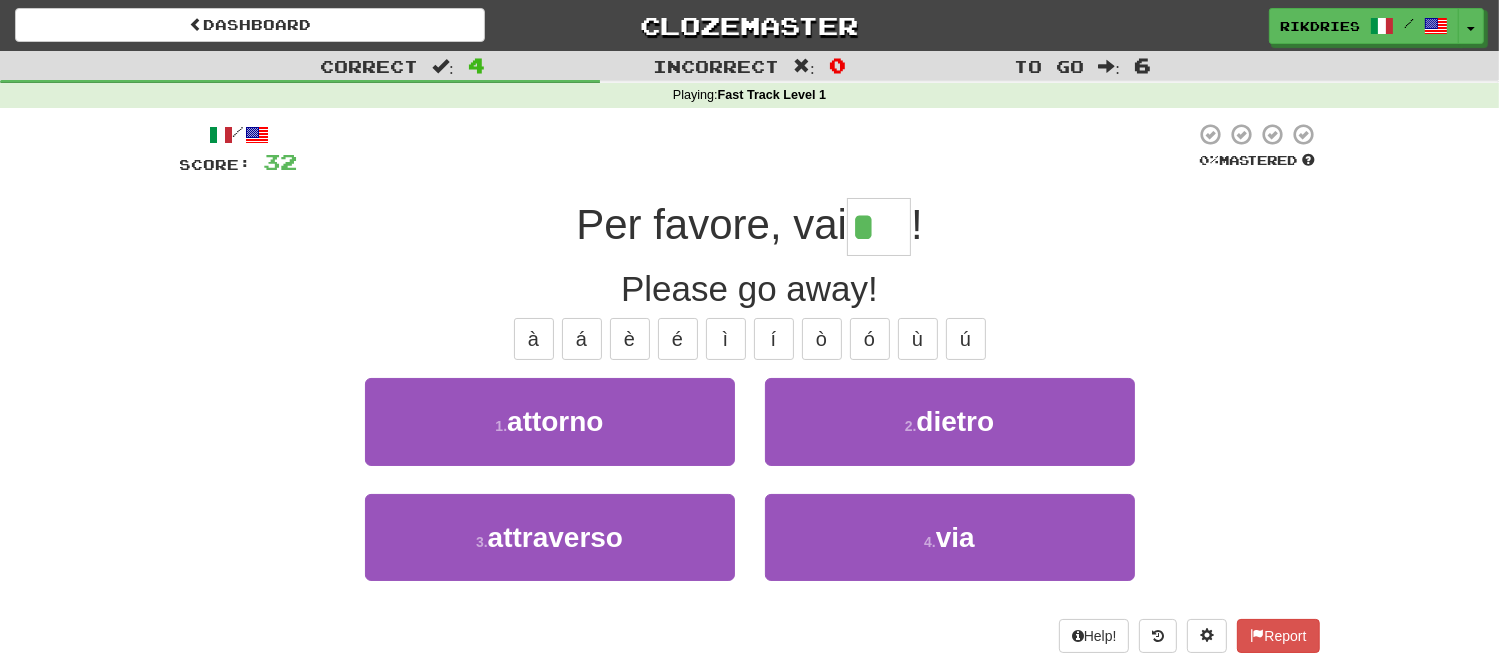 click on "Per favore, vai  * !" at bounding box center [750, 227] 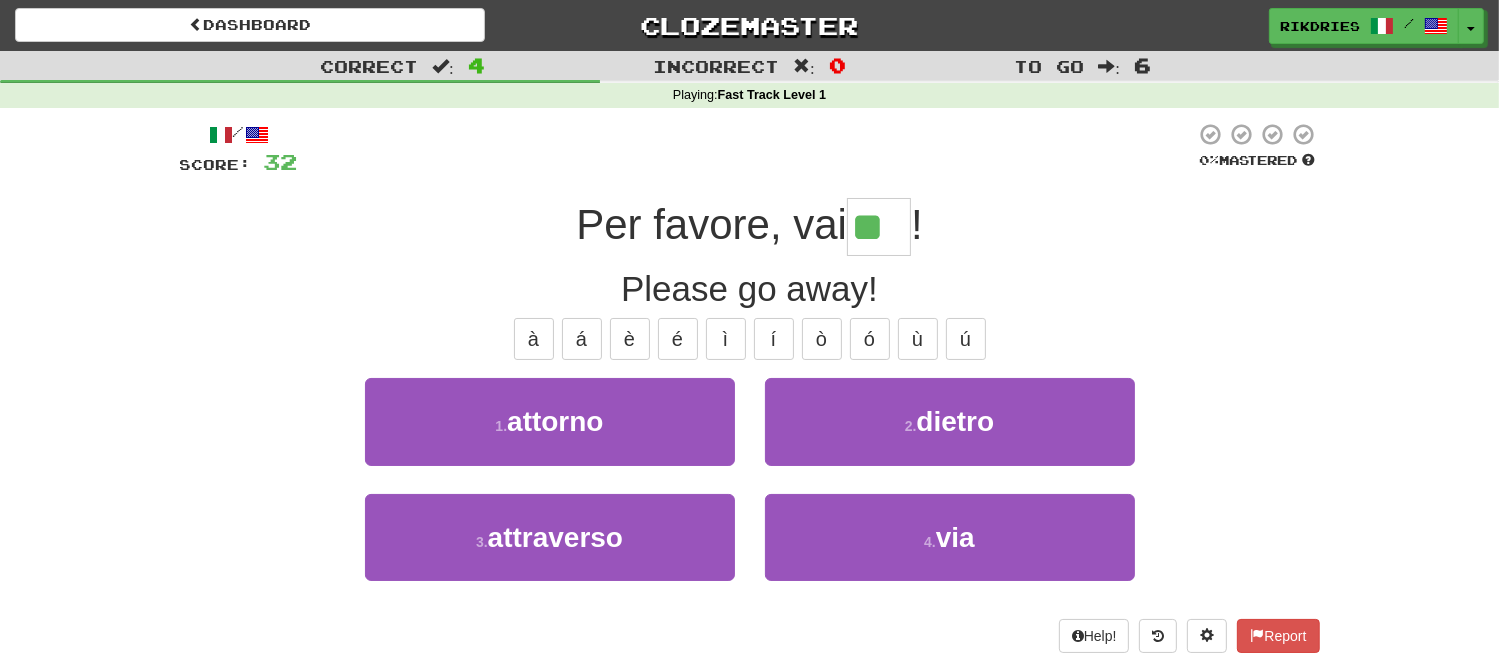 type on "***" 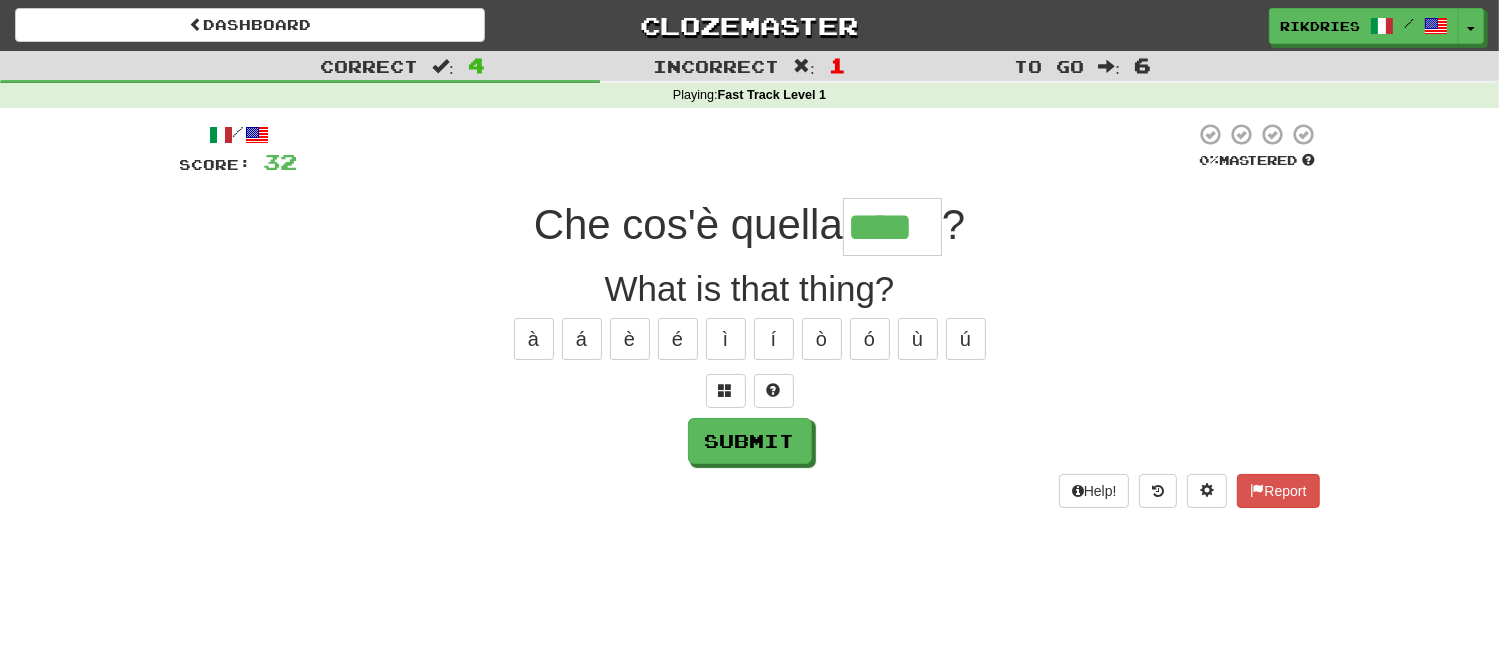 type on "****" 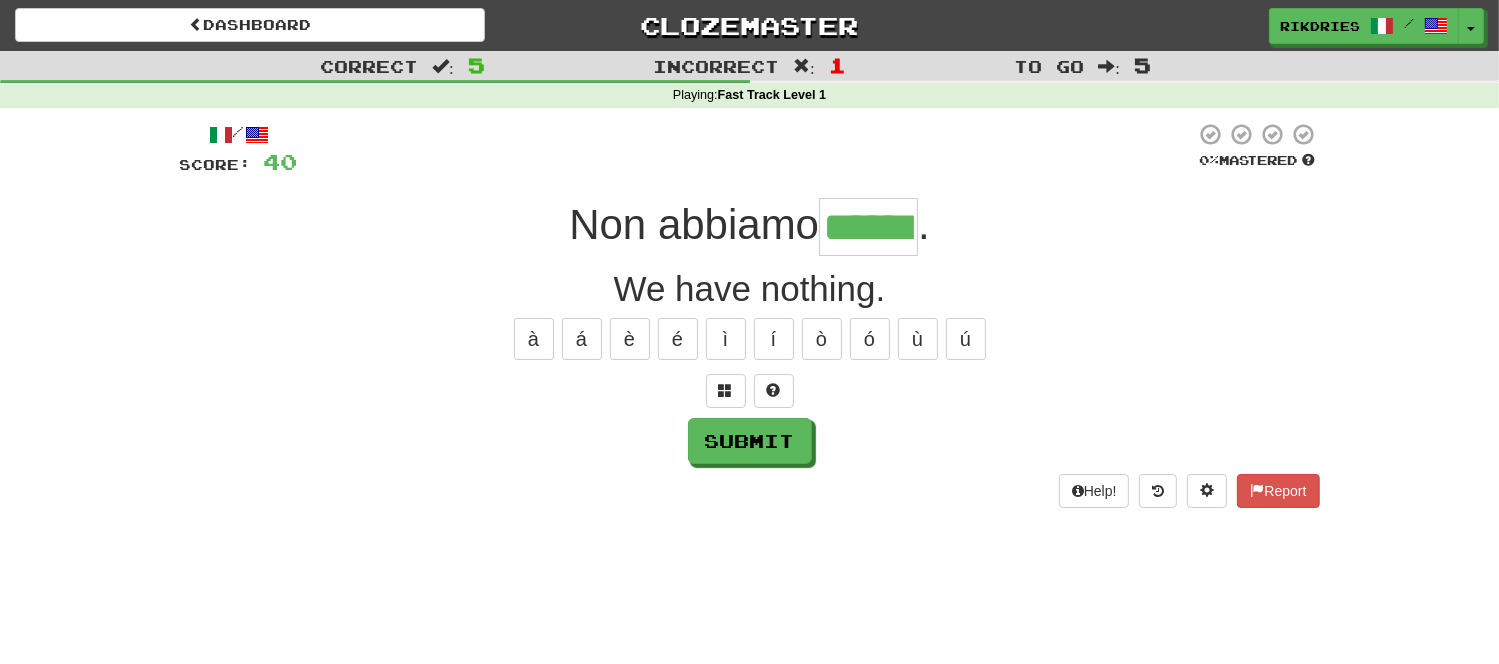 scroll, scrollTop: 0, scrollLeft: 23, axis: horizontal 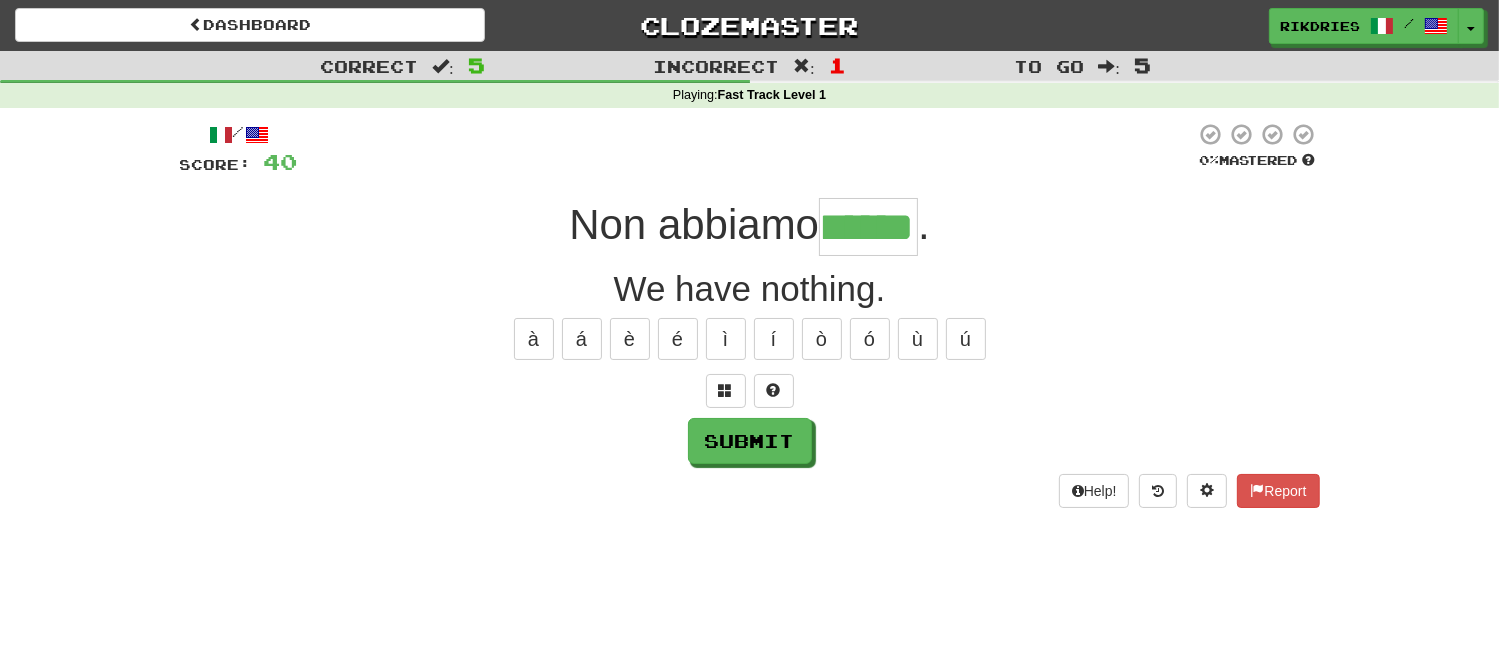type on "*****" 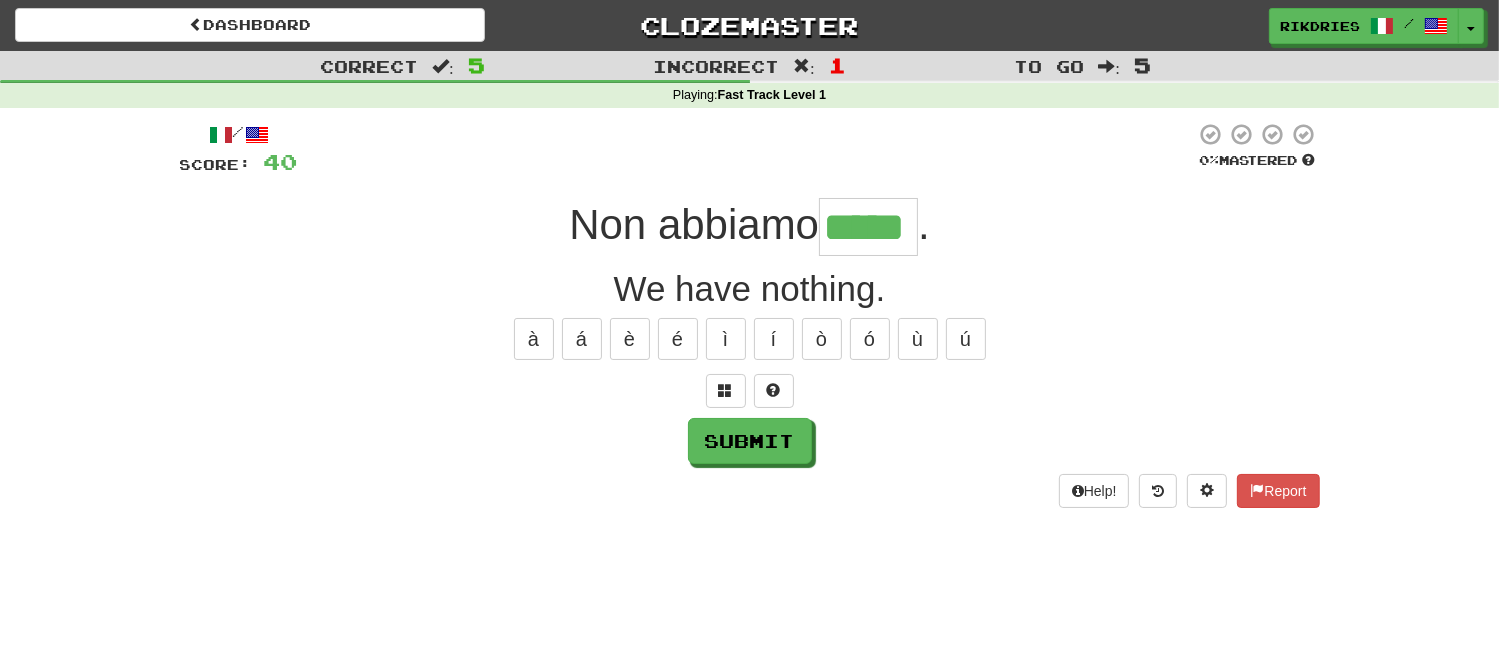 scroll, scrollTop: 0, scrollLeft: 0, axis: both 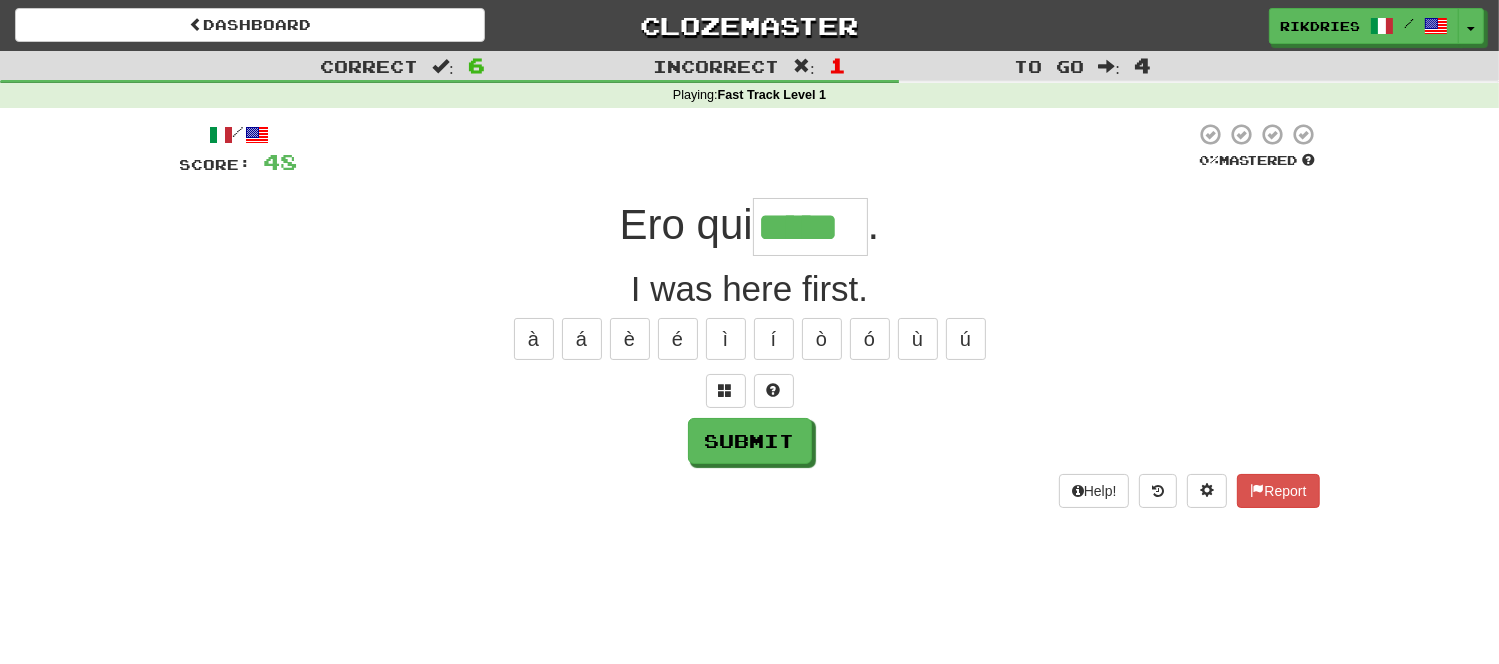 type on "*****" 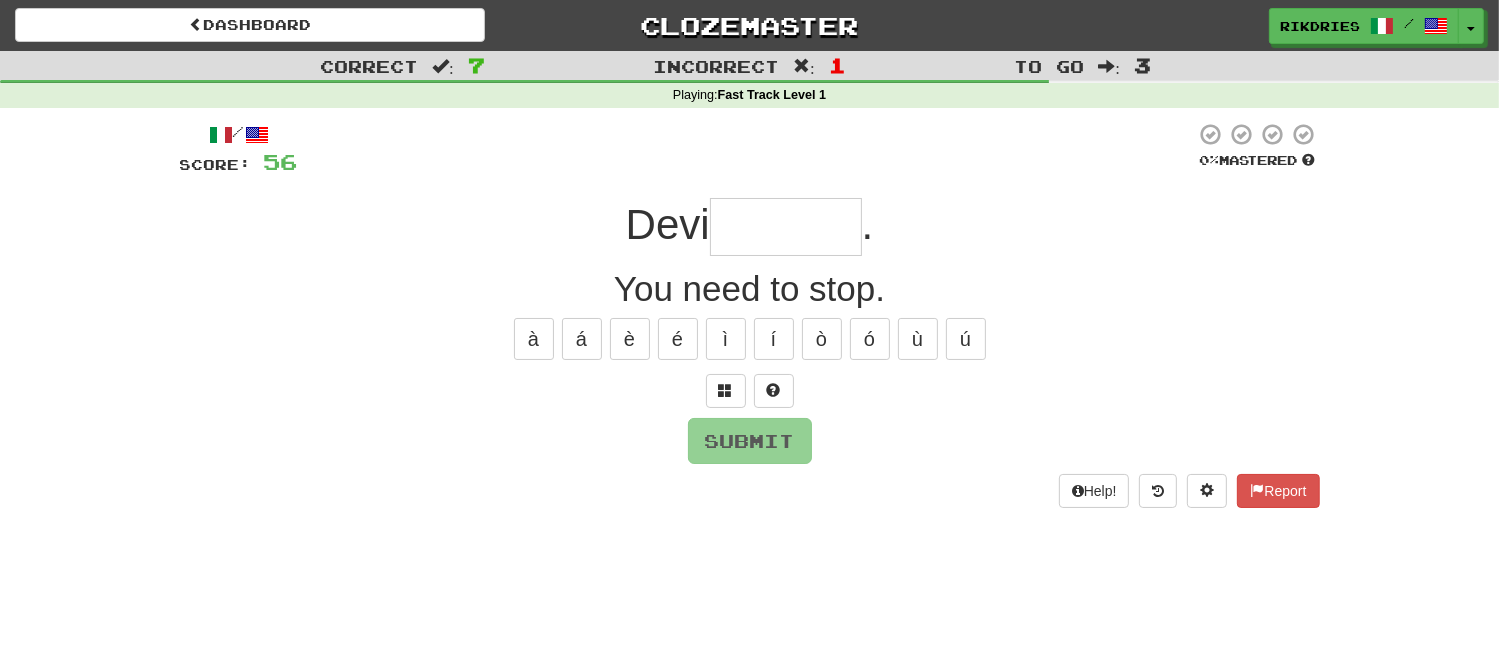 type on "*" 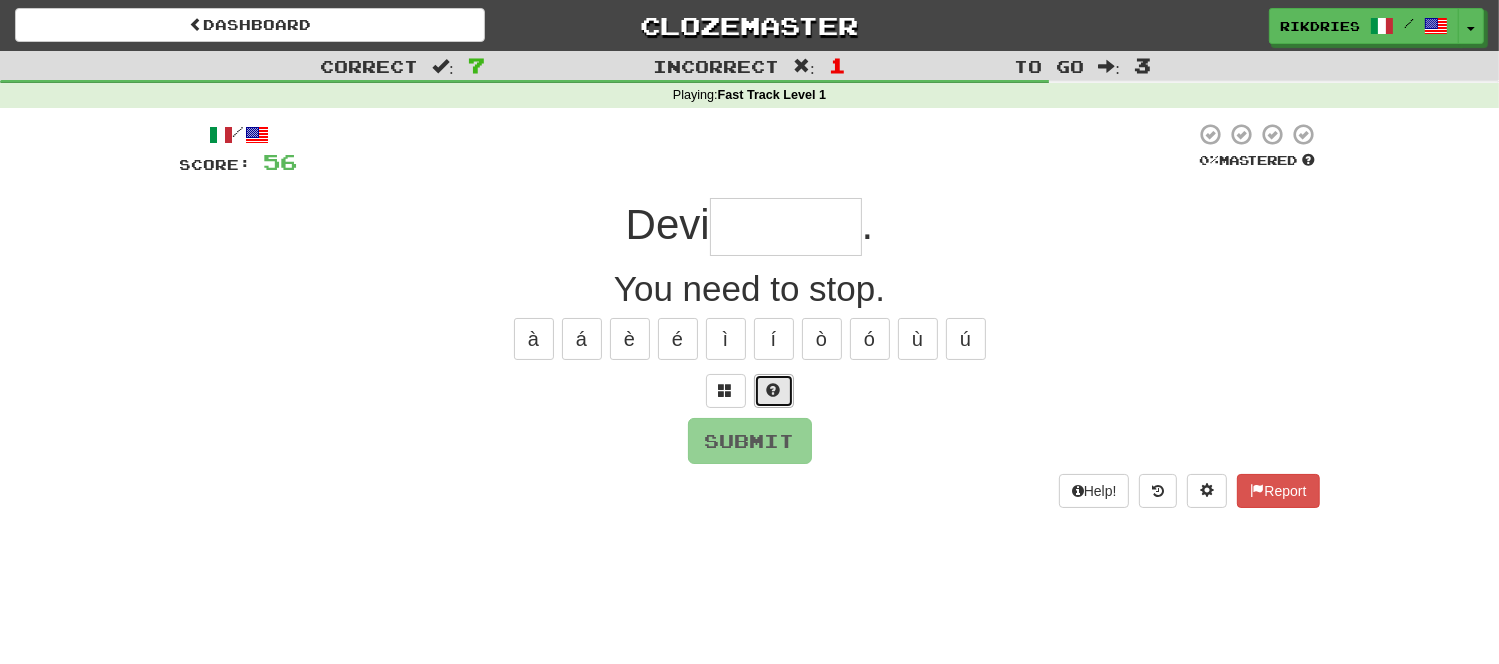 click at bounding box center (774, 390) 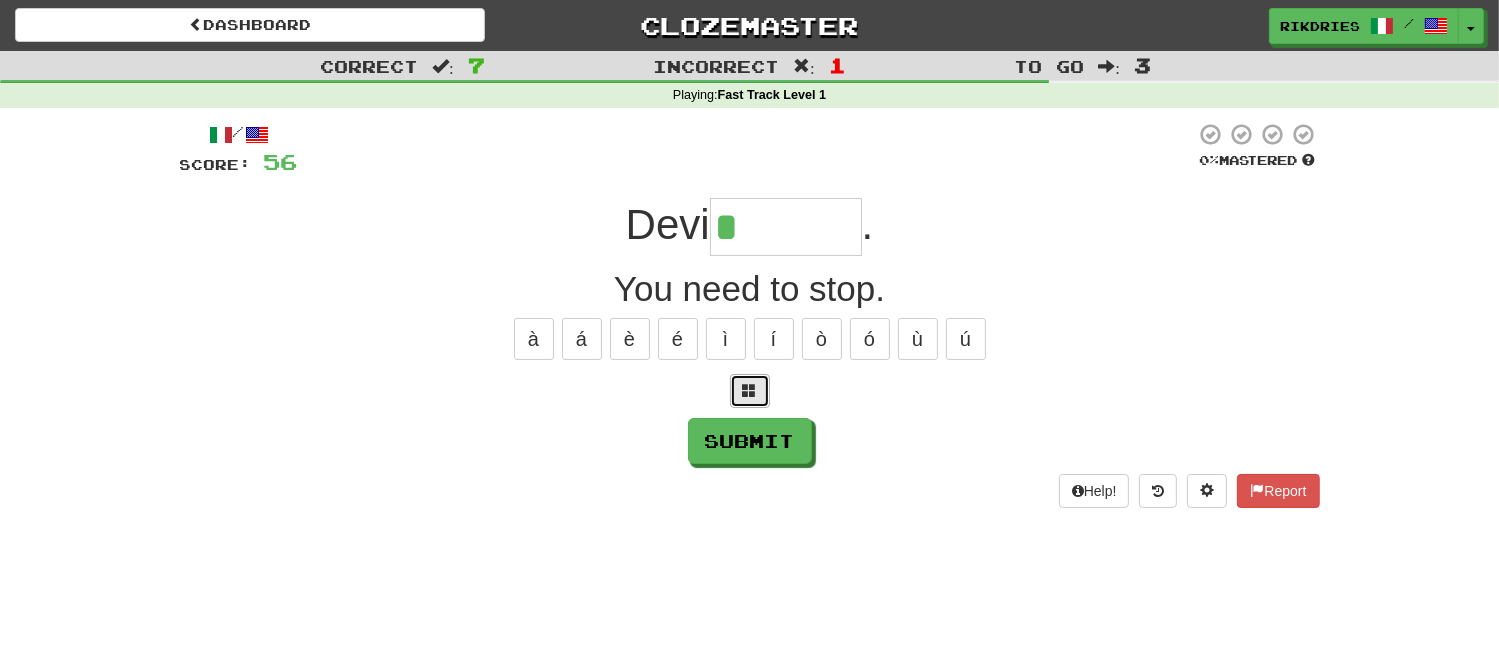 click at bounding box center (750, 390) 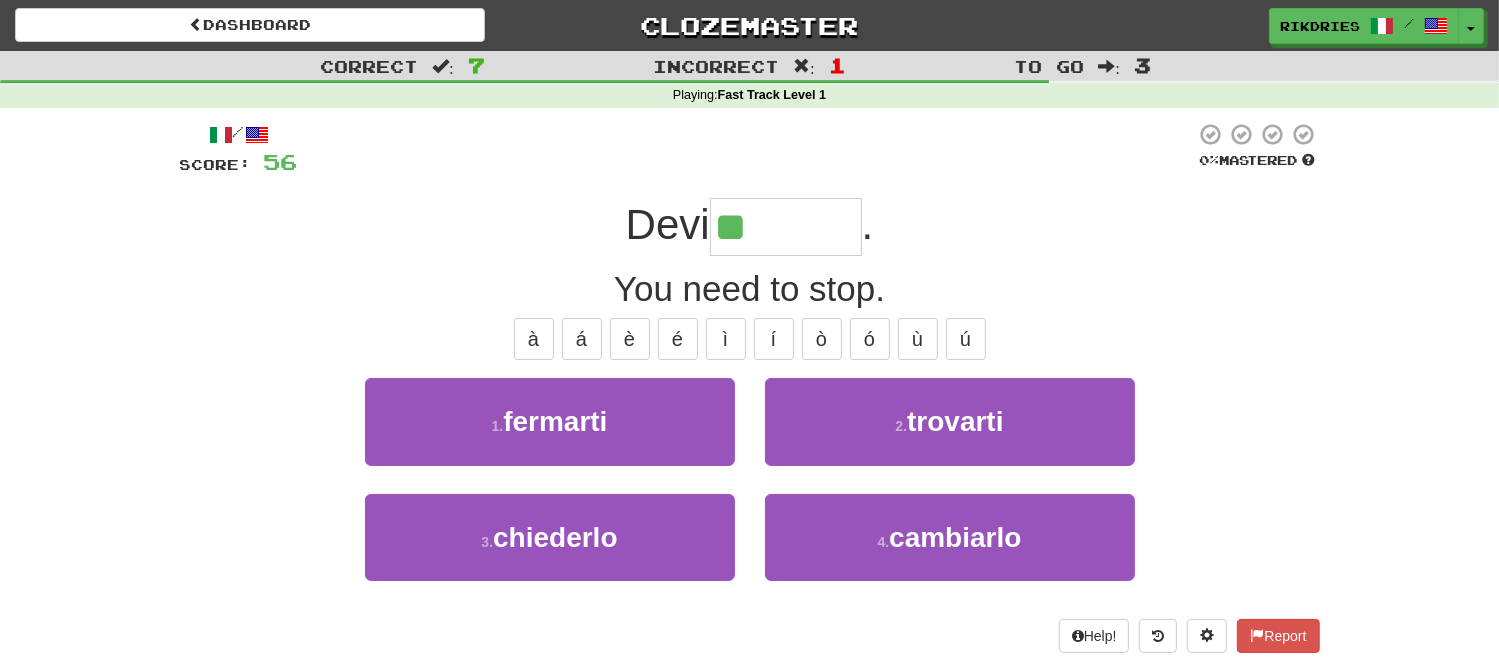 type on "*" 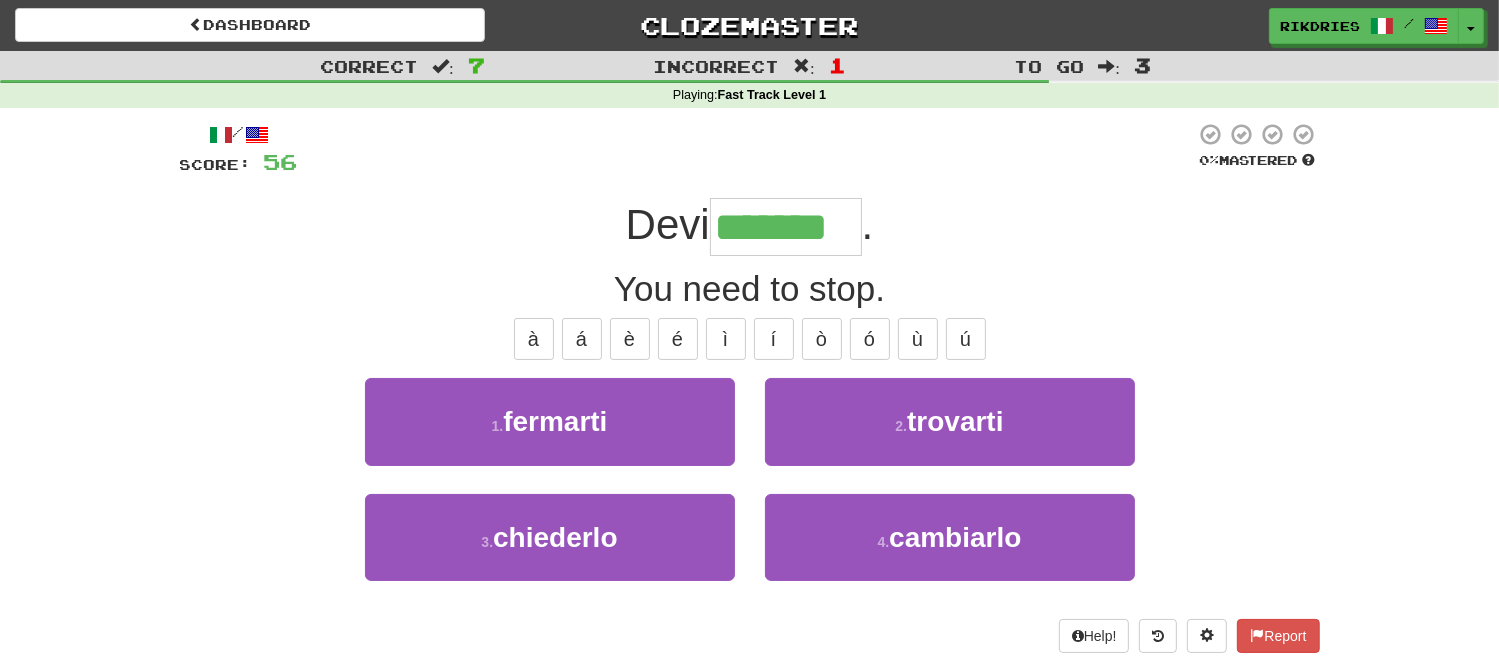 type on "********" 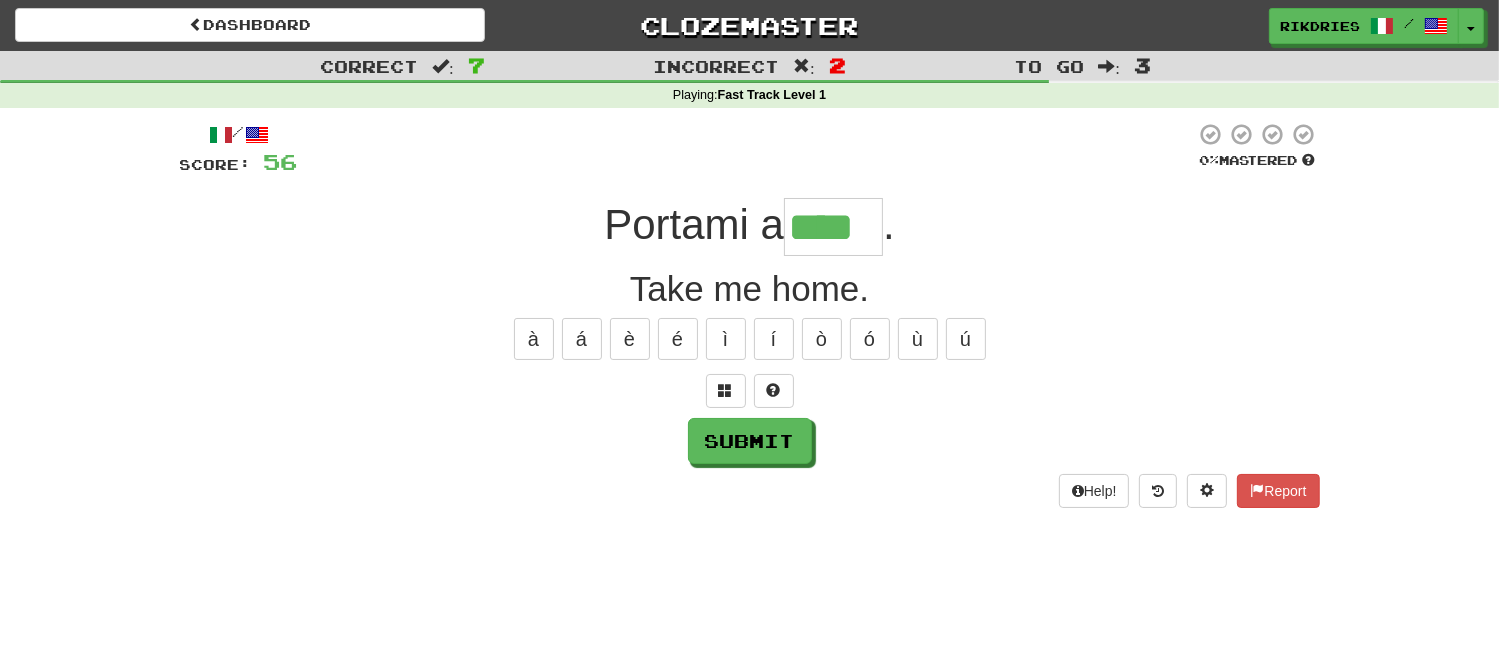 type on "****" 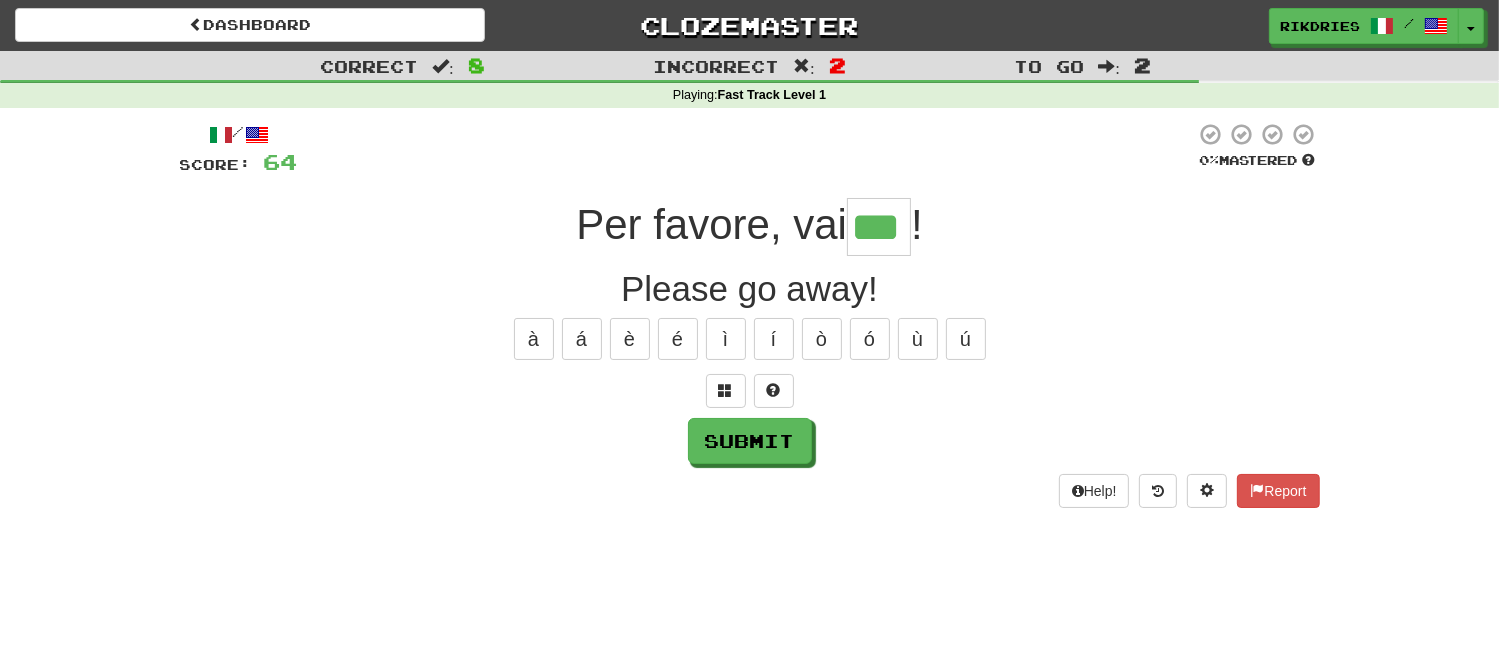 type on "***" 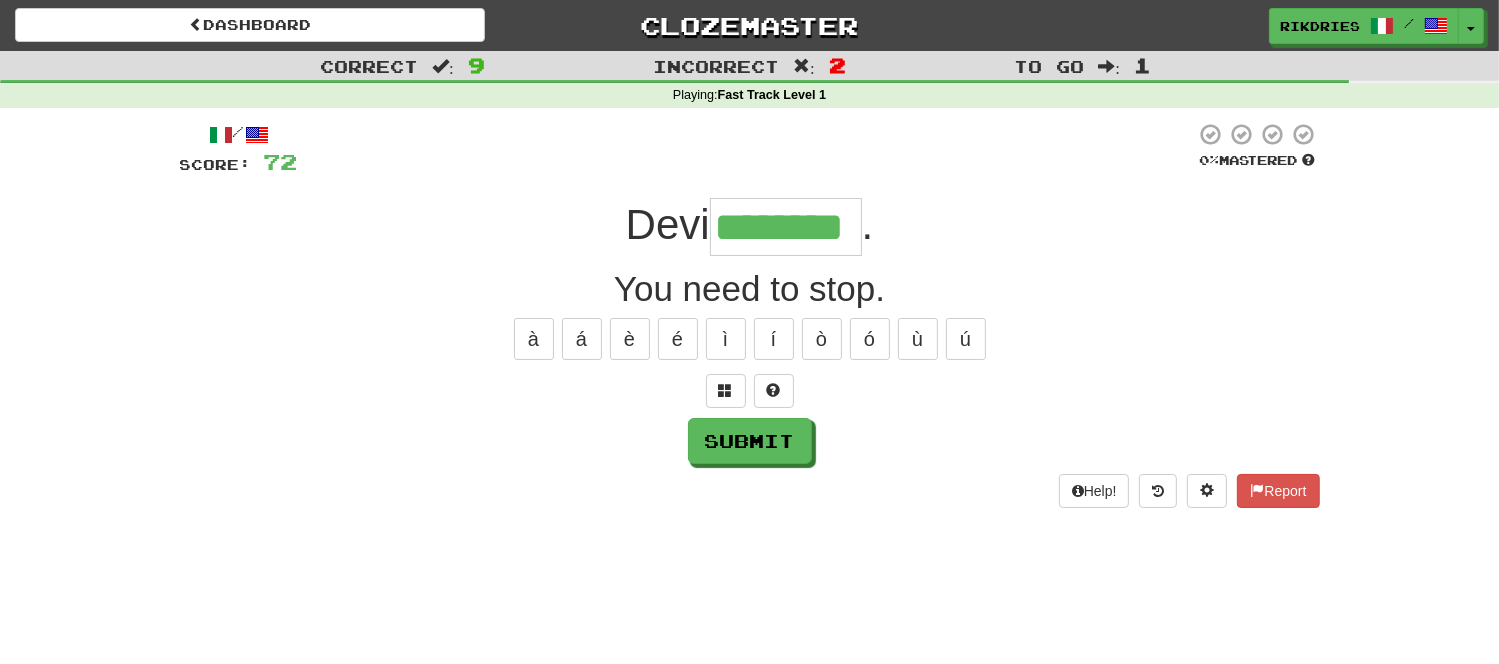 type on "********" 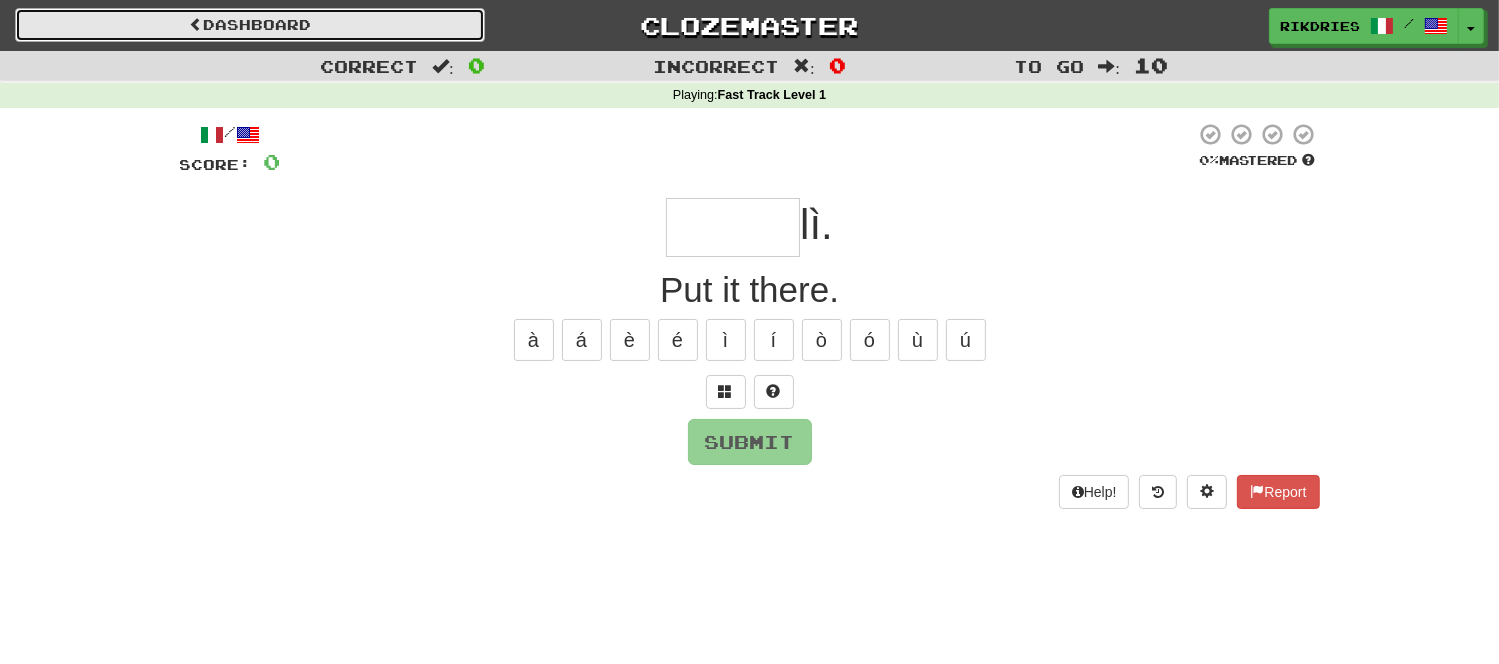 click on "Dashboard" at bounding box center [250, 25] 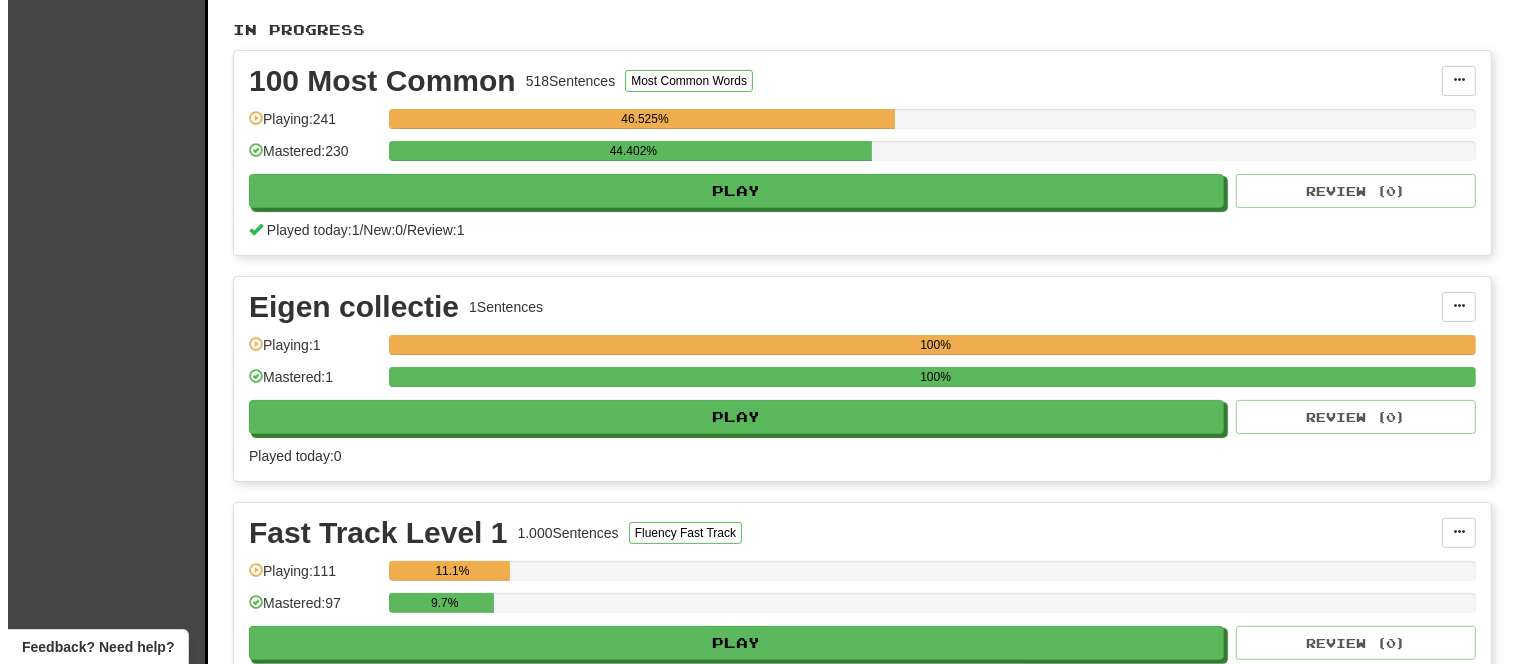 scroll, scrollTop: 400, scrollLeft: 0, axis: vertical 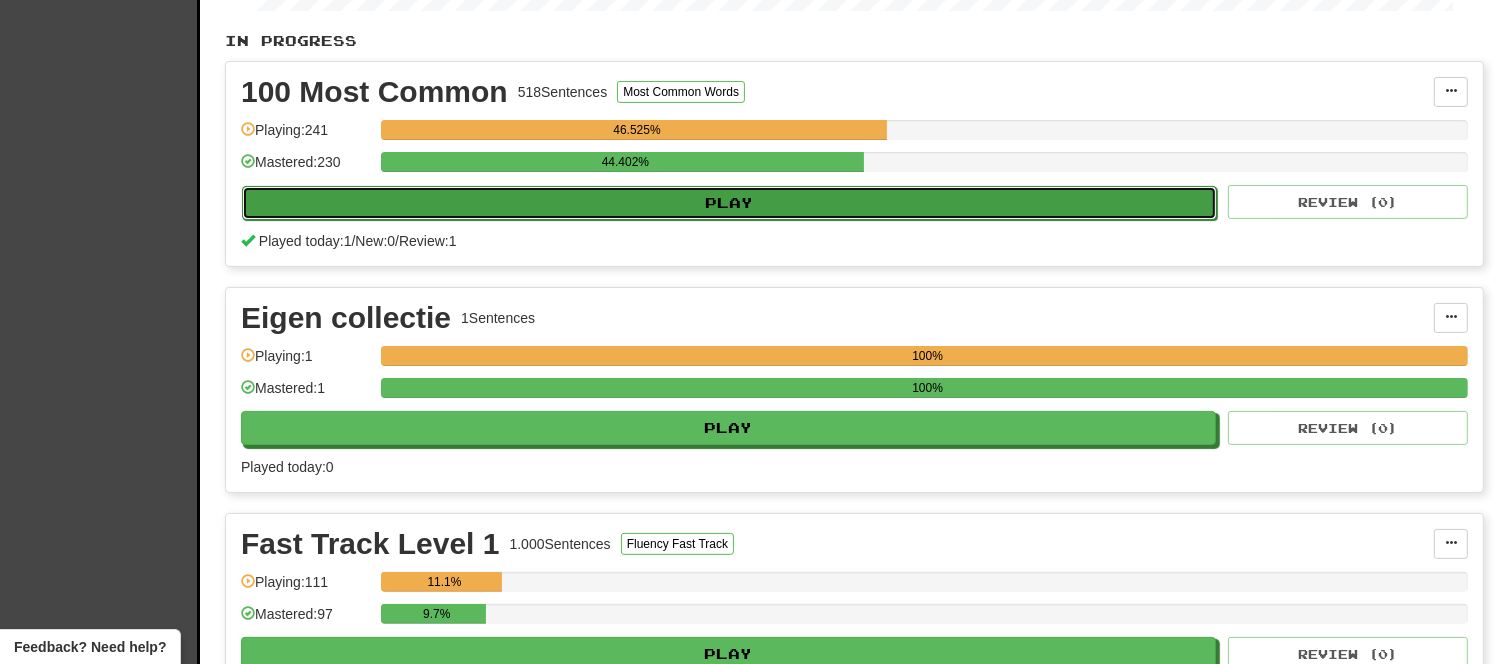 click on "Play" at bounding box center [729, 203] 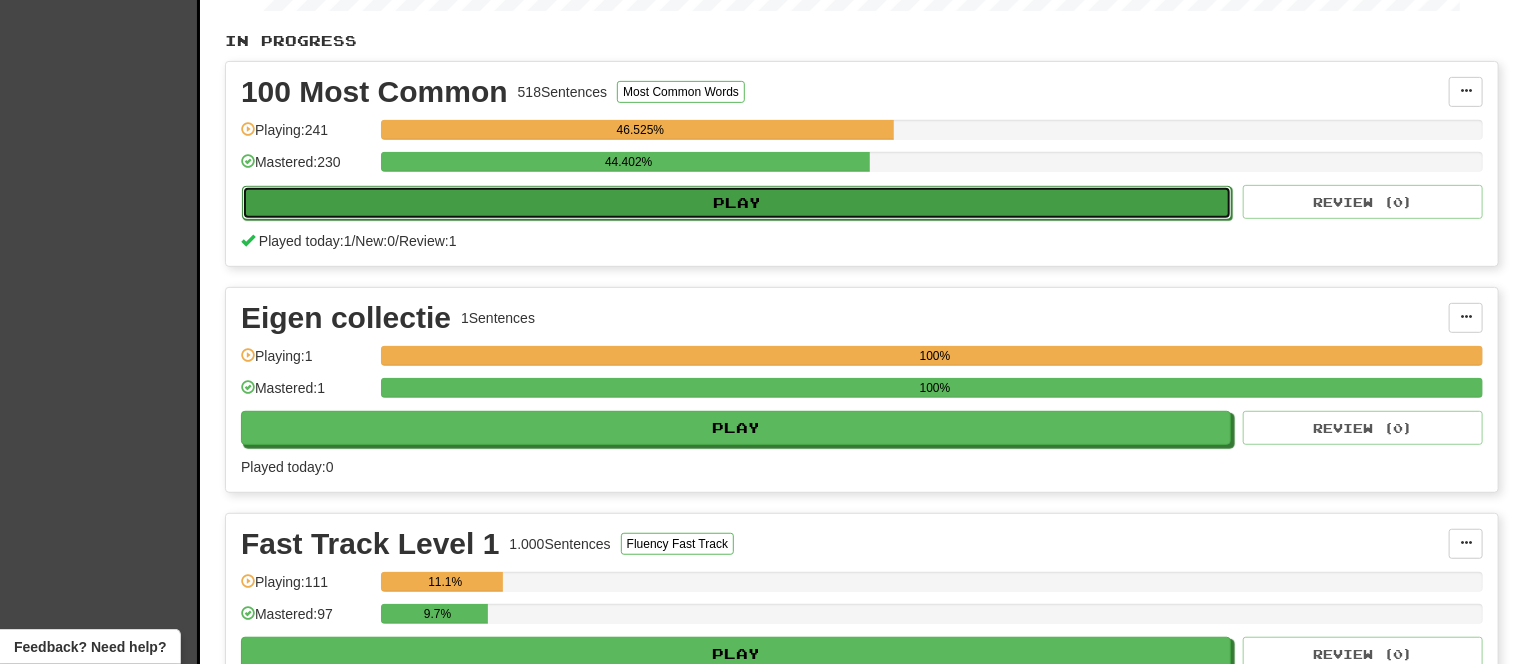 select on "**" 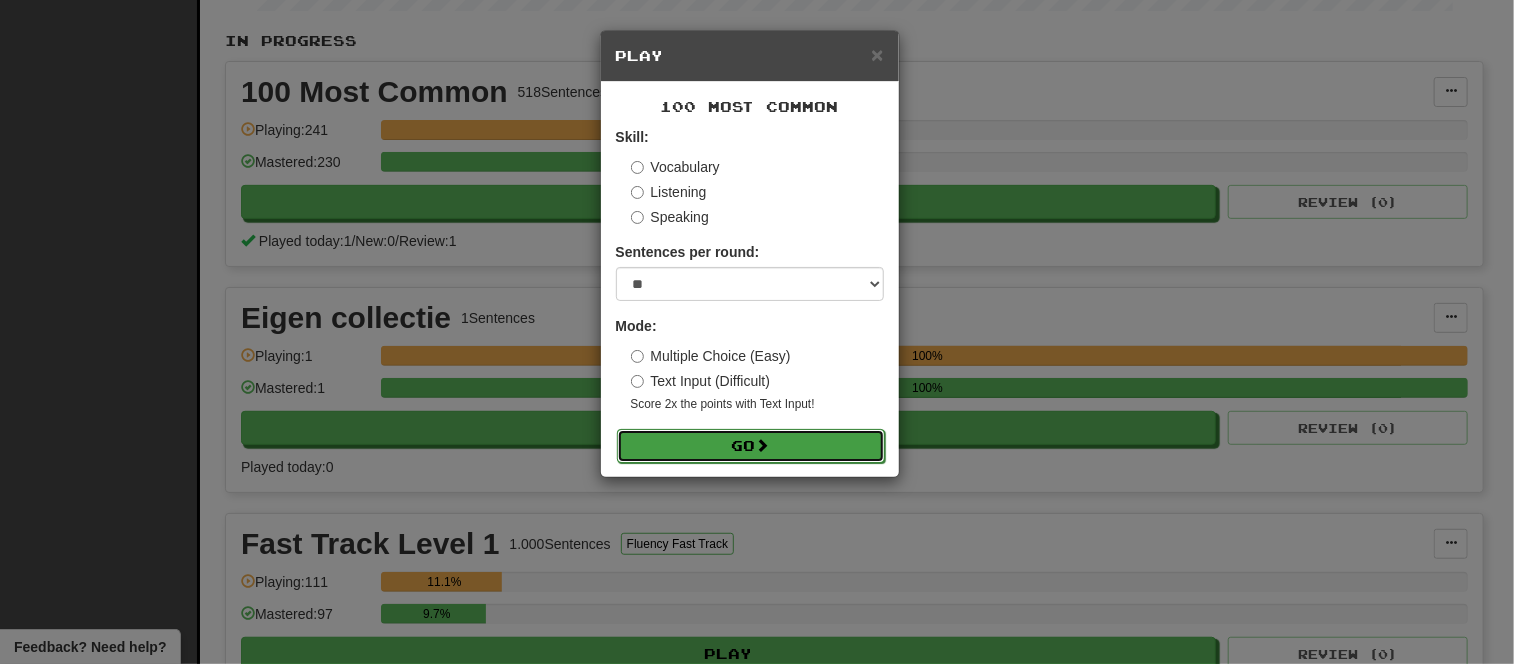 click on "Go" at bounding box center [751, 446] 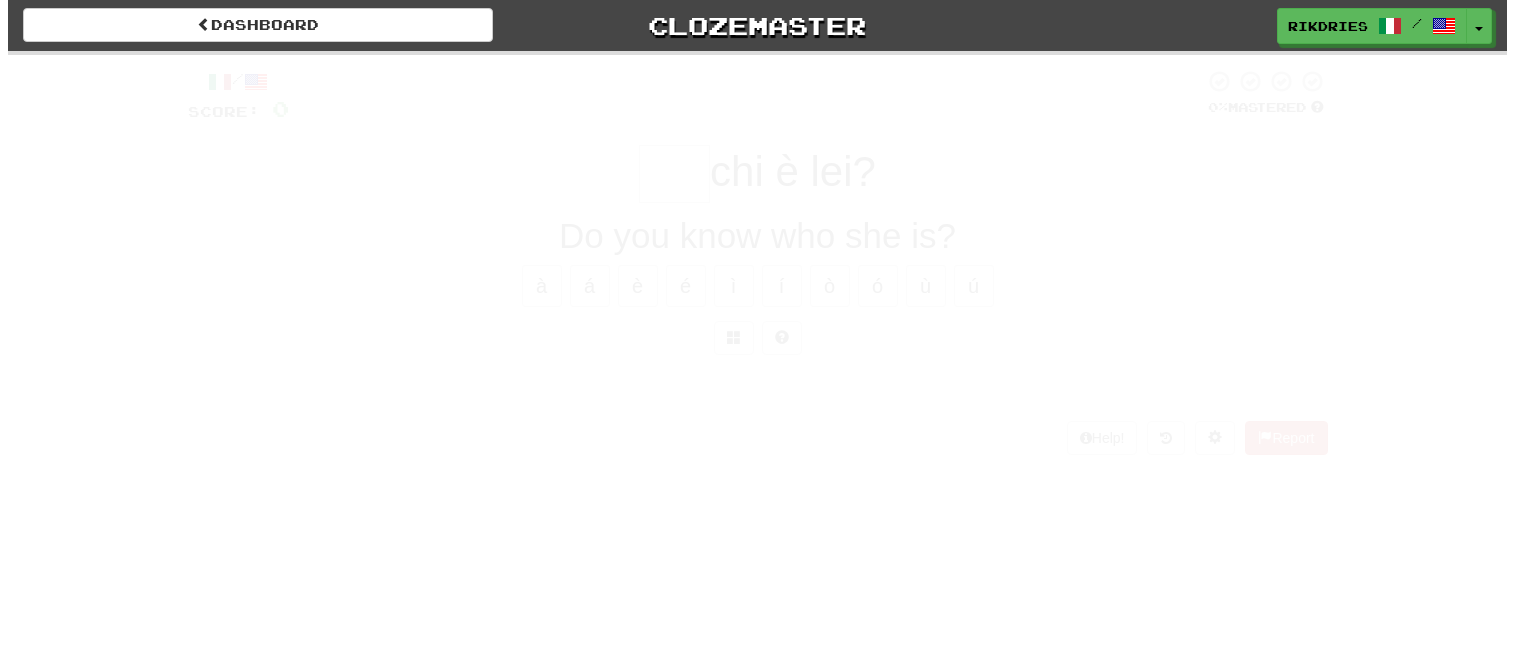 scroll, scrollTop: 0, scrollLeft: 0, axis: both 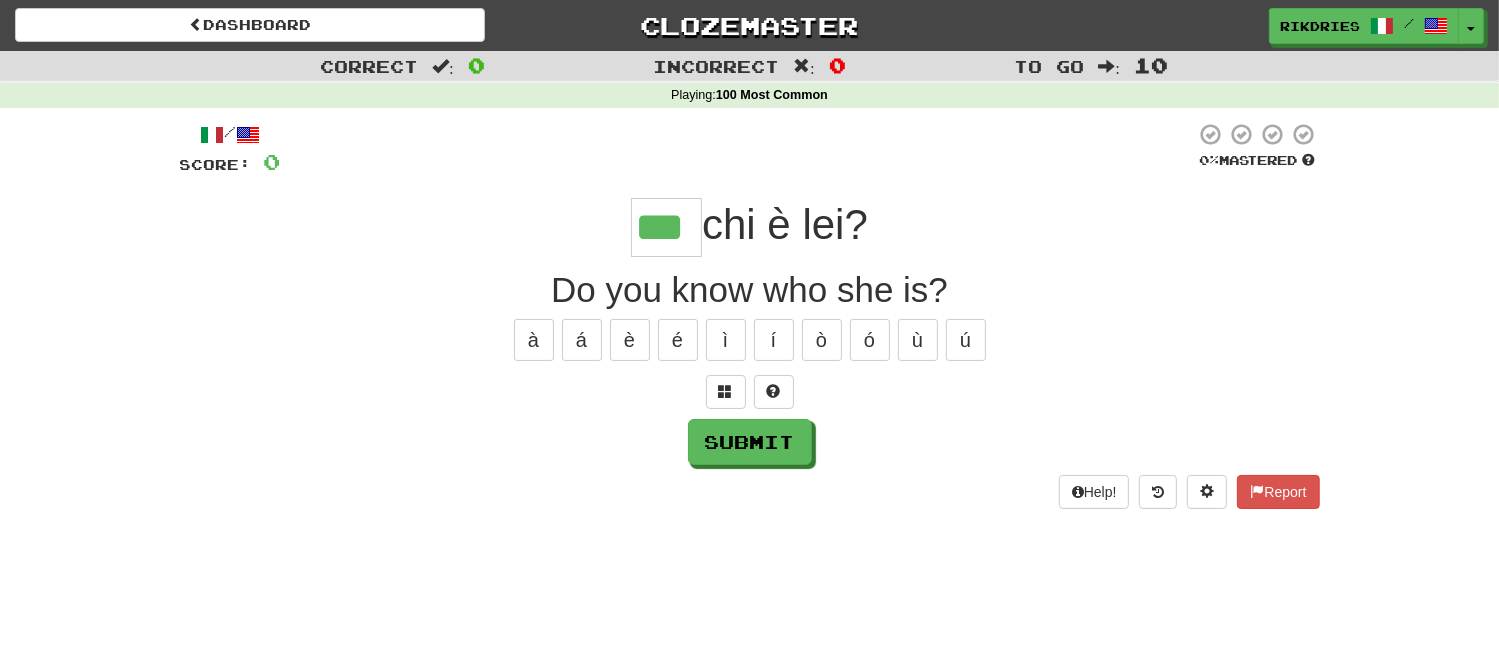type on "***" 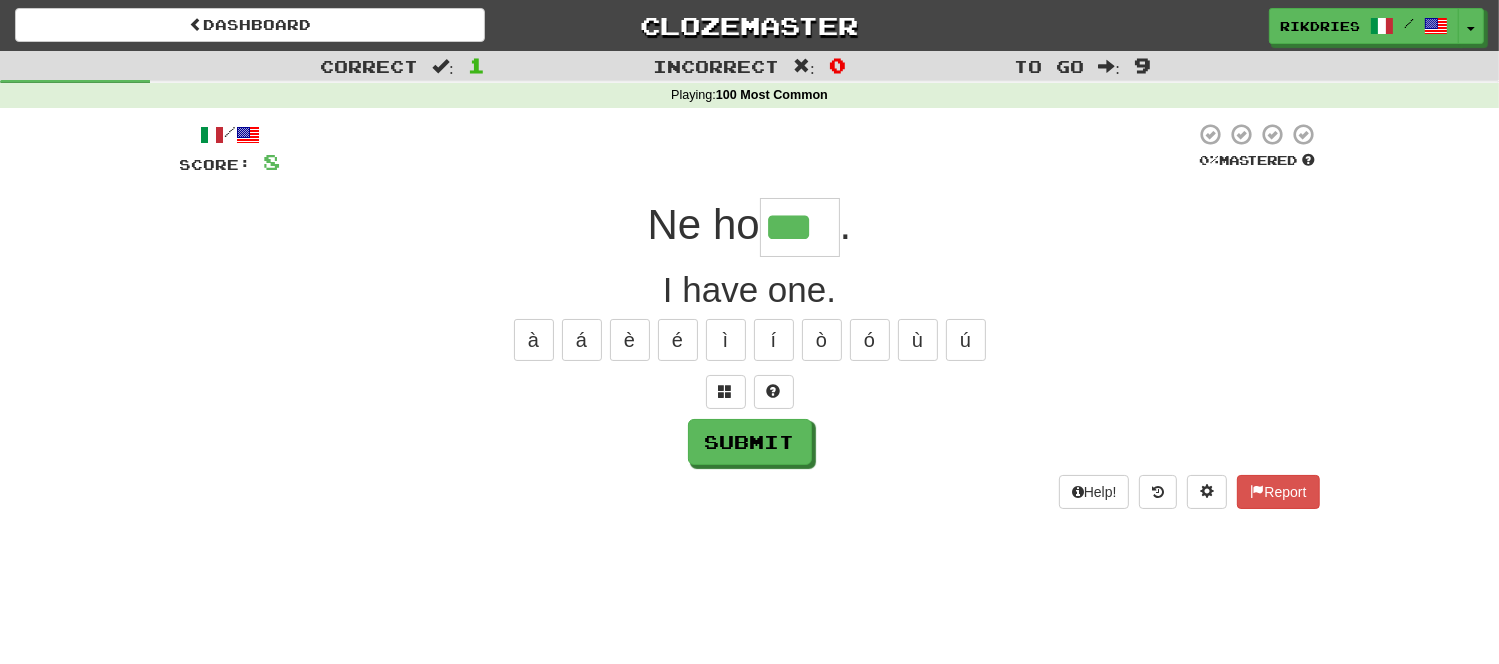 type on "***" 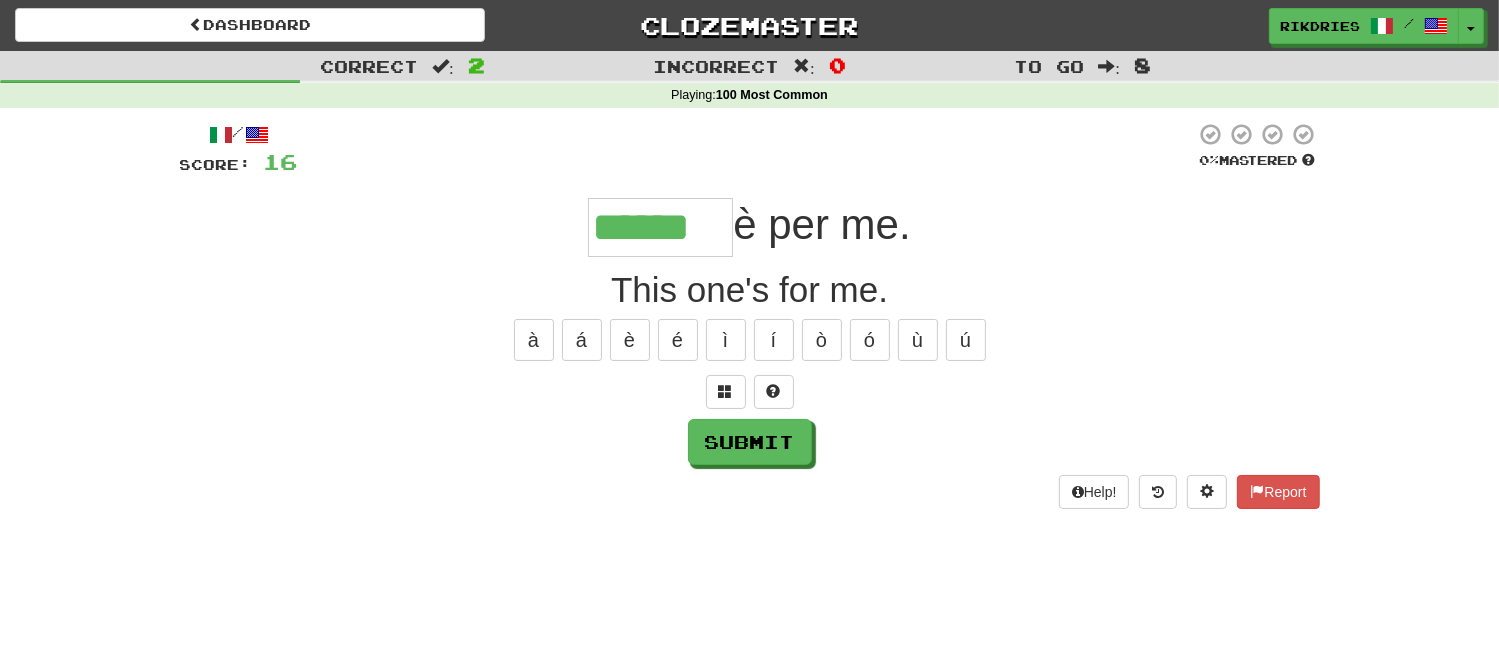type on "******" 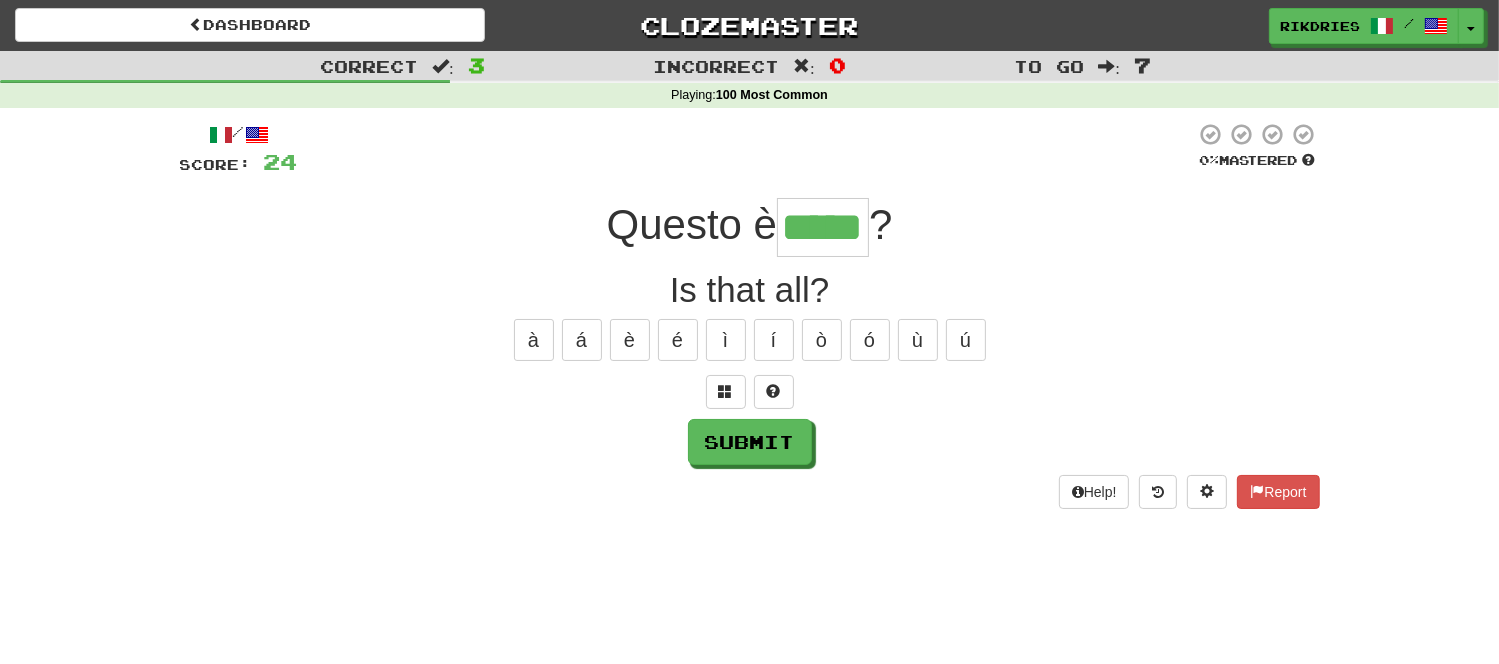 type on "*****" 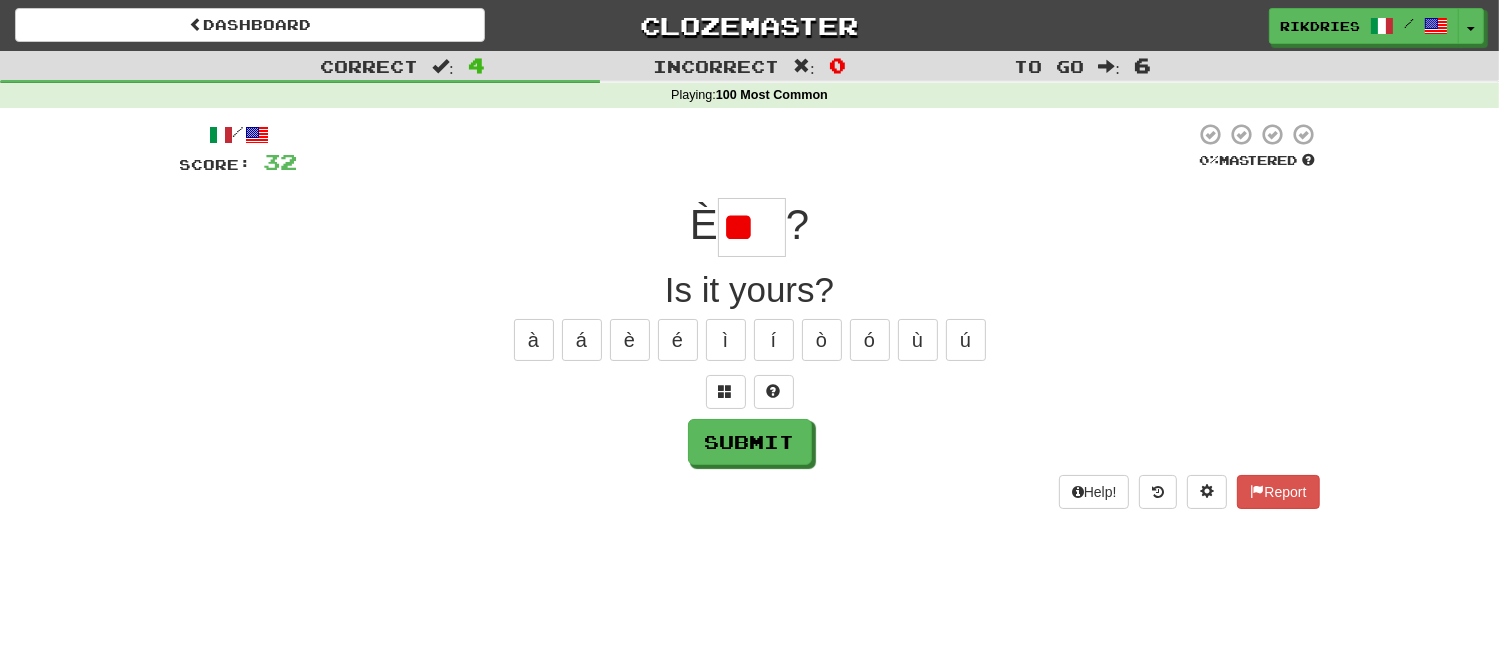 type on "*" 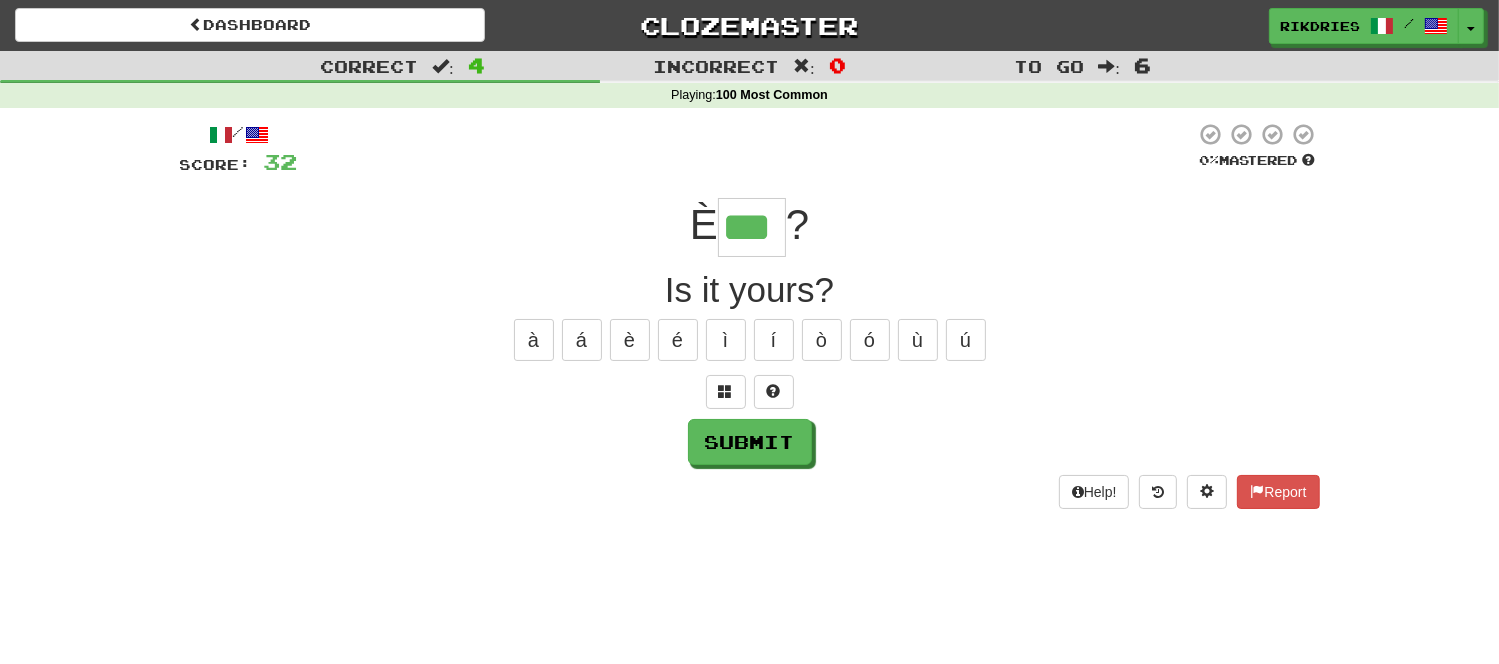 type on "***" 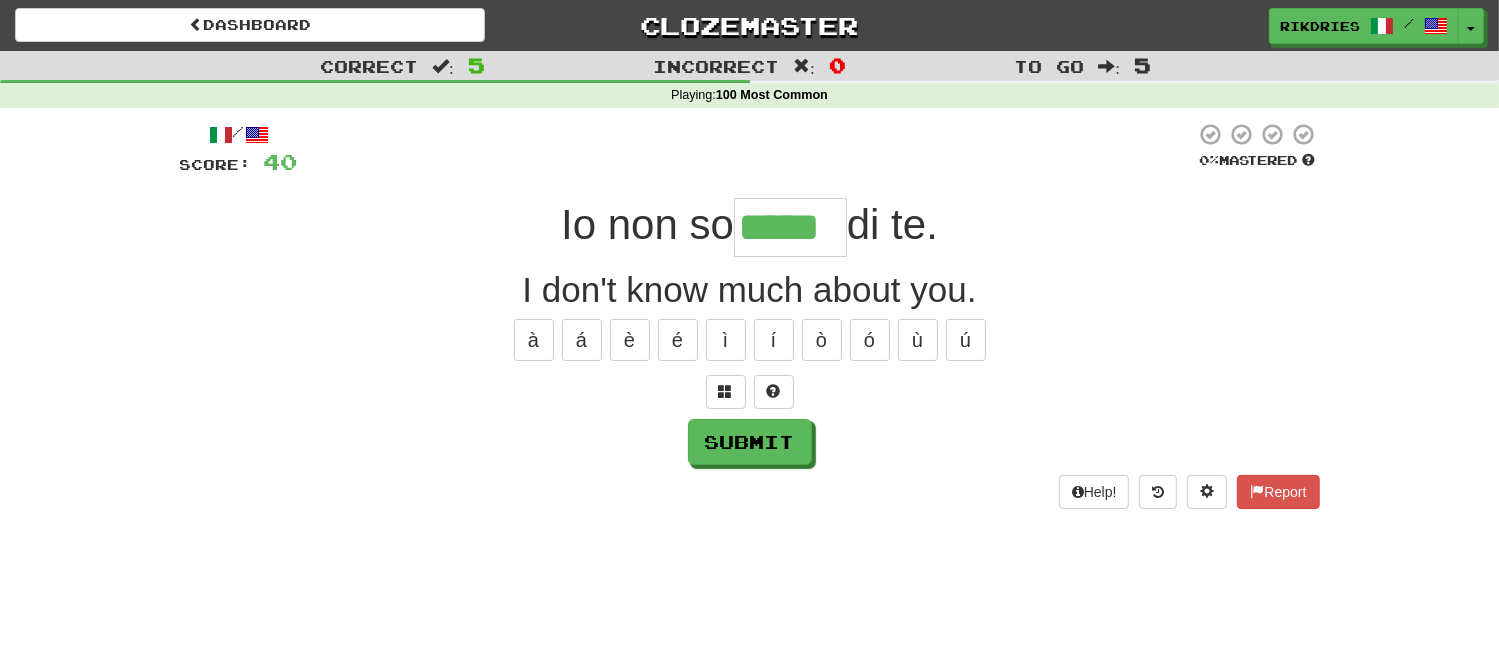 type on "*****" 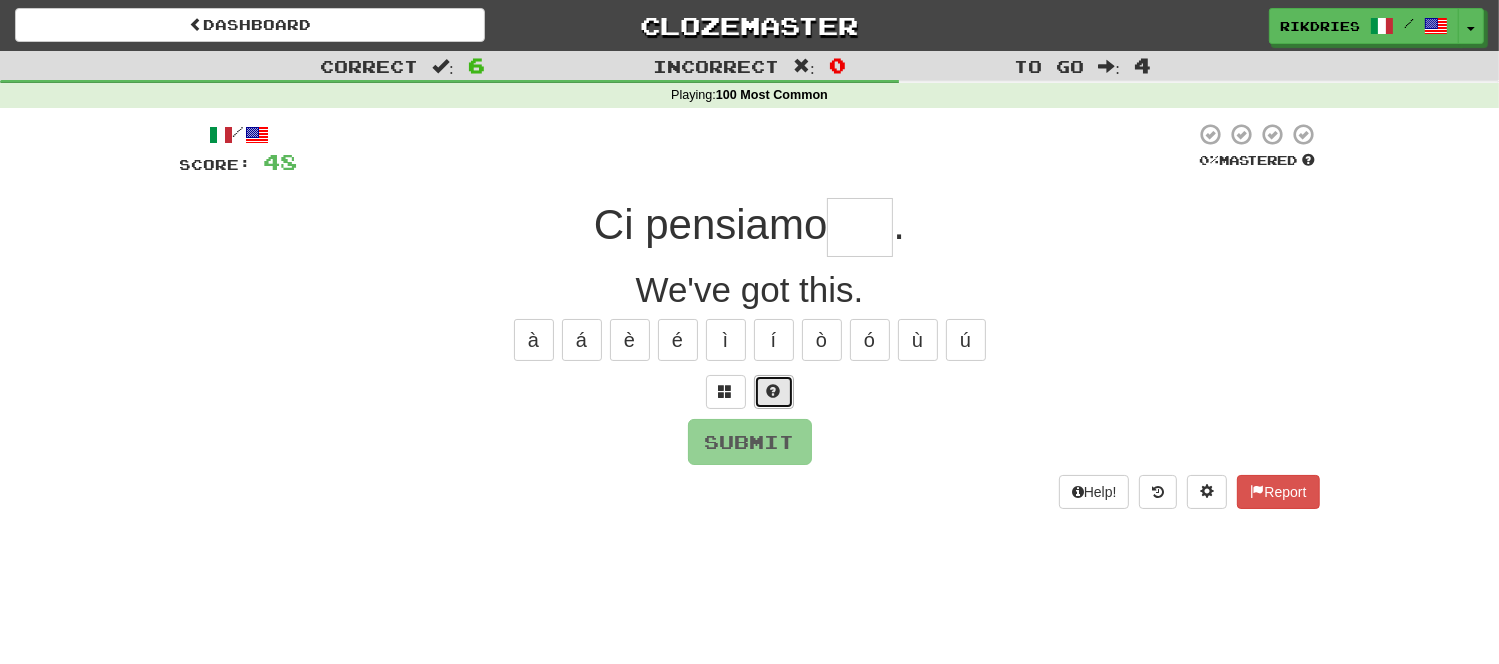 click at bounding box center (774, 391) 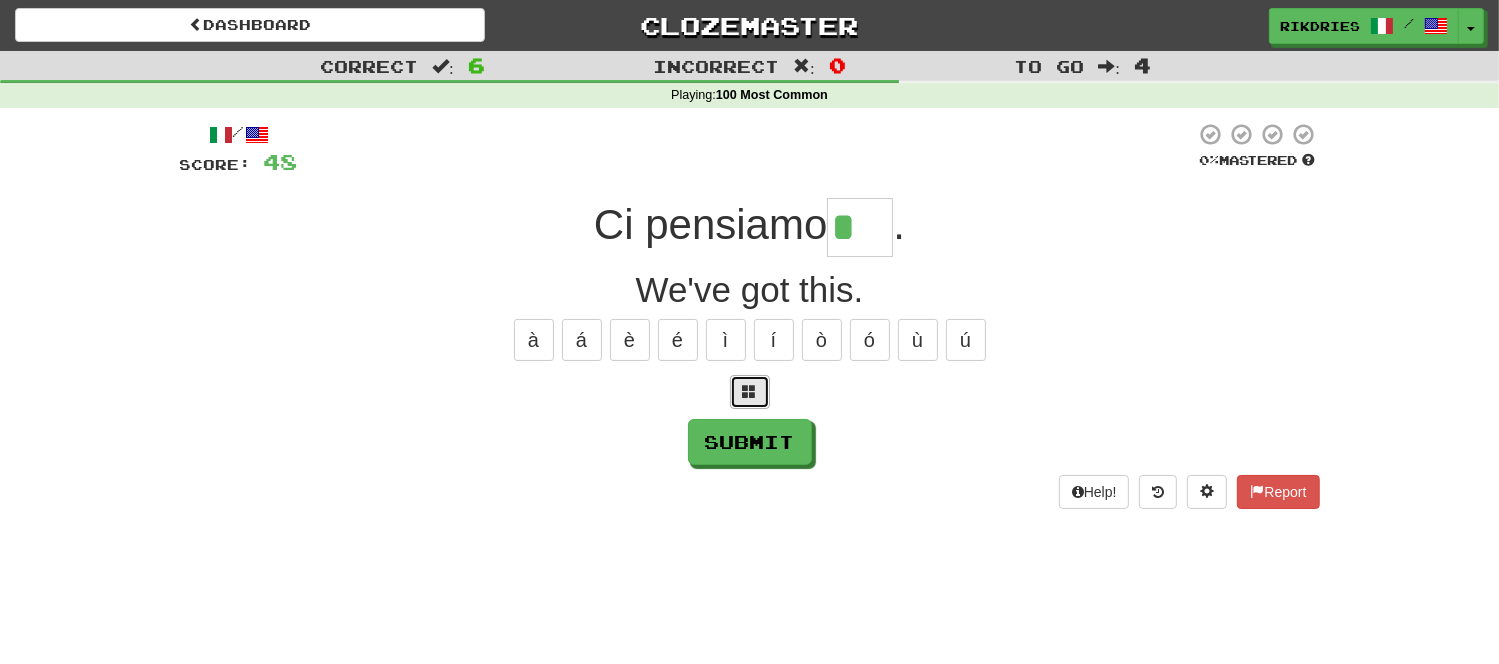 click at bounding box center [750, 391] 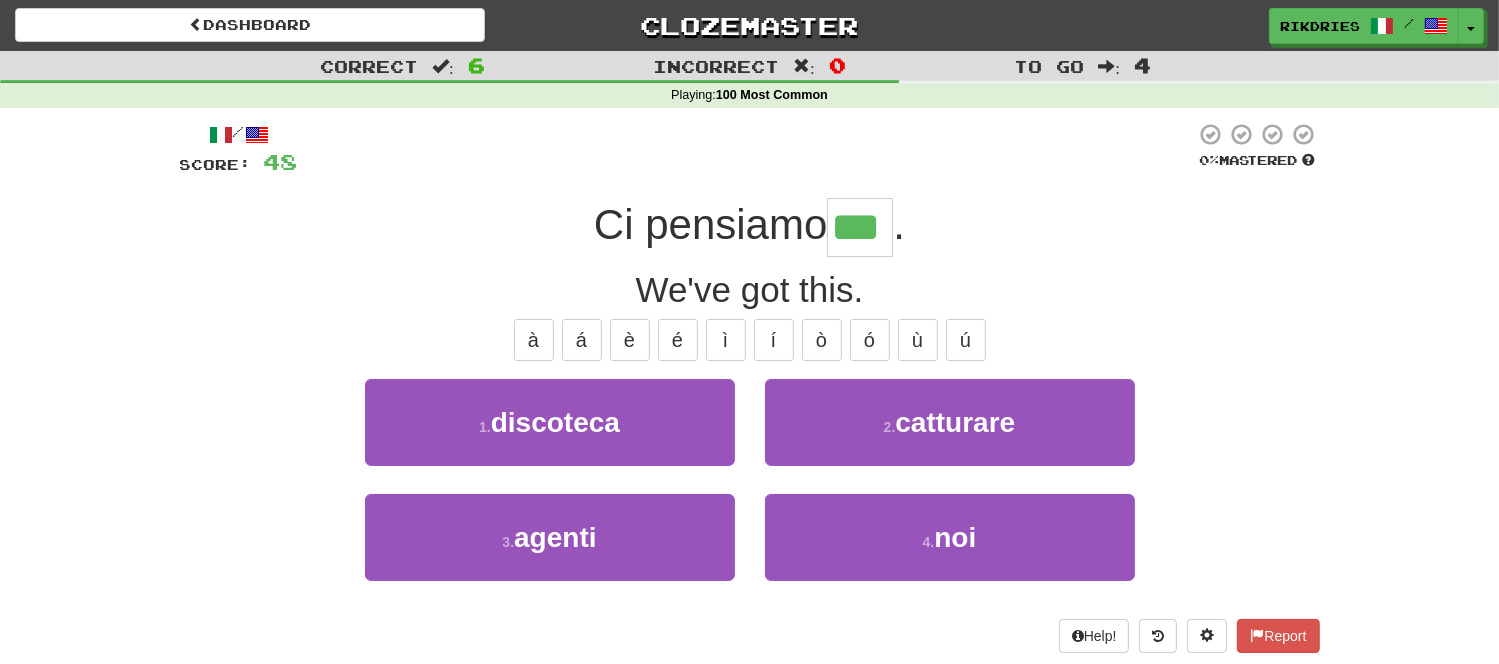 type on "***" 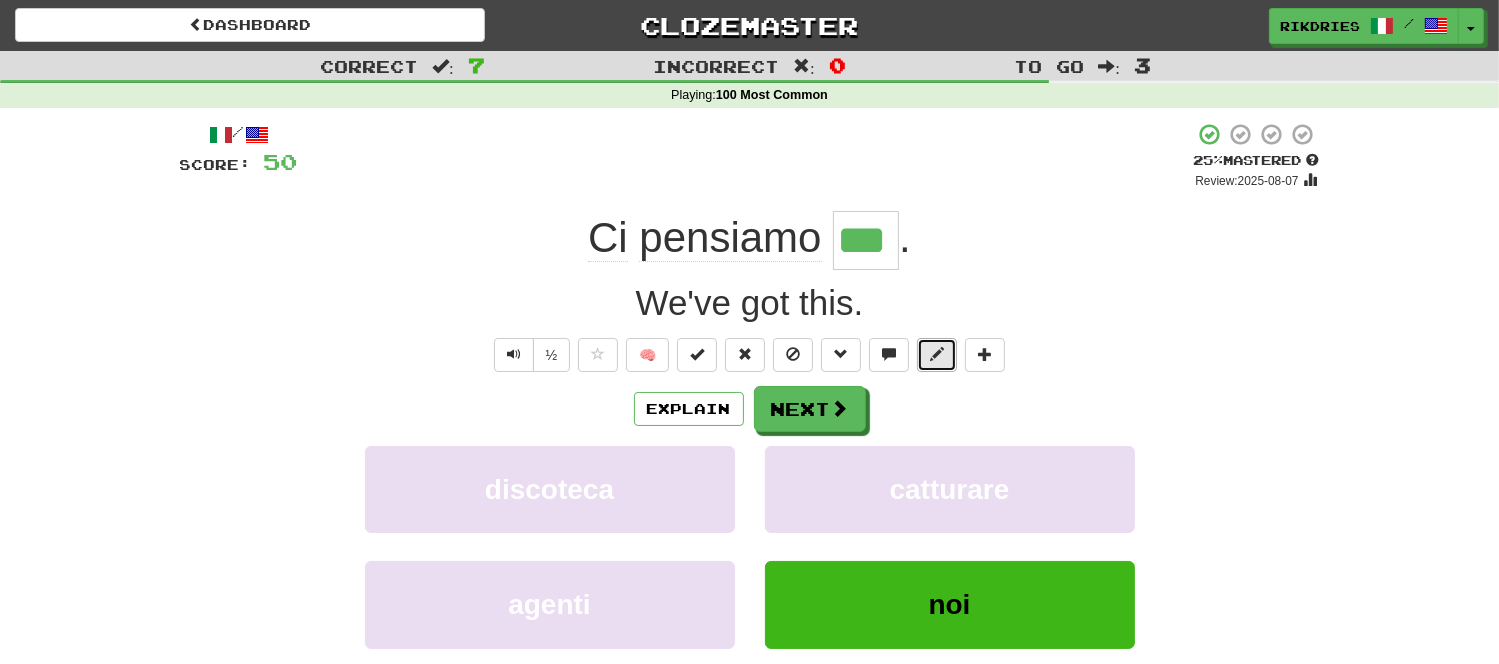 click at bounding box center (937, 354) 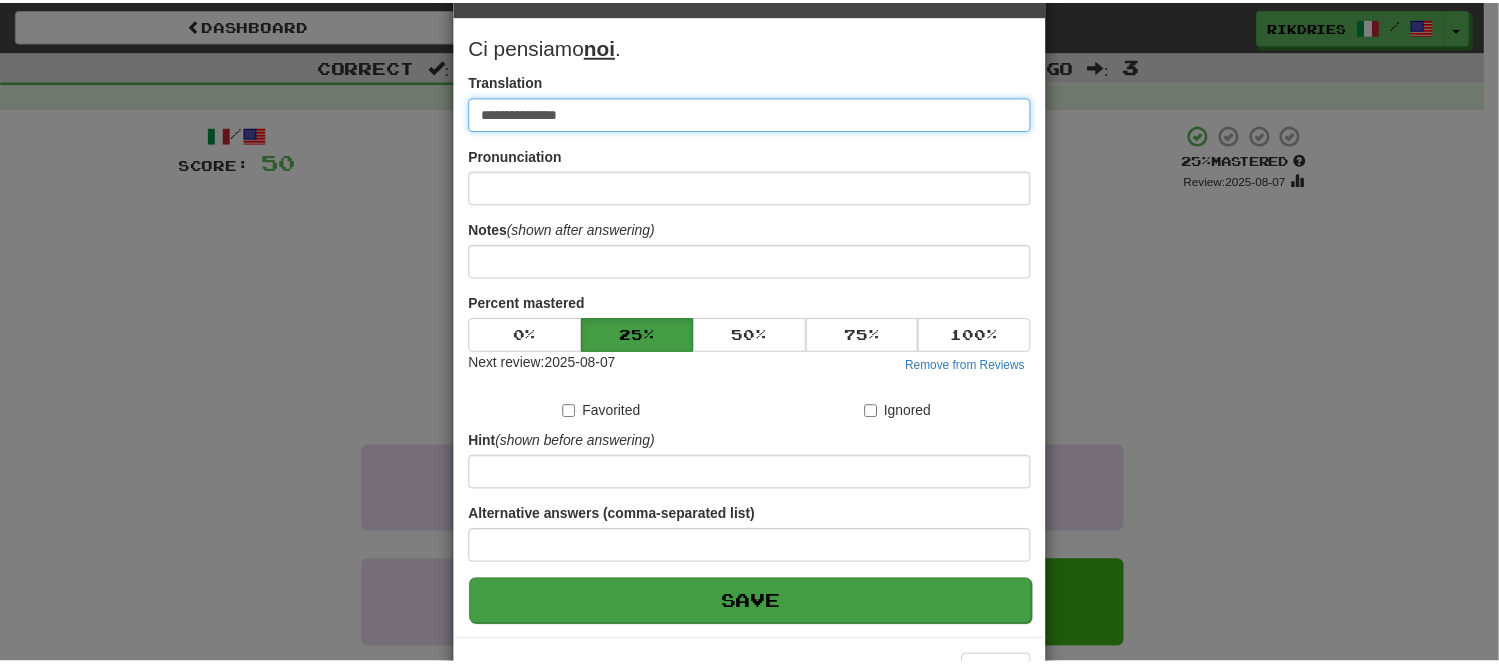 scroll, scrollTop: 136, scrollLeft: 0, axis: vertical 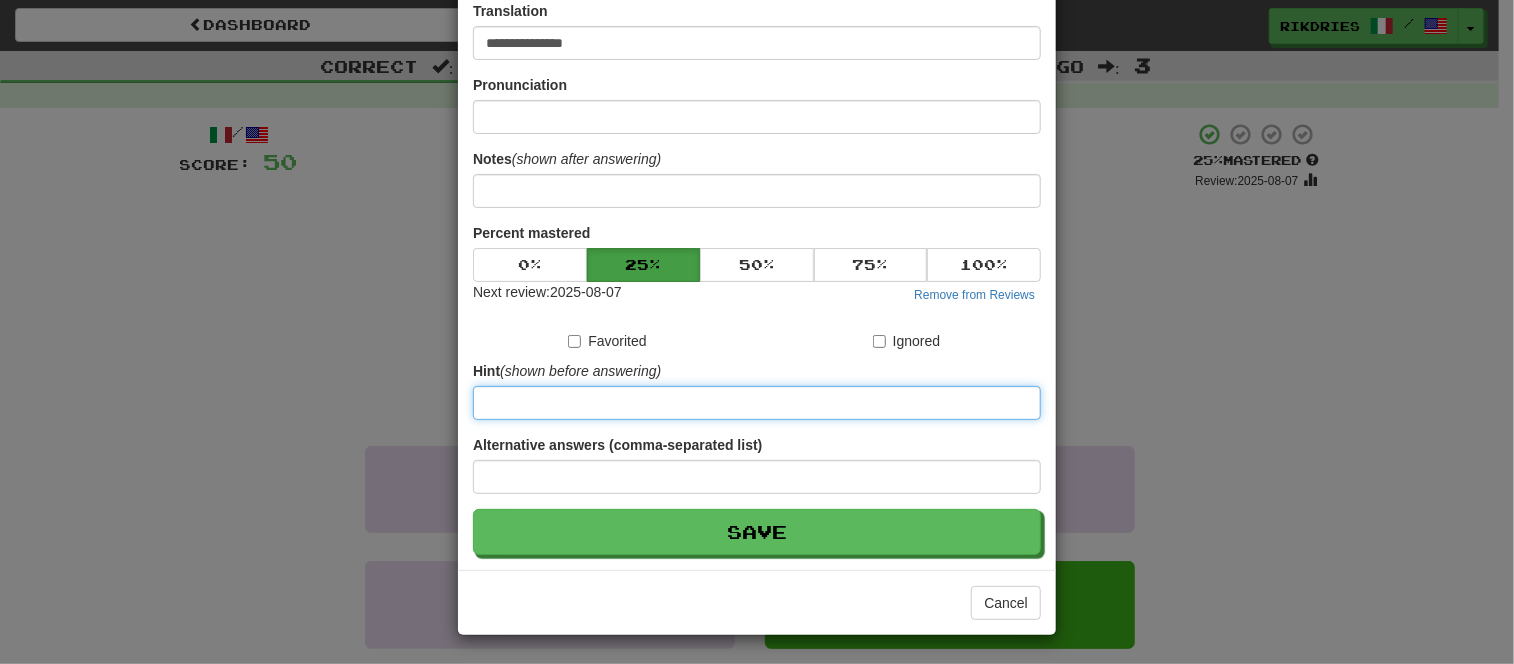 click at bounding box center [757, 403] 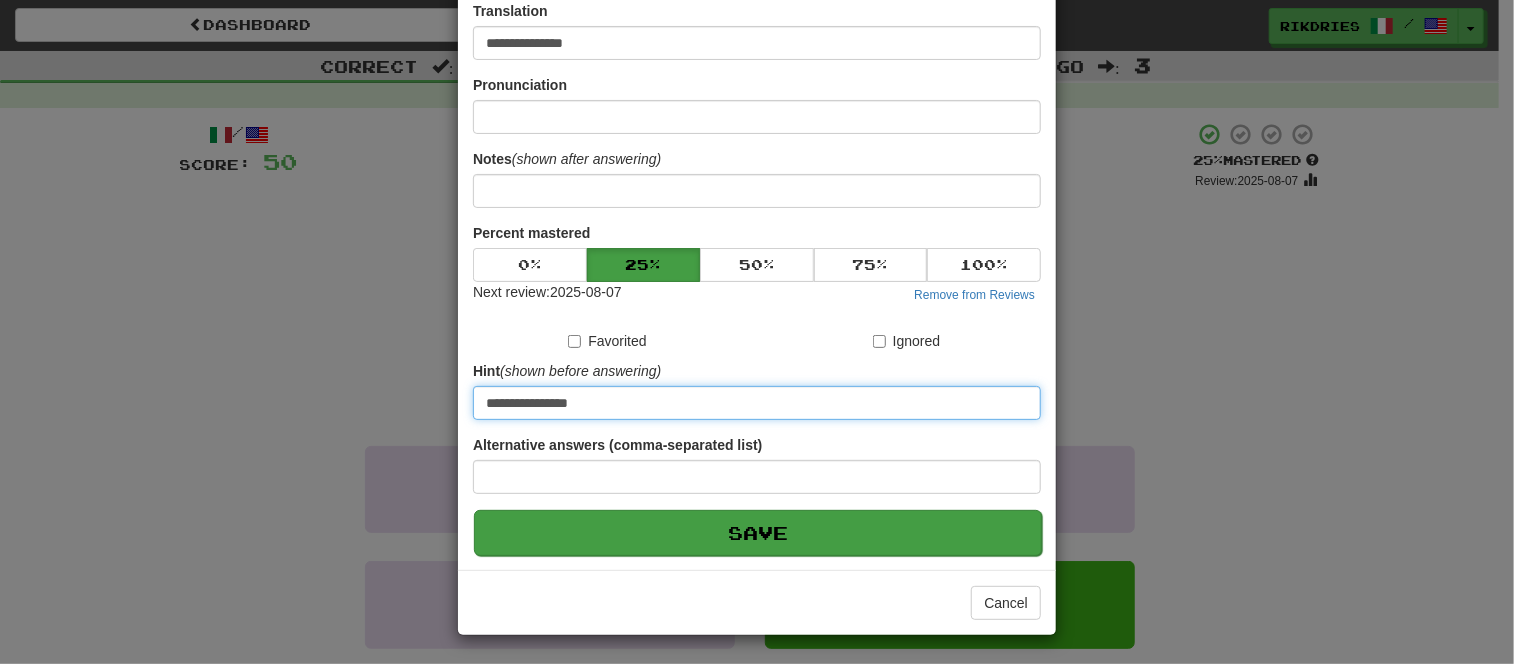 type on "**********" 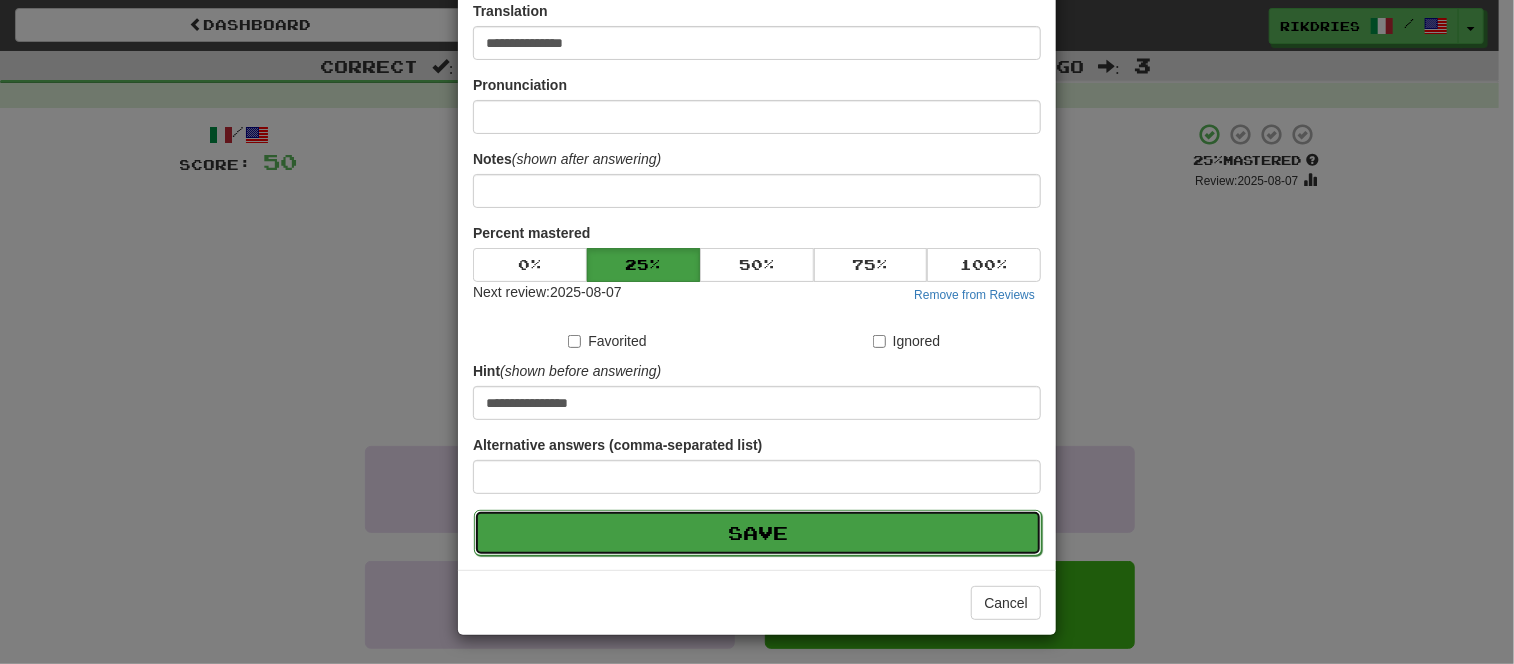 click on "Save" at bounding box center [758, 533] 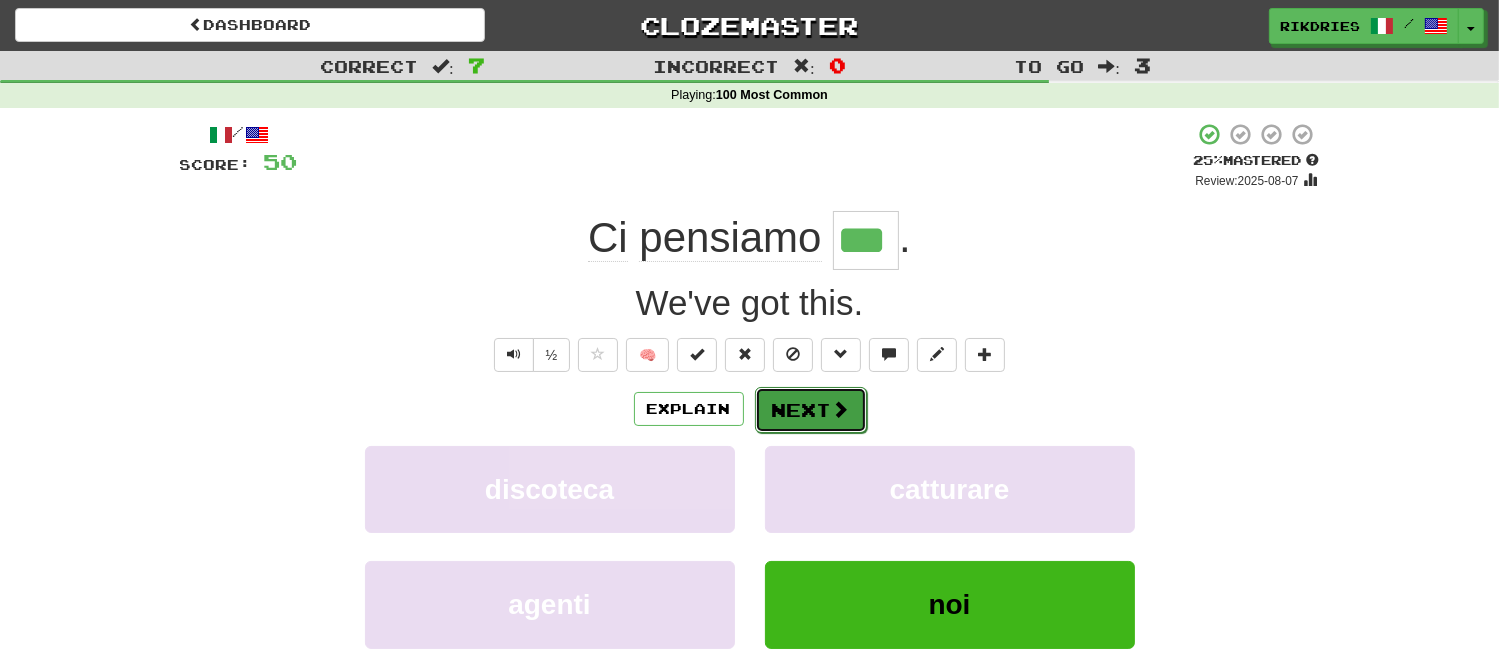 click on "Next" at bounding box center [811, 410] 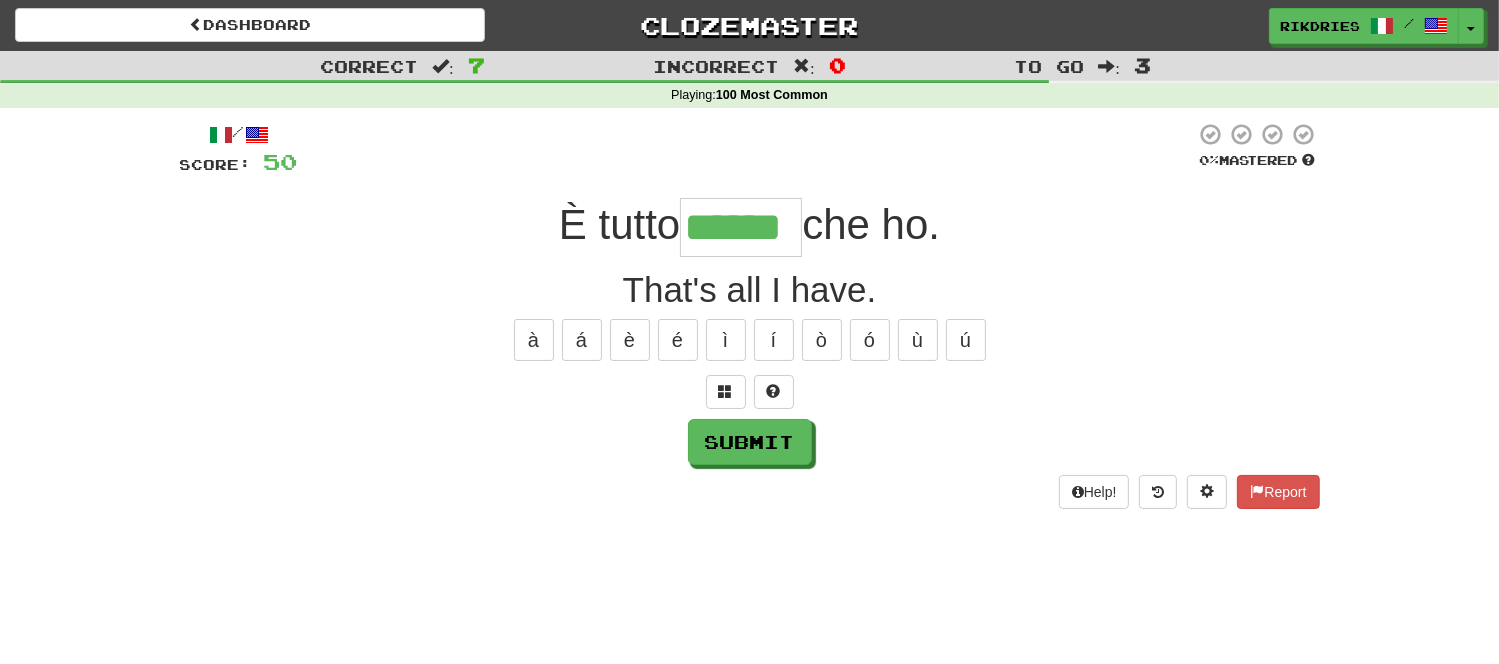 type on "******" 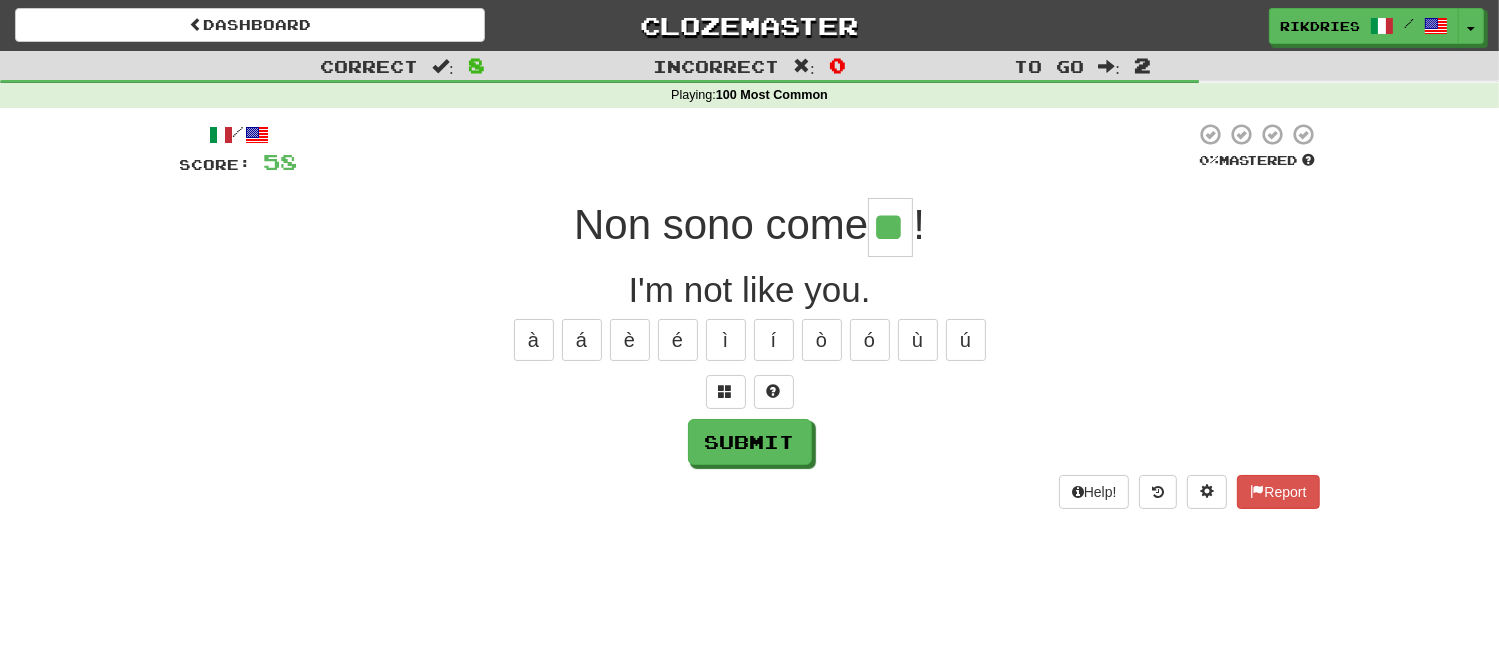 type on "**" 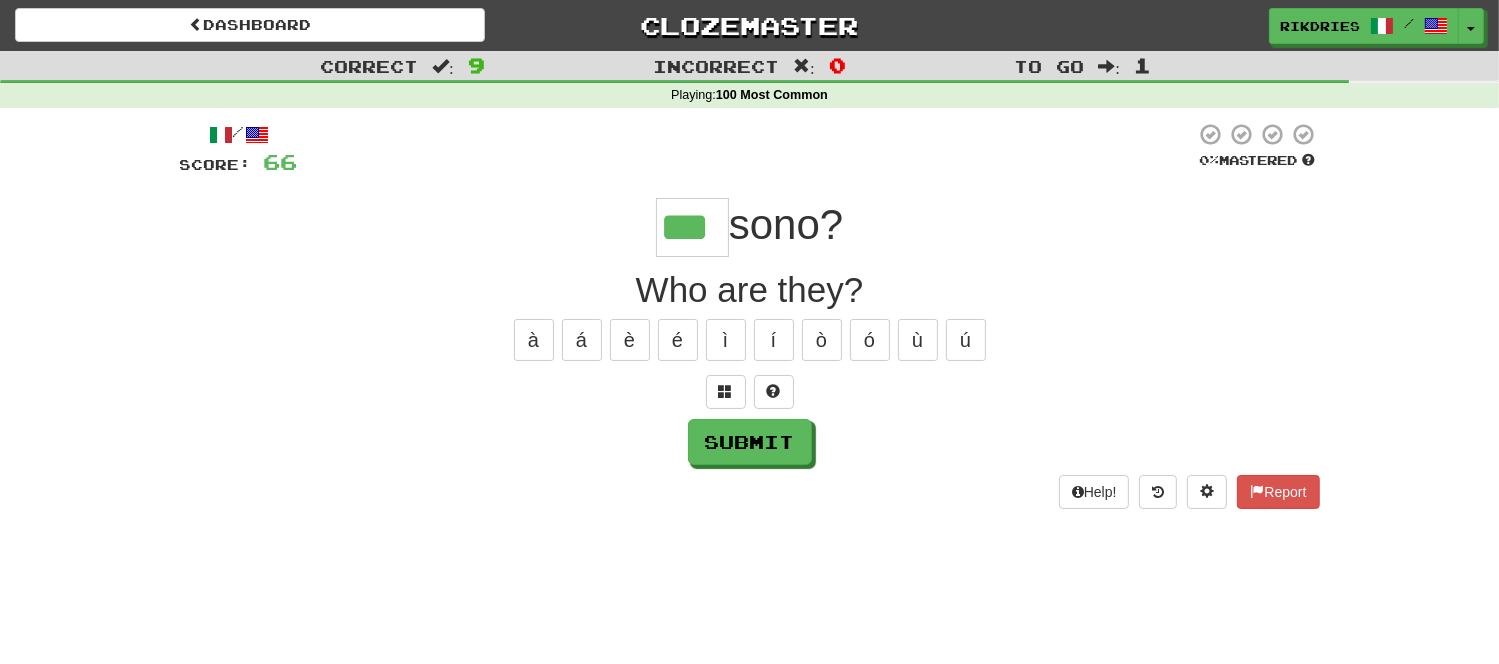 type on "***" 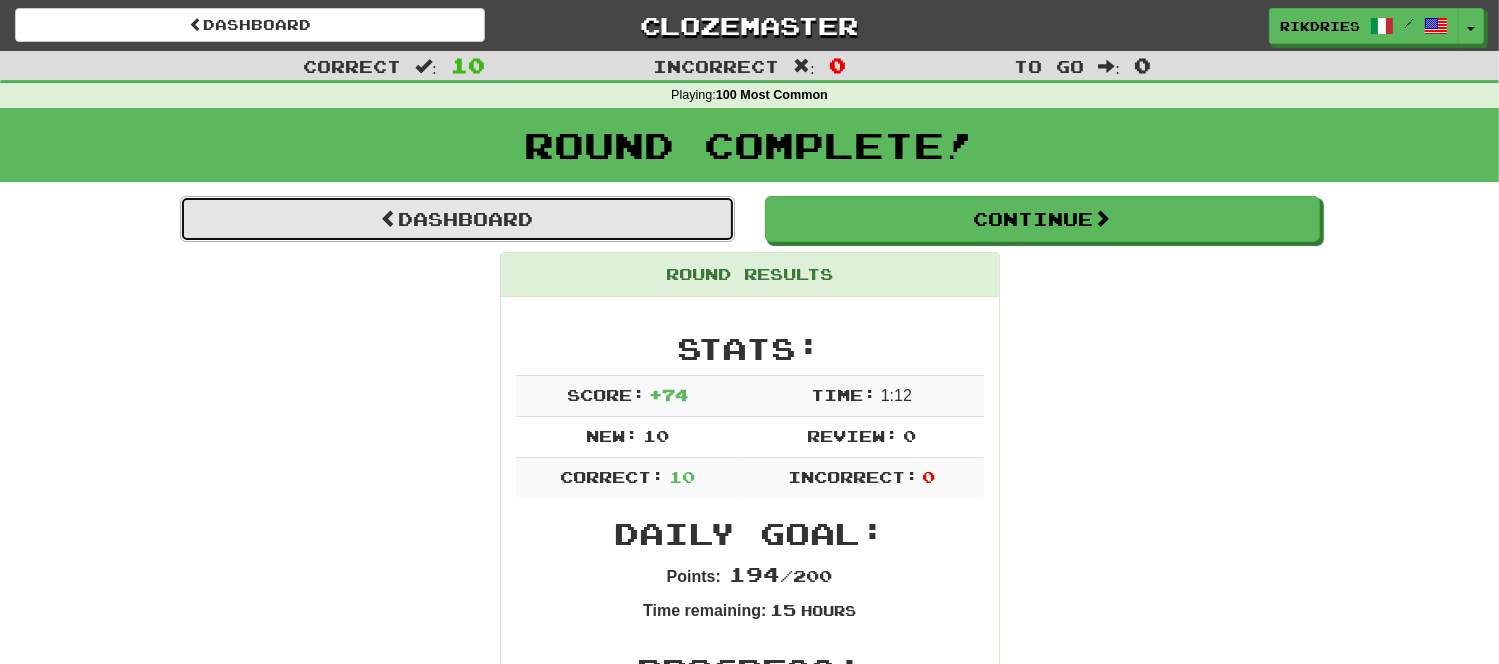 click on "Dashboard" at bounding box center [457, 219] 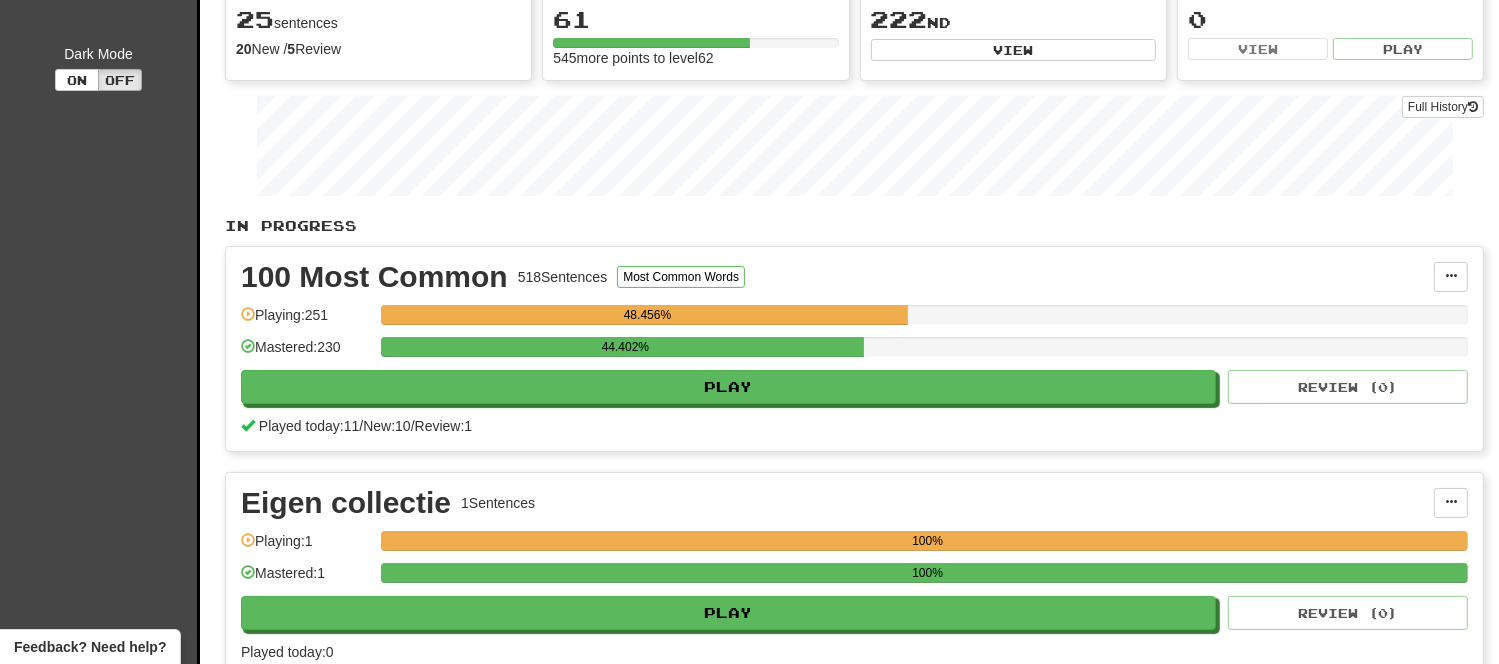 scroll, scrollTop: 0, scrollLeft: 0, axis: both 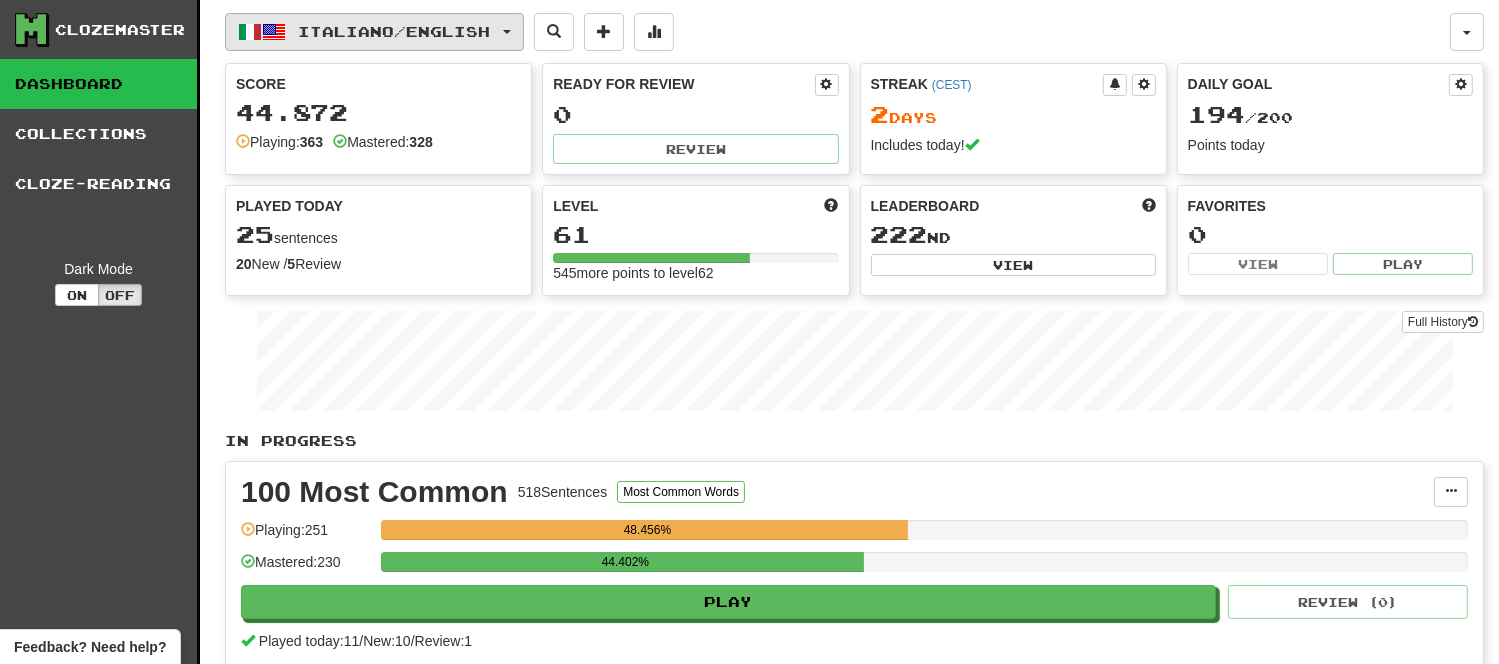 click on "Italiano  /  English" at bounding box center [374, 32] 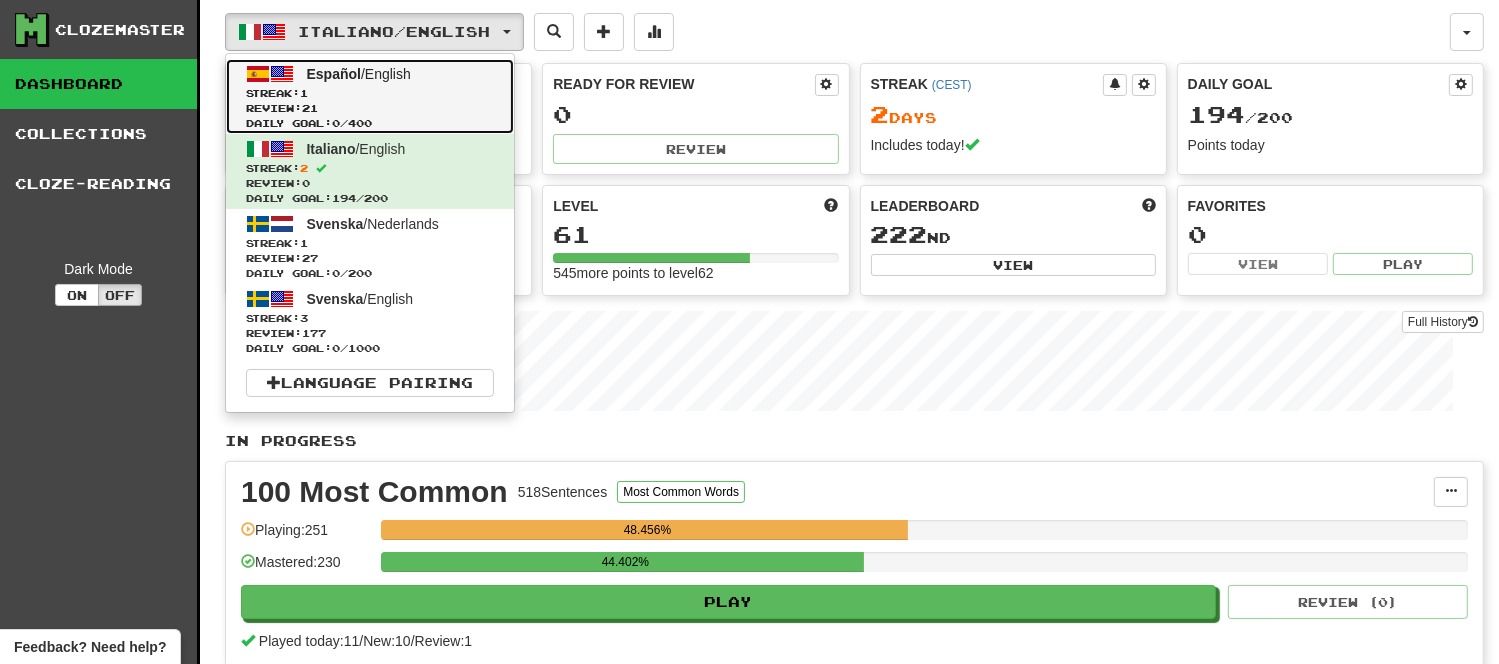 click on "Streak:  1" at bounding box center (370, 93) 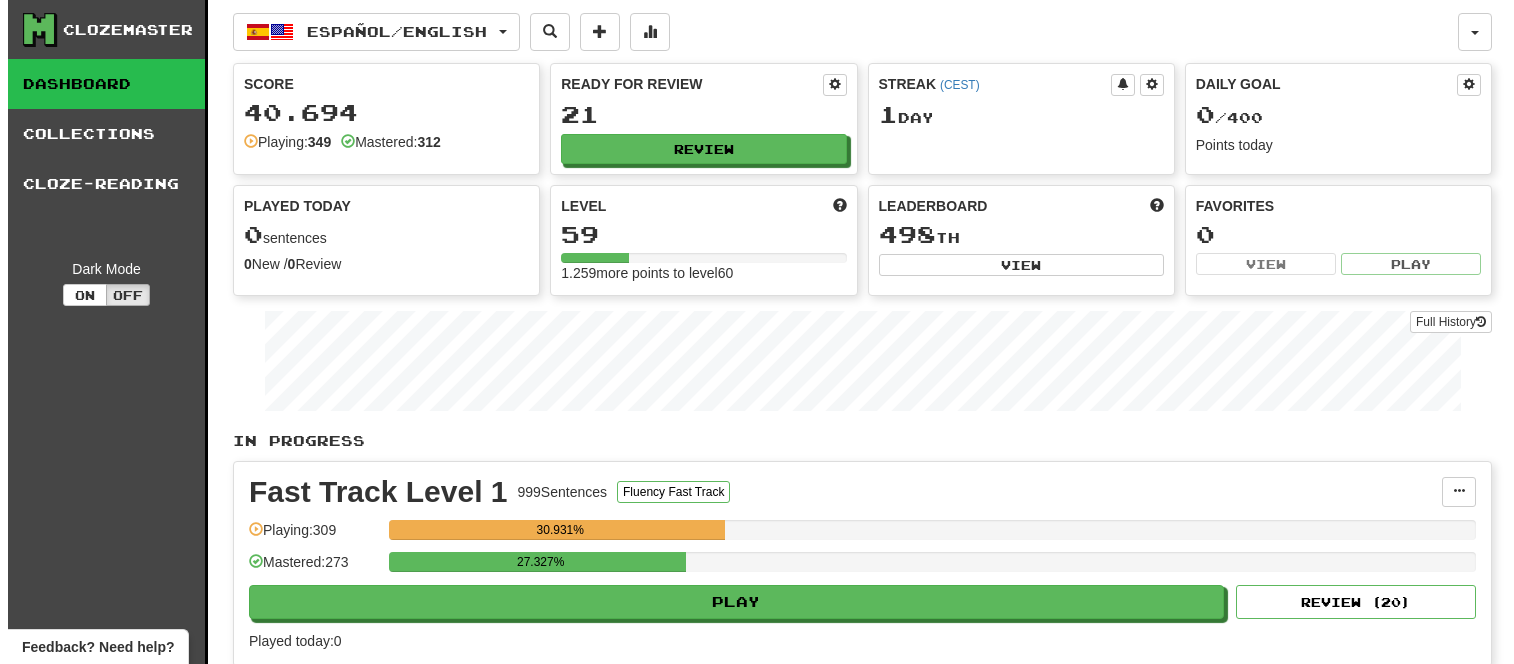 scroll, scrollTop: 0, scrollLeft: 0, axis: both 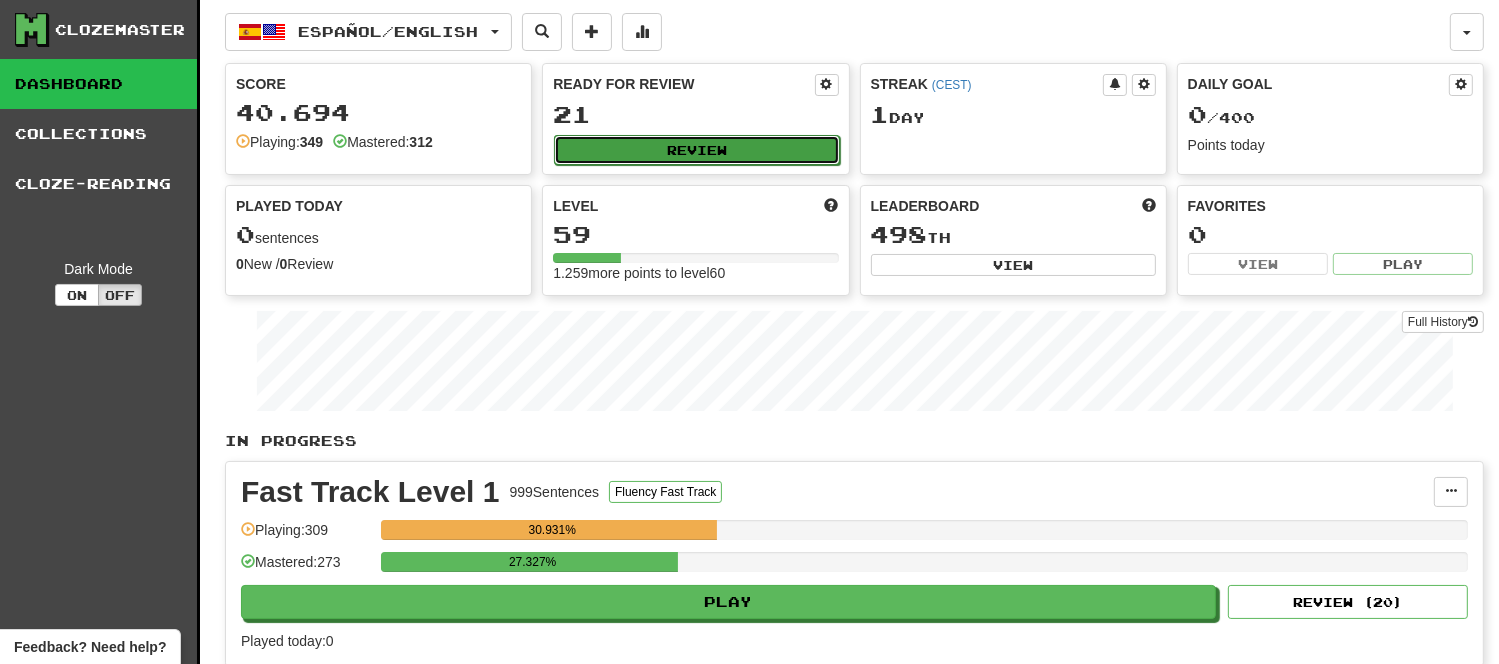 click on "Review" at bounding box center [696, 150] 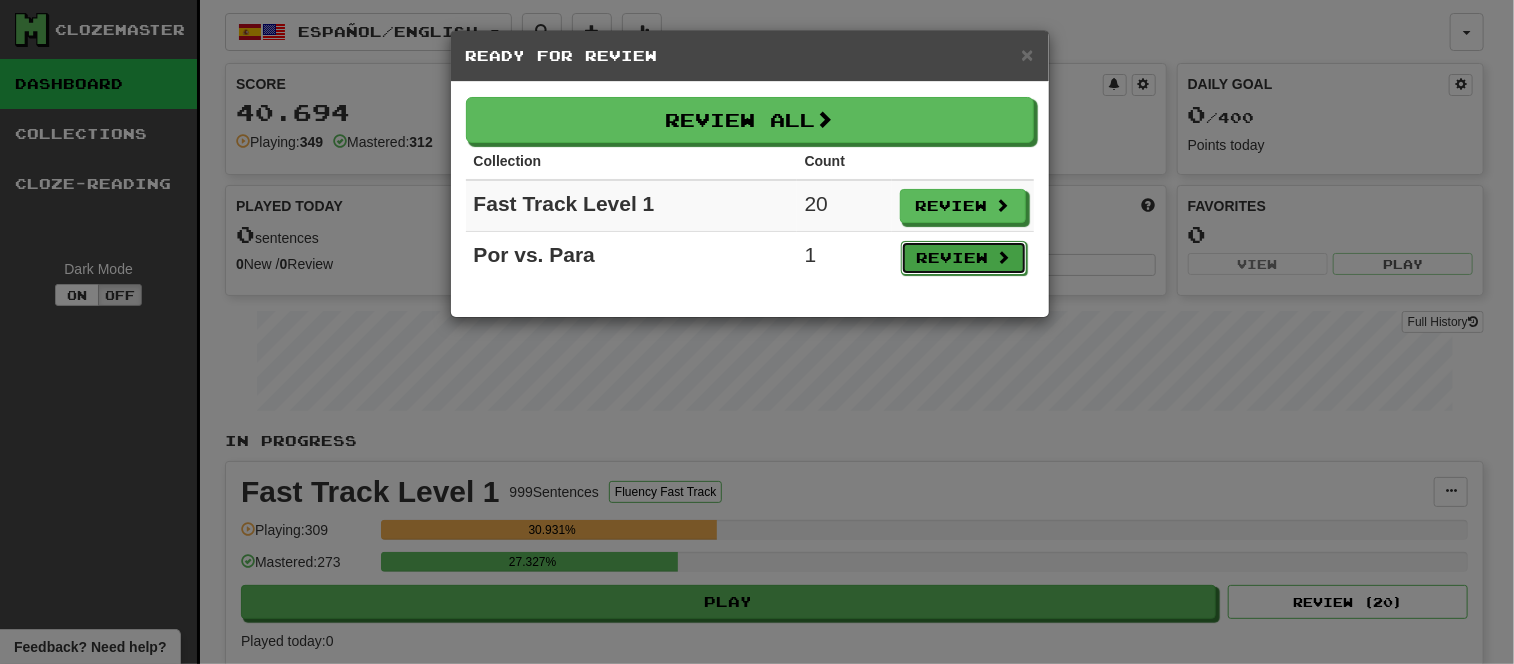 click on "Review" at bounding box center (964, 258) 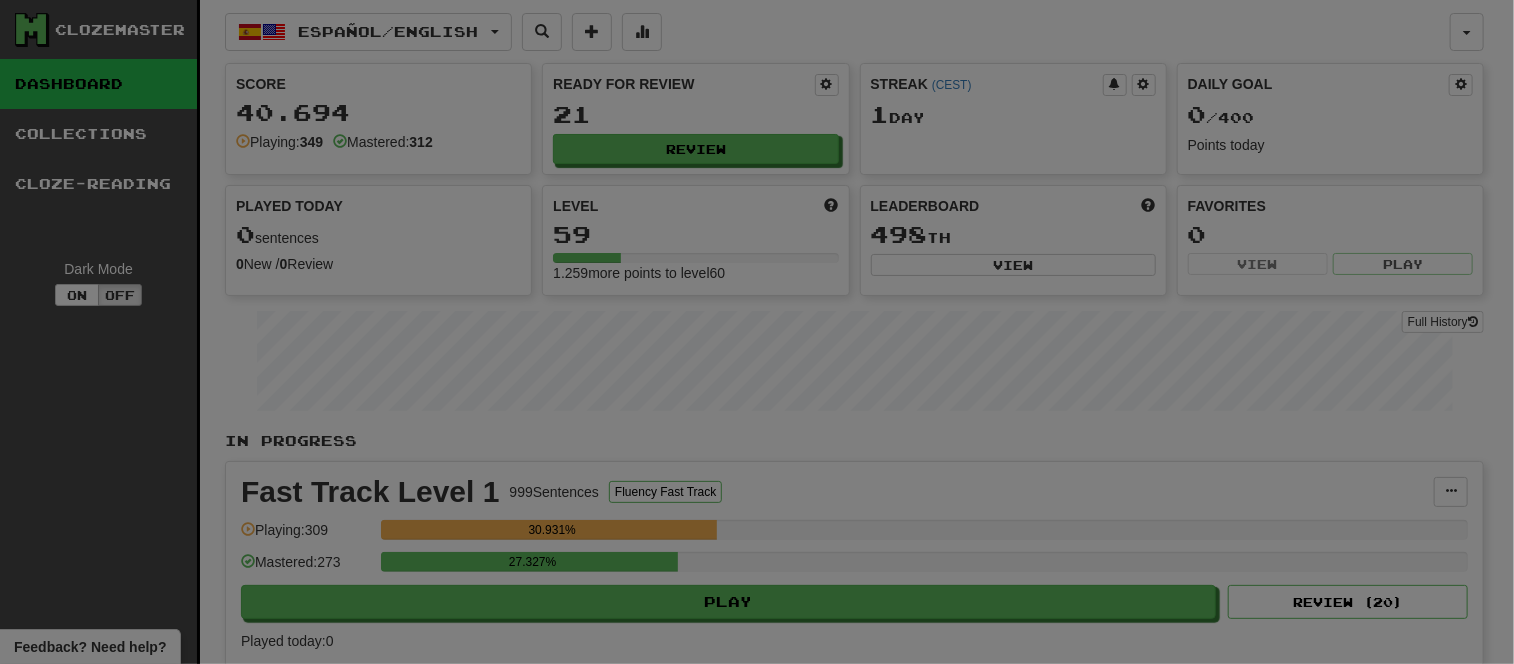 select on "**" 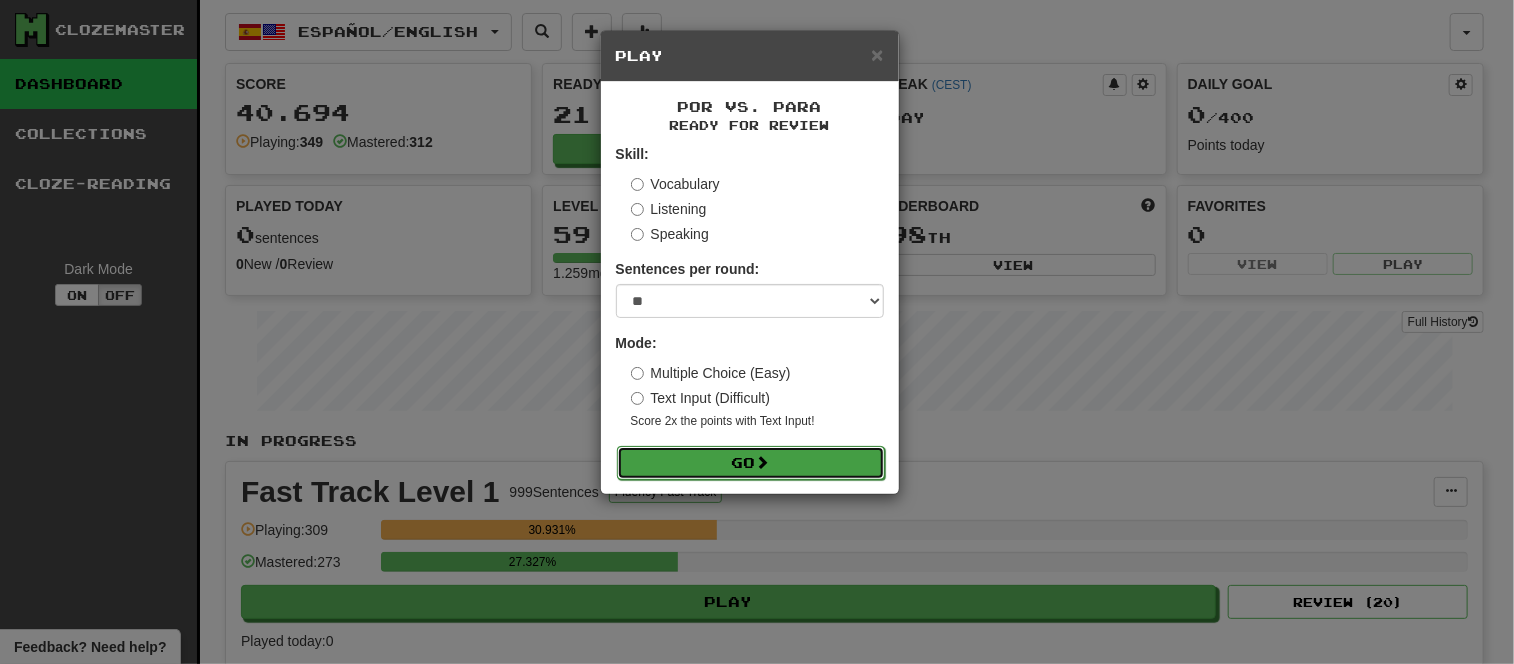 click on "Go" at bounding box center (751, 463) 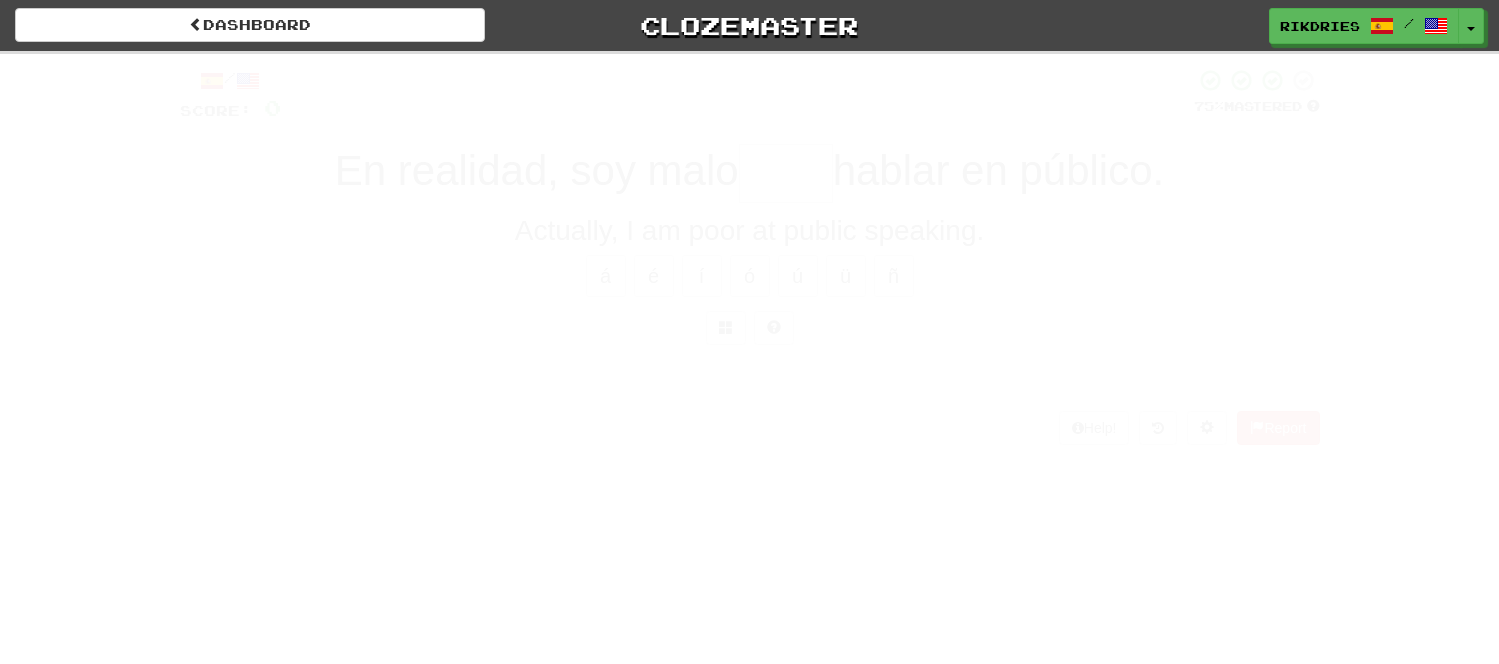 scroll, scrollTop: 0, scrollLeft: 0, axis: both 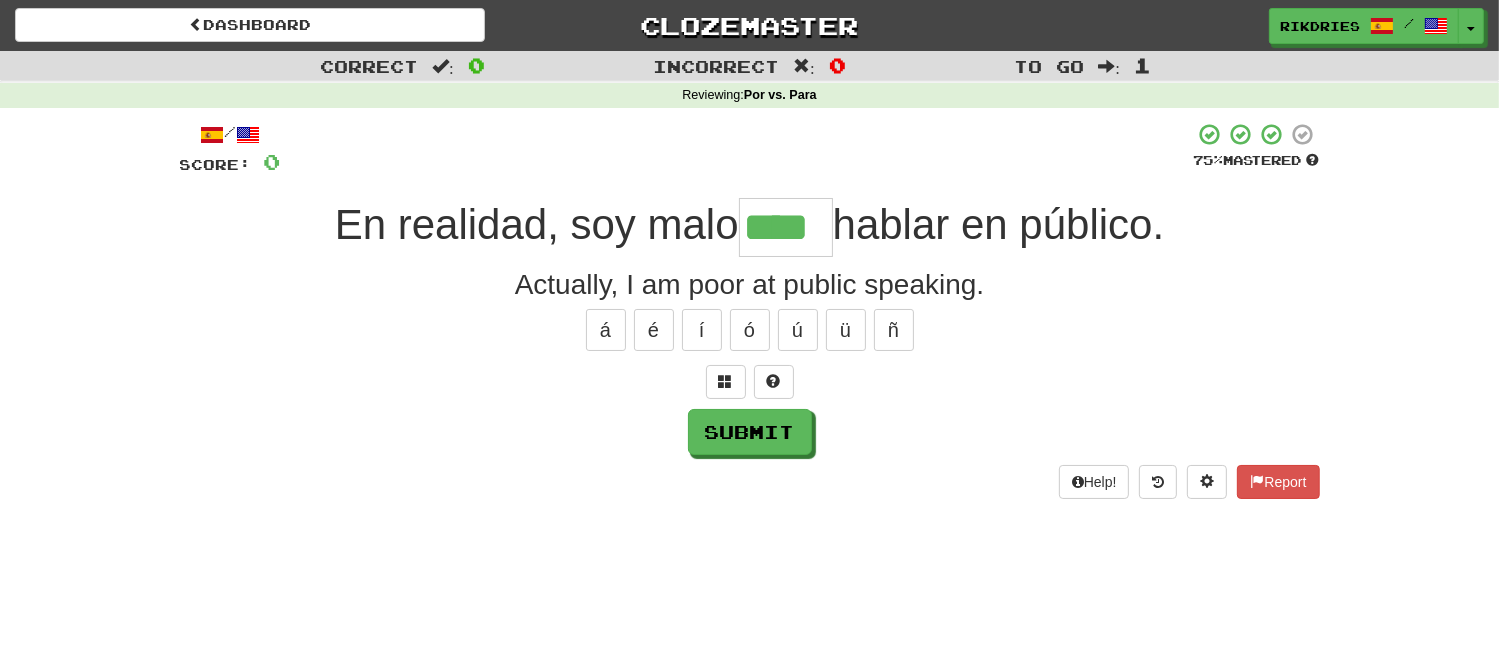 type on "****" 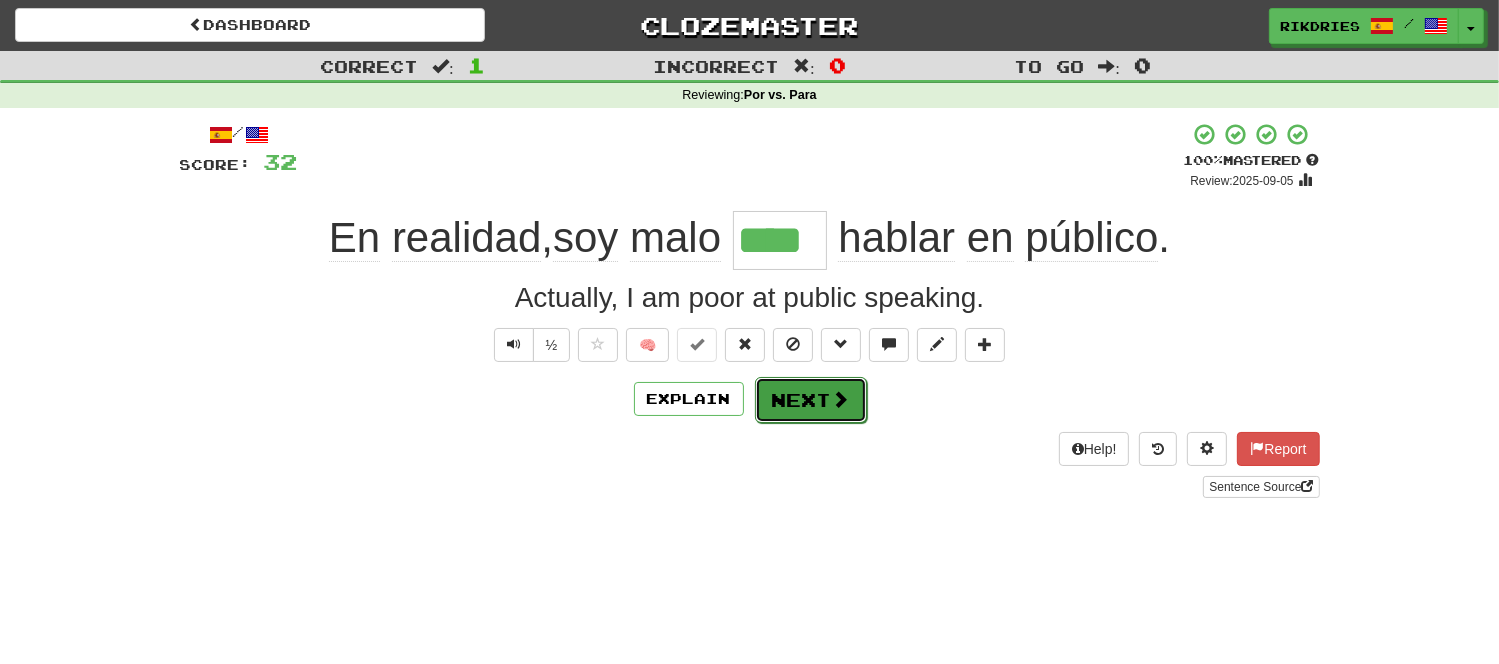 click on "Next" at bounding box center (811, 400) 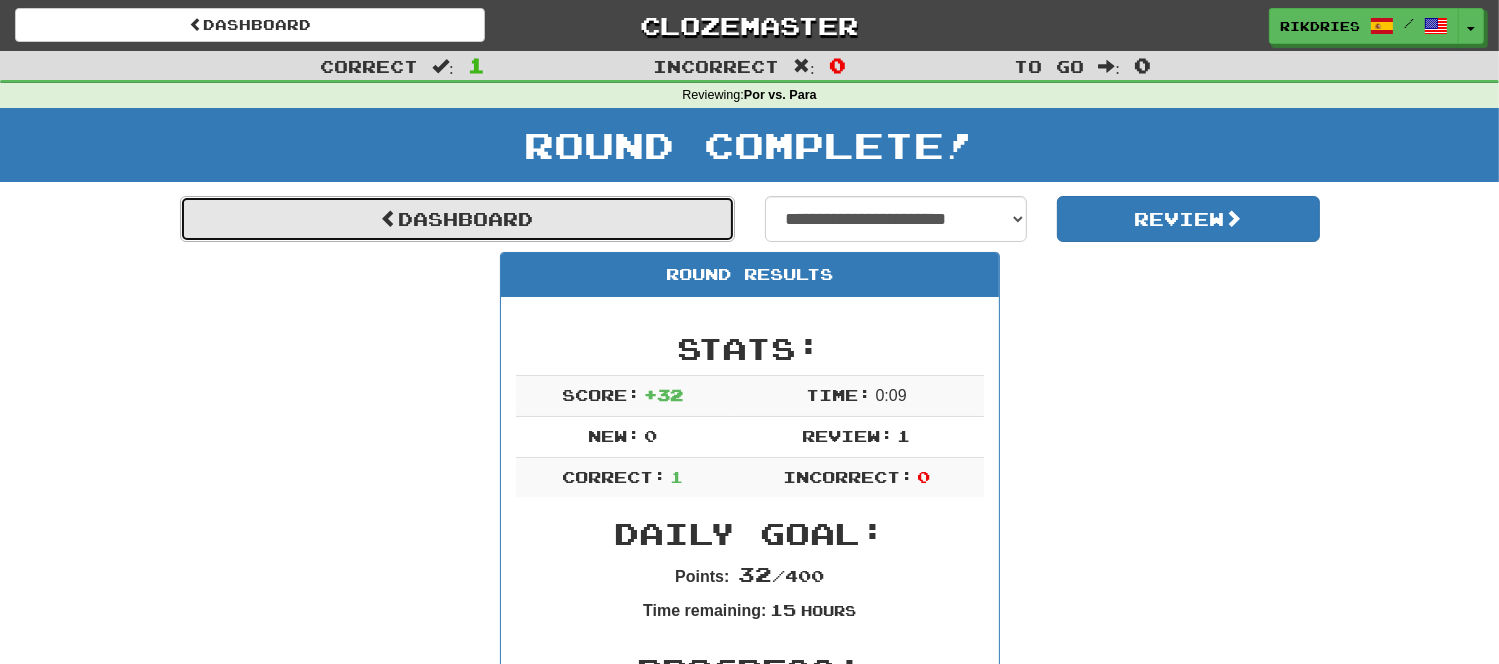 click on "Dashboard" at bounding box center [457, 219] 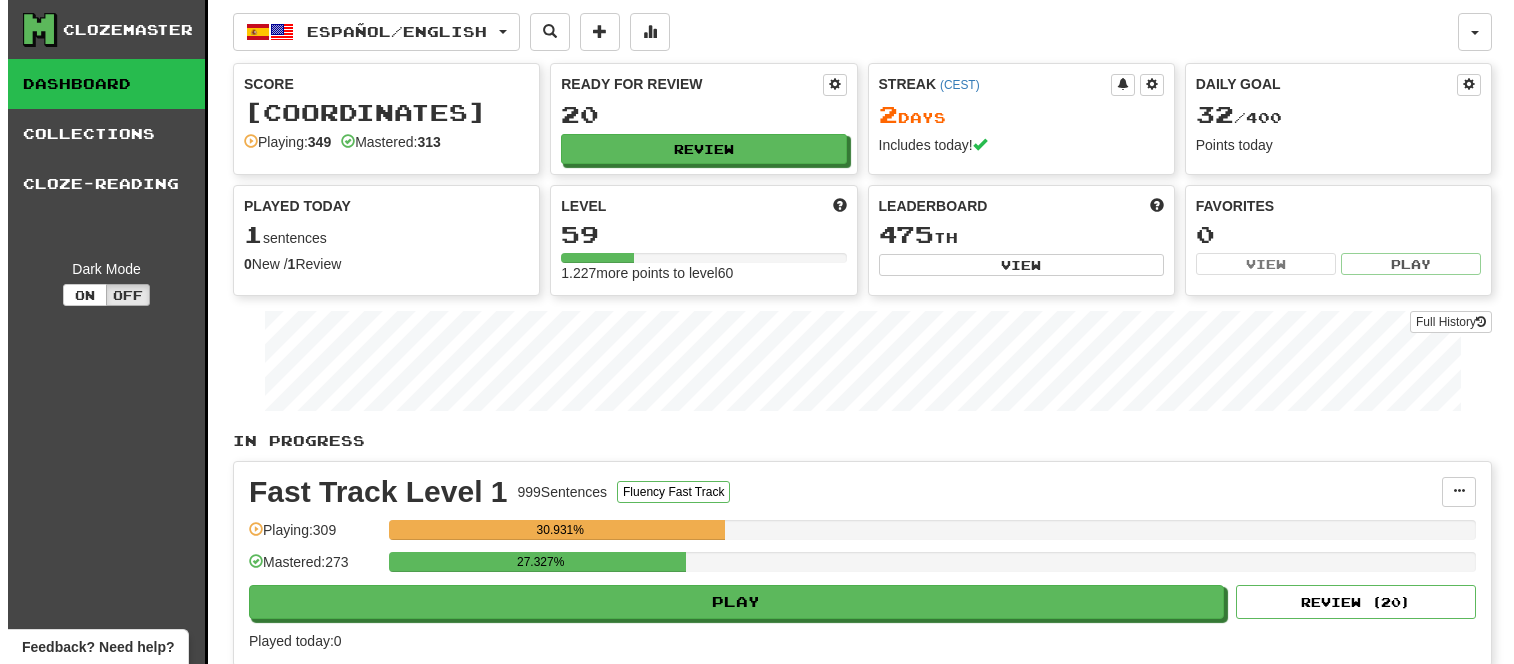 scroll, scrollTop: 0, scrollLeft: 0, axis: both 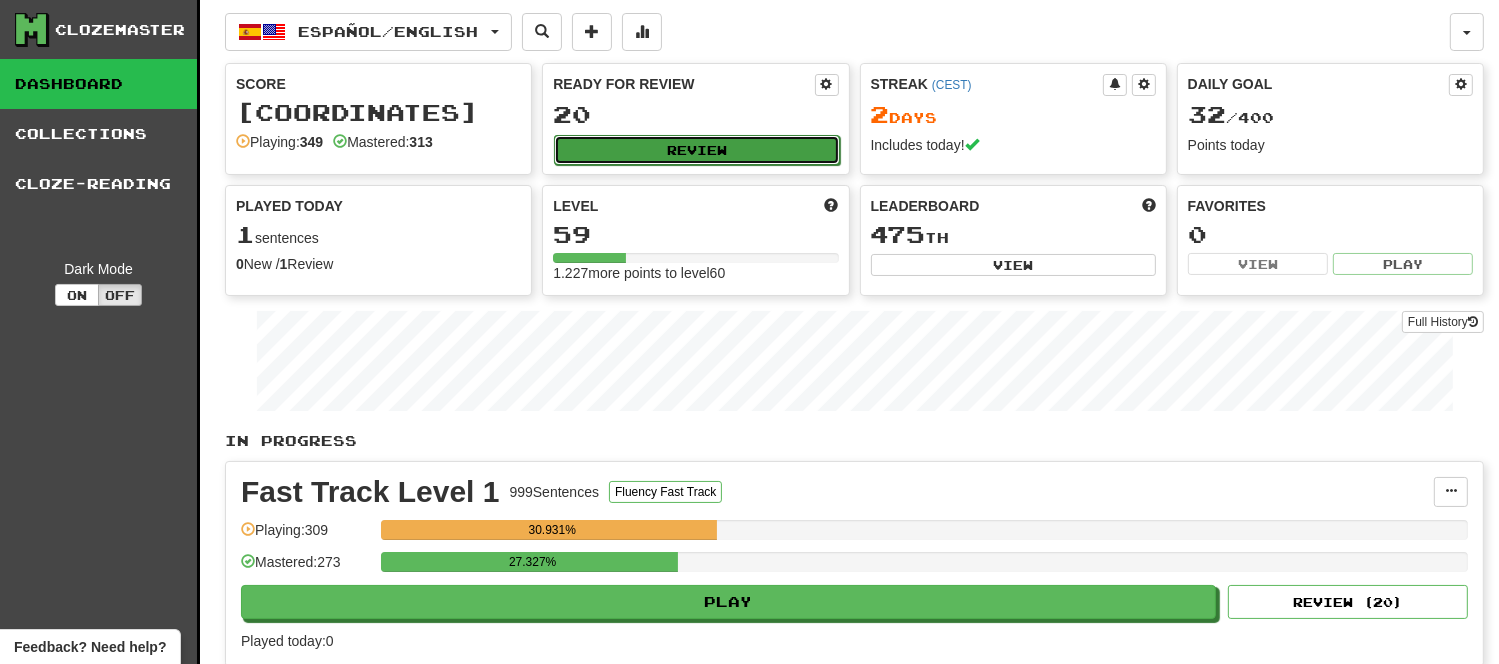 click on "Review" at bounding box center [696, 150] 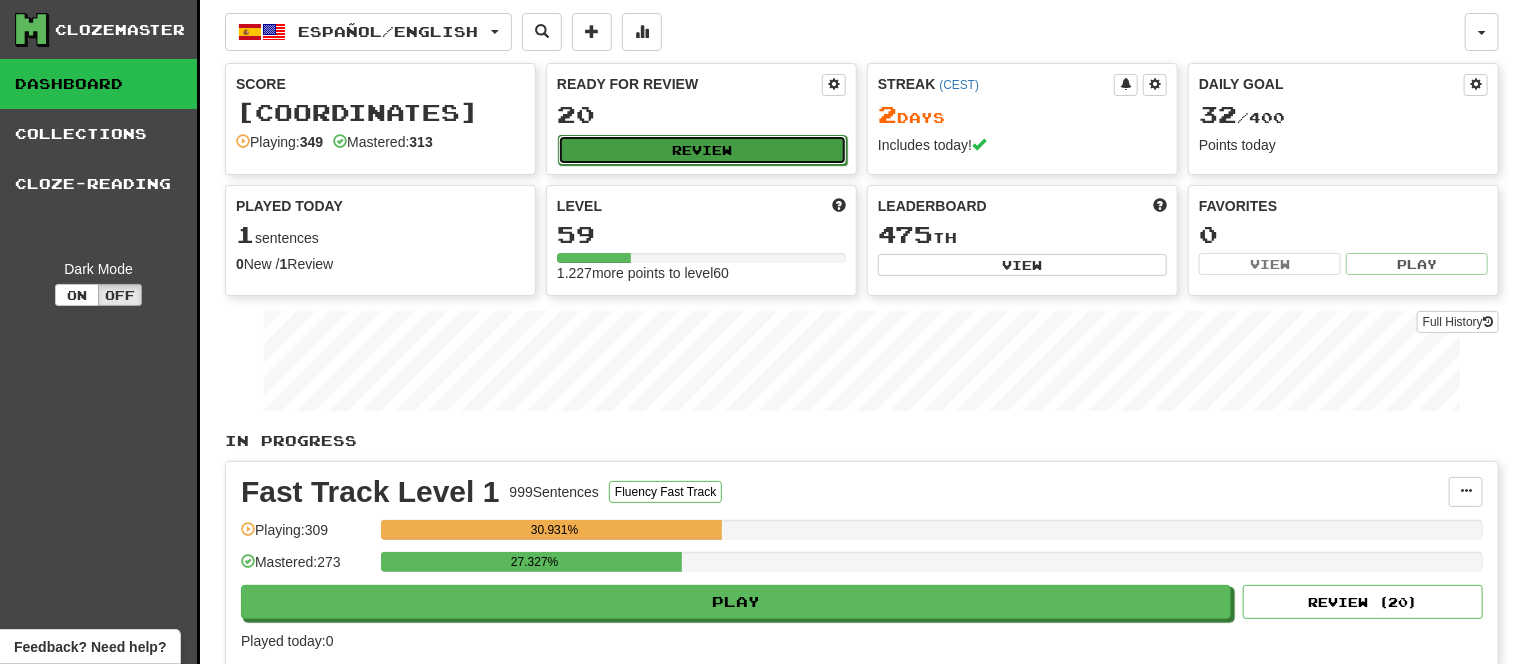 select on "**" 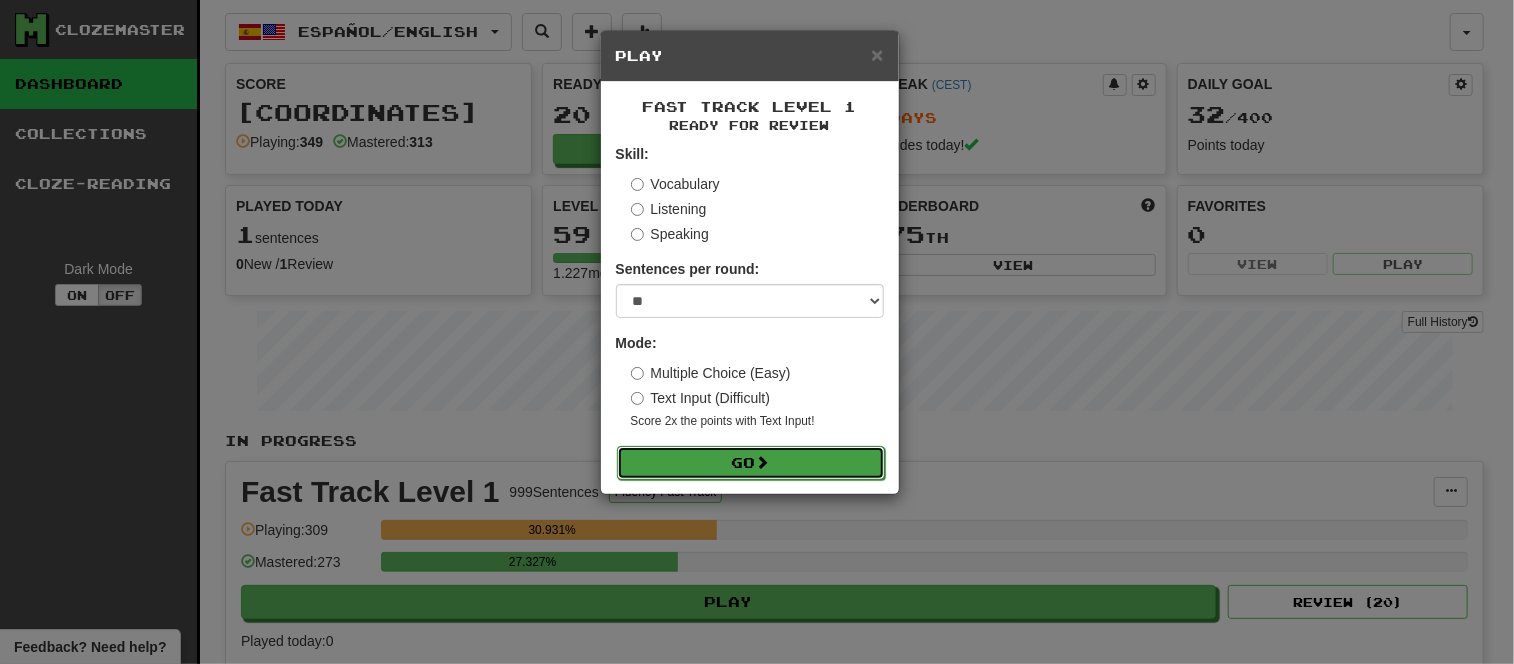 click on "Go" at bounding box center (751, 463) 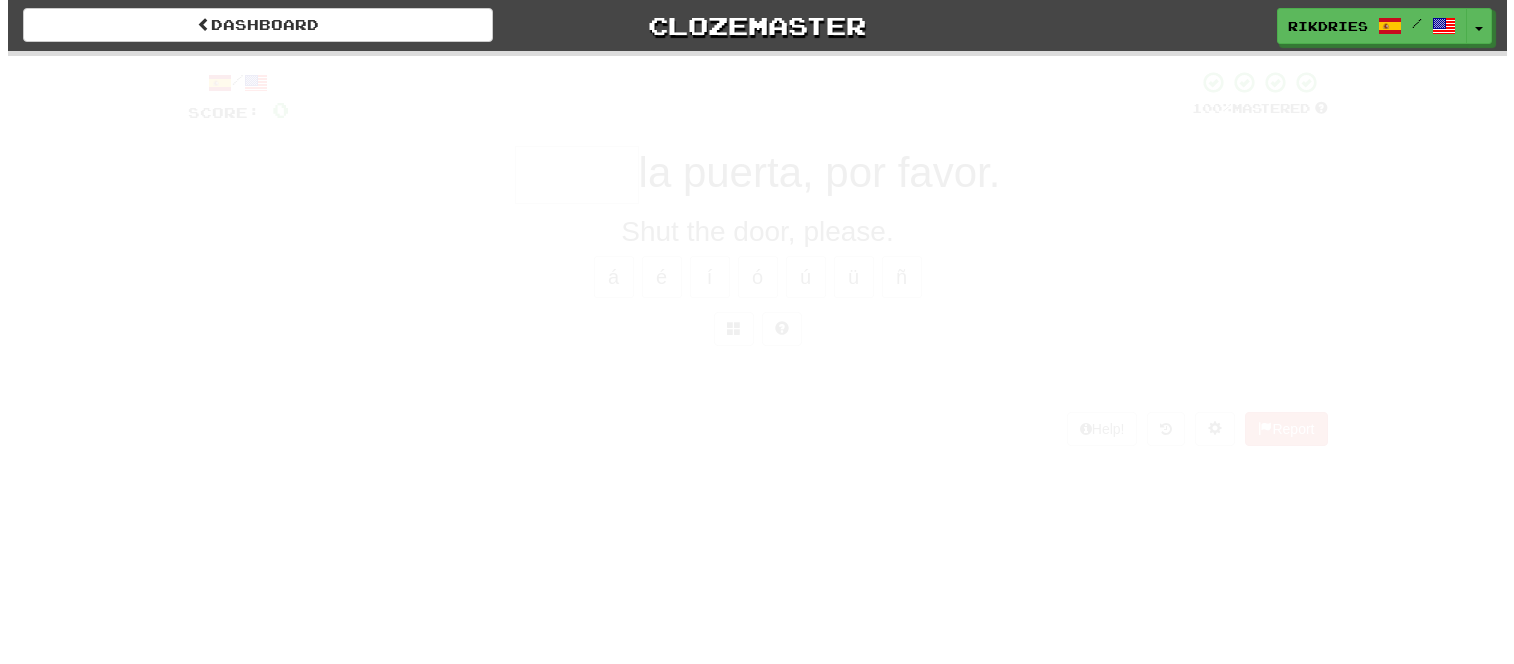 scroll, scrollTop: 0, scrollLeft: 0, axis: both 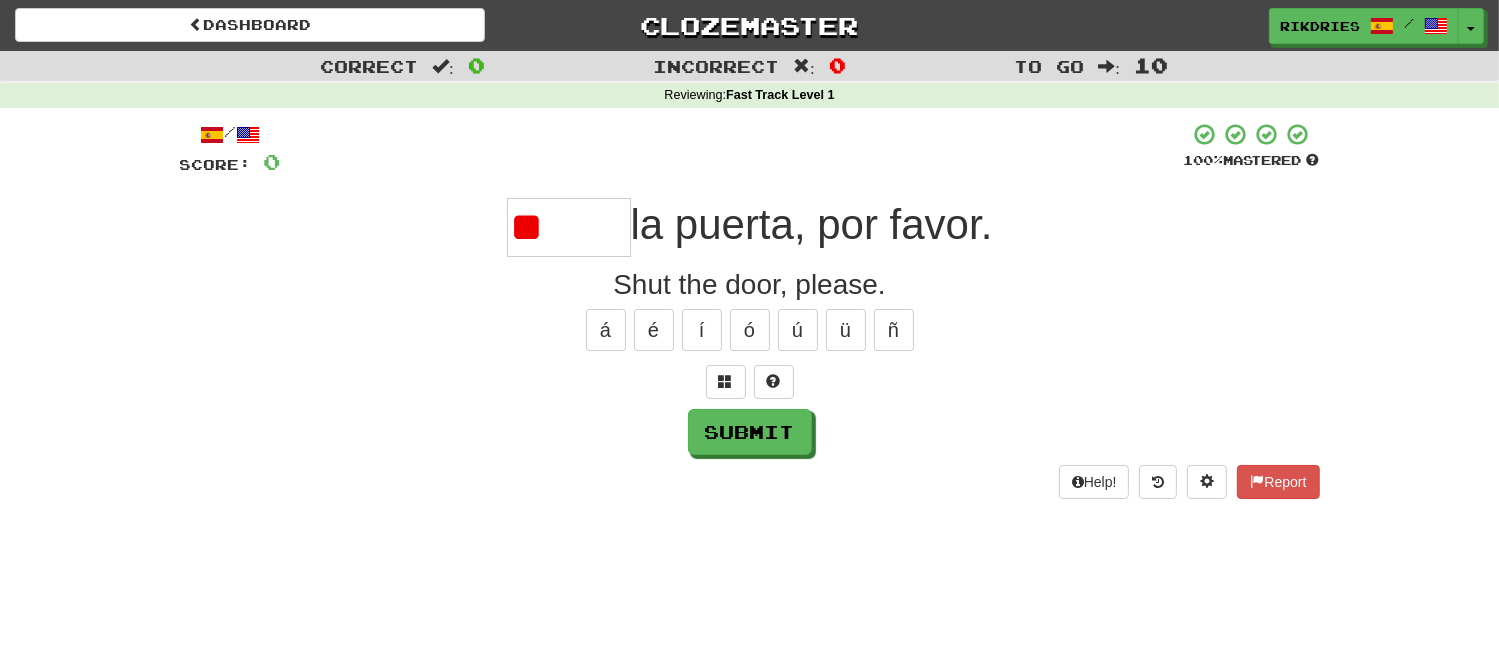type on "*" 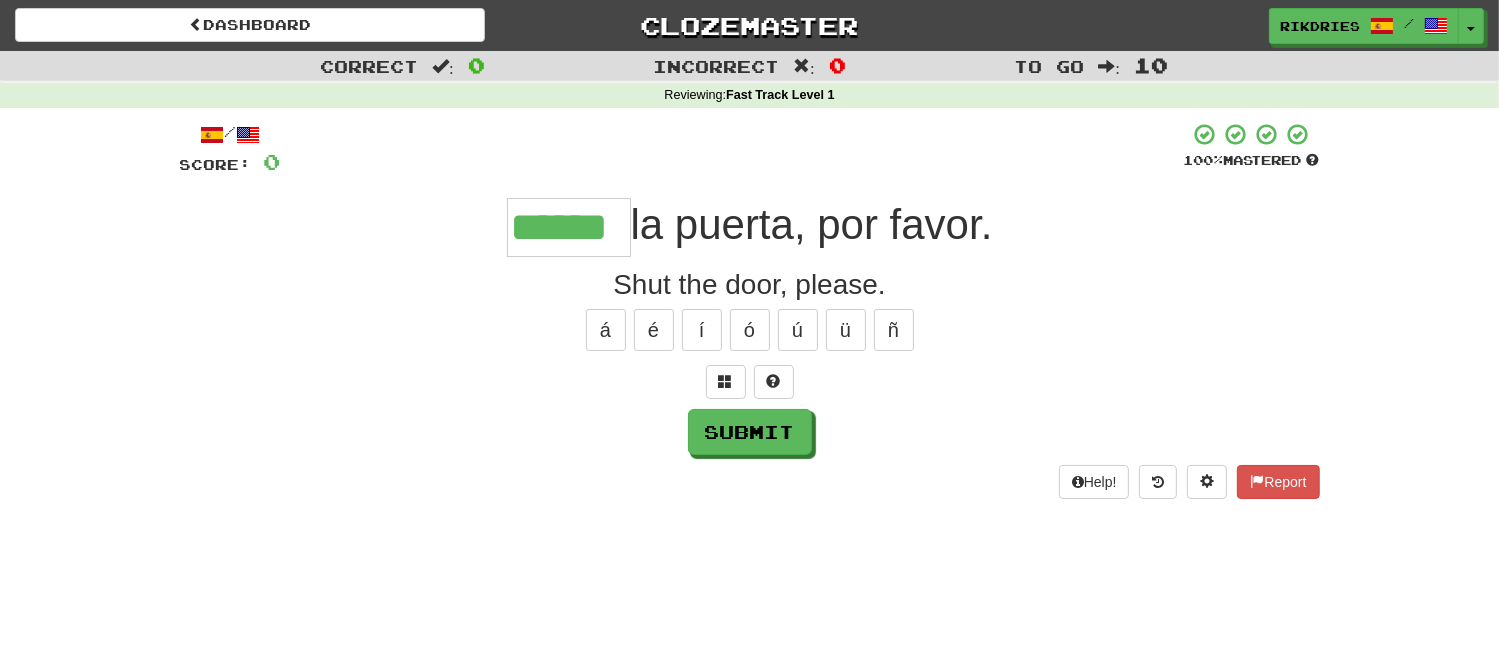 type on "******" 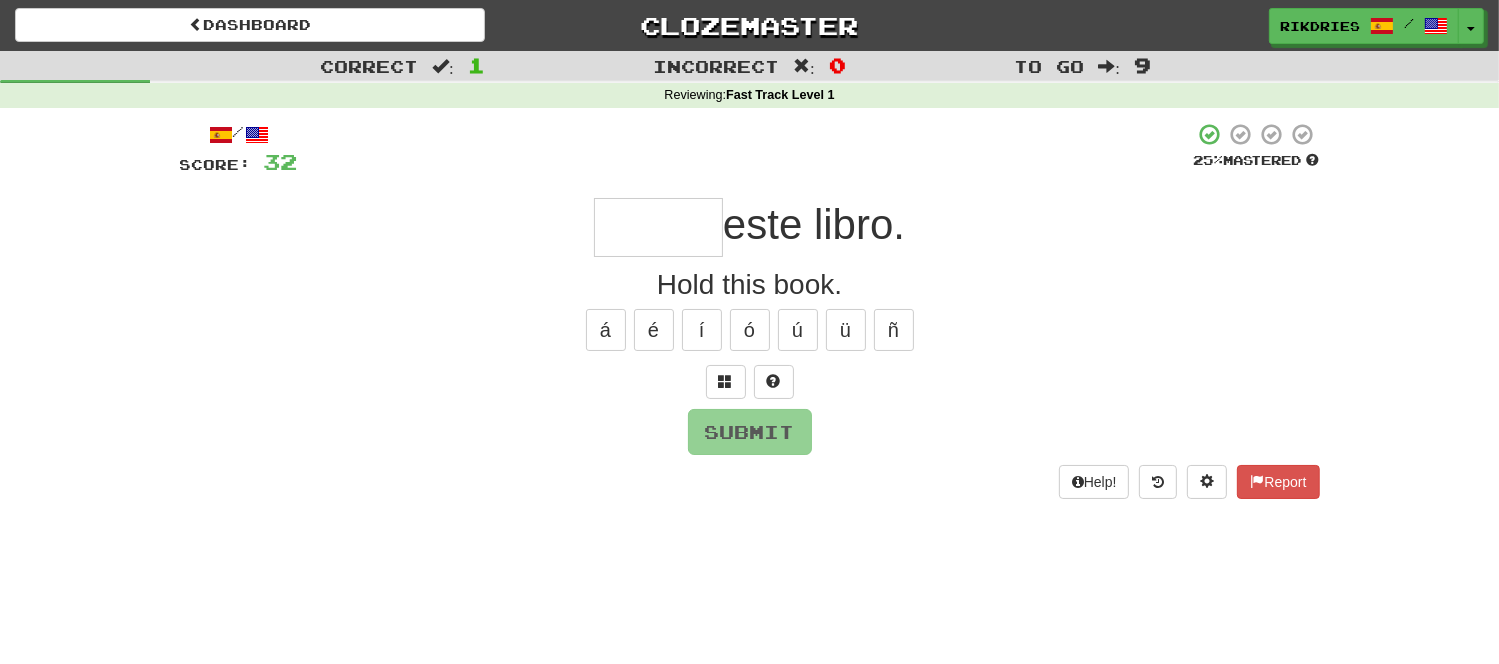 type on "*" 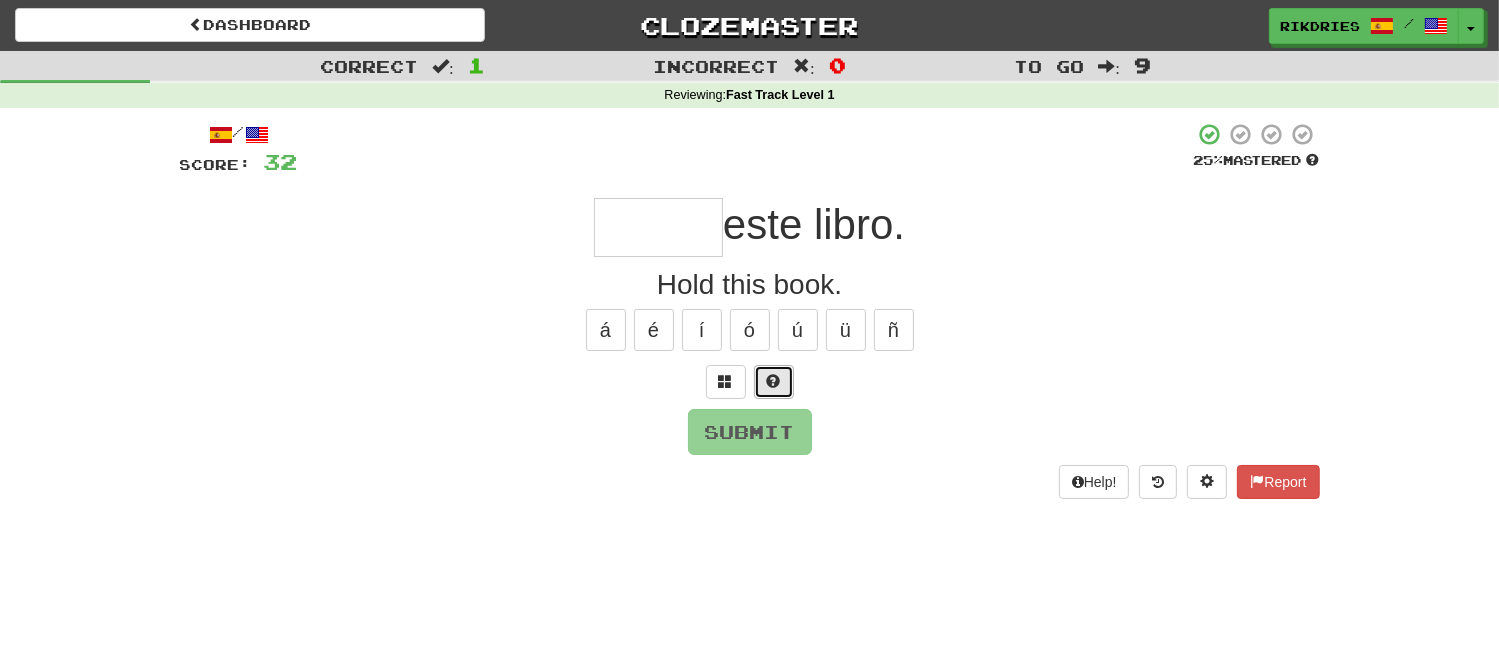 click at bounding box center [774, 382] 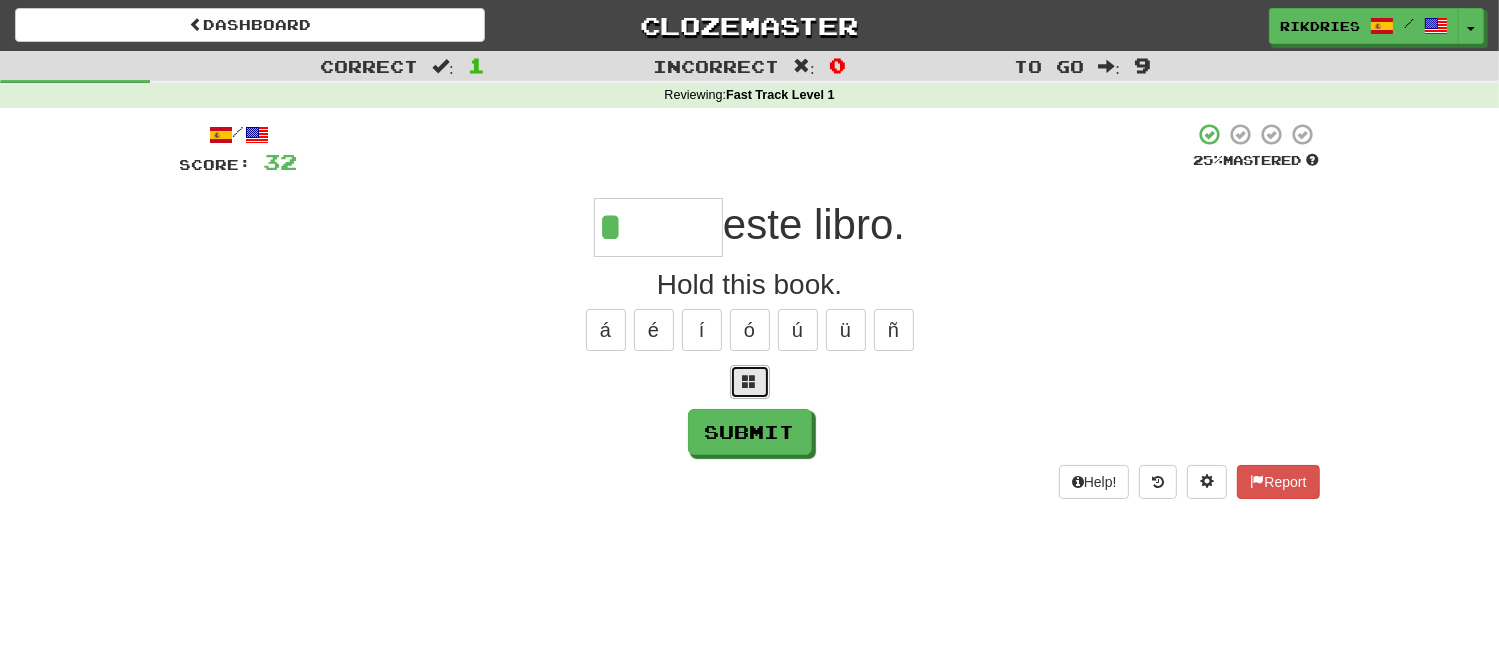 click at bounding box center (750, 382) 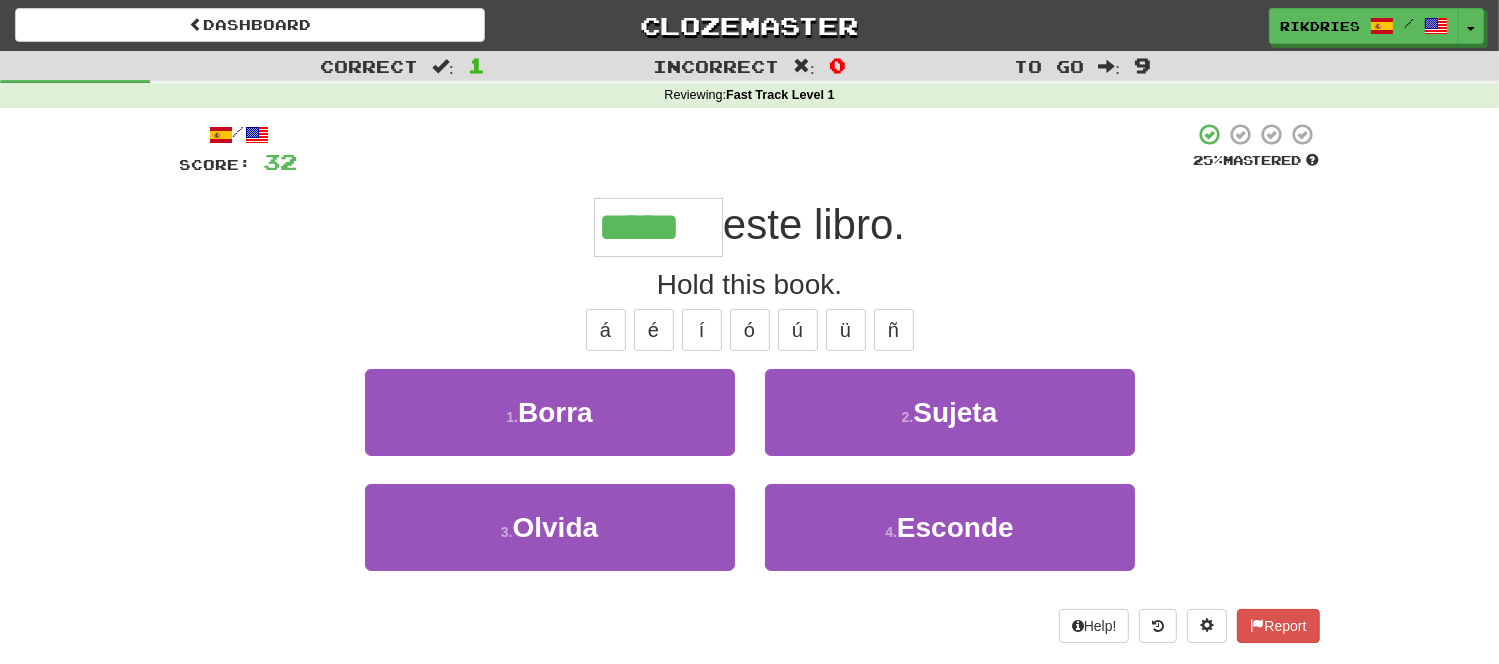 type on "******" 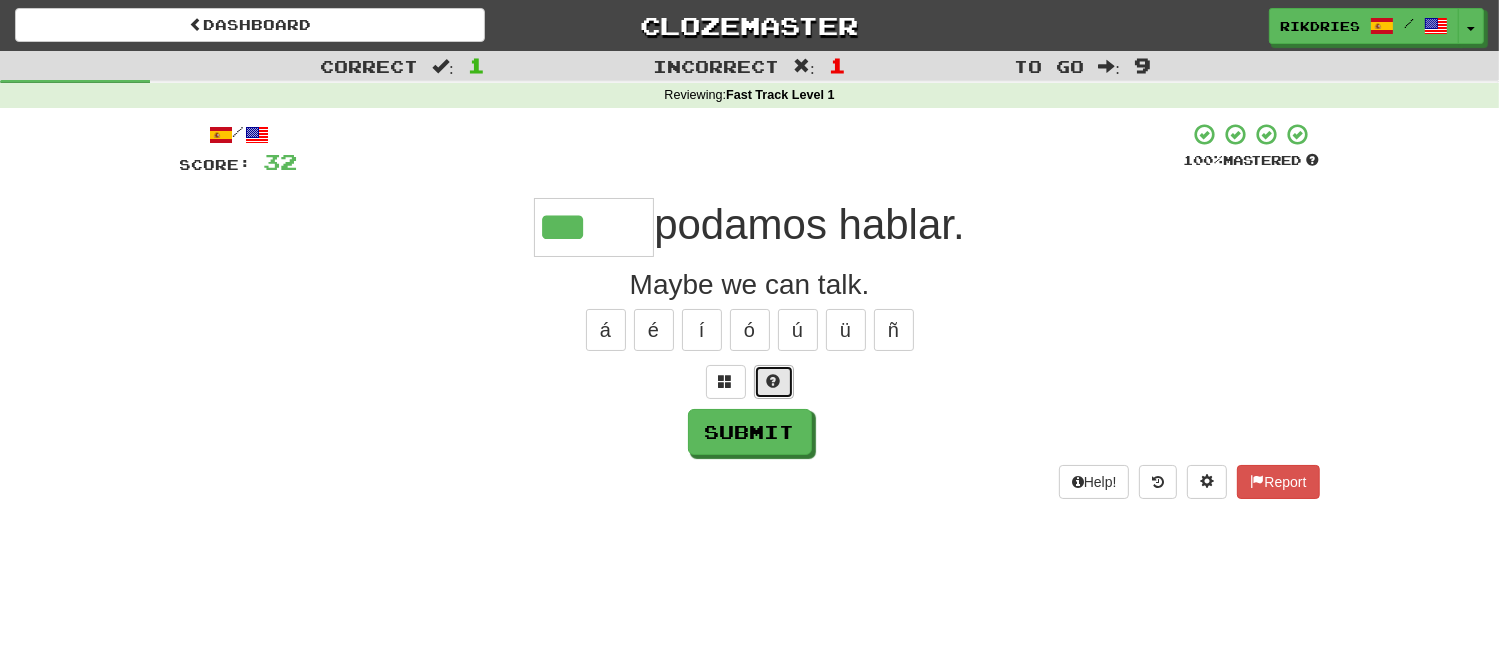 click at bounding box center (774, 381) 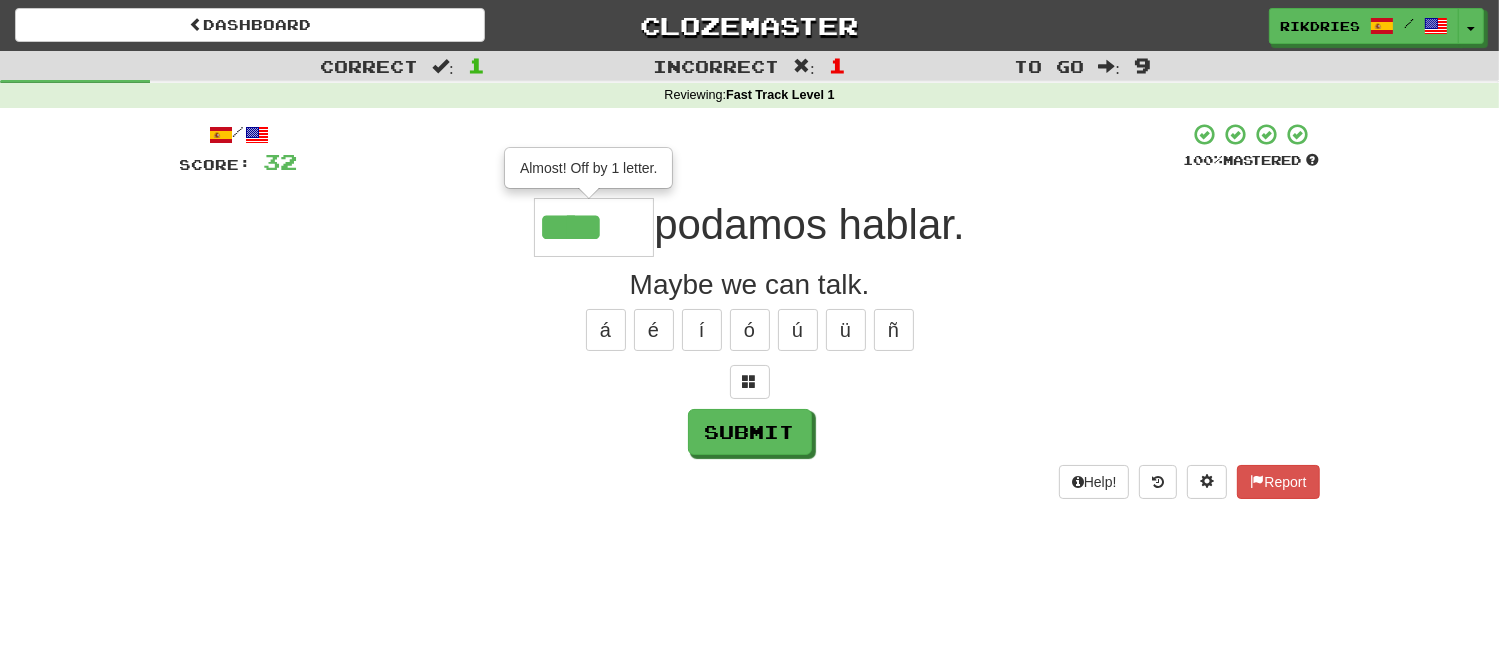 type on "*****" 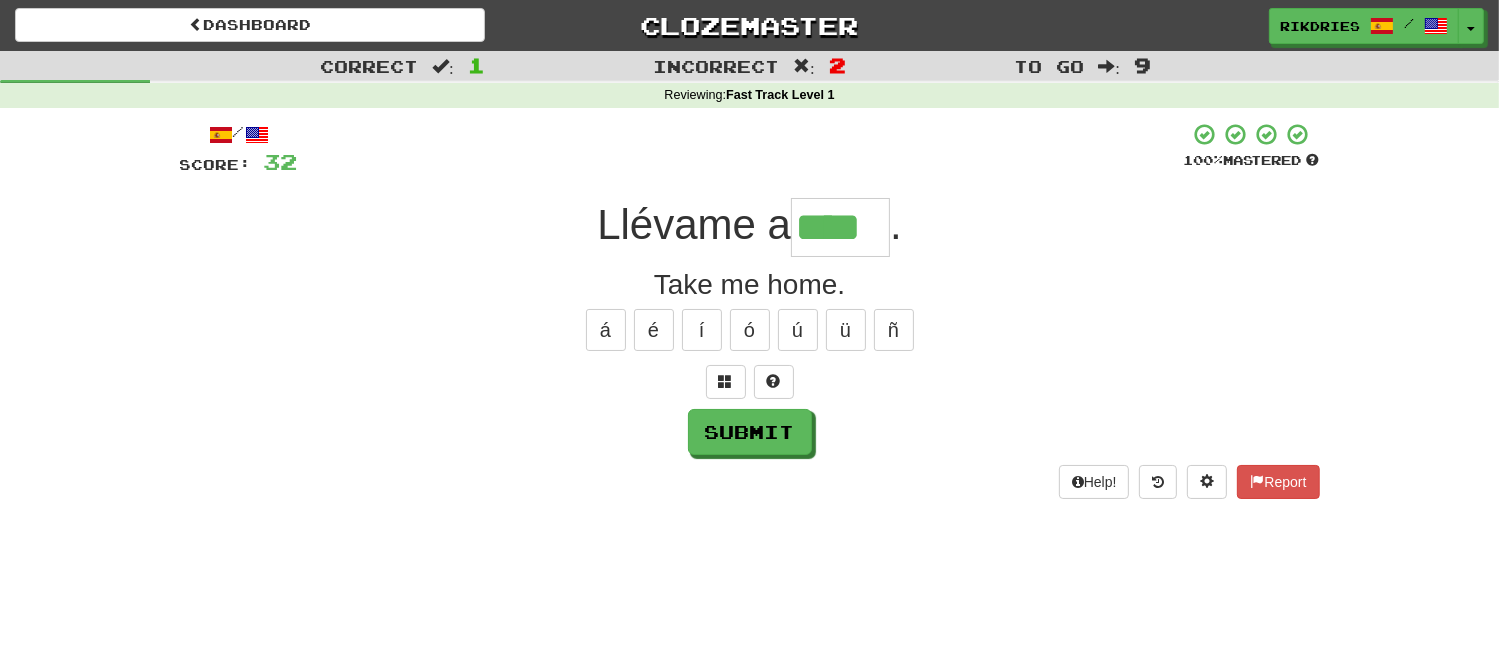 type on "****" 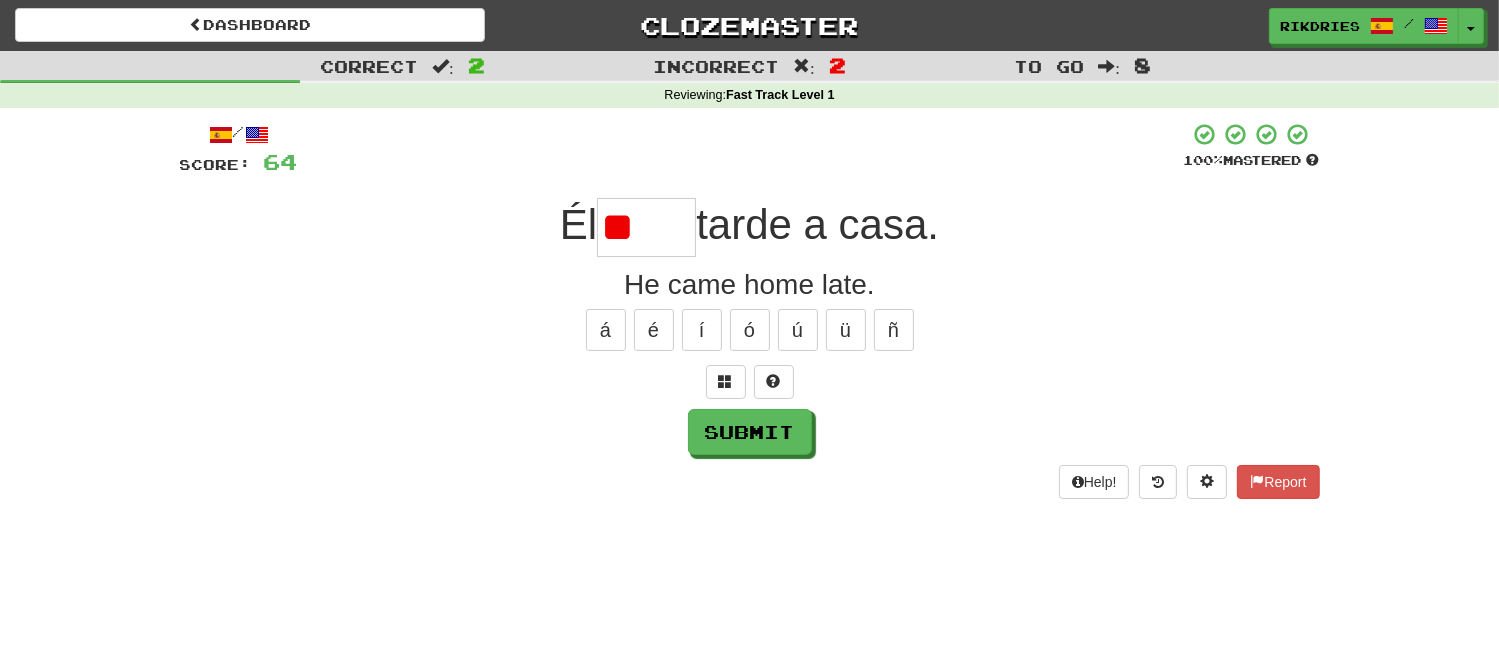 type on "*" 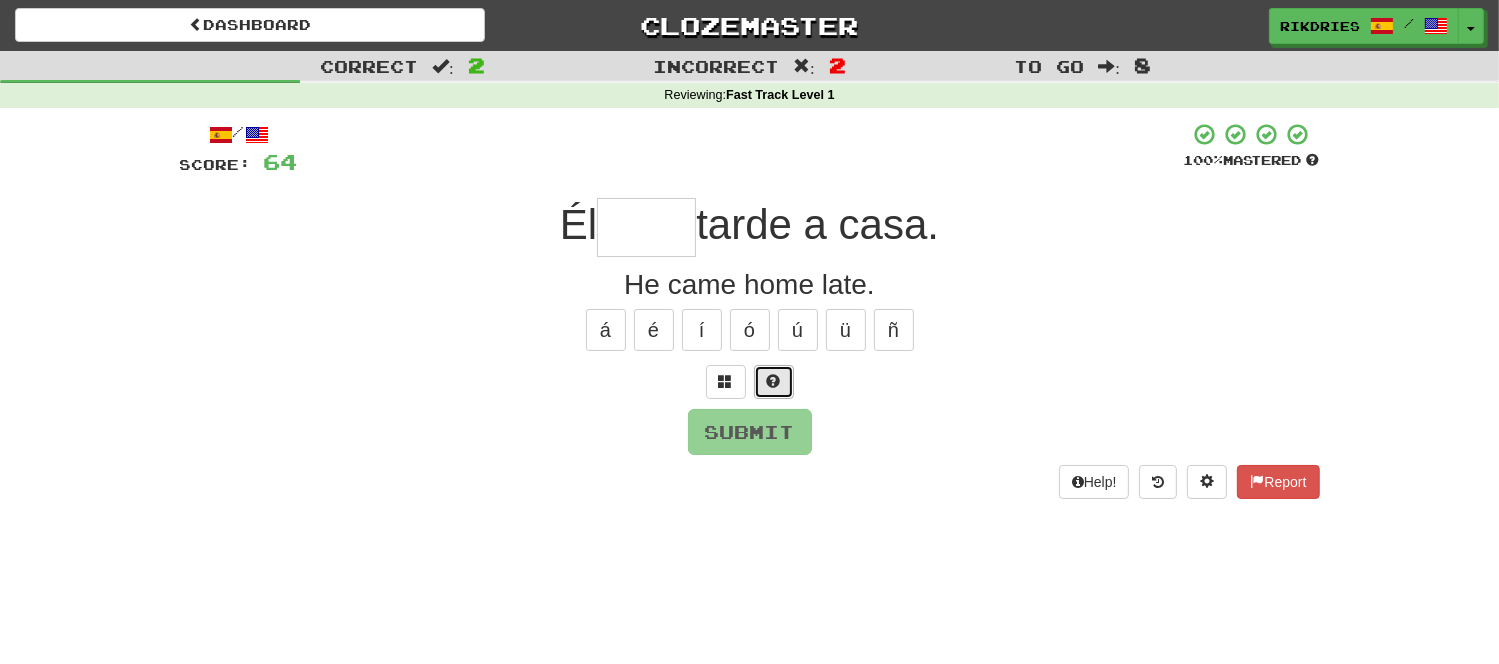 click at bounding box center [774, 381] 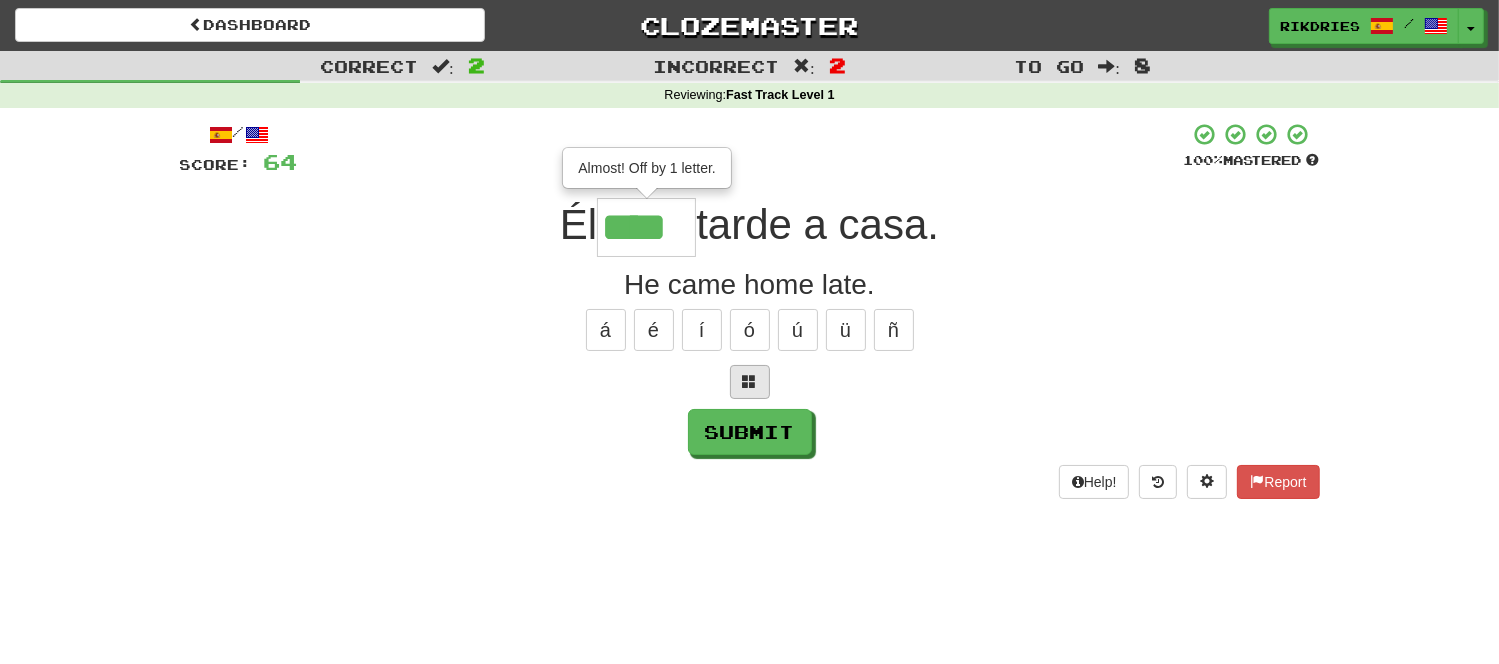 type on "*****" 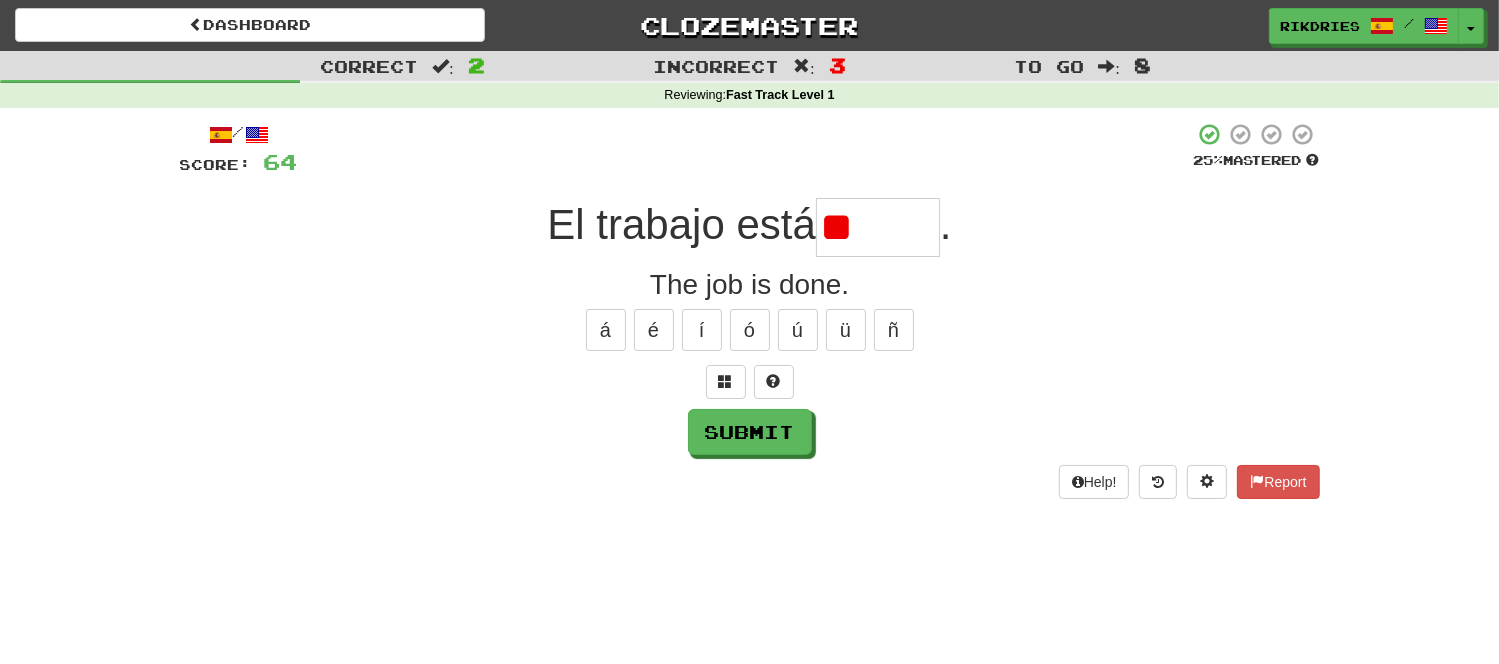 type on "*" 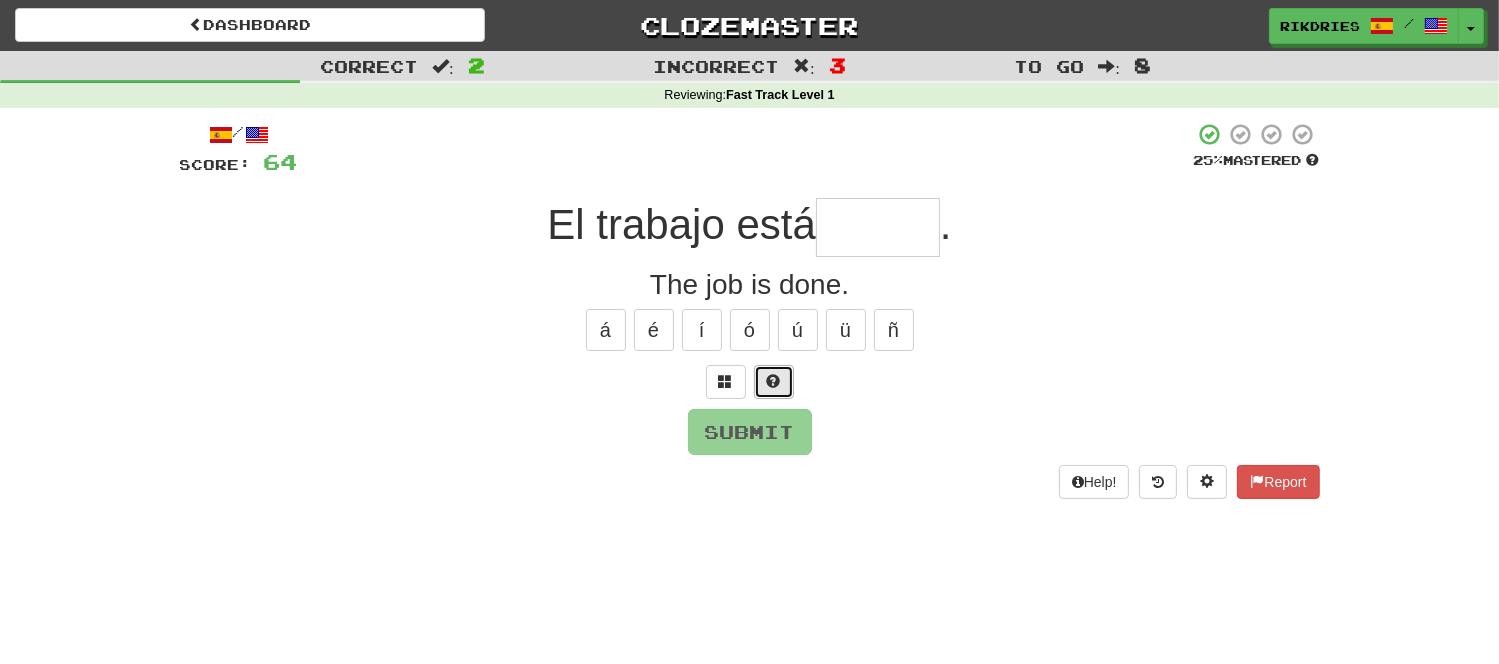 click at bounding box center (774, 381) 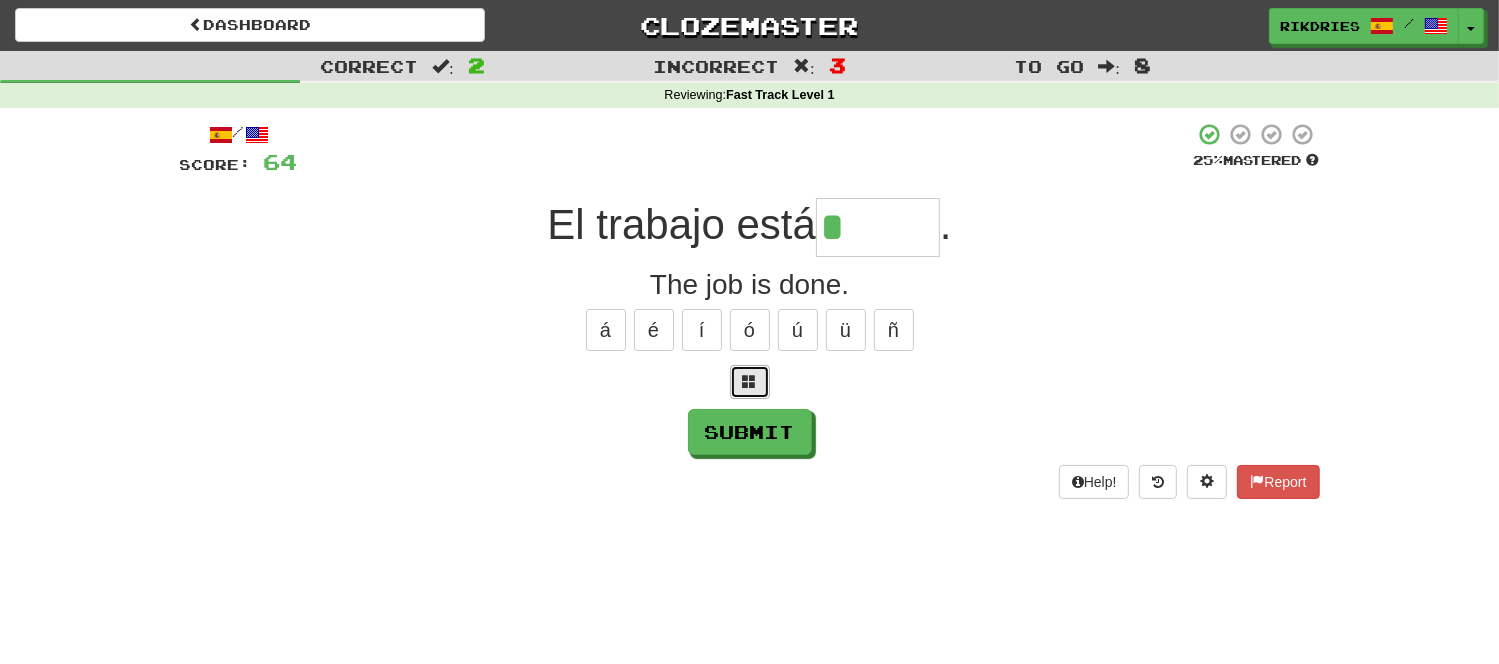 click at bounding box center (750, 382) 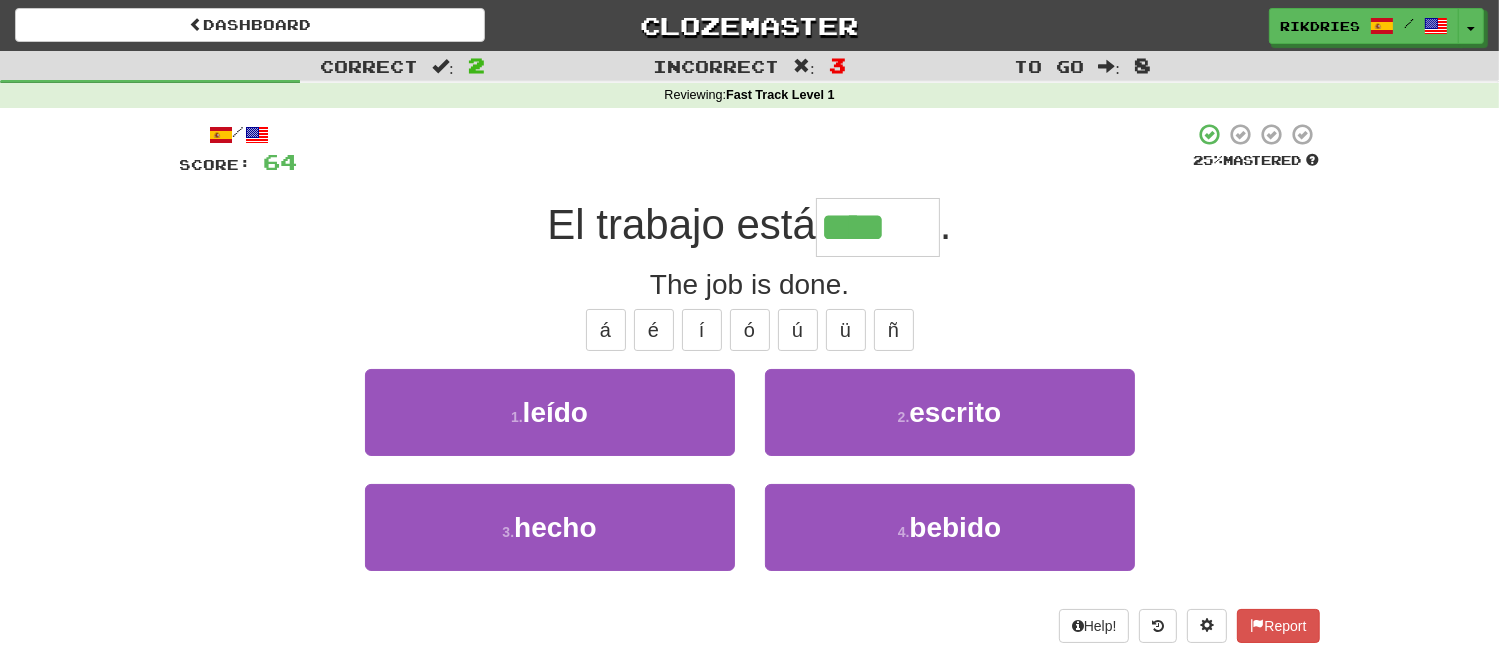 type on "*****" 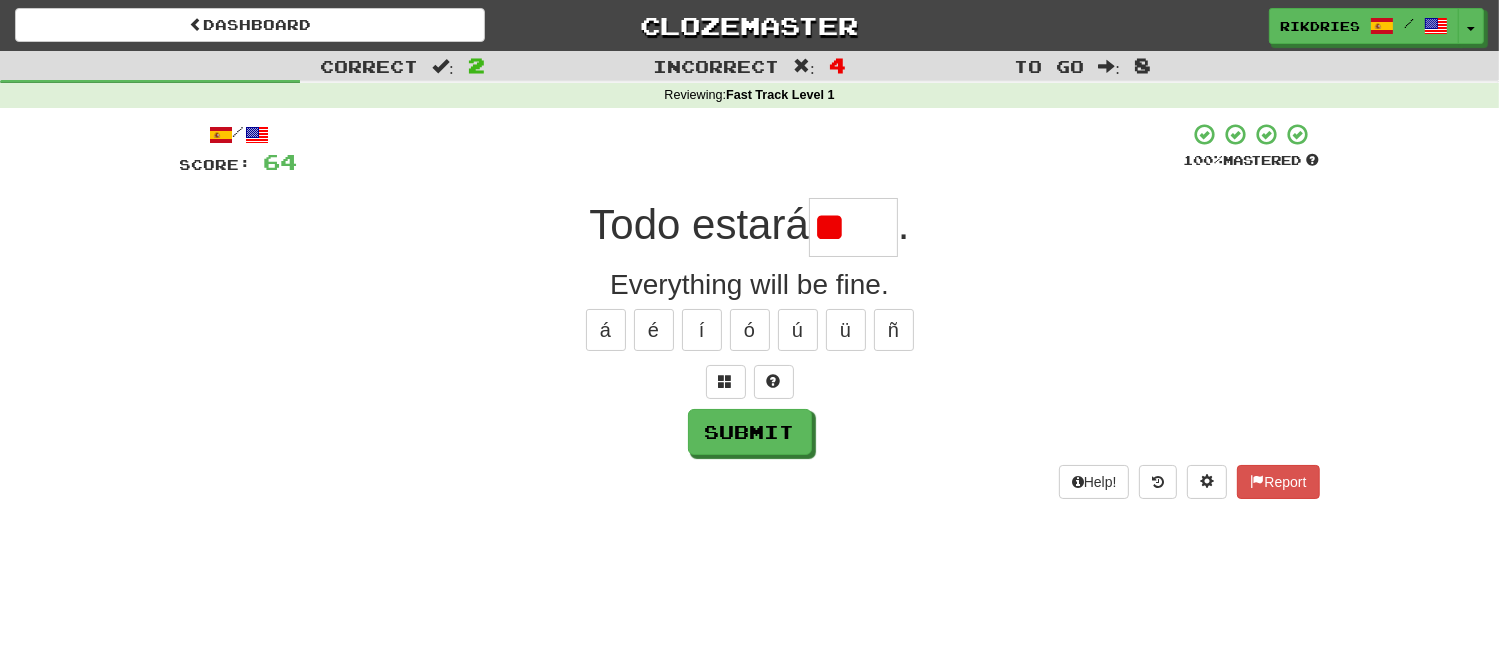 type on "*" 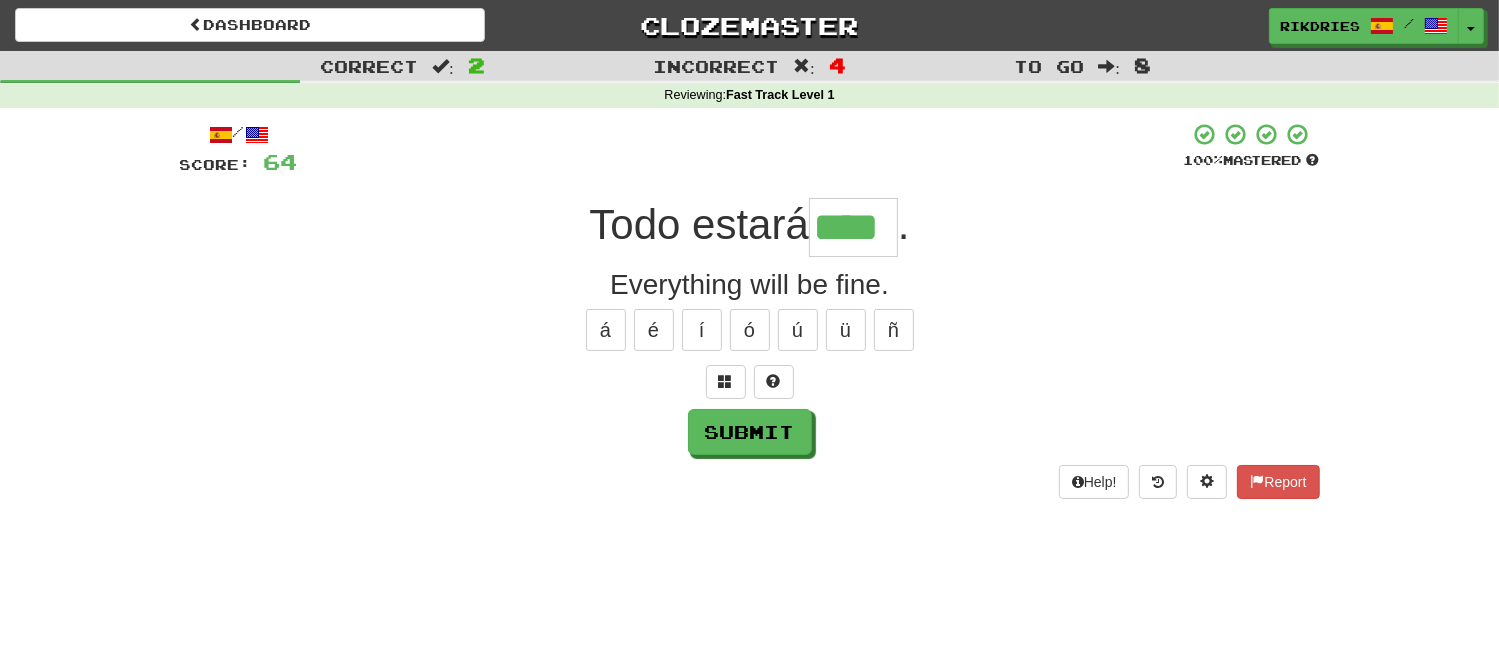 type on "****" 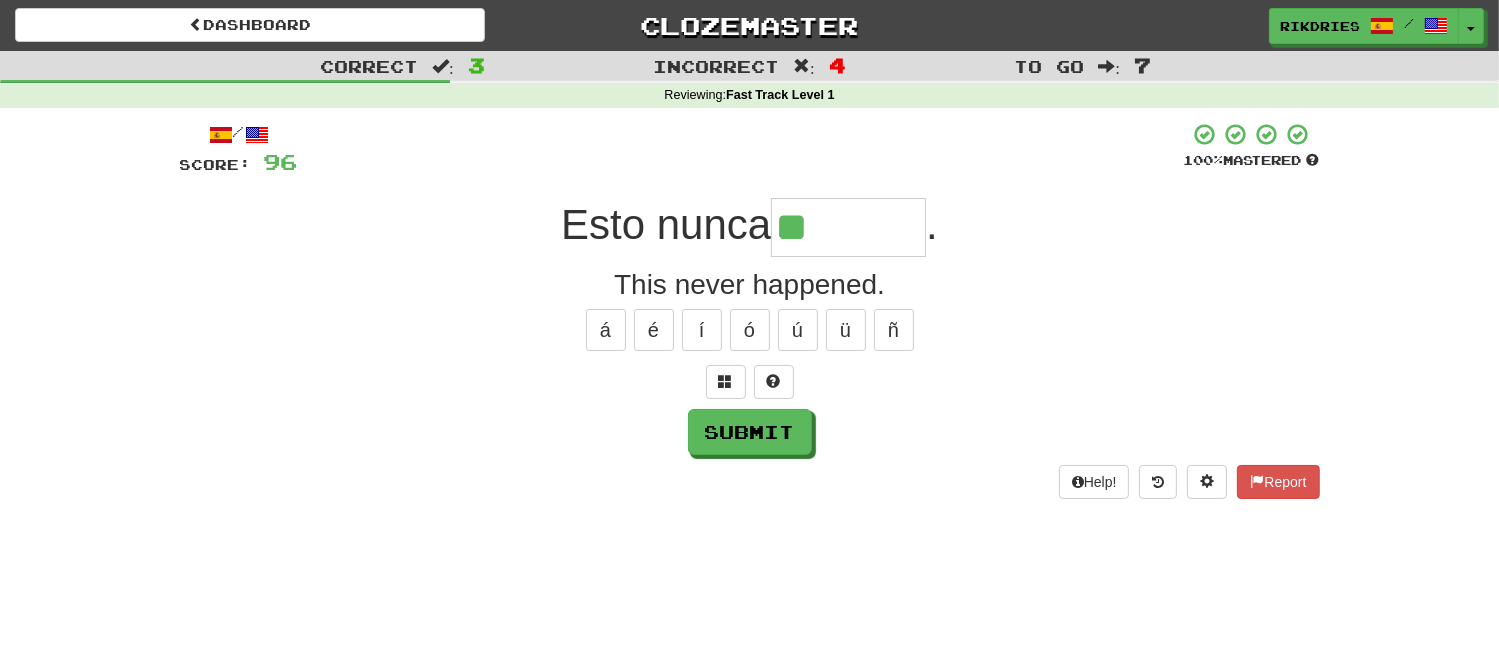 type on "*" 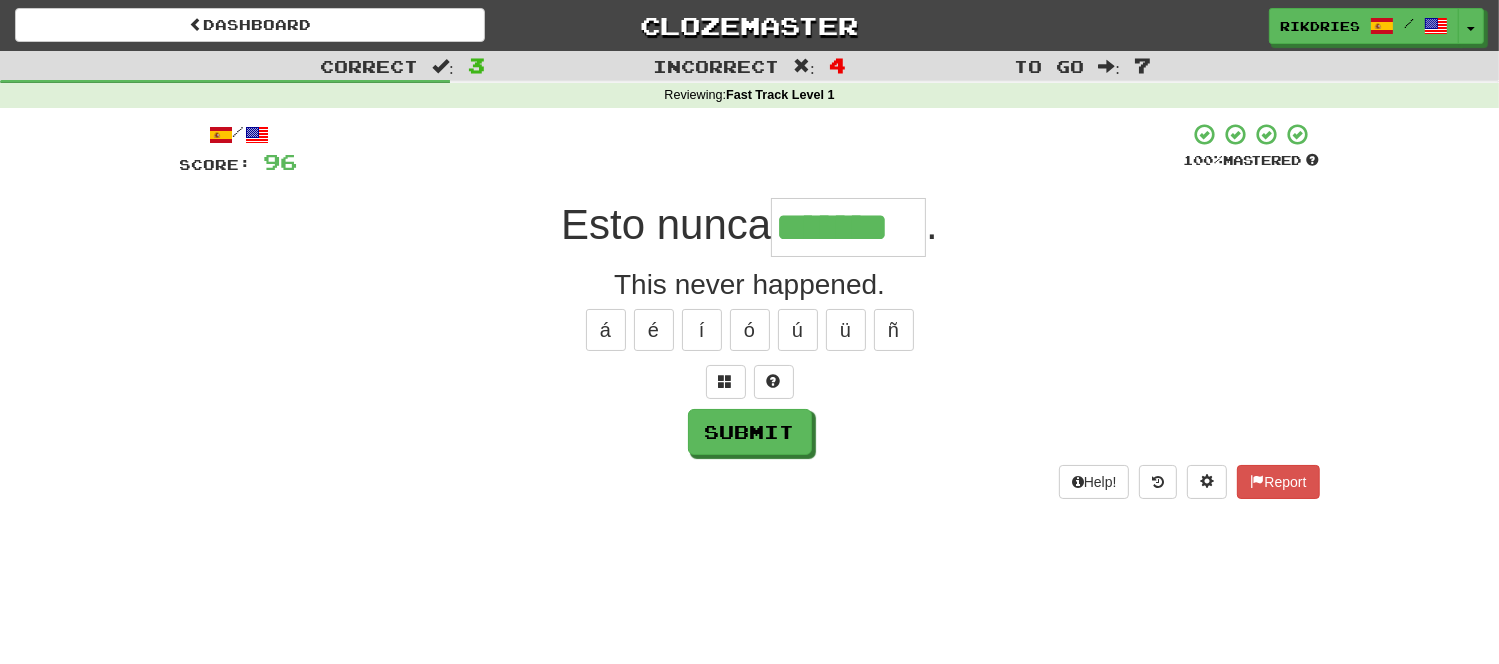 type on "*******" 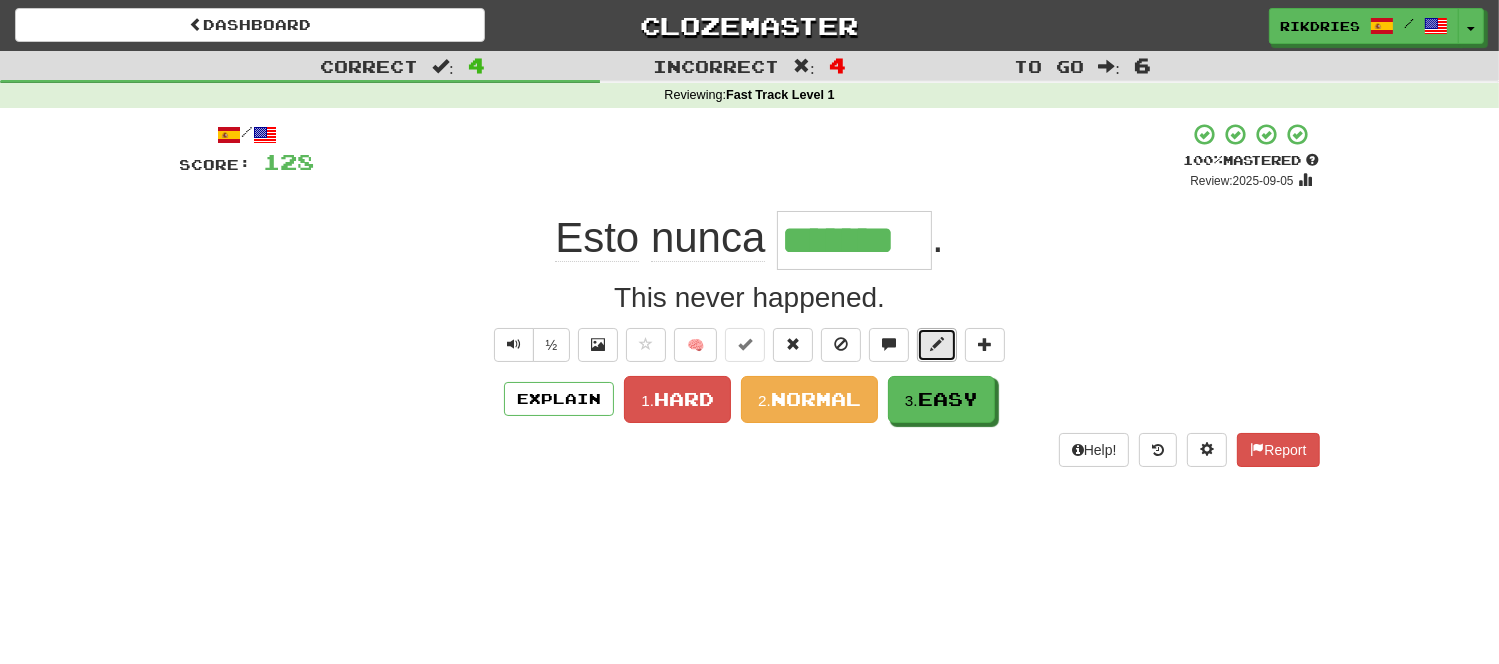 click at bounding box center (937, 344) 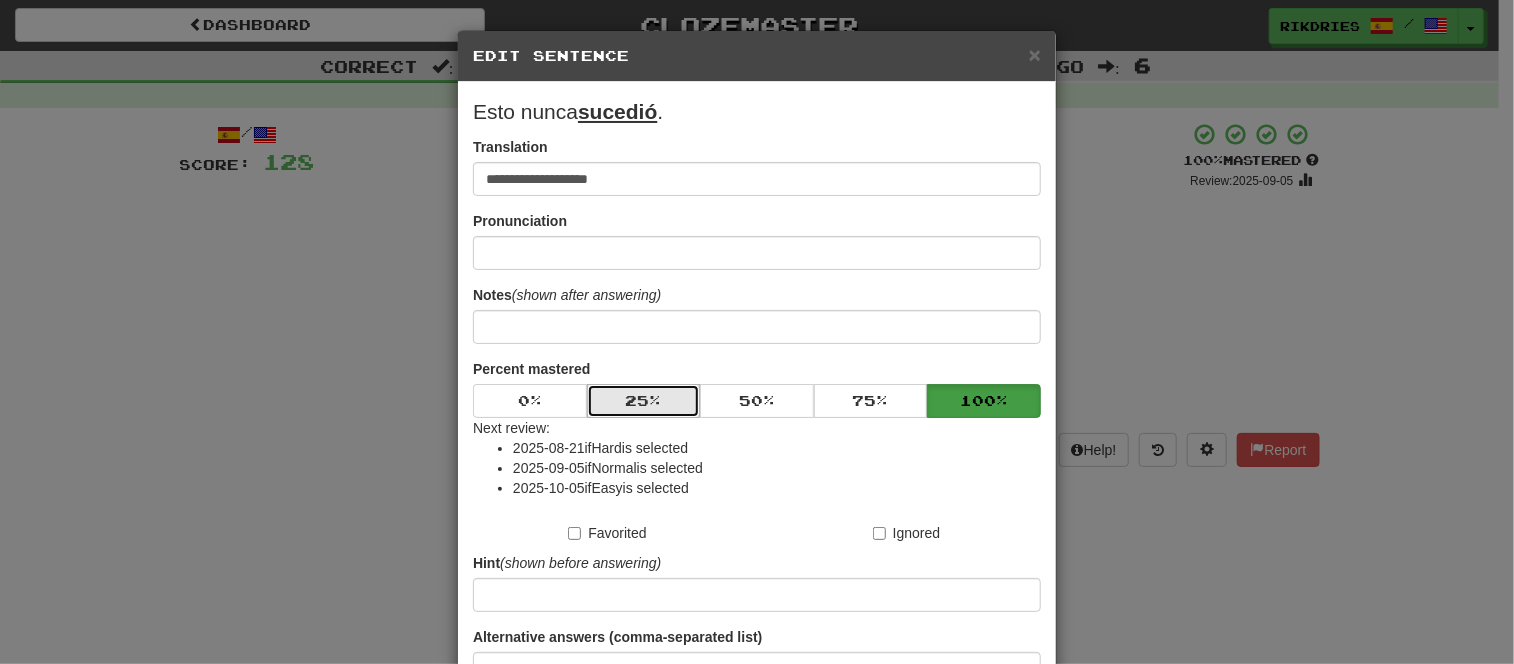 click on "25 %" at bounding box center (644, 401) 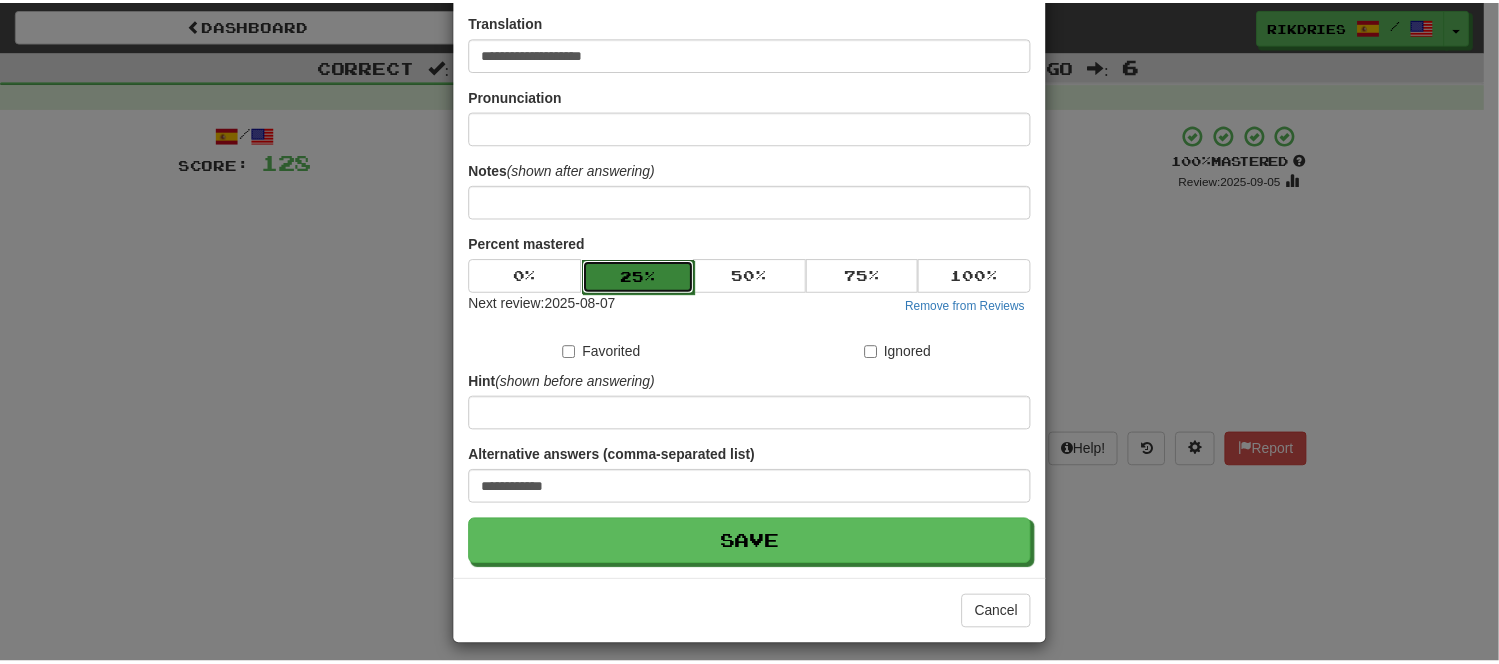 scroll, scrollTop: 136, scrollLeft: 0, axis: vertical 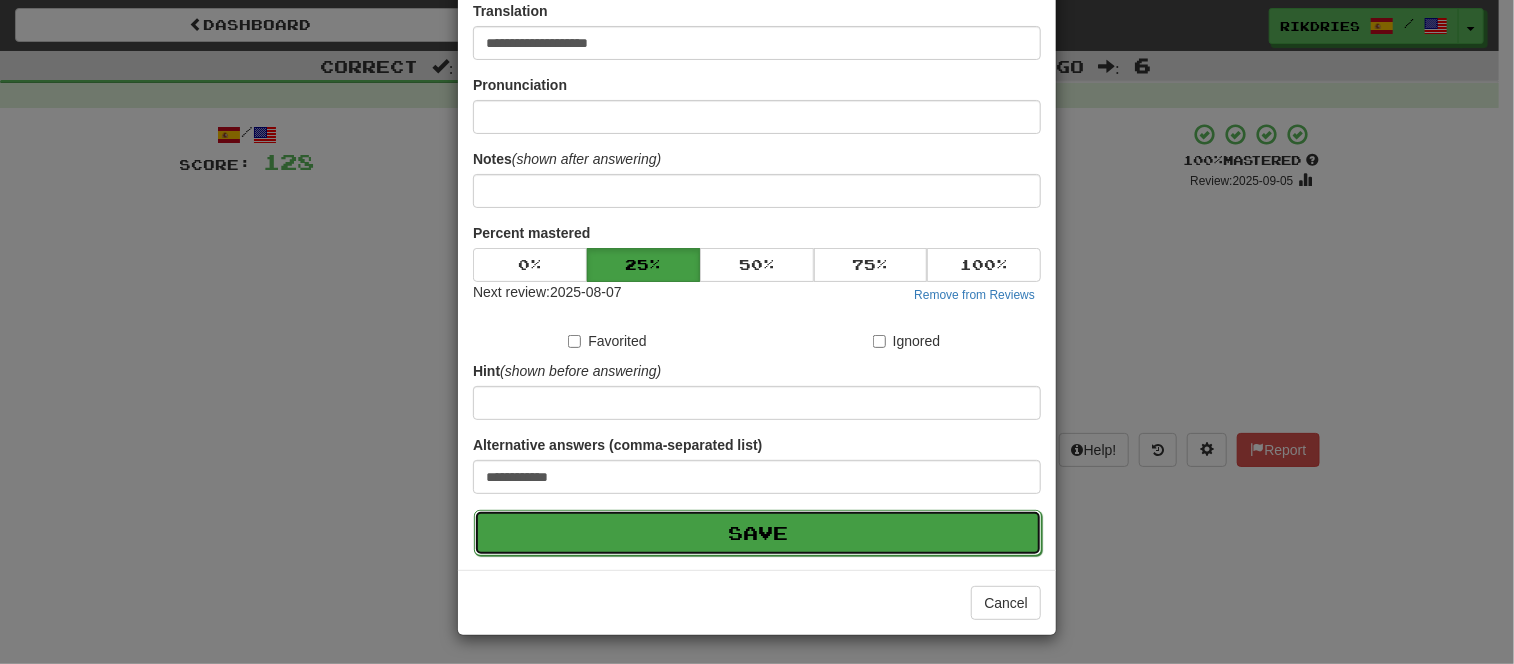 click on "Save" at bounding box center [758, 533] 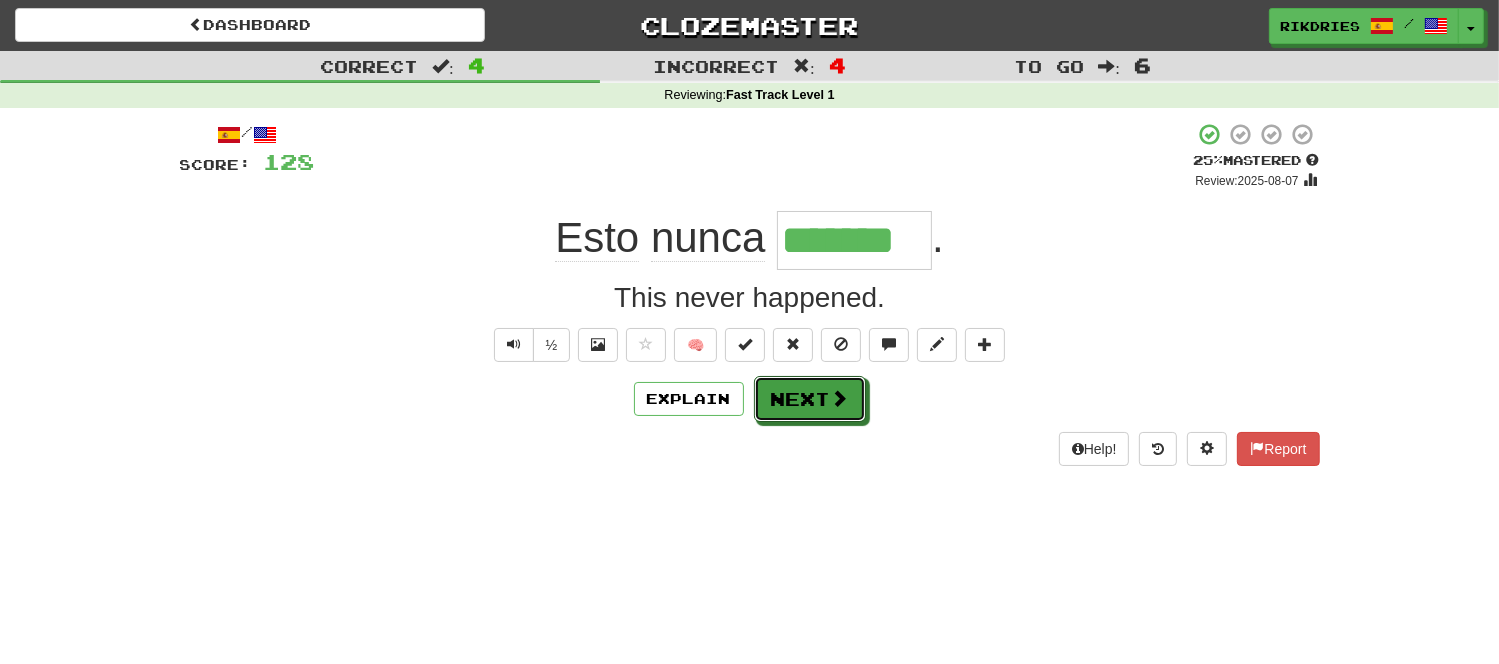 click on "Next" at bounding box center [810, 399] 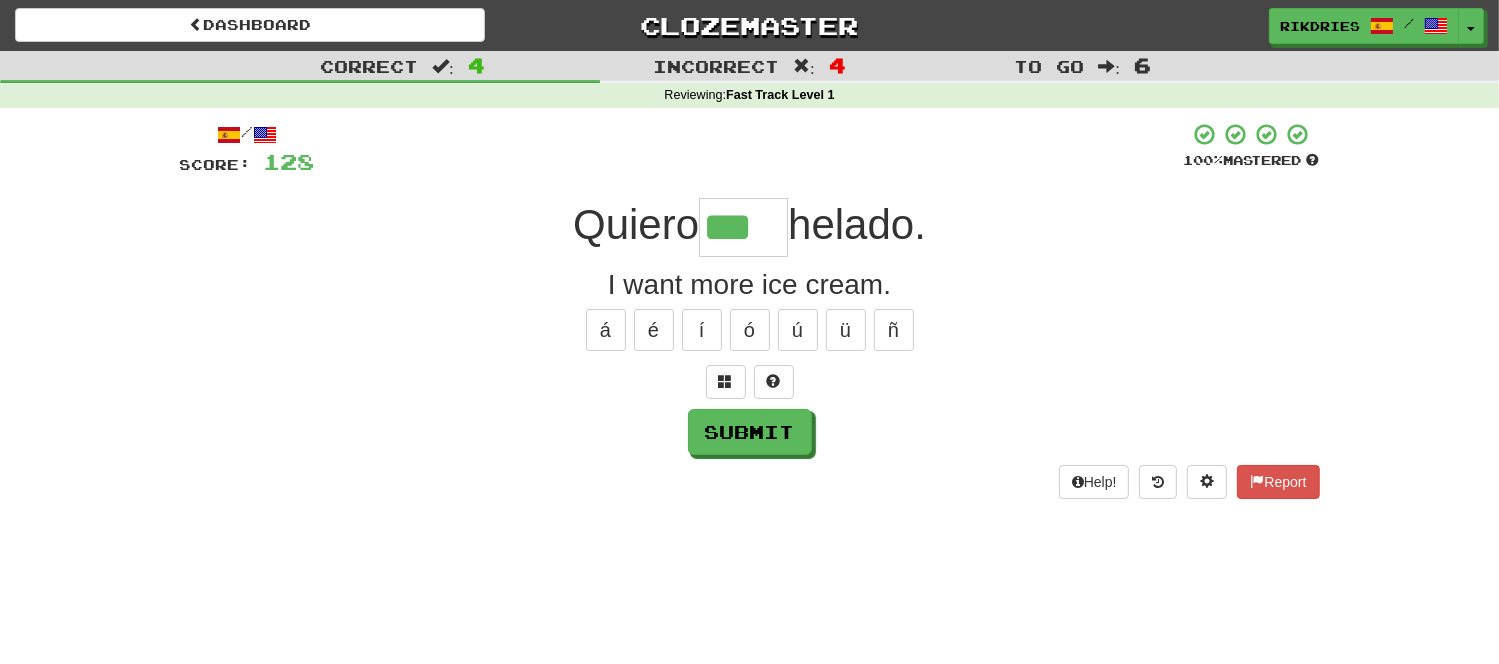 type on "***" 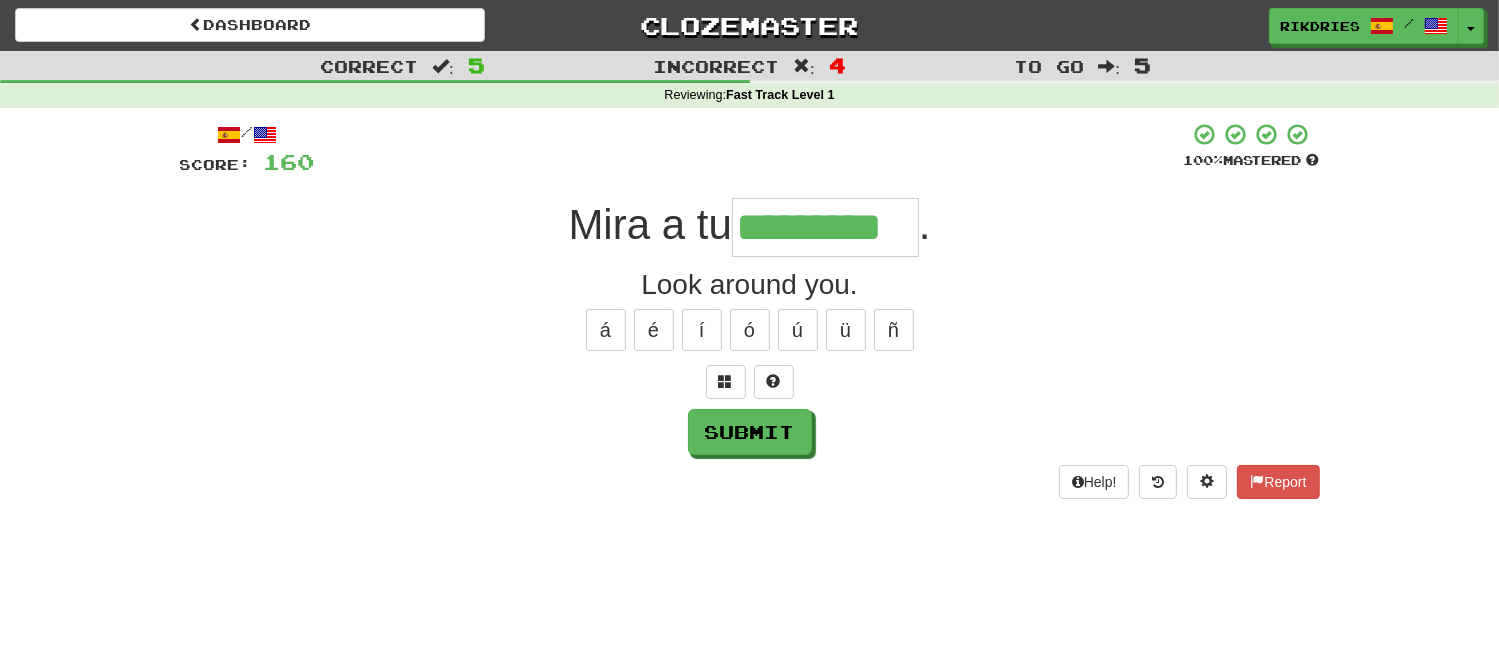 type on "*********" 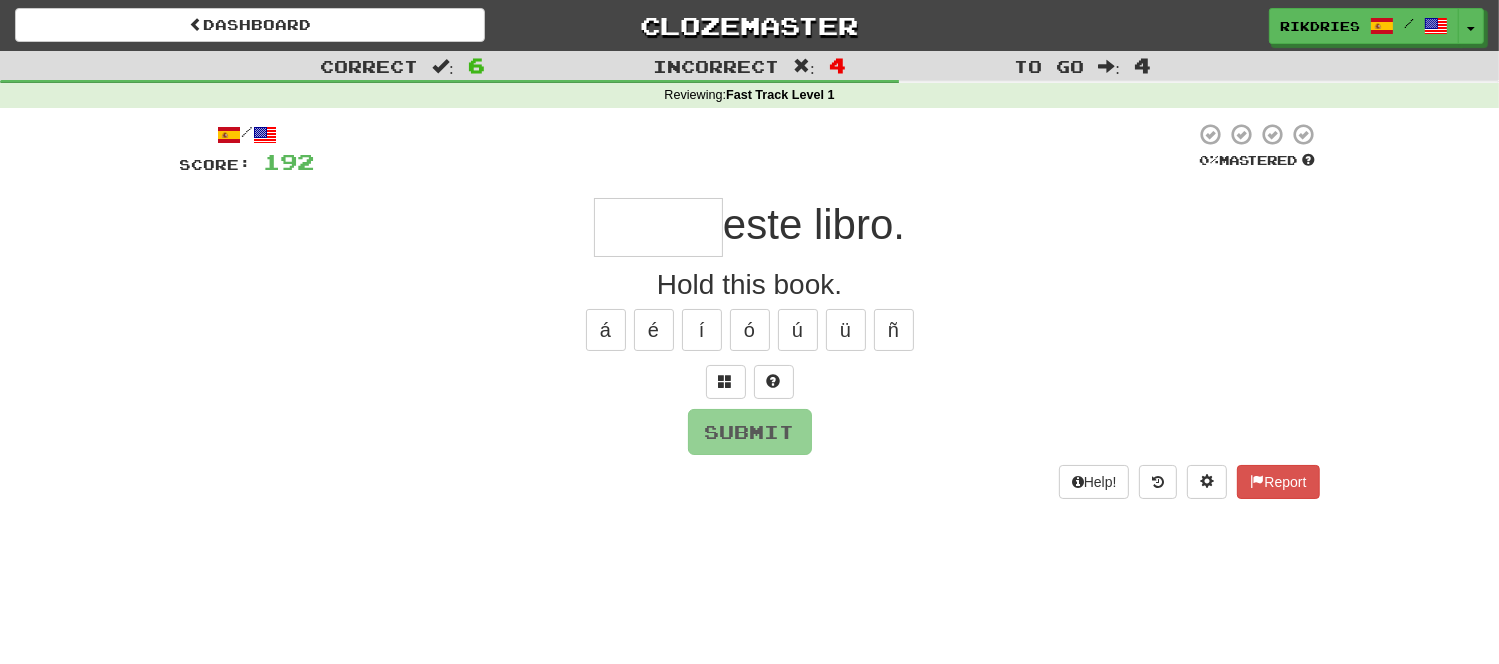 type on "*" 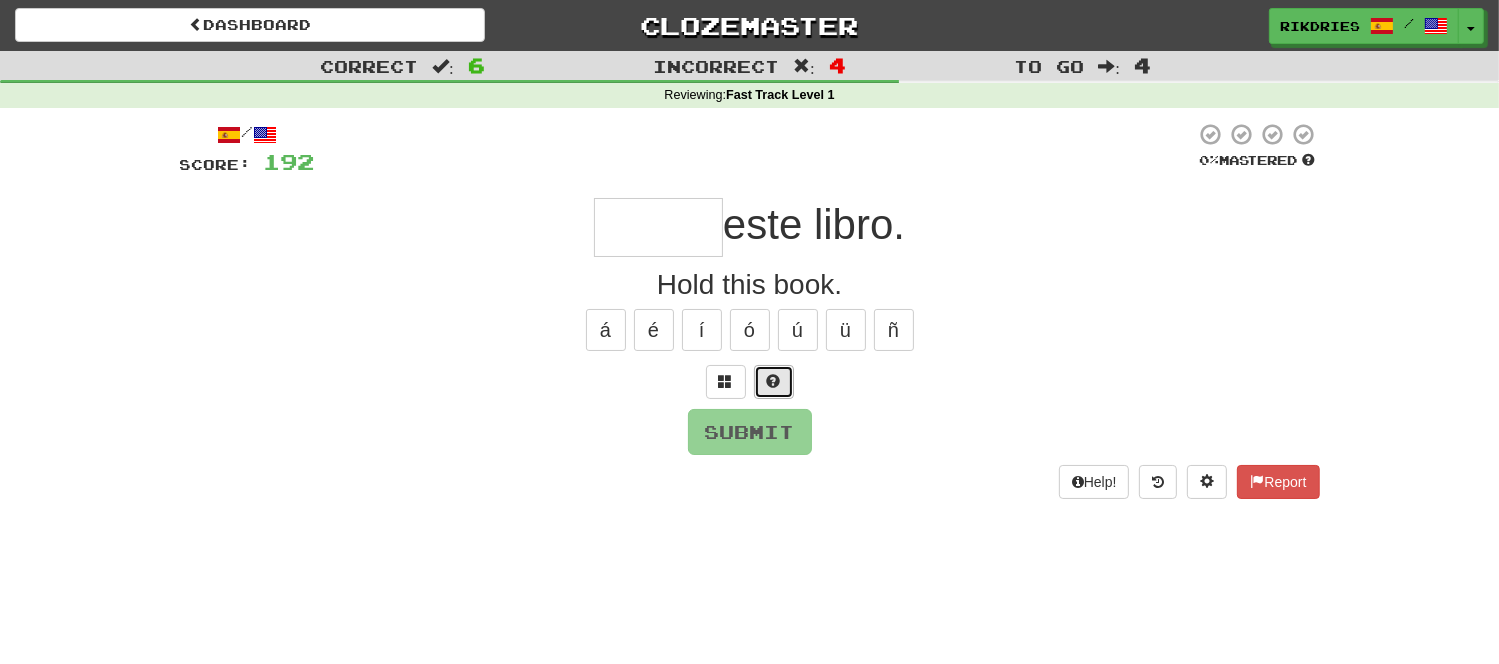click at bounding box center [774, 382] 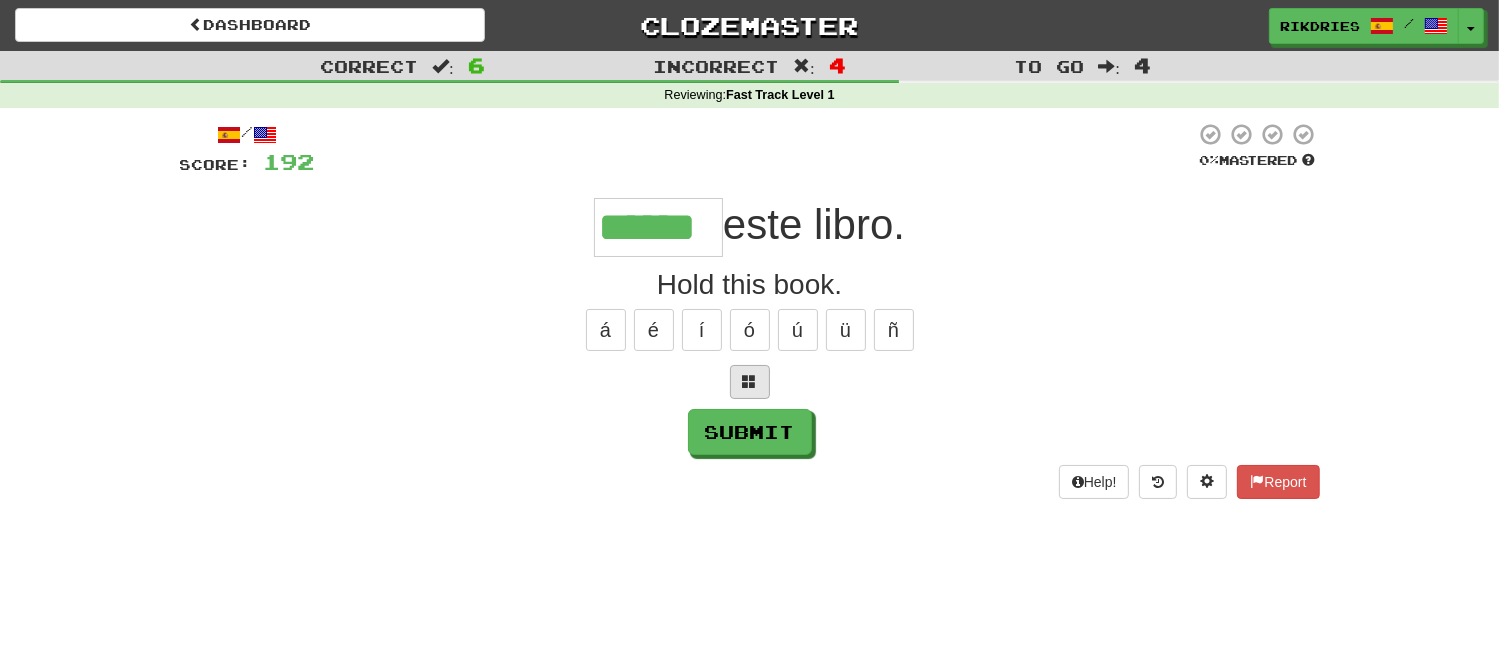 type on "******" 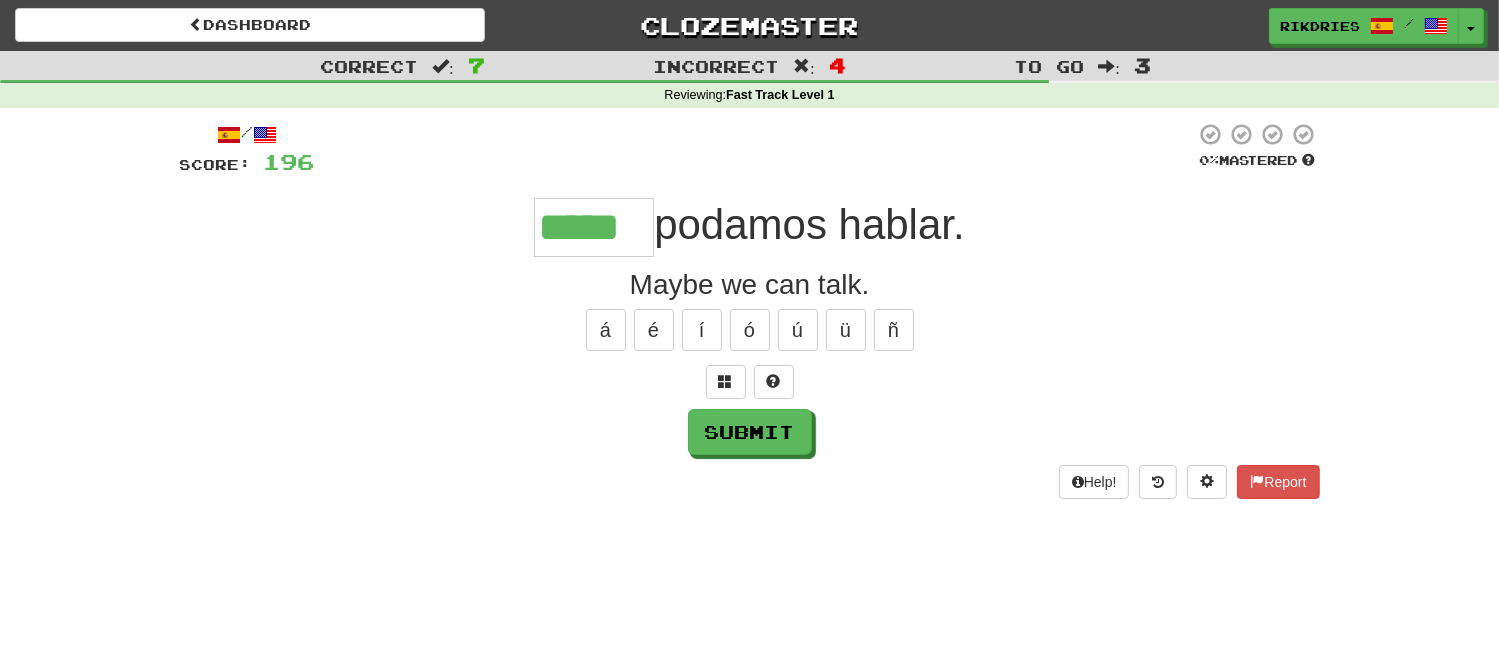 type on "*****" 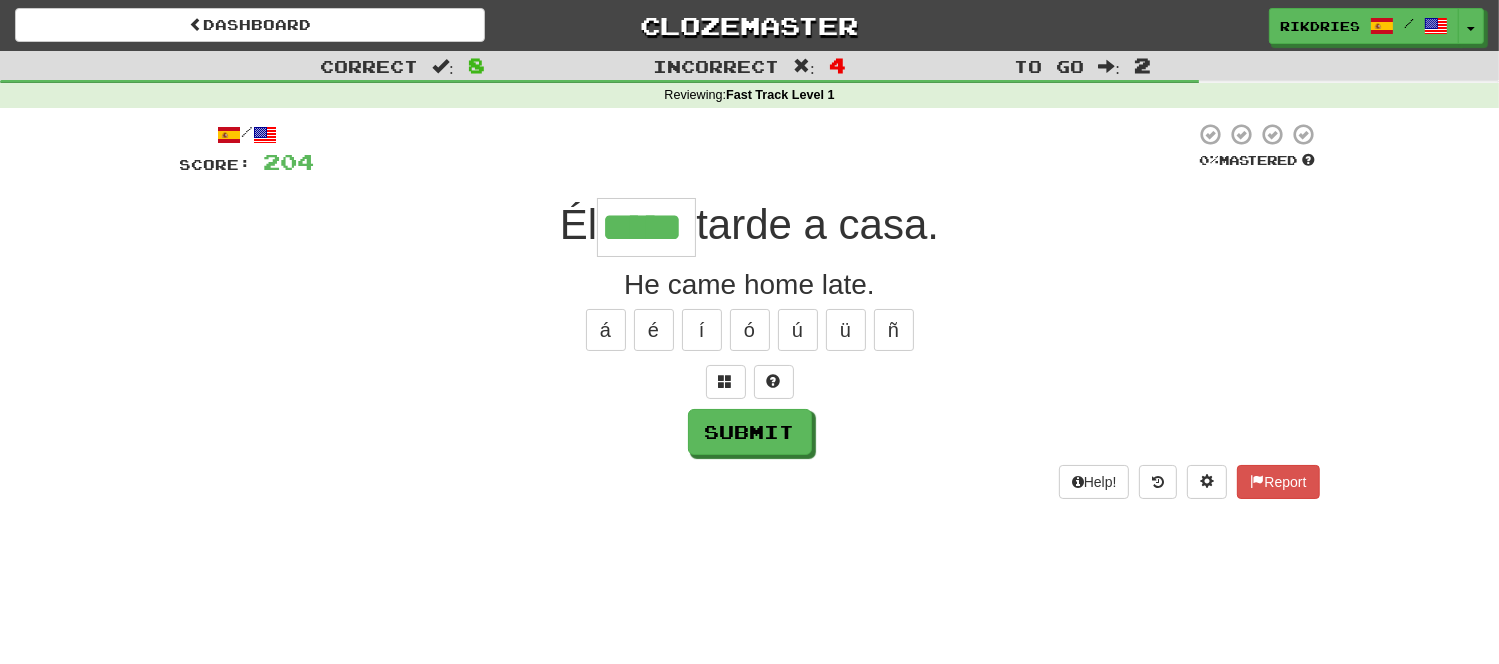 type on "*****" 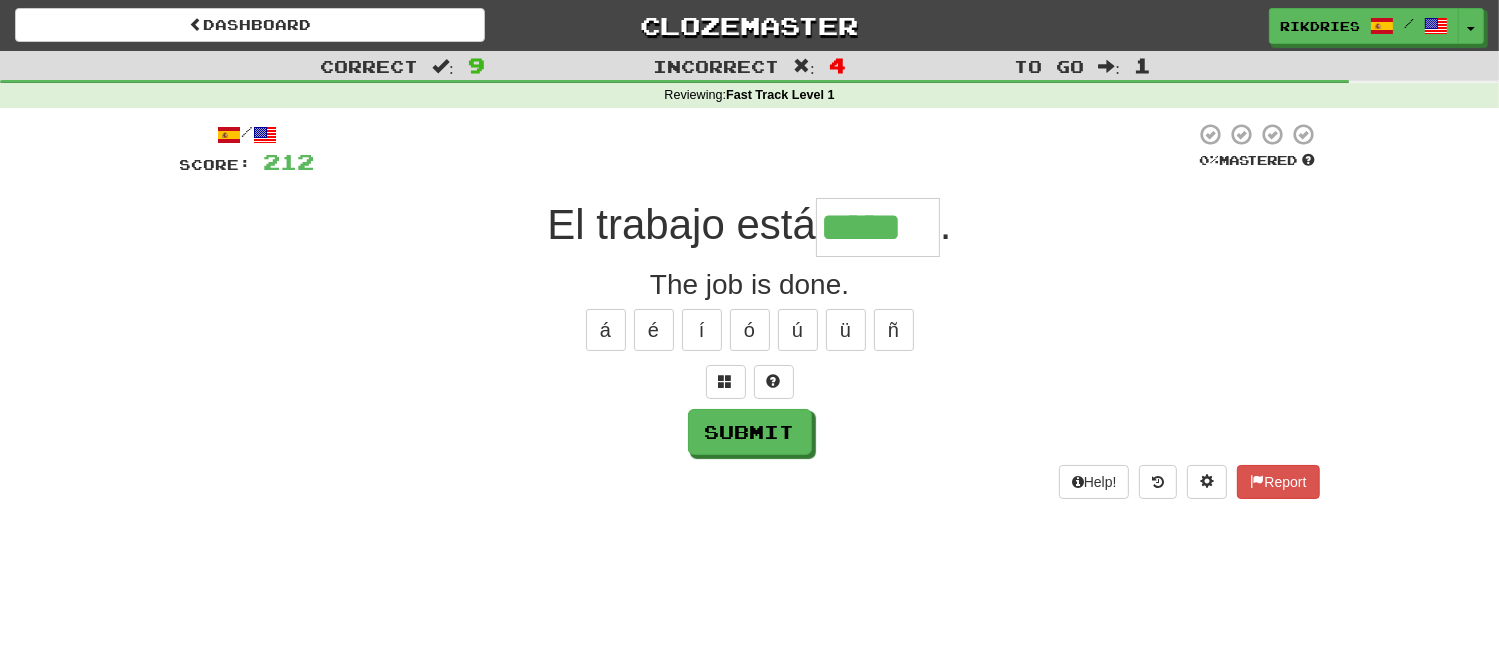 type on "*****" 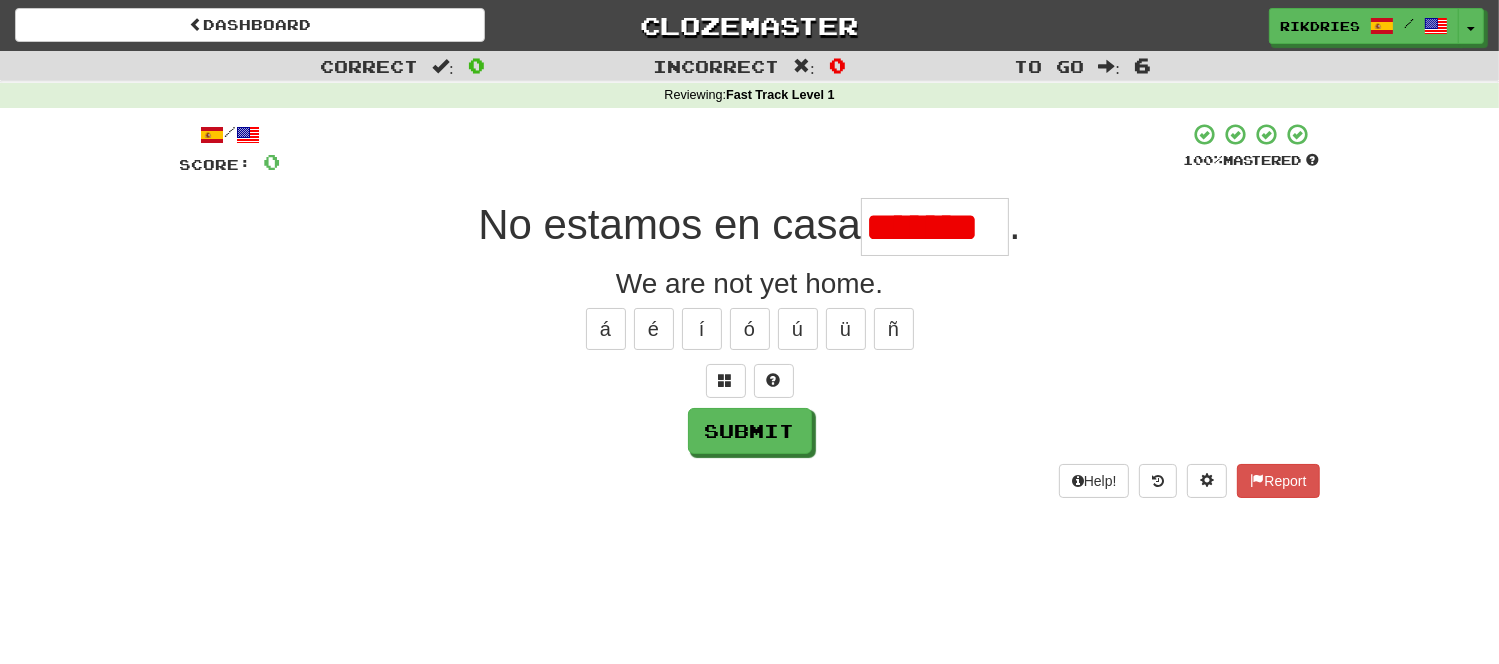 scroll, scrollTop: 0, scrollLeft: 0, axis: both 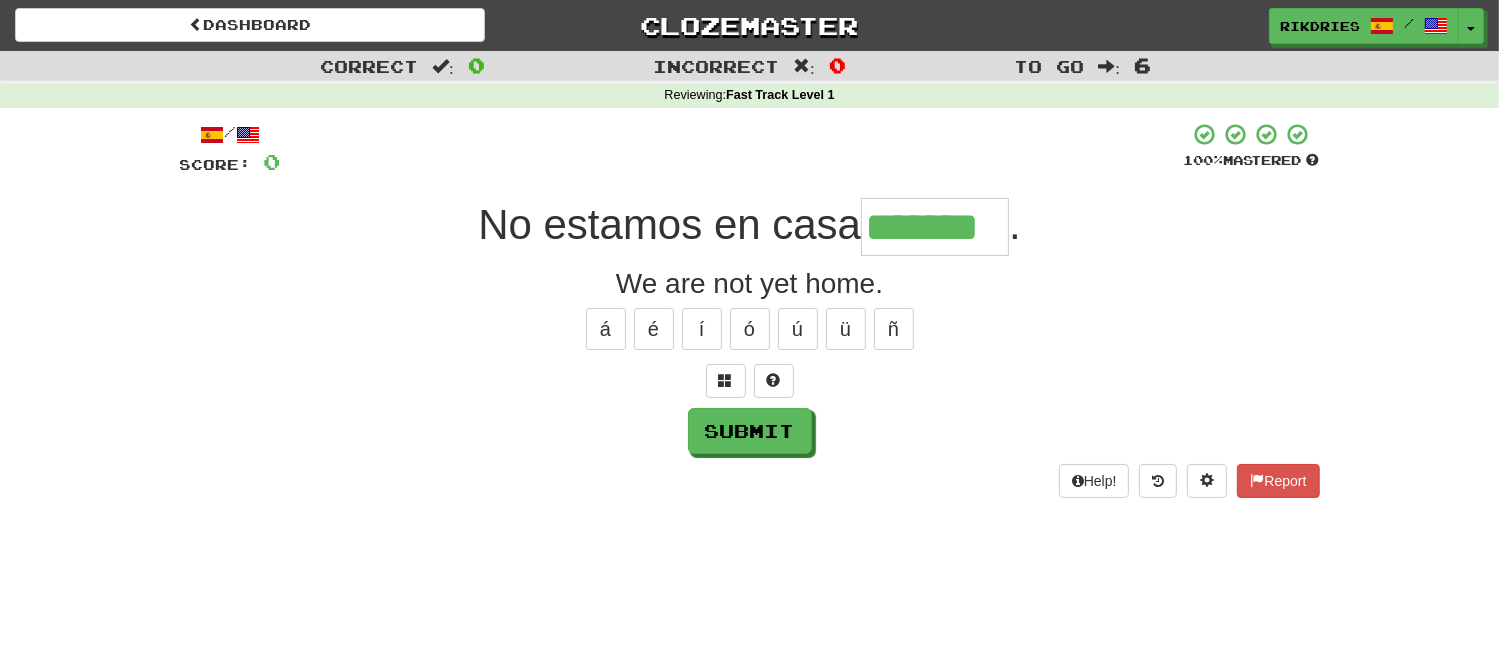 type on "*******" 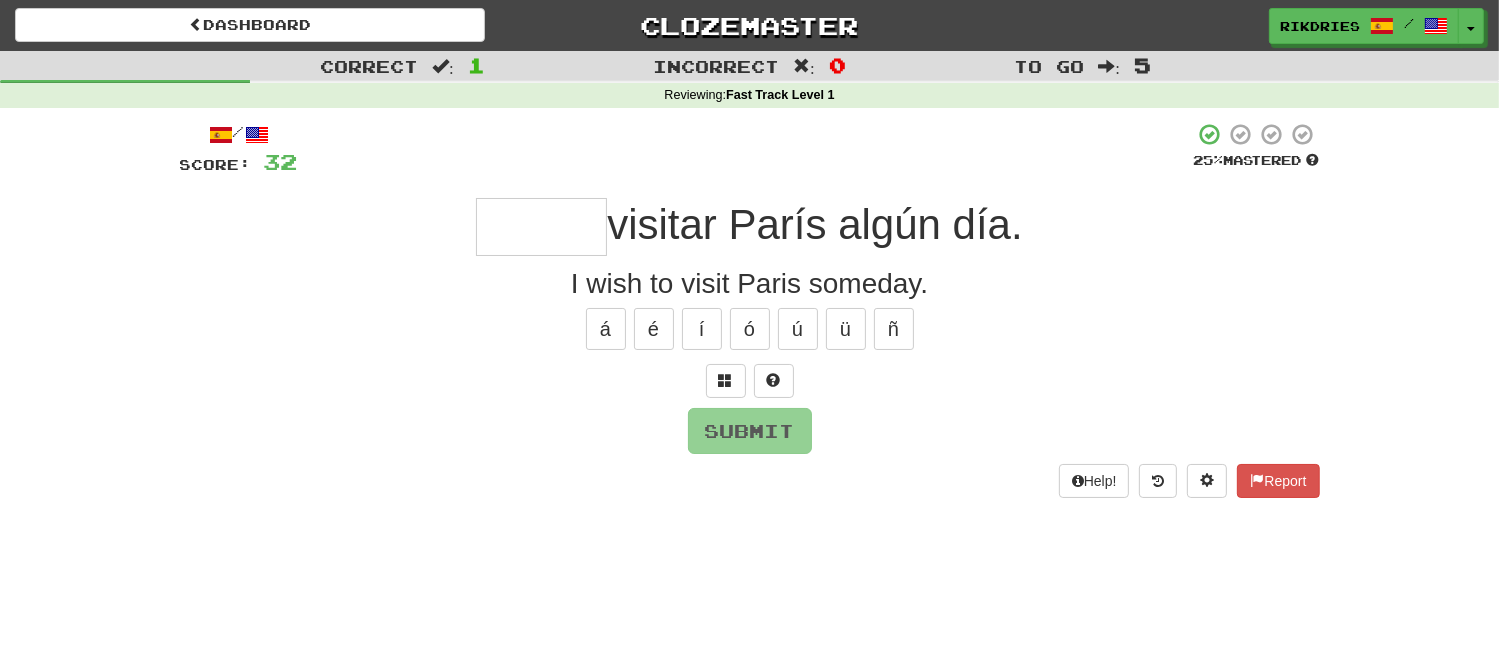 type on "*" 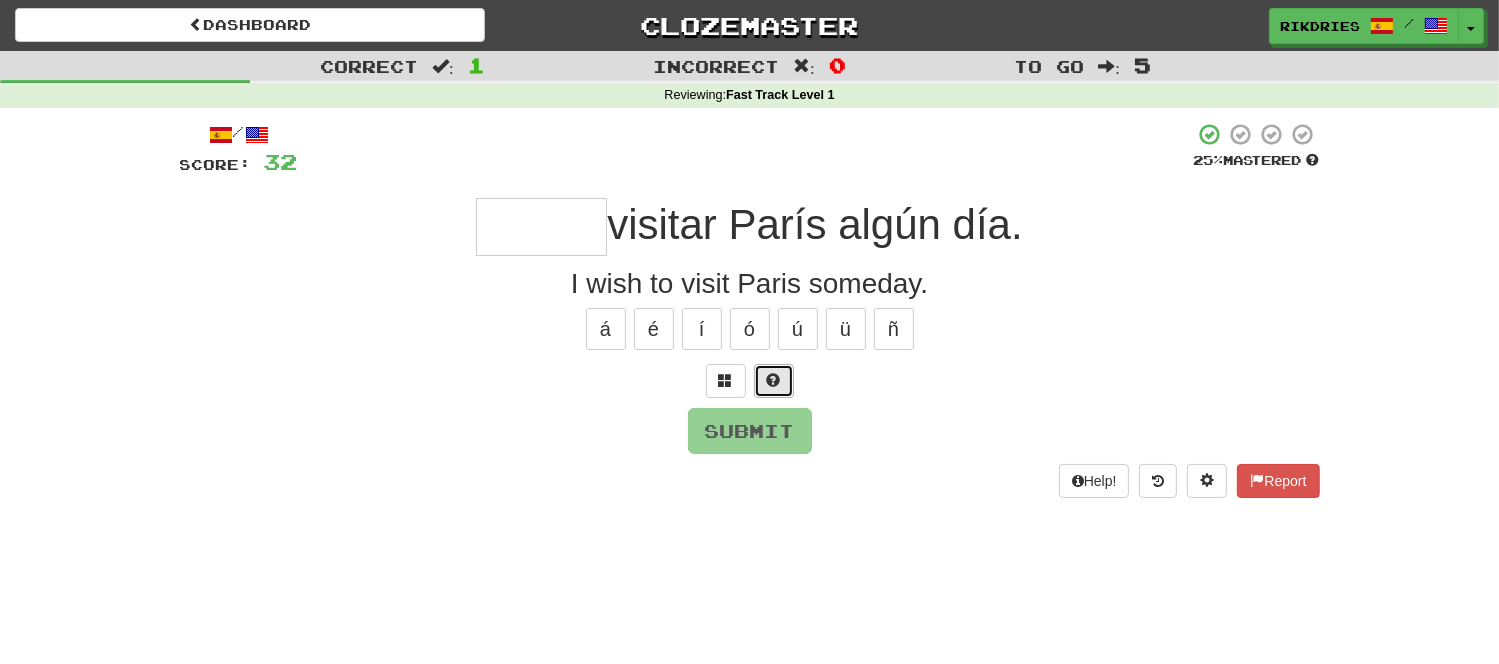 click at bounding box center [774, 380] 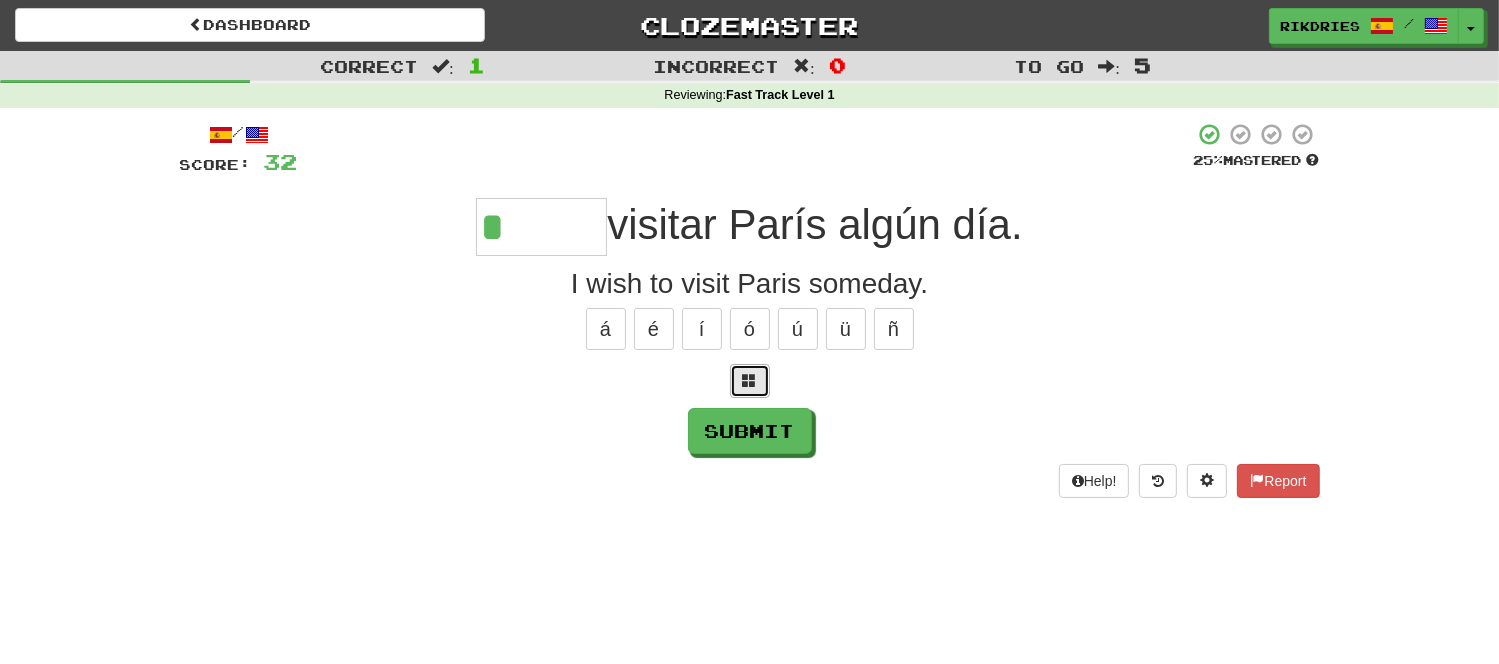 click at bounding box center (750, 380) 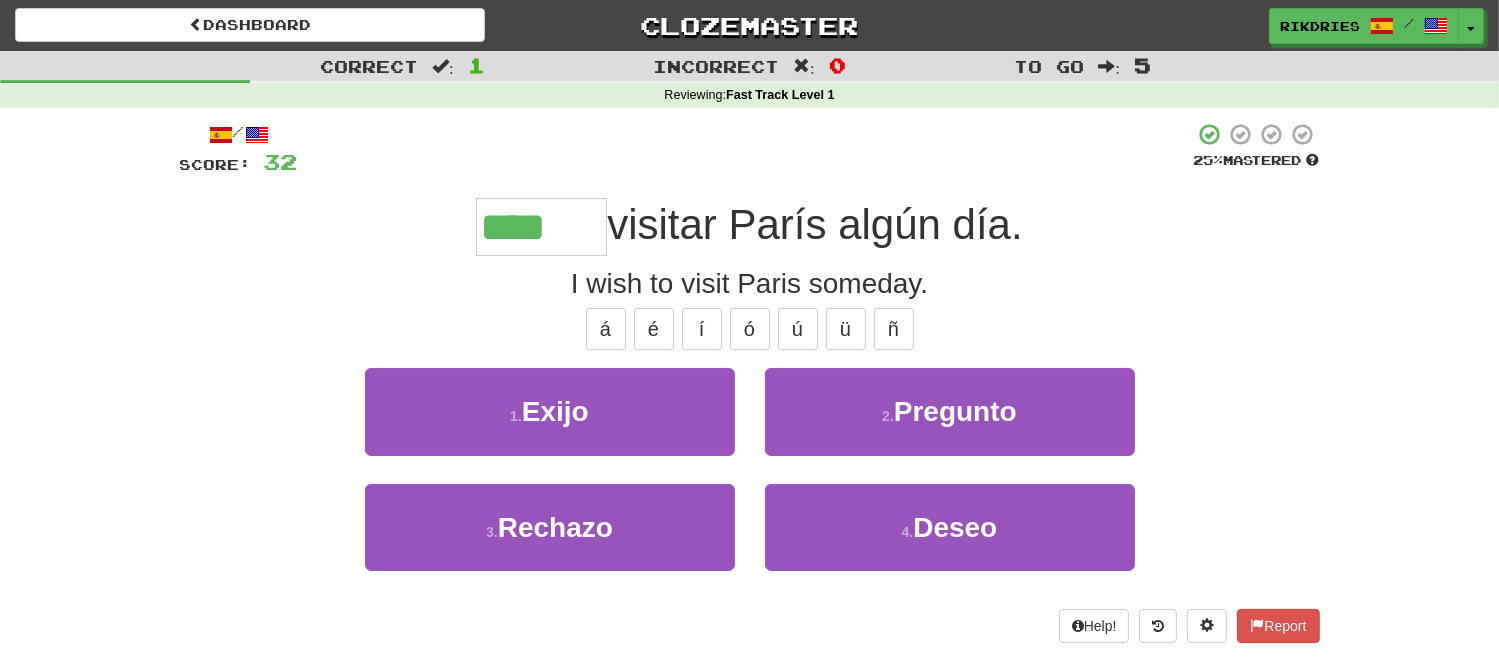 type on "*****" 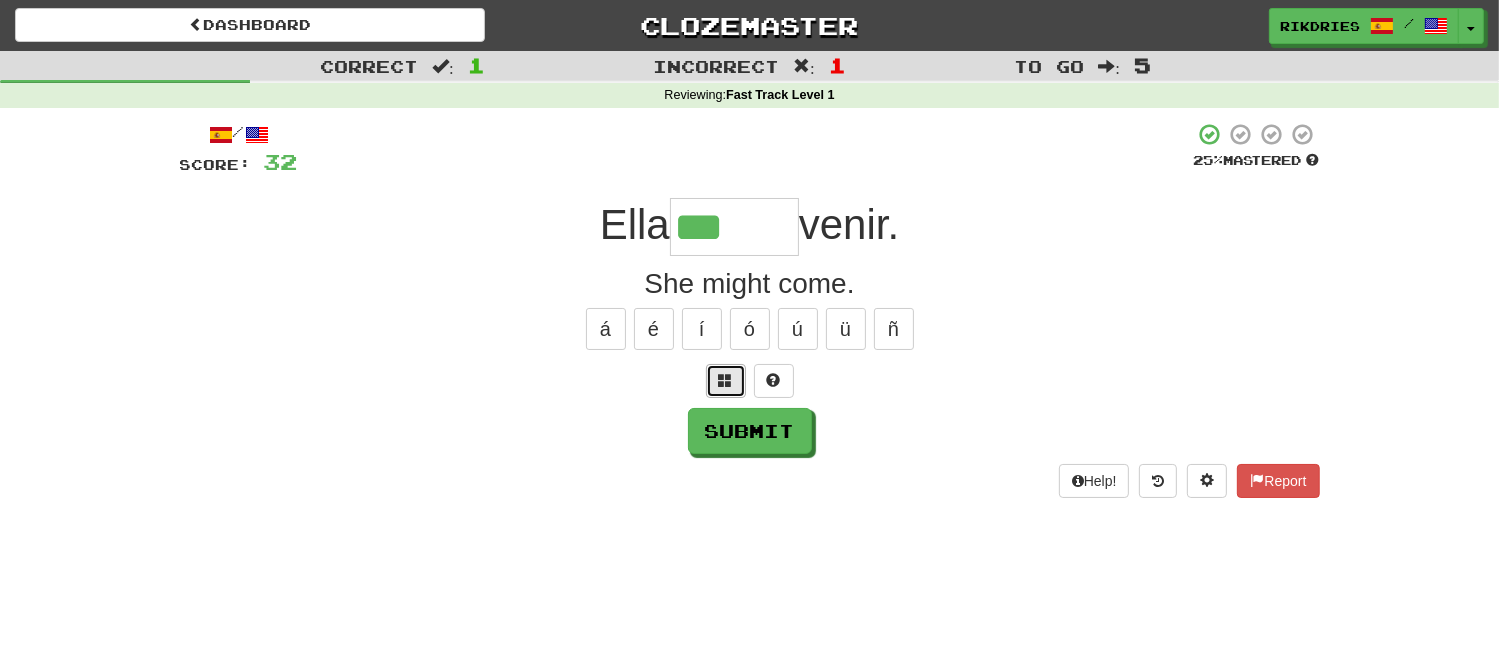 click at bounding box center (726, 381) 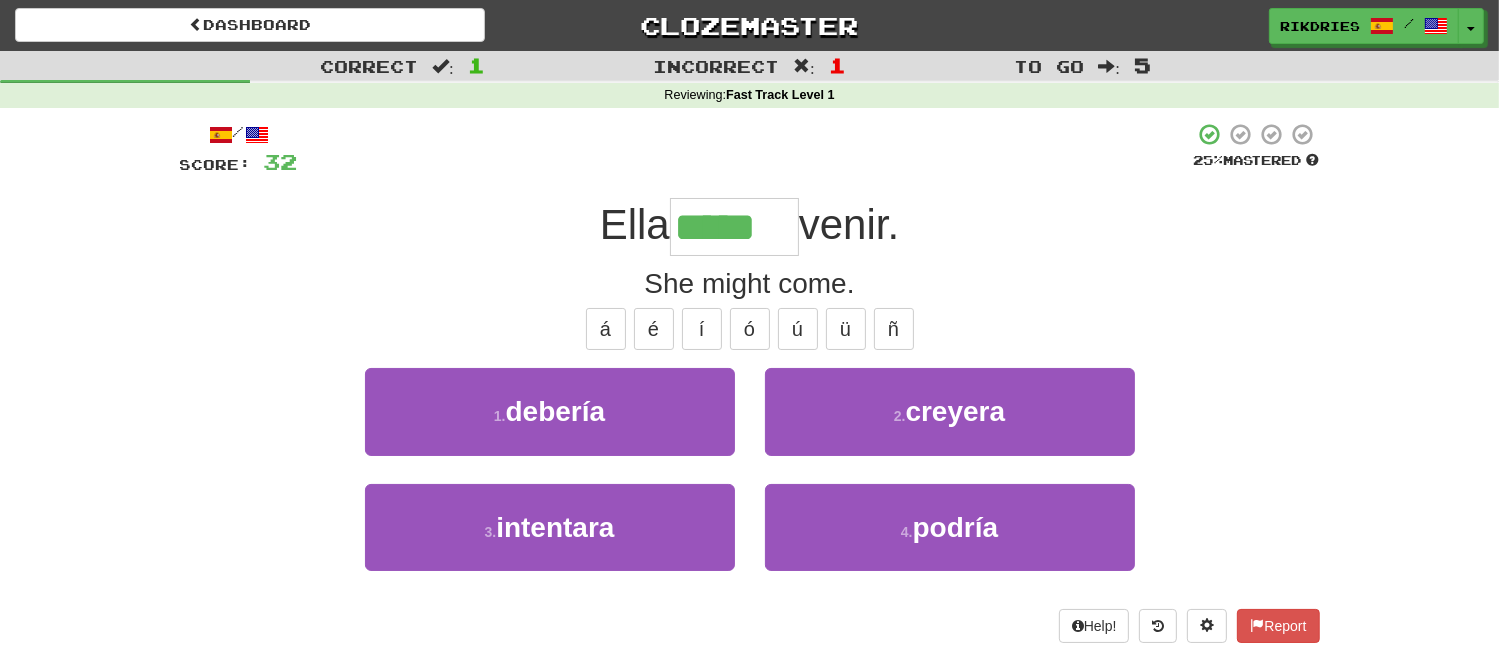 type on "******" 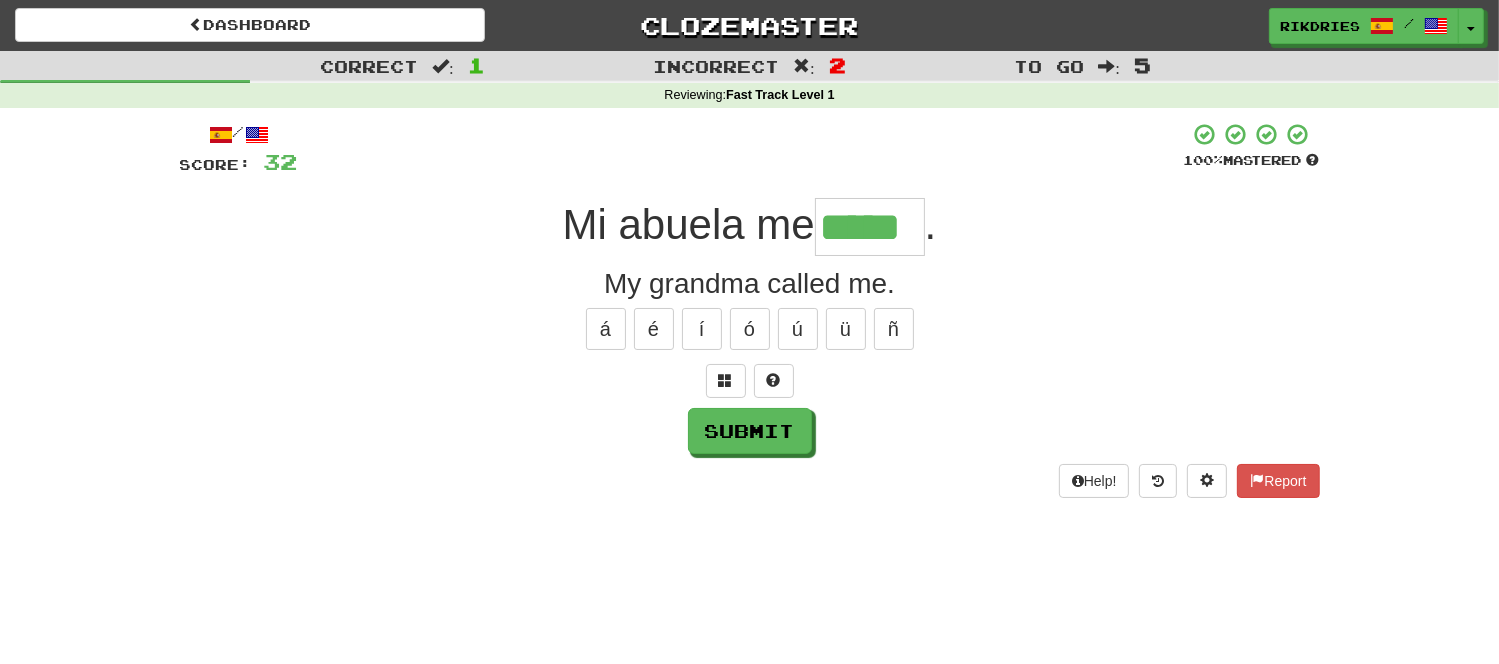 type on "*****" 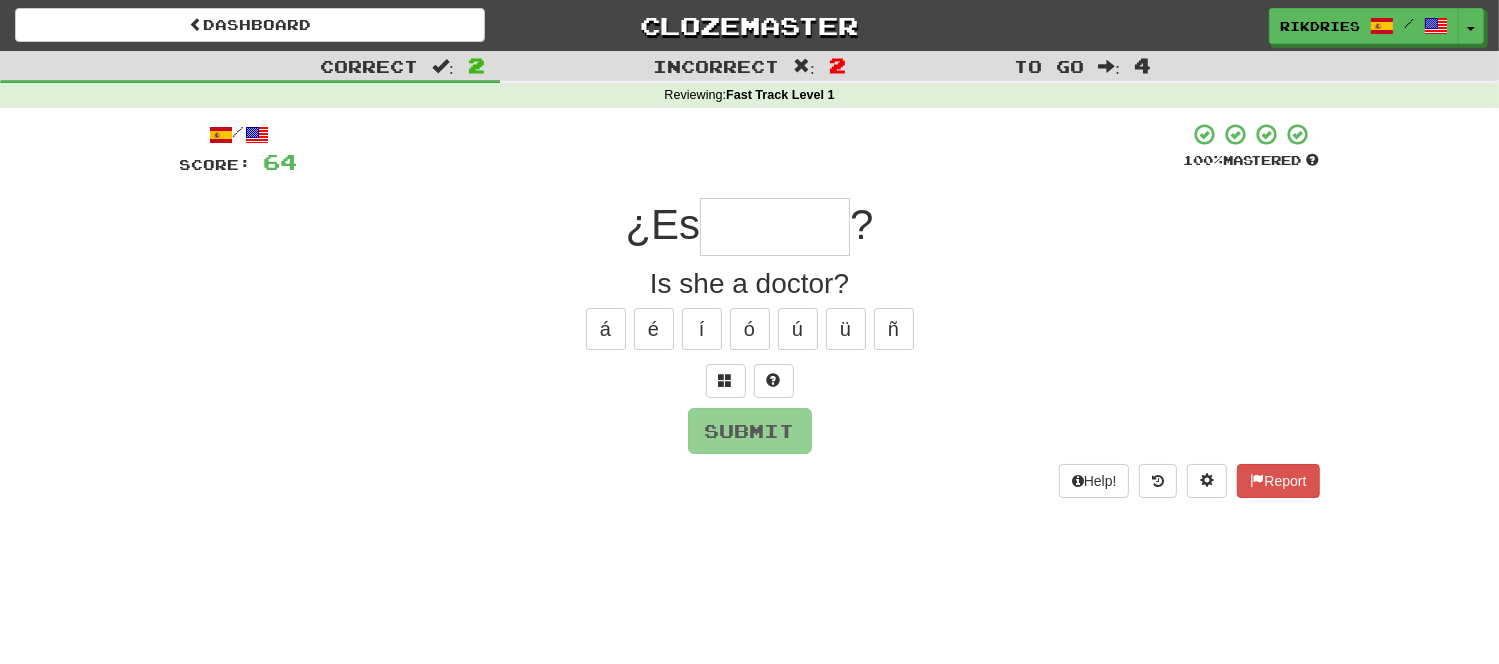 type on "*******" 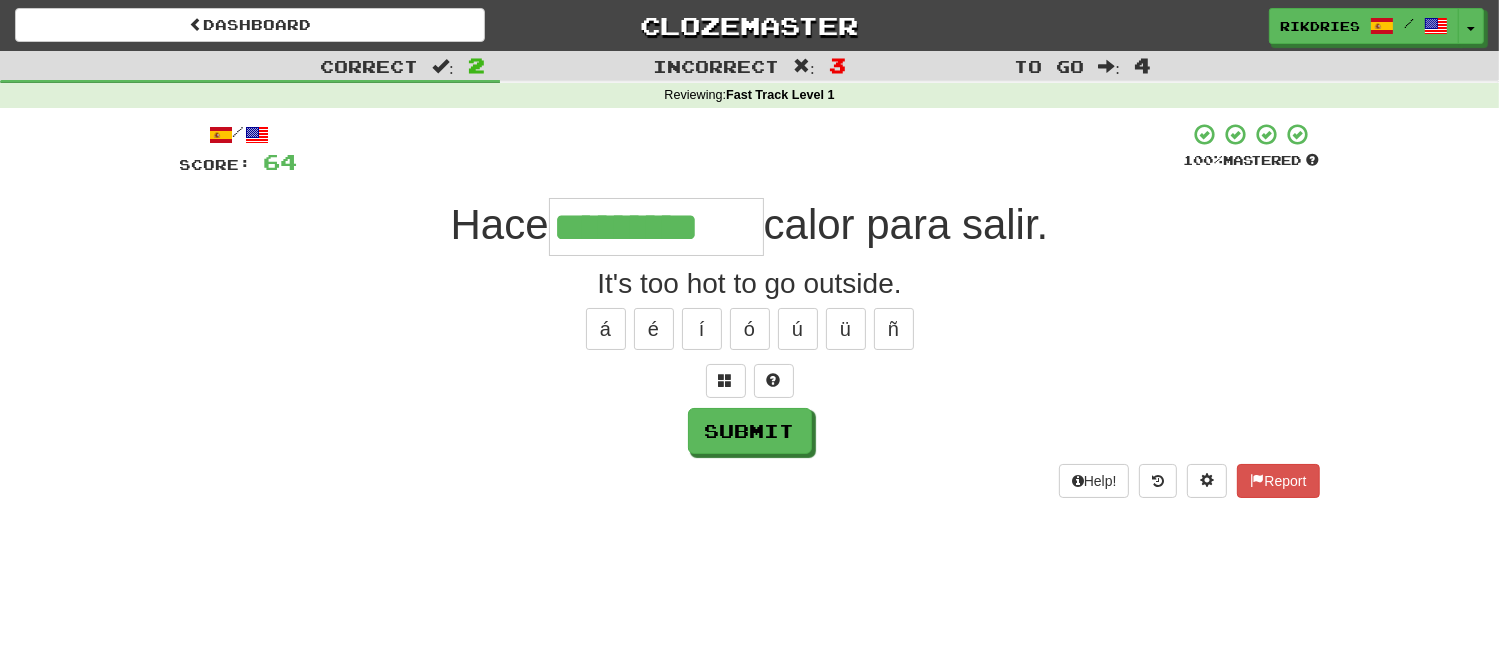 type on "*********" 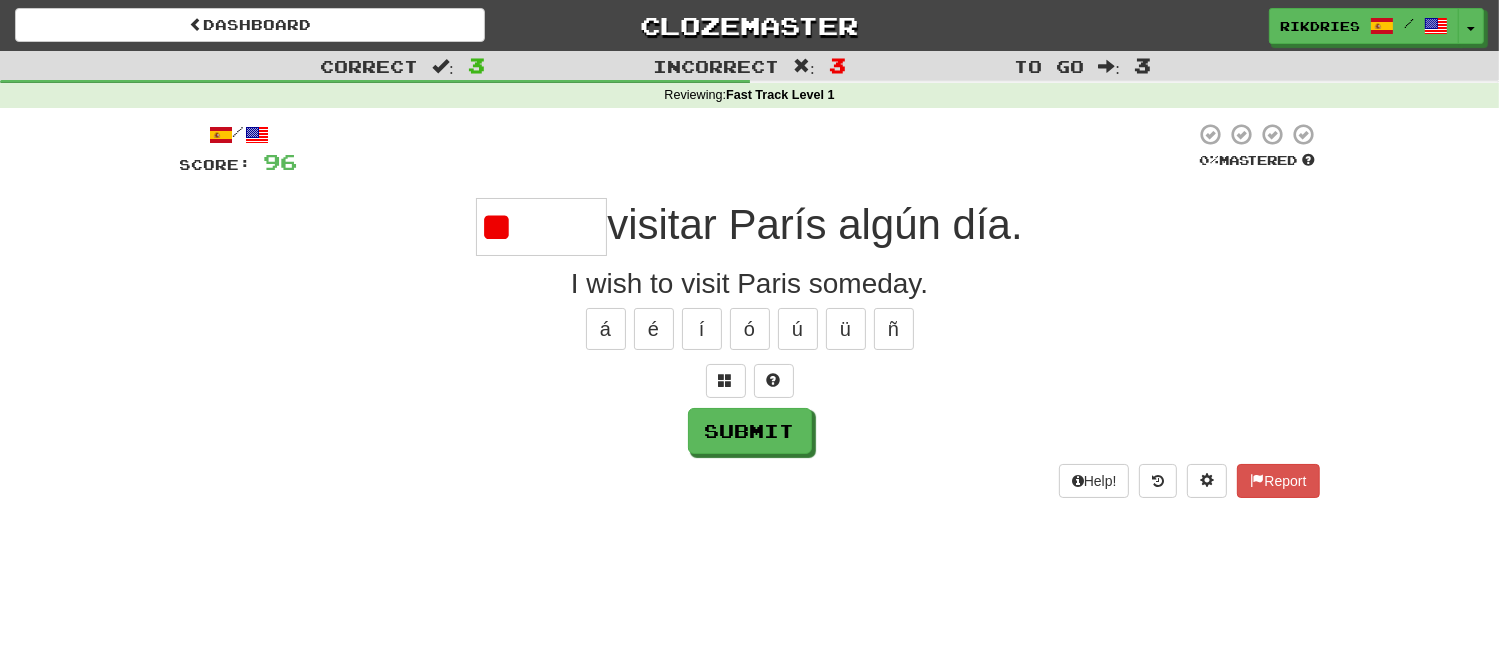 type on "*" 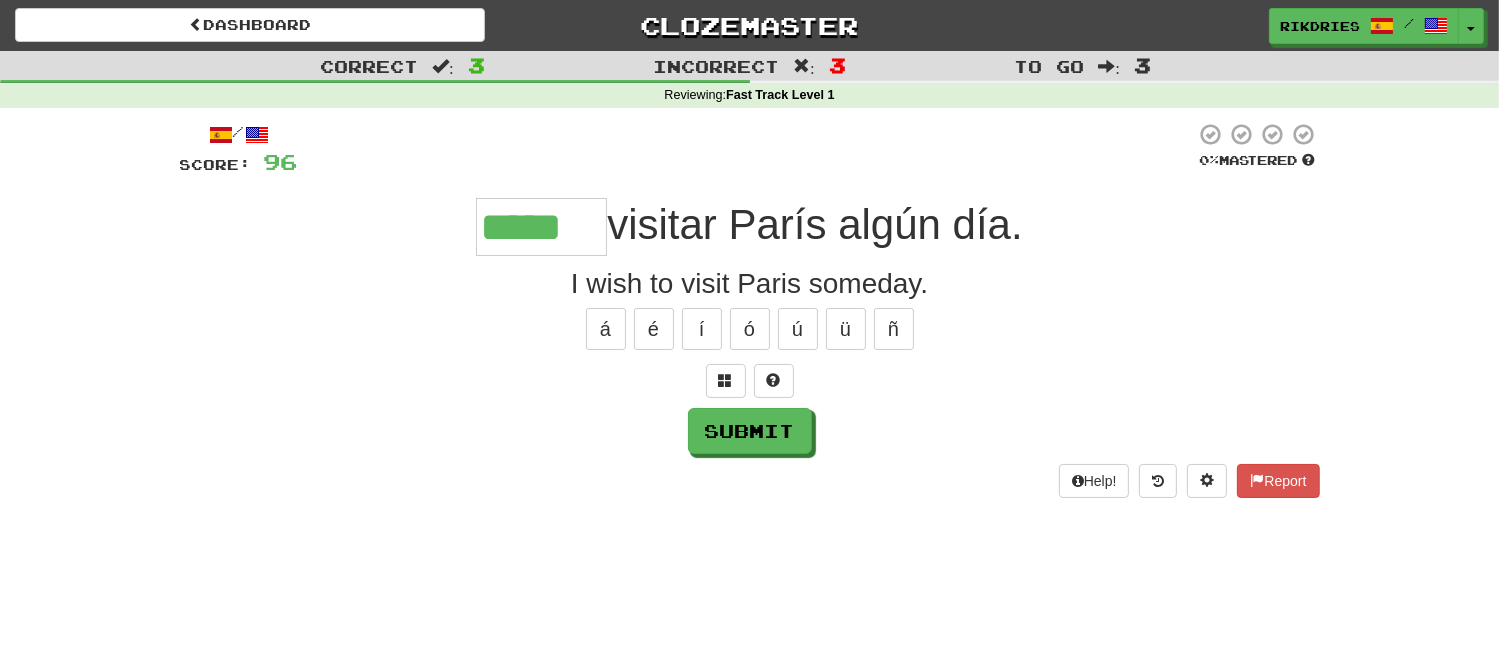 type on "*****" 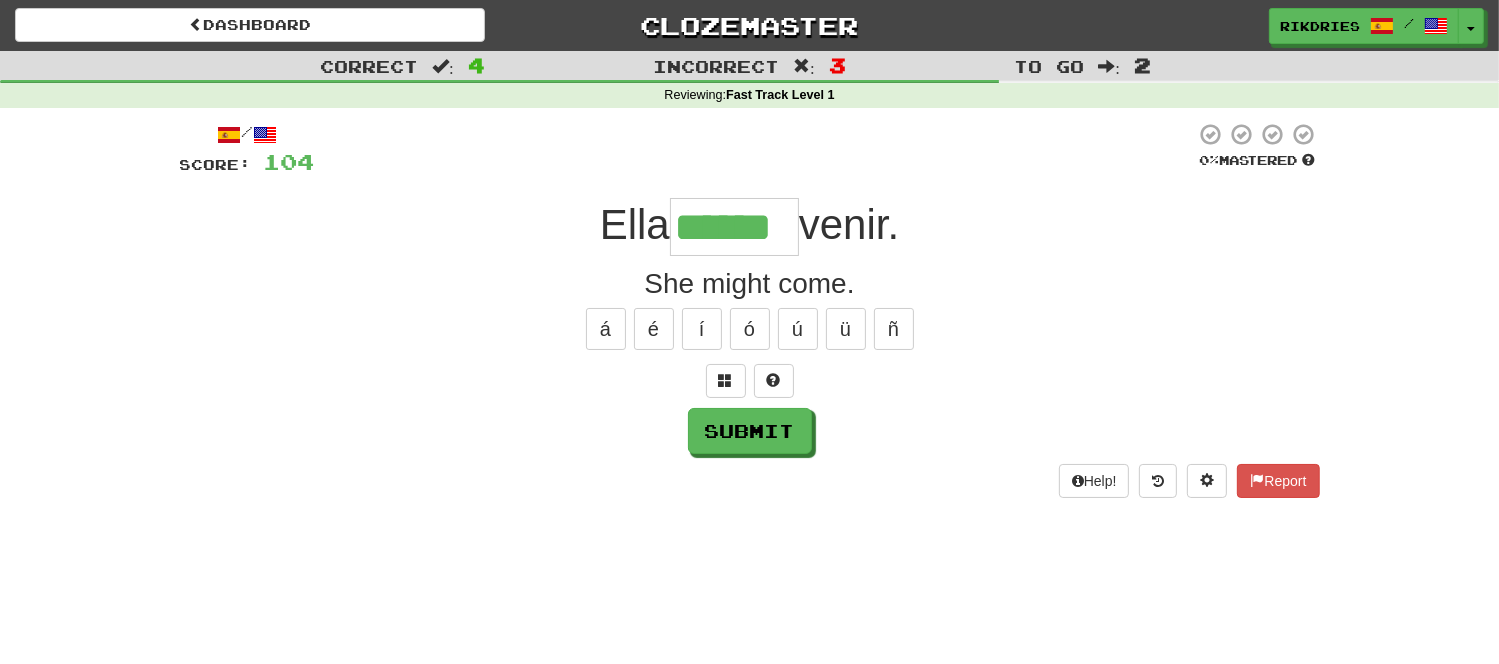type on "******" 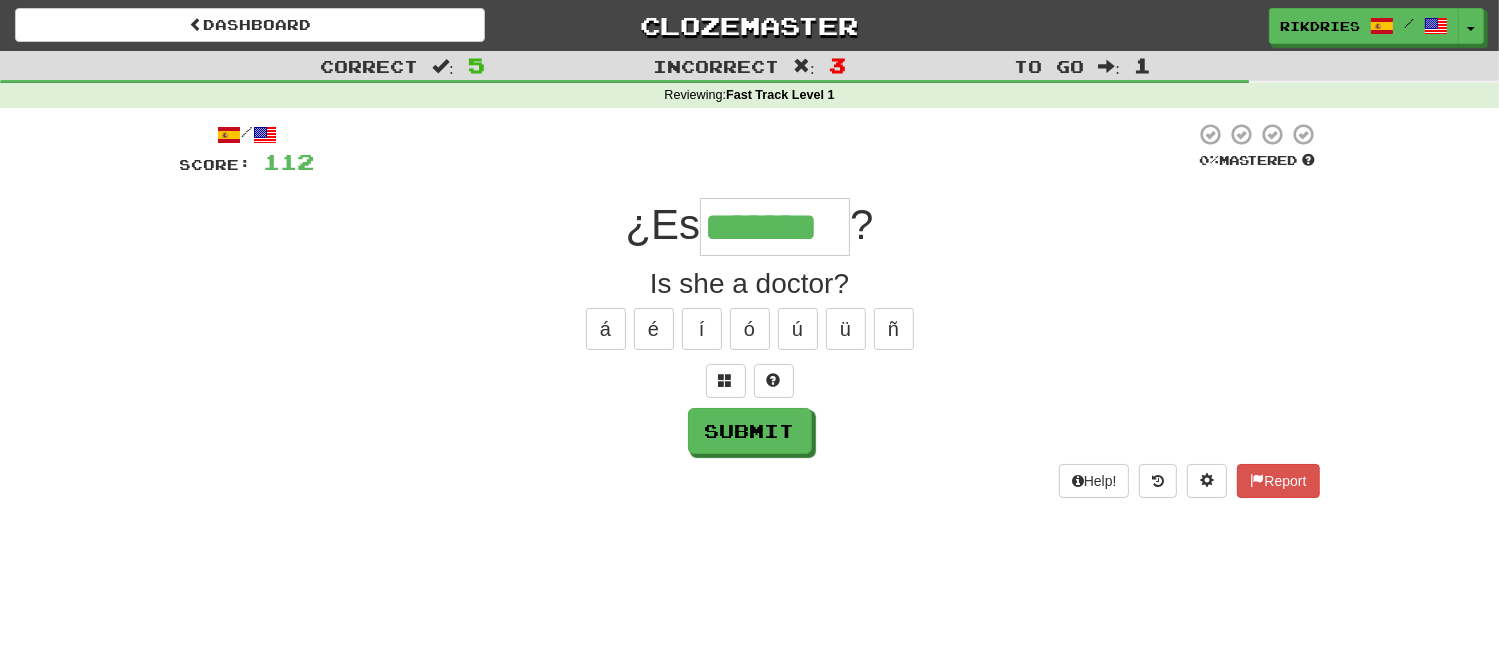 type on "*******" 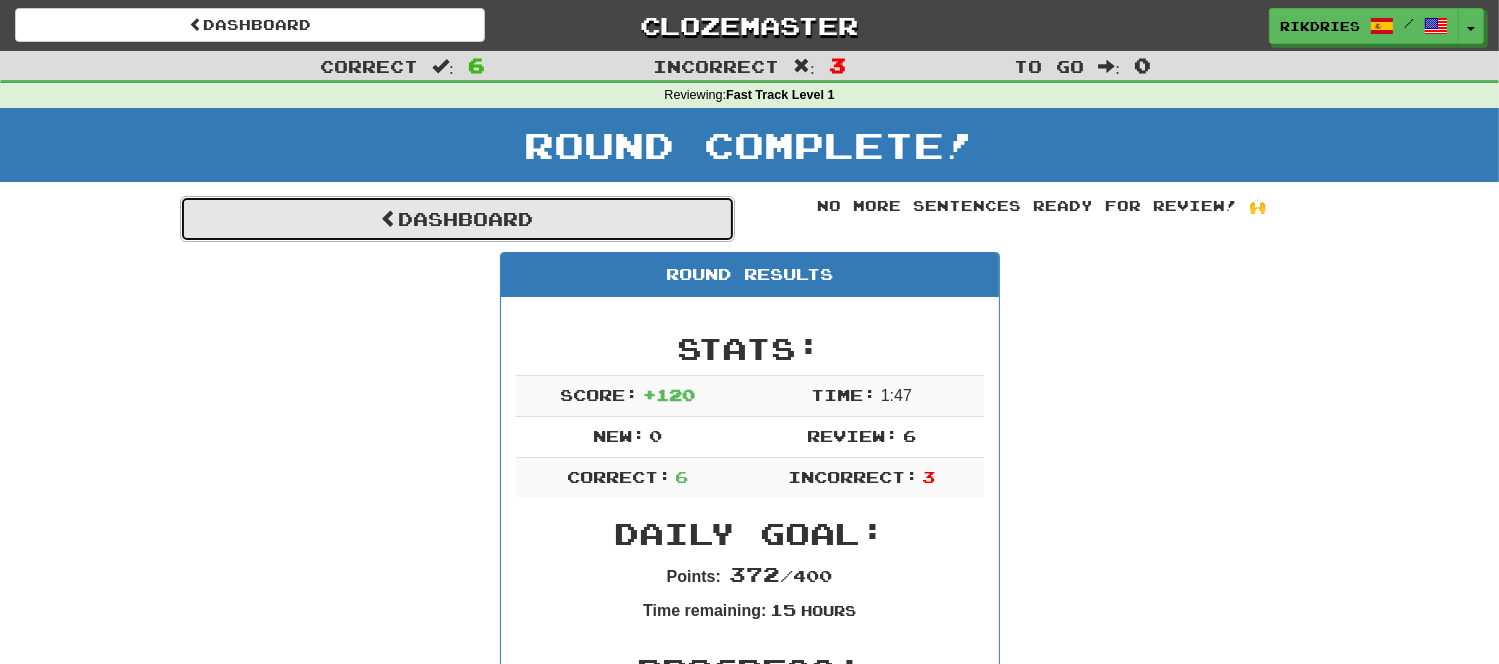 click on "Dashboard" at bounding box center (457, 219) 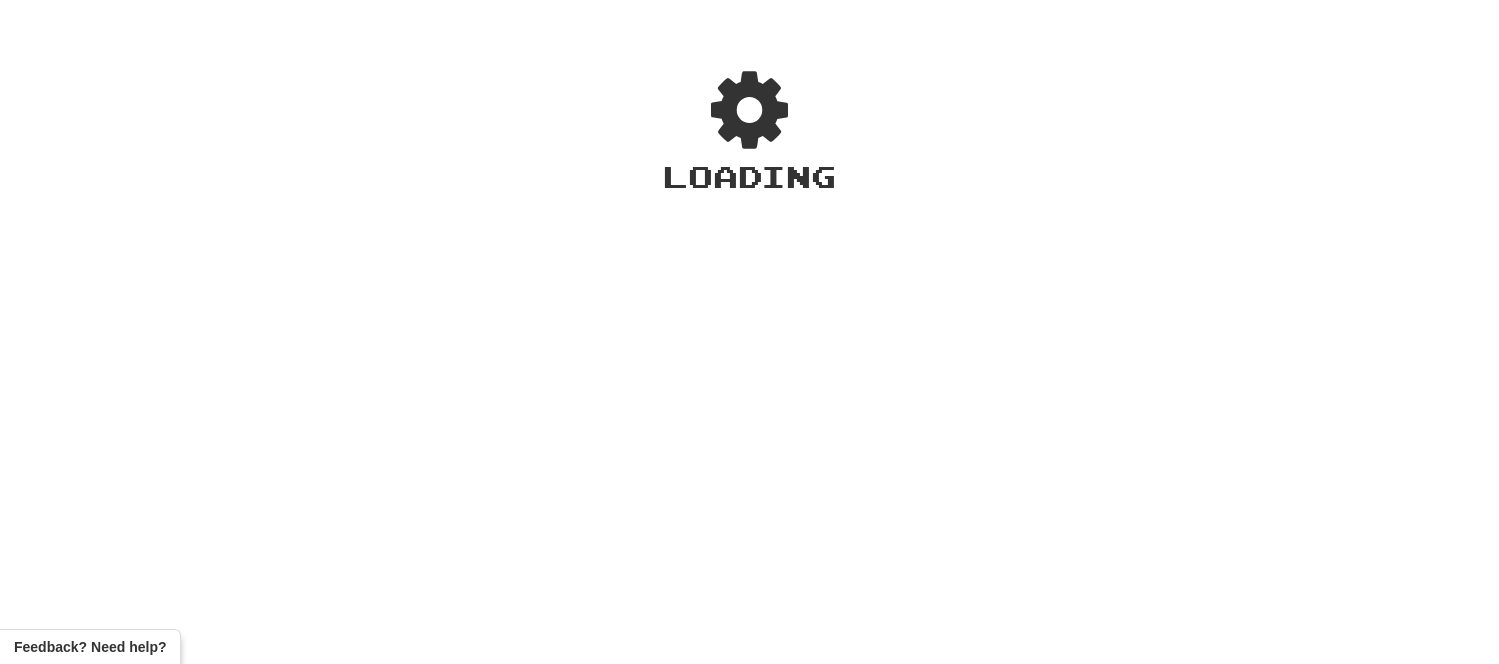 scroll, scrollTop: 0, scrollLeft: 0, axis: both 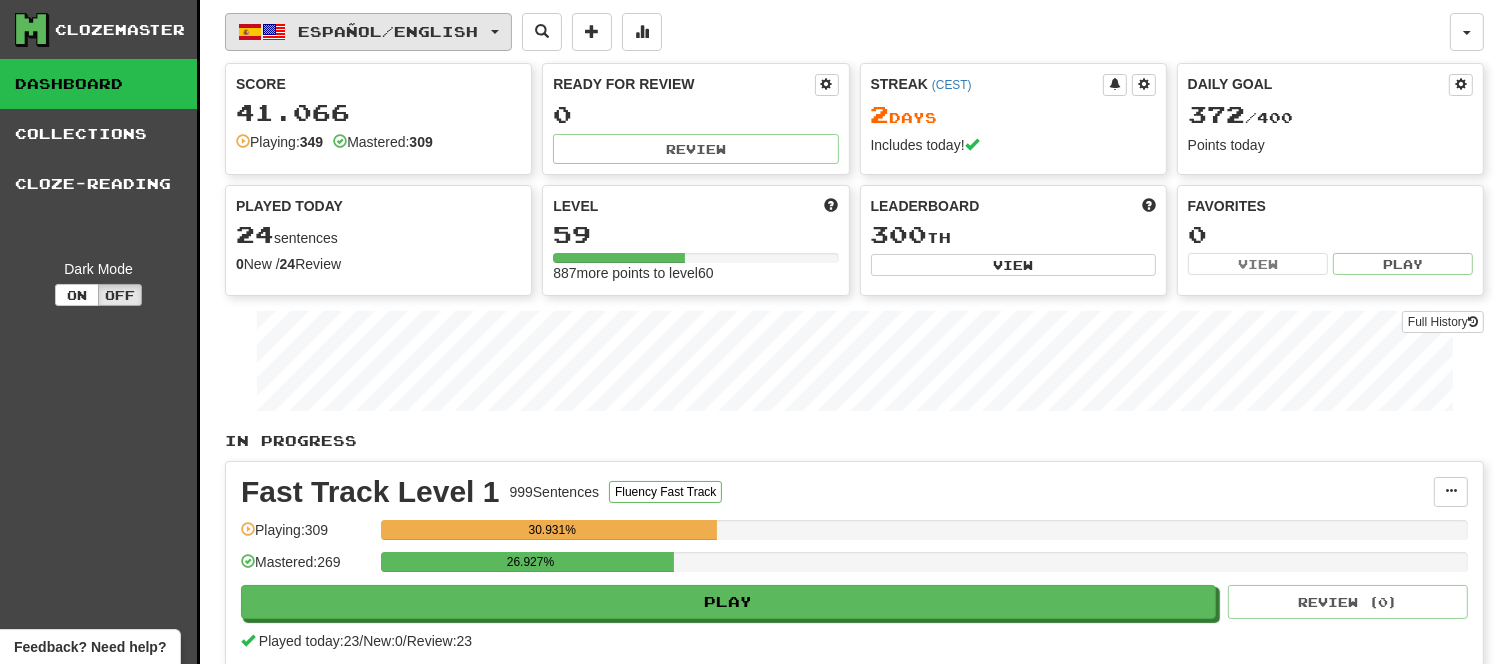 click on "Español  /  English" at bounding box center (368, 32) 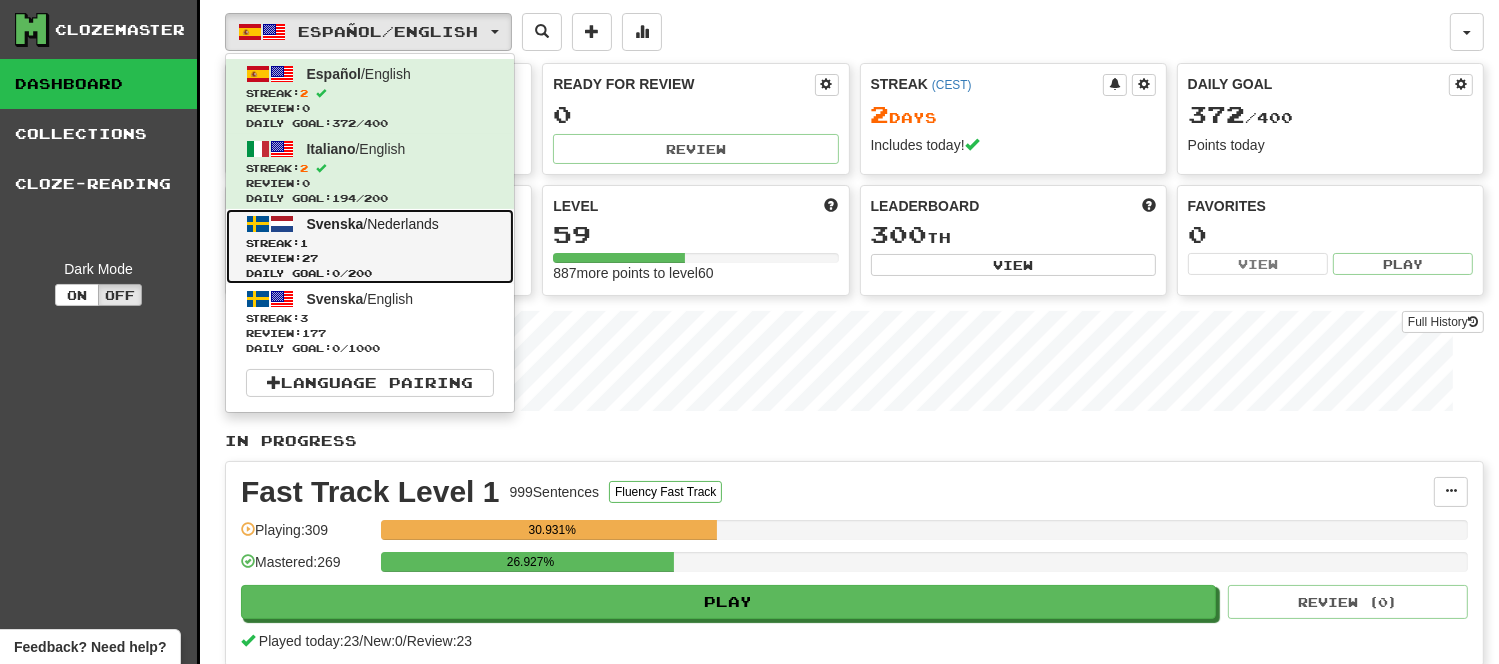 click on "Review:  27" at bounding box center (370, 258) 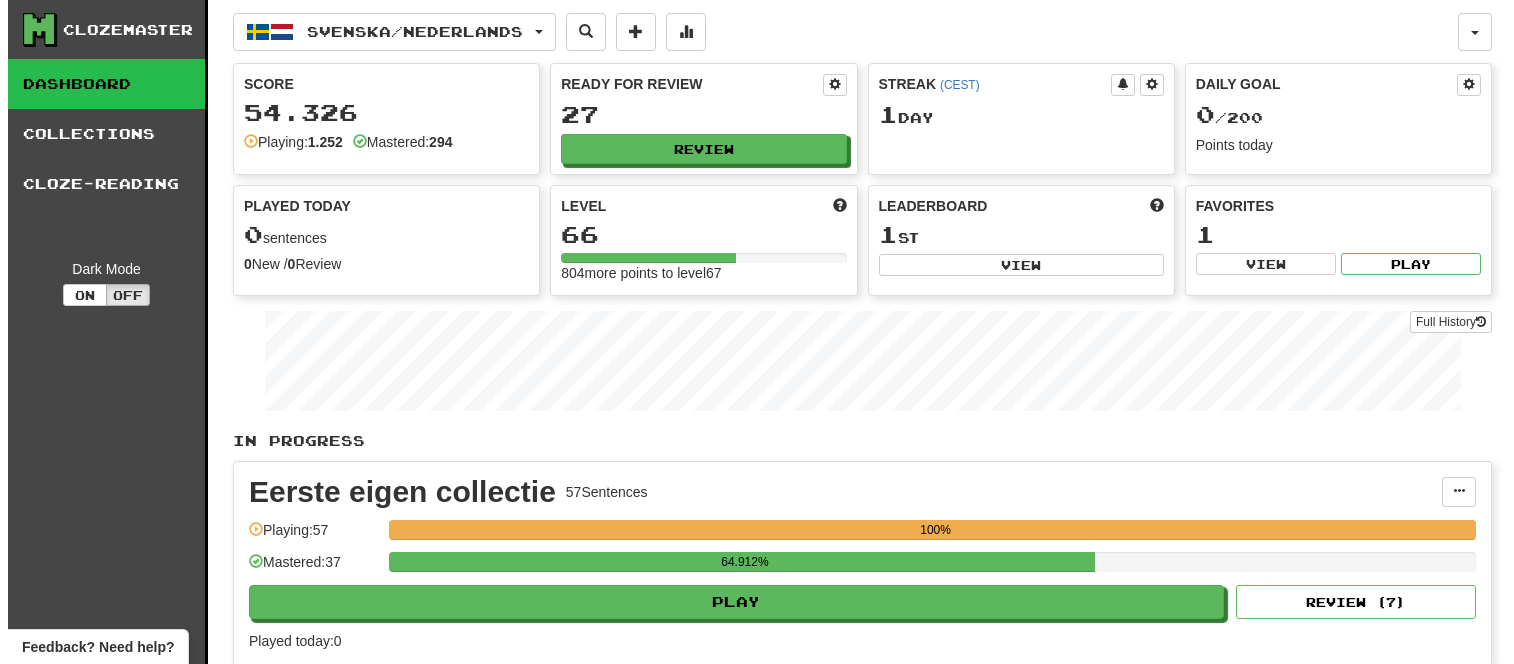 scroll, scrollTop: 0, scrollLeft: 0, axis: both 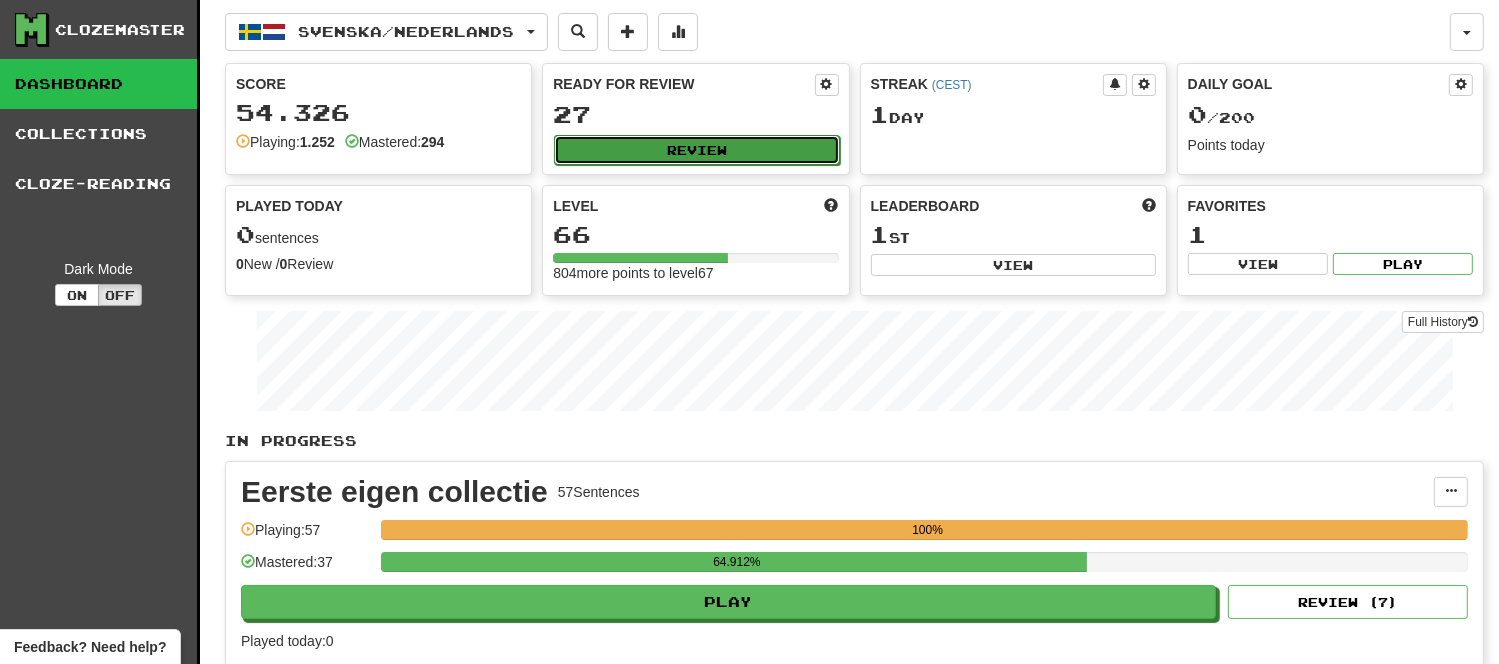 click on "Review" at bounding box center [696, 150] 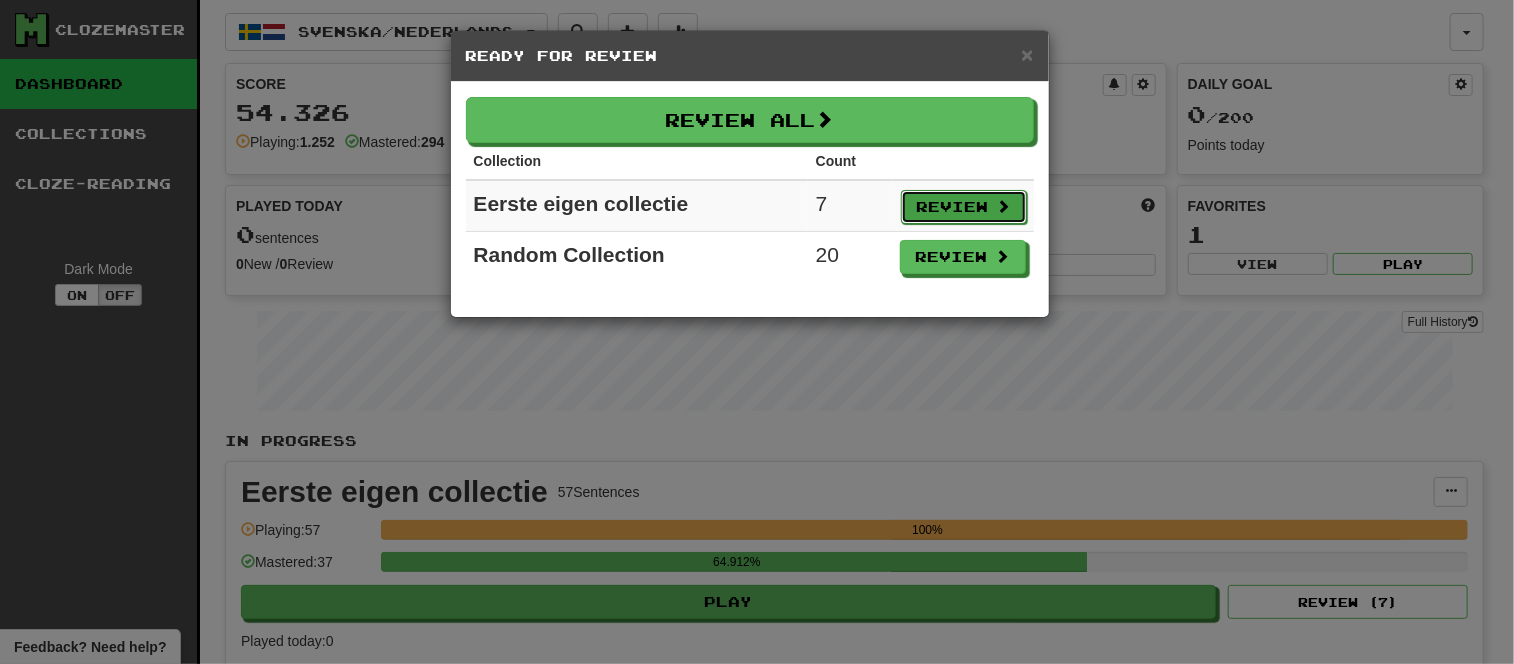 click on "Review" at bounding box center [964, 207] 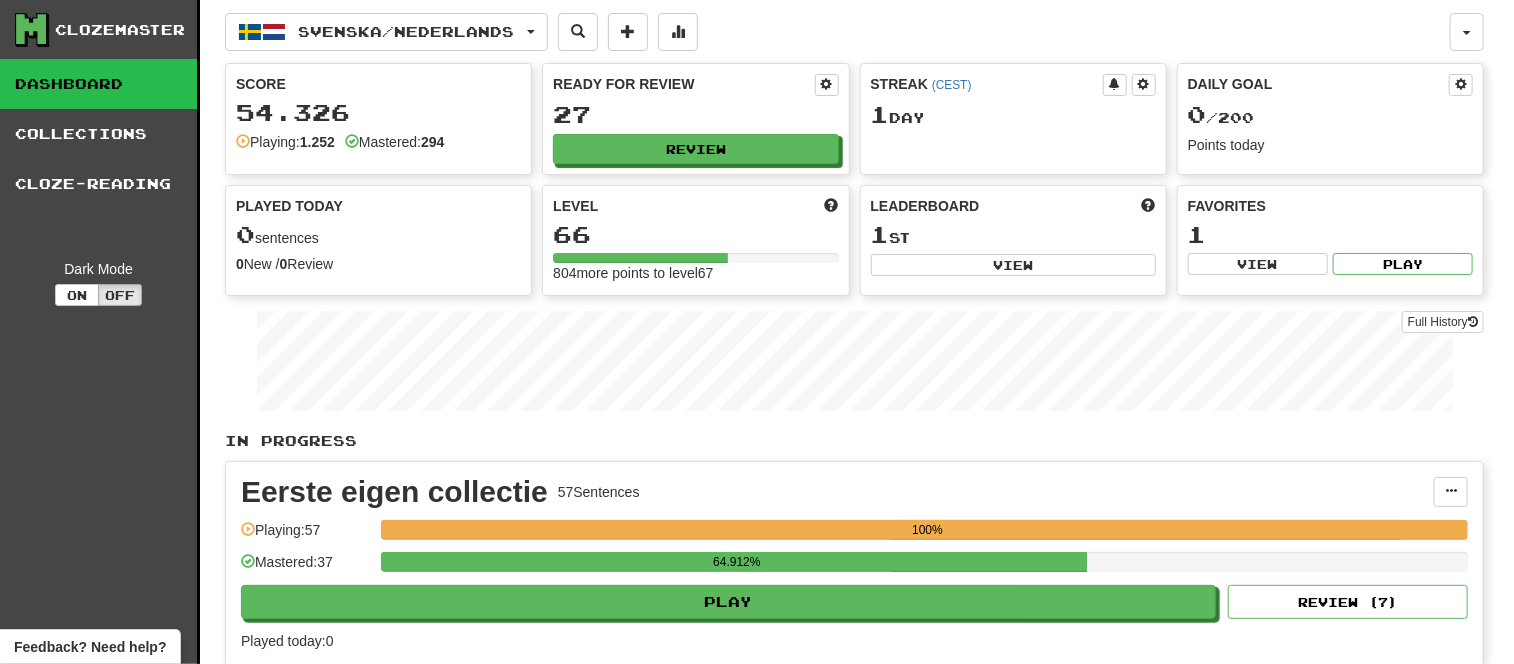 select on "**" 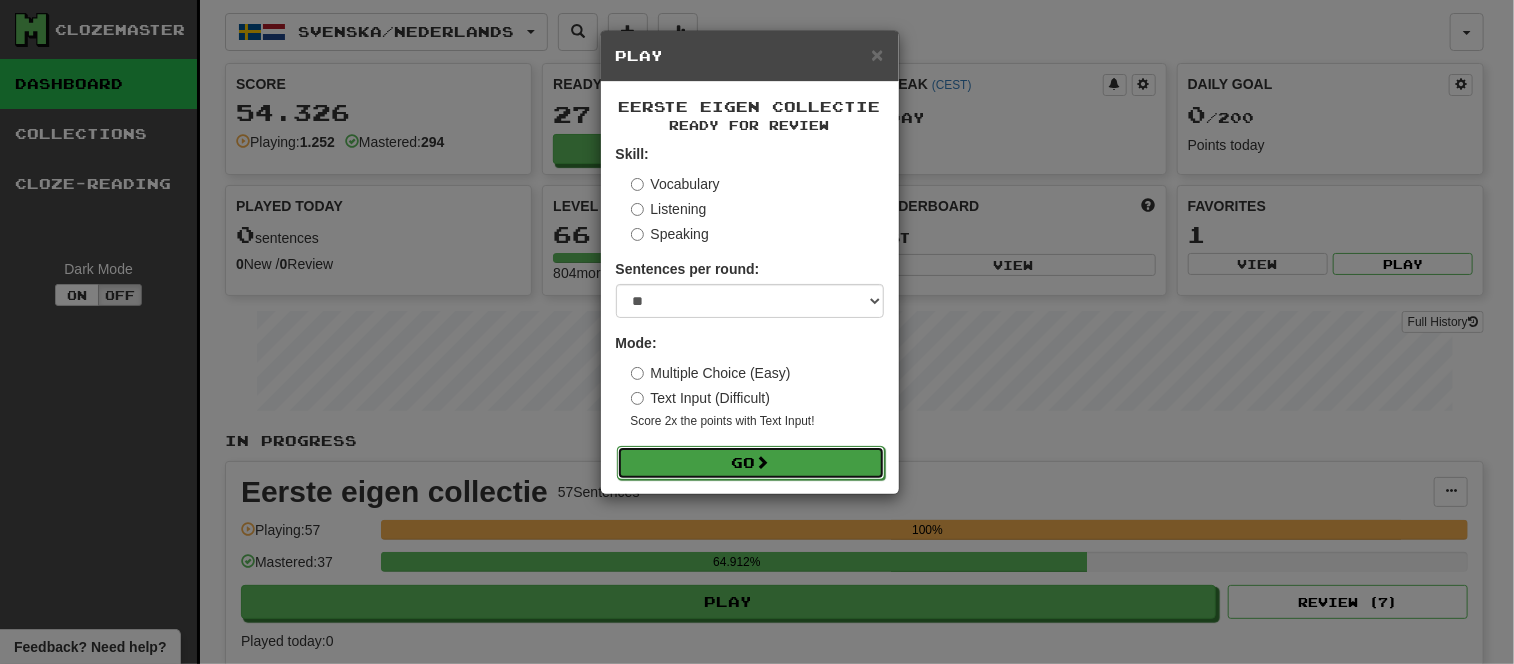 click on "Go" at bounding box center (751, 463) 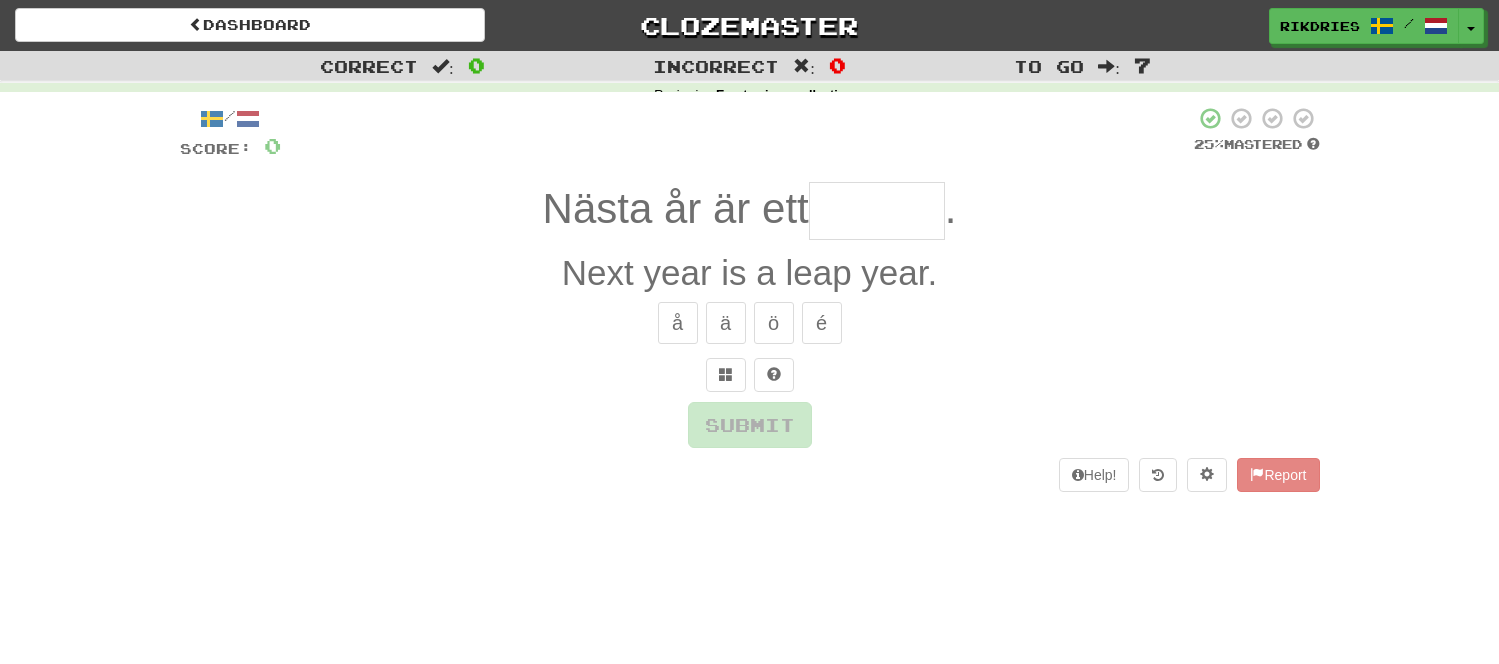 scroll, scrollTop: 0, scrollLeft: 0, axis: both 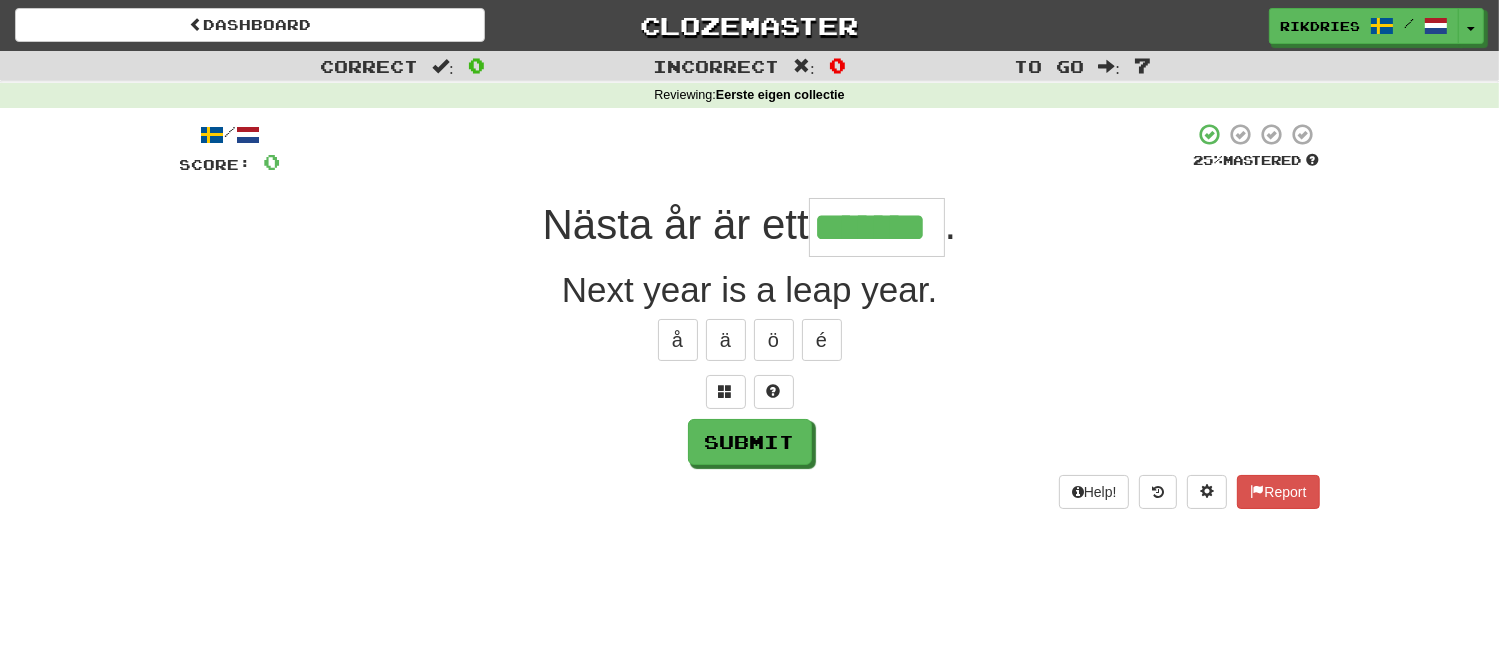 type on "*******" 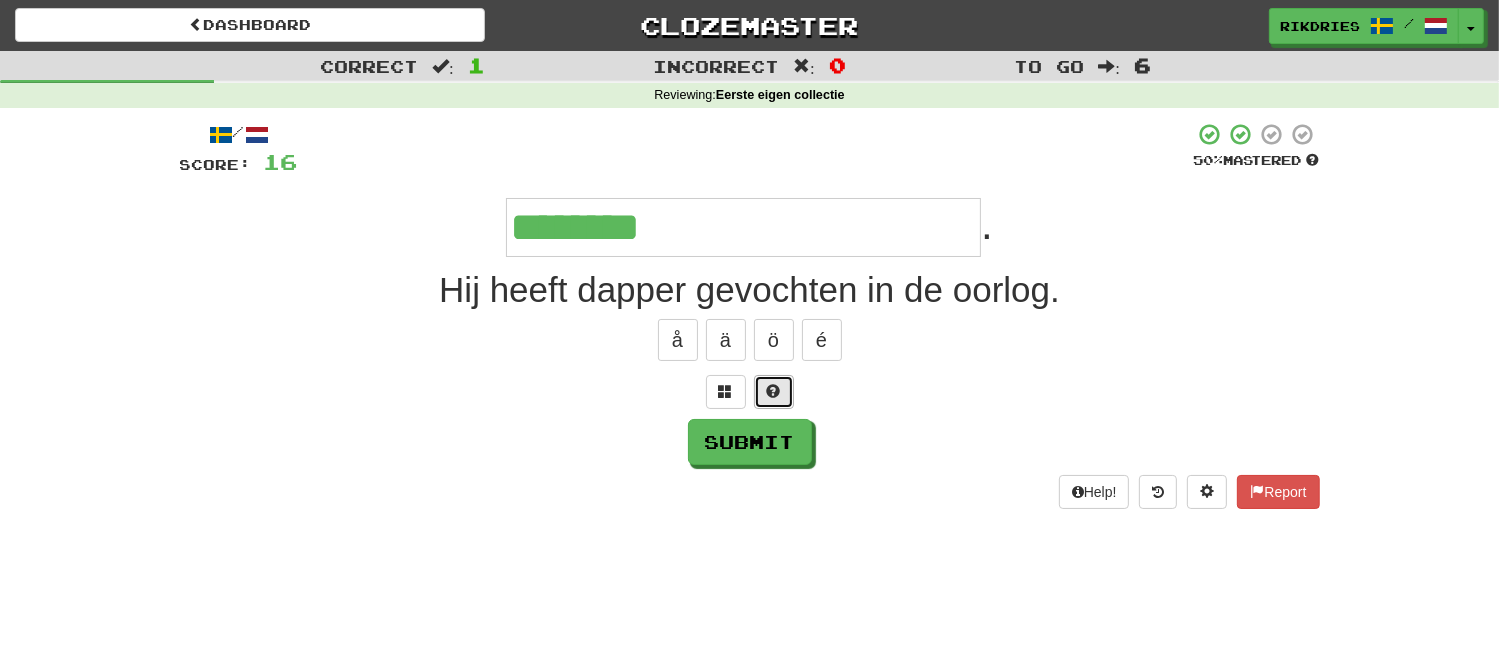 click at bounding box center (774, 391) 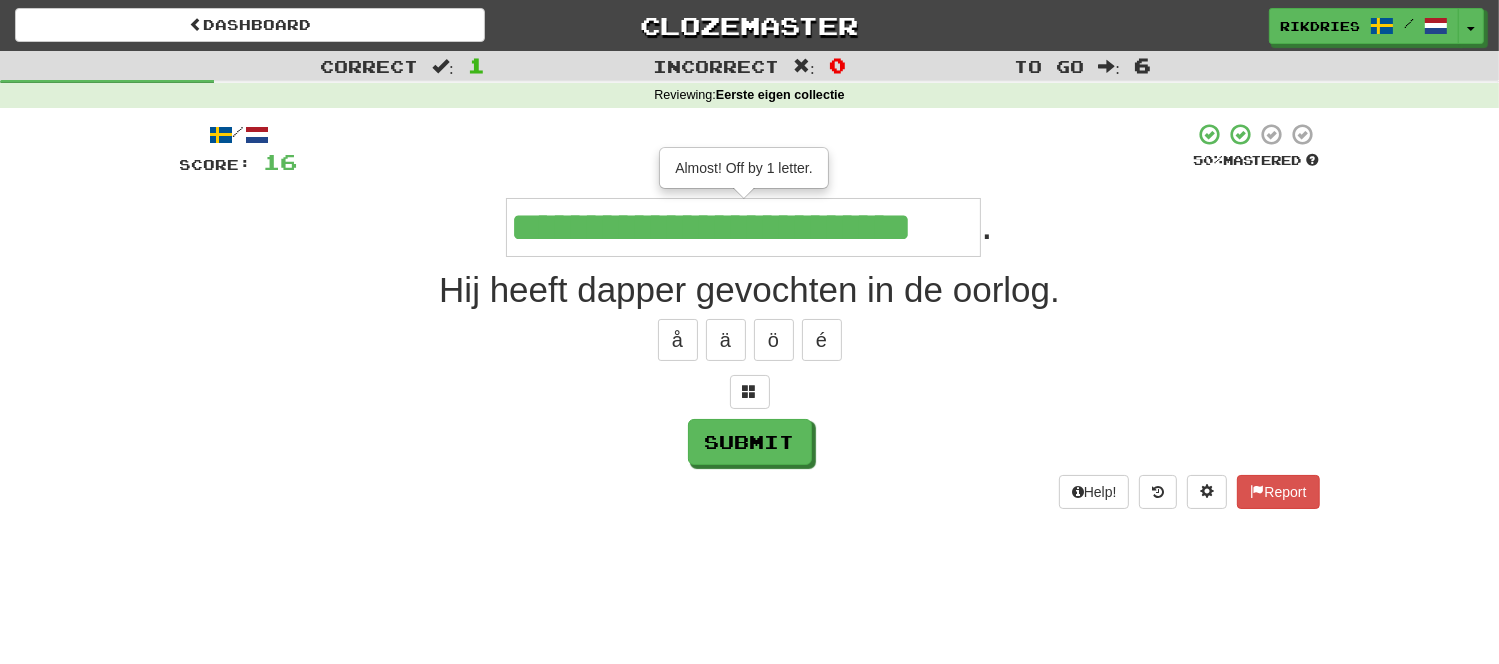 type on "**********" 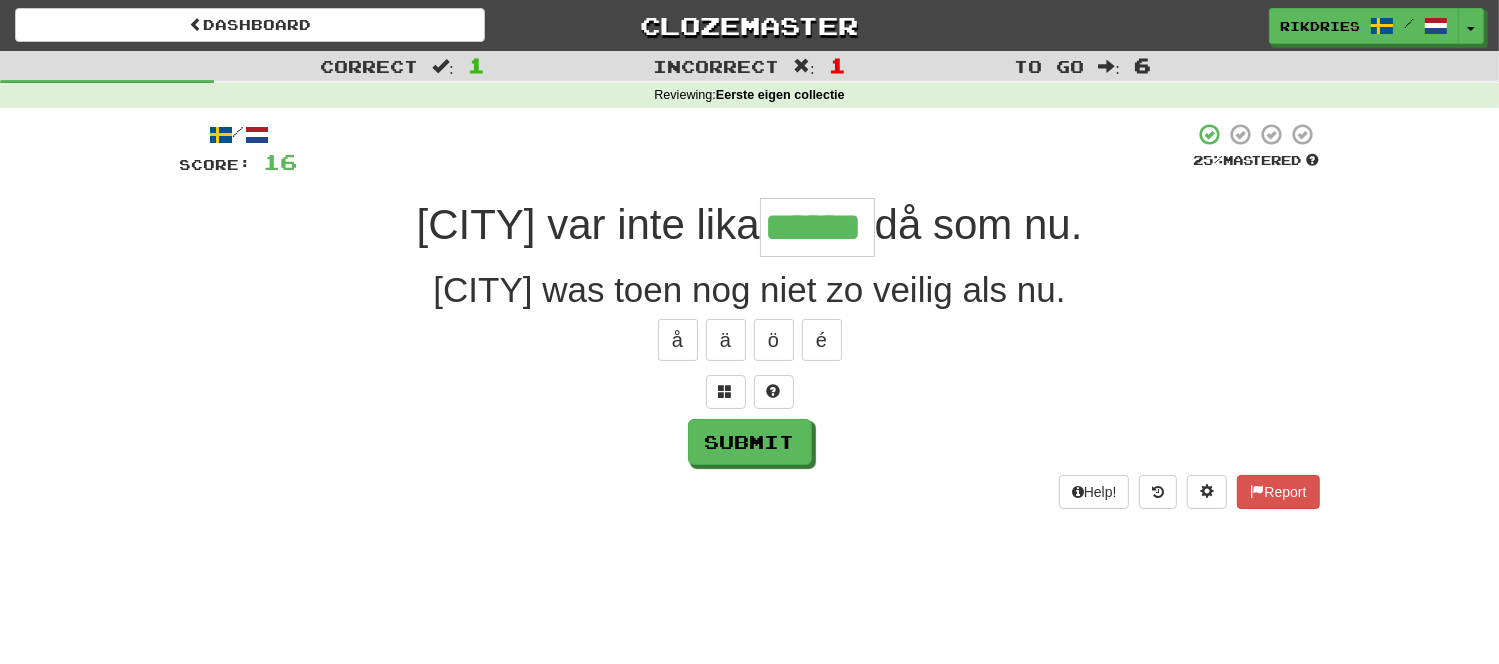 type on "******" 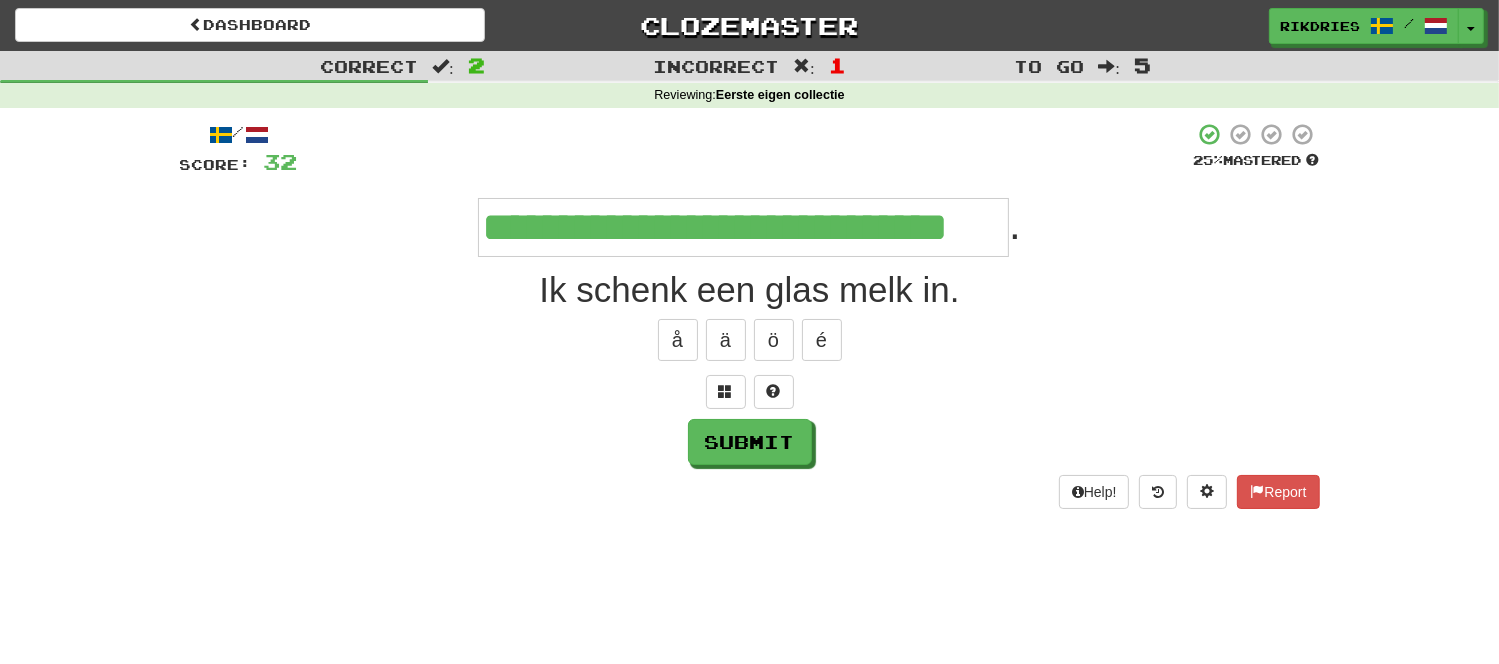 type on "**********" 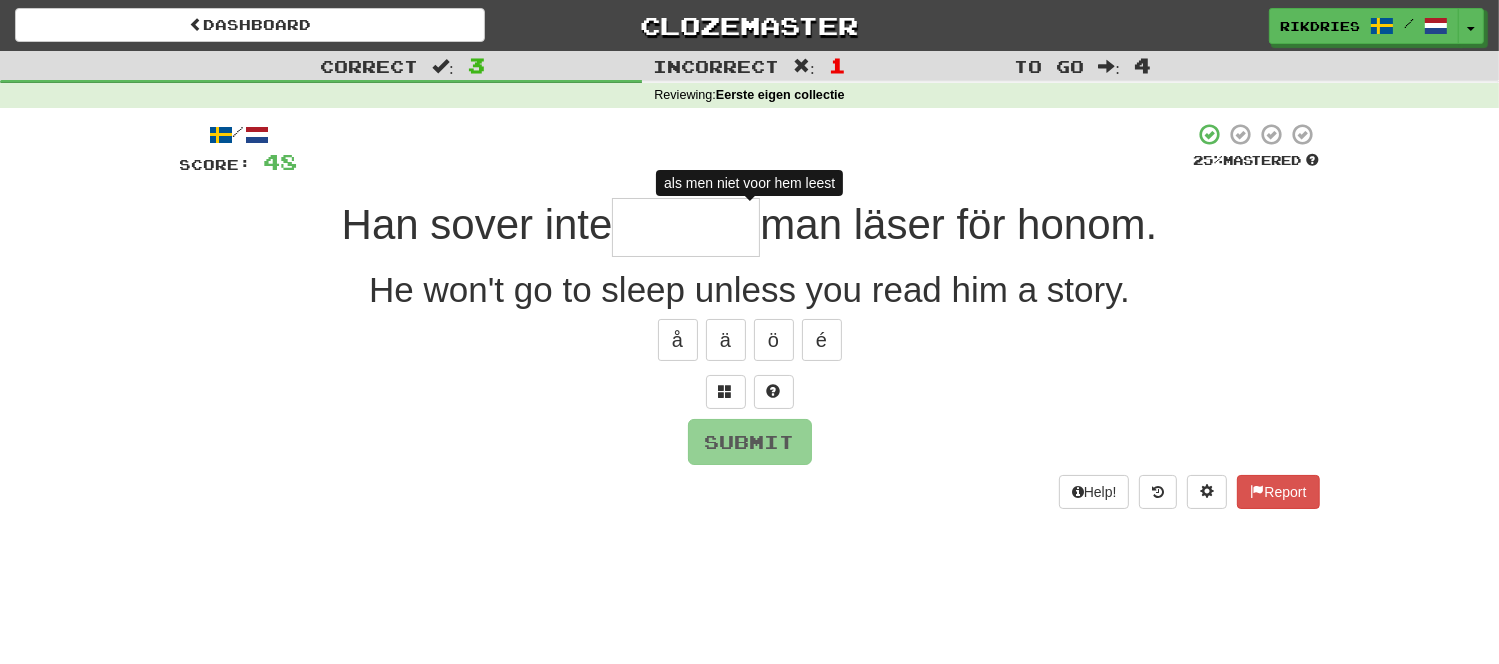 type on "*" 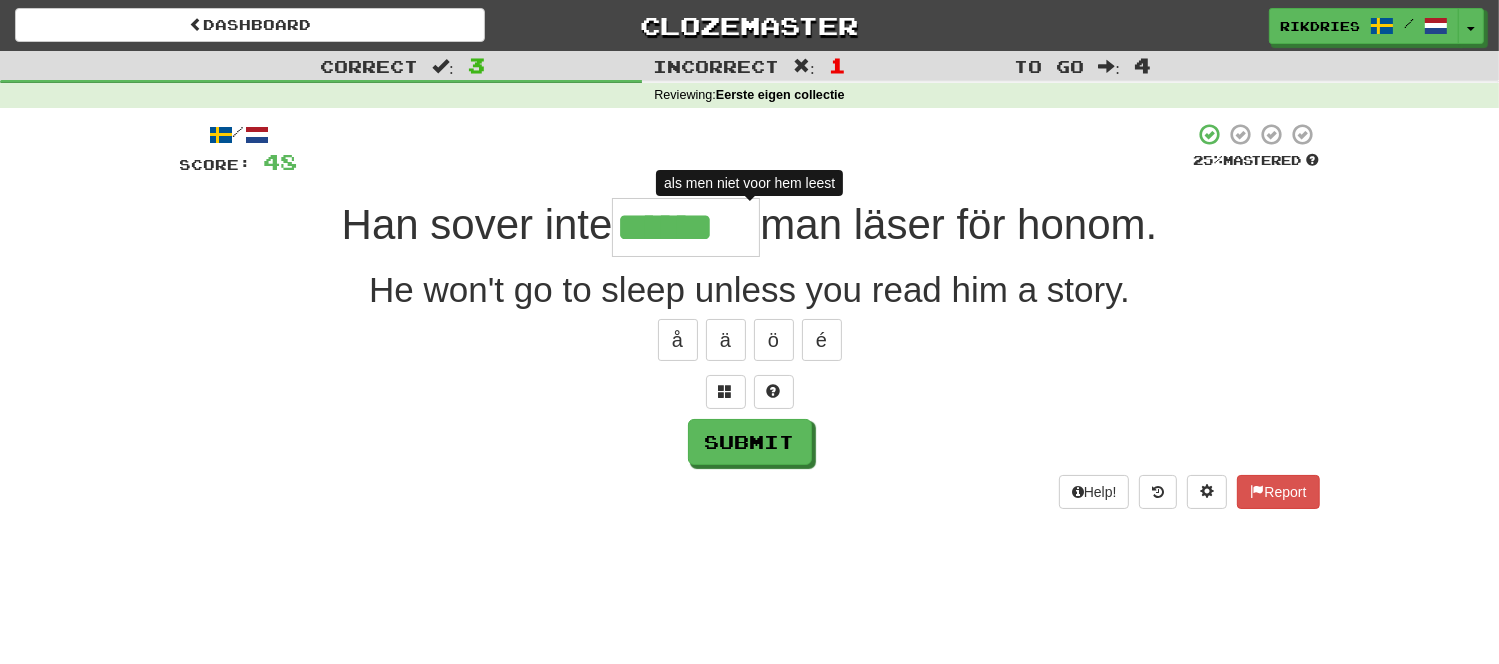 type on "*******" 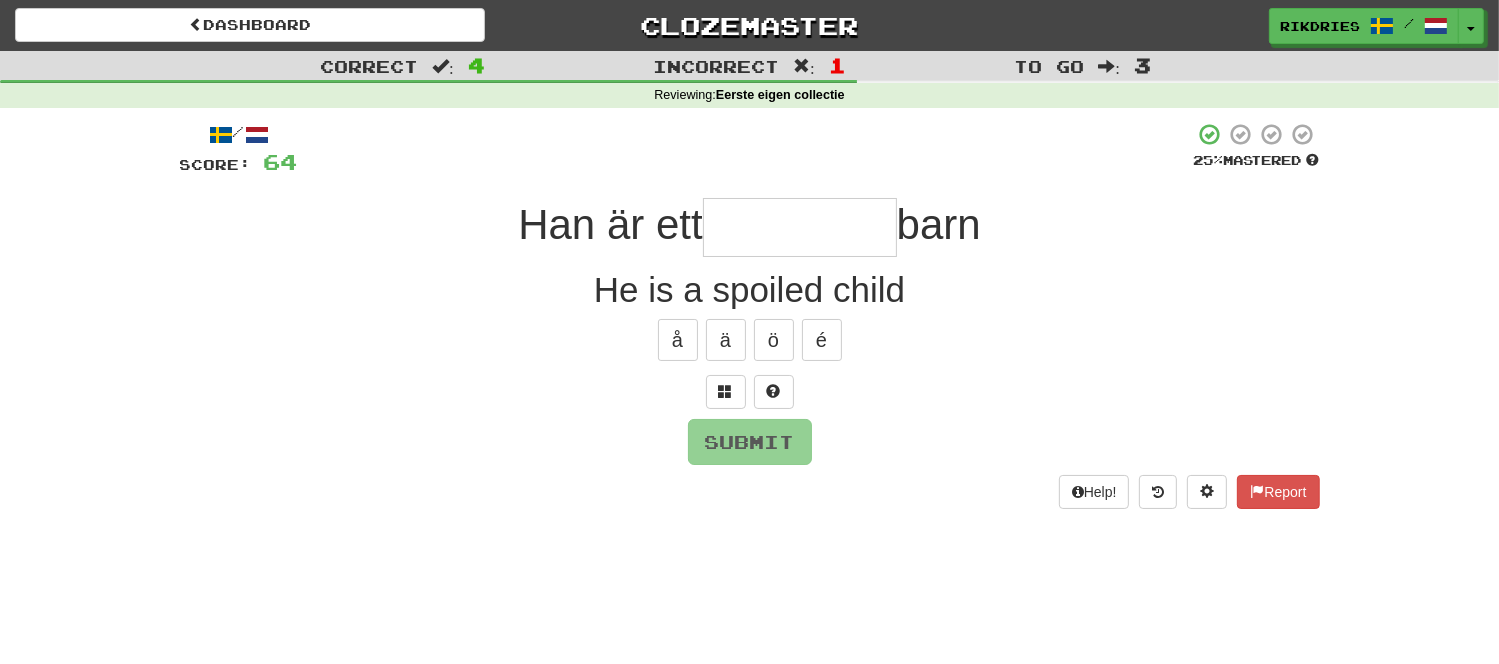 type on "*" 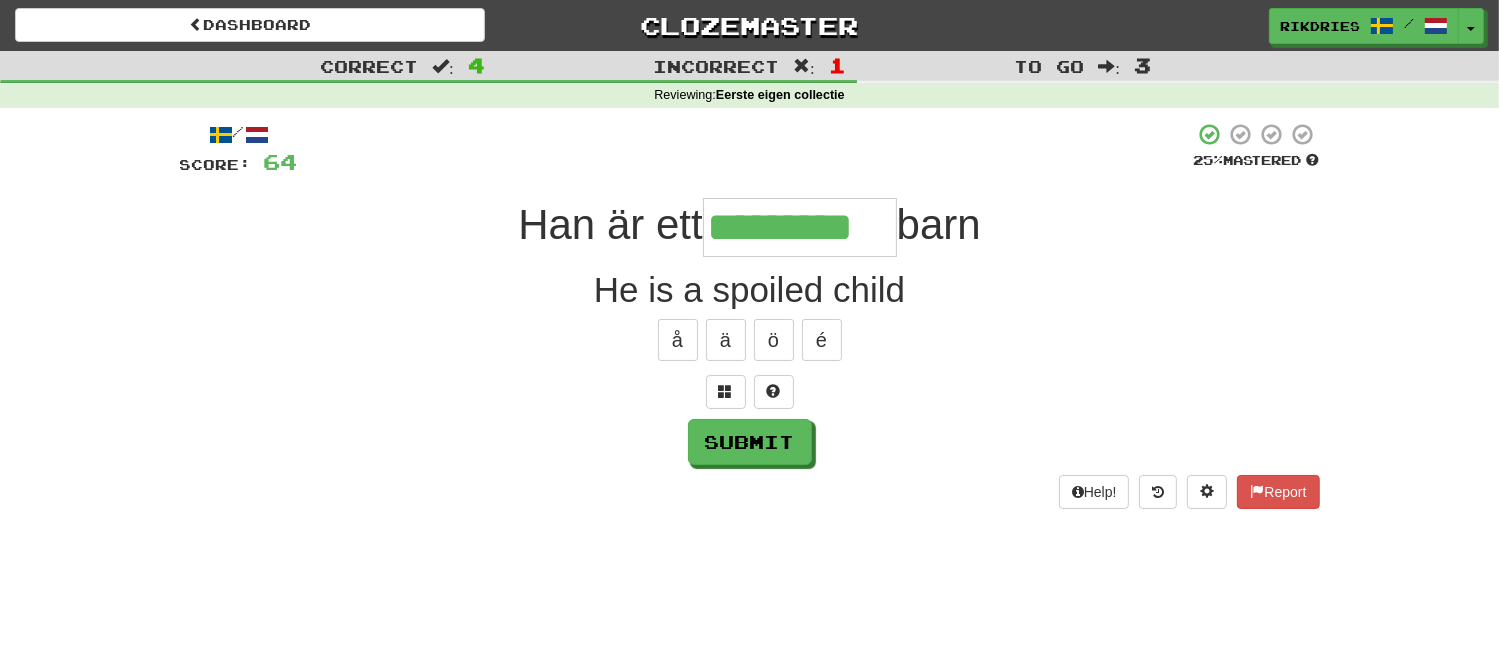 type on "*********" 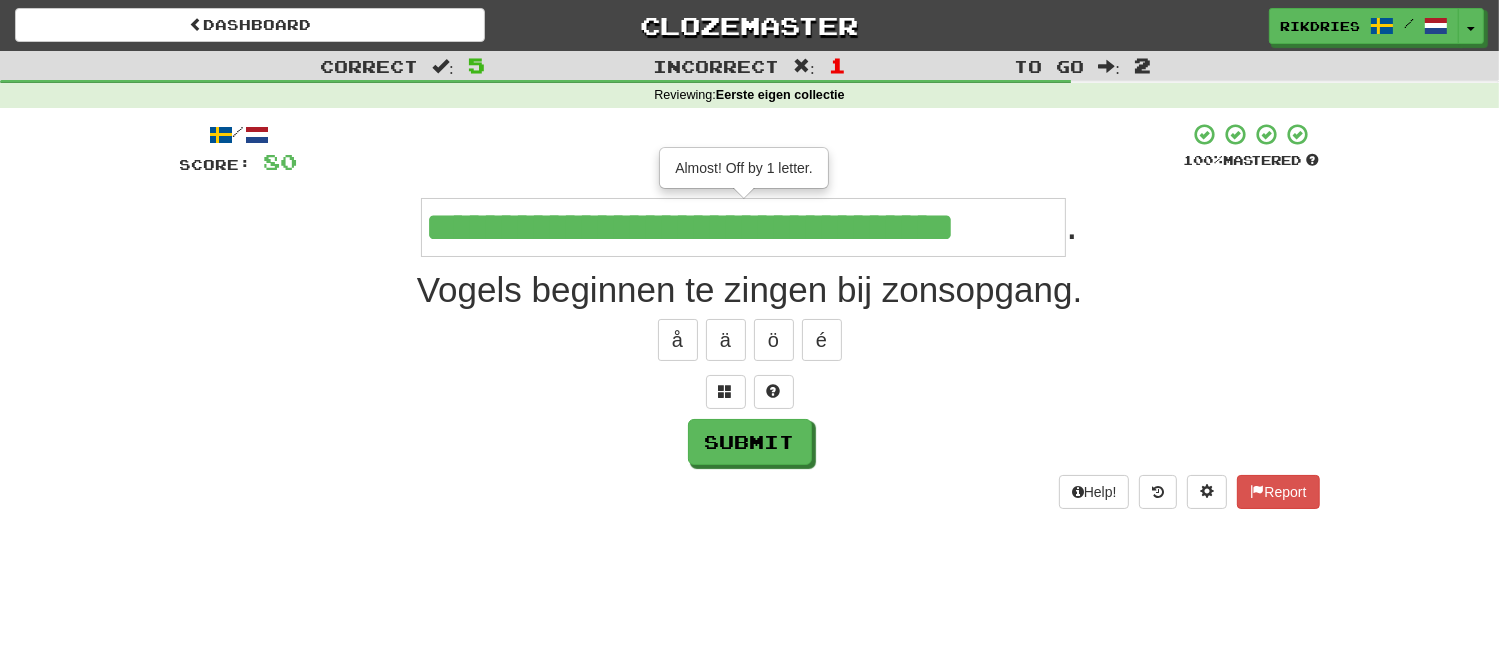 type on "**********" 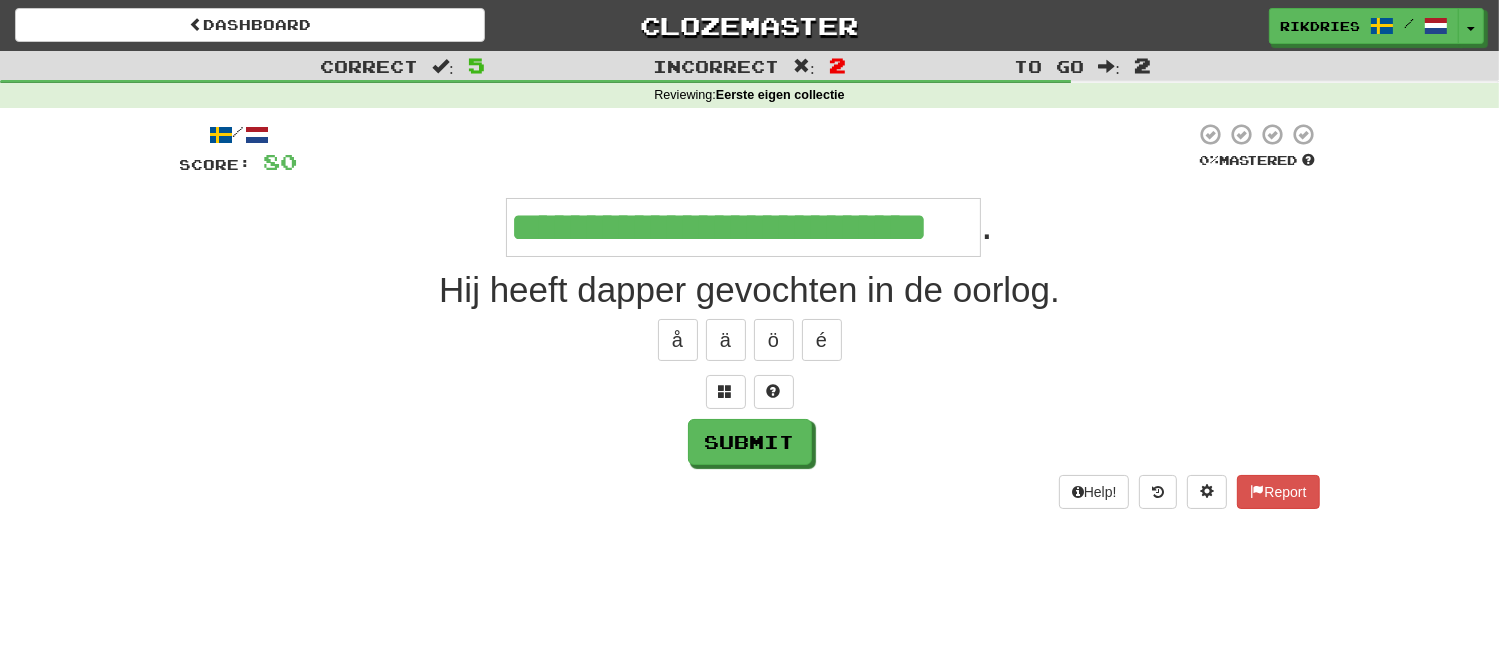 type on "**********" 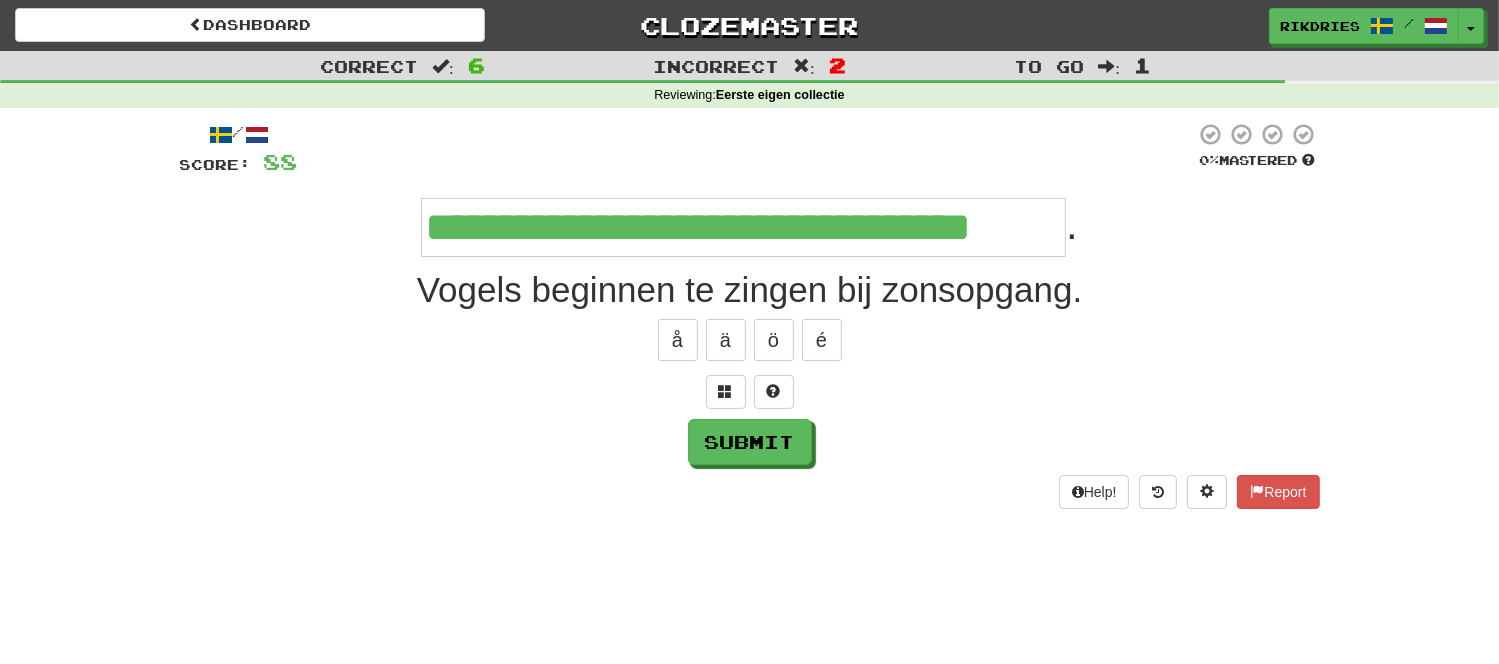 type on "**********" 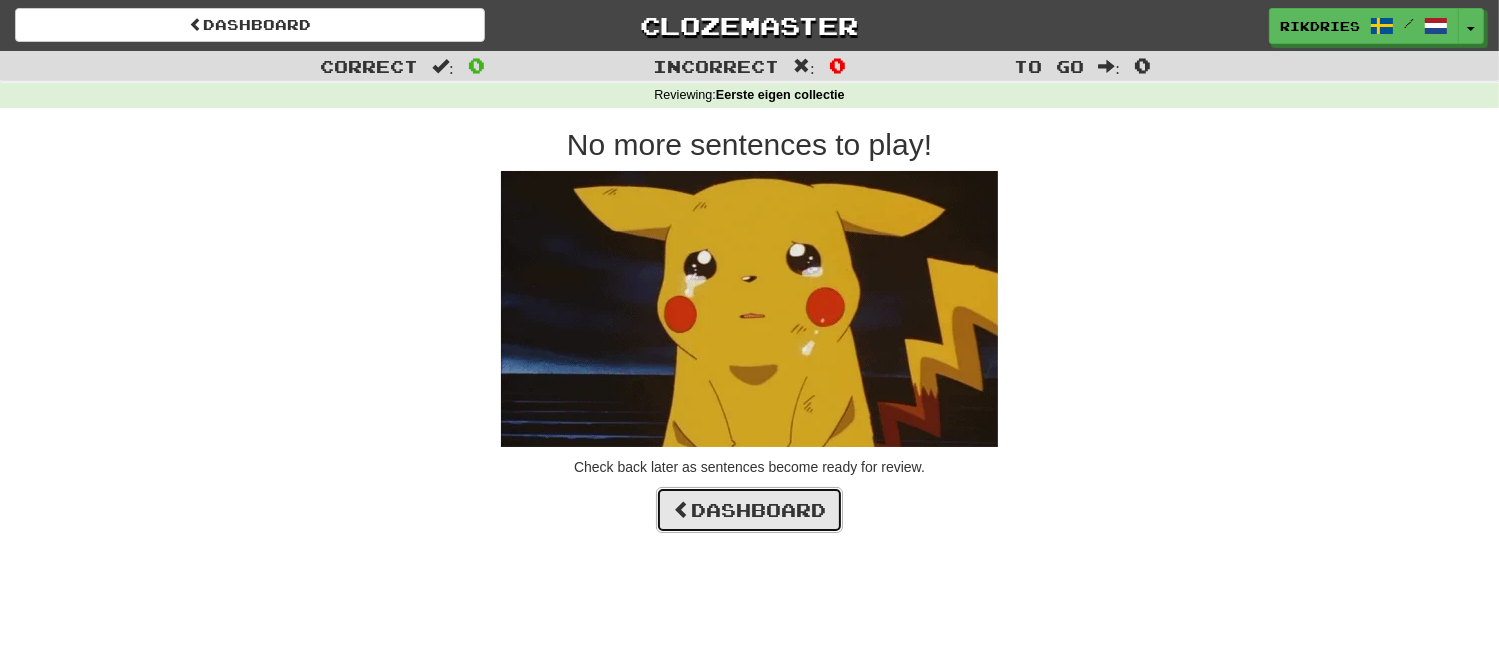 click on "Dashboard" at bounding box center [749, 510] 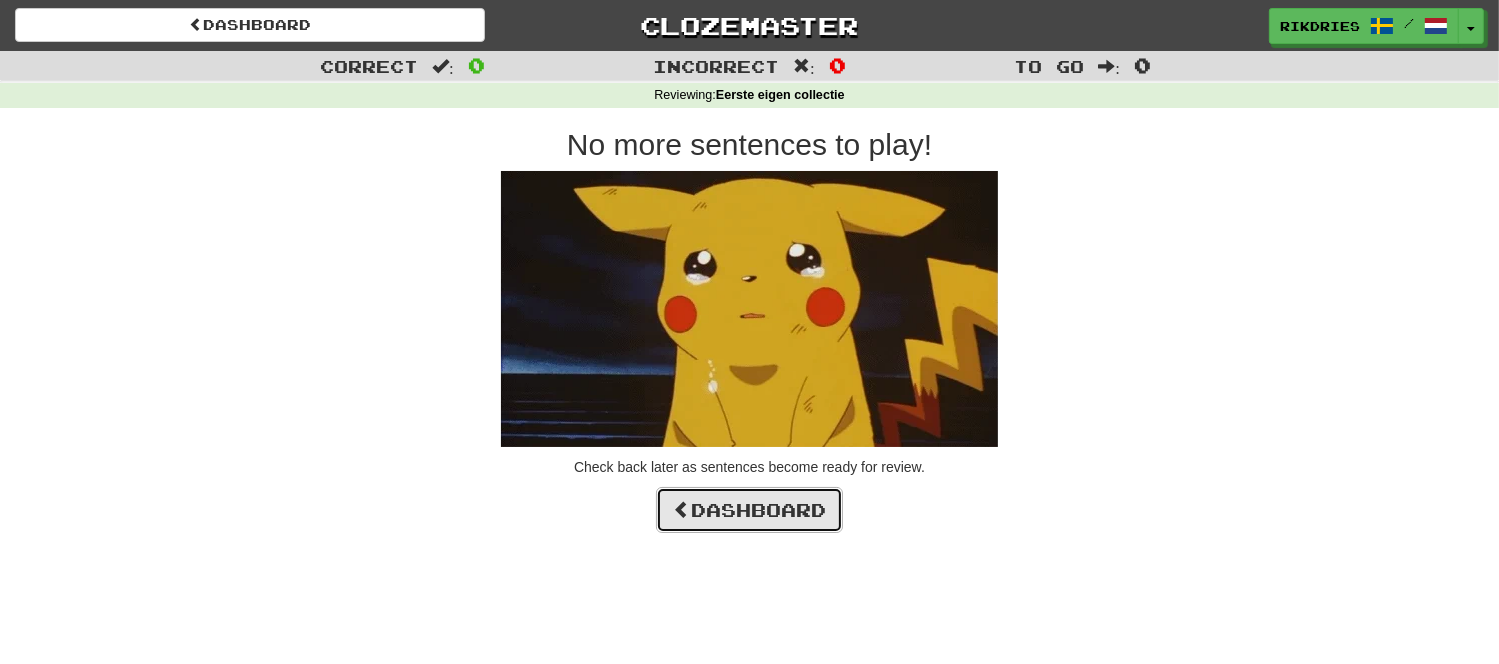 click on "Dashboard" at bounding box center (749, 510) 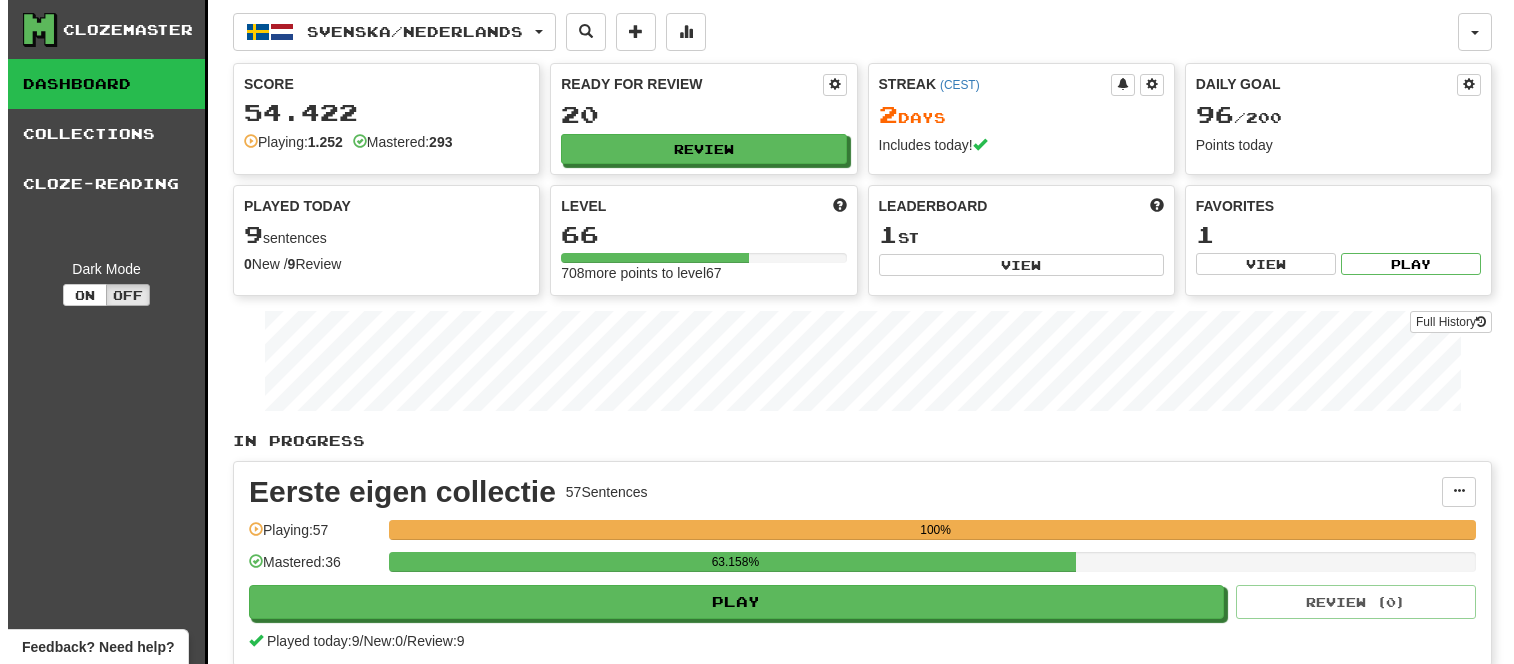 scroll, scrollTop: 0, scrollLeft: 0, axis: both 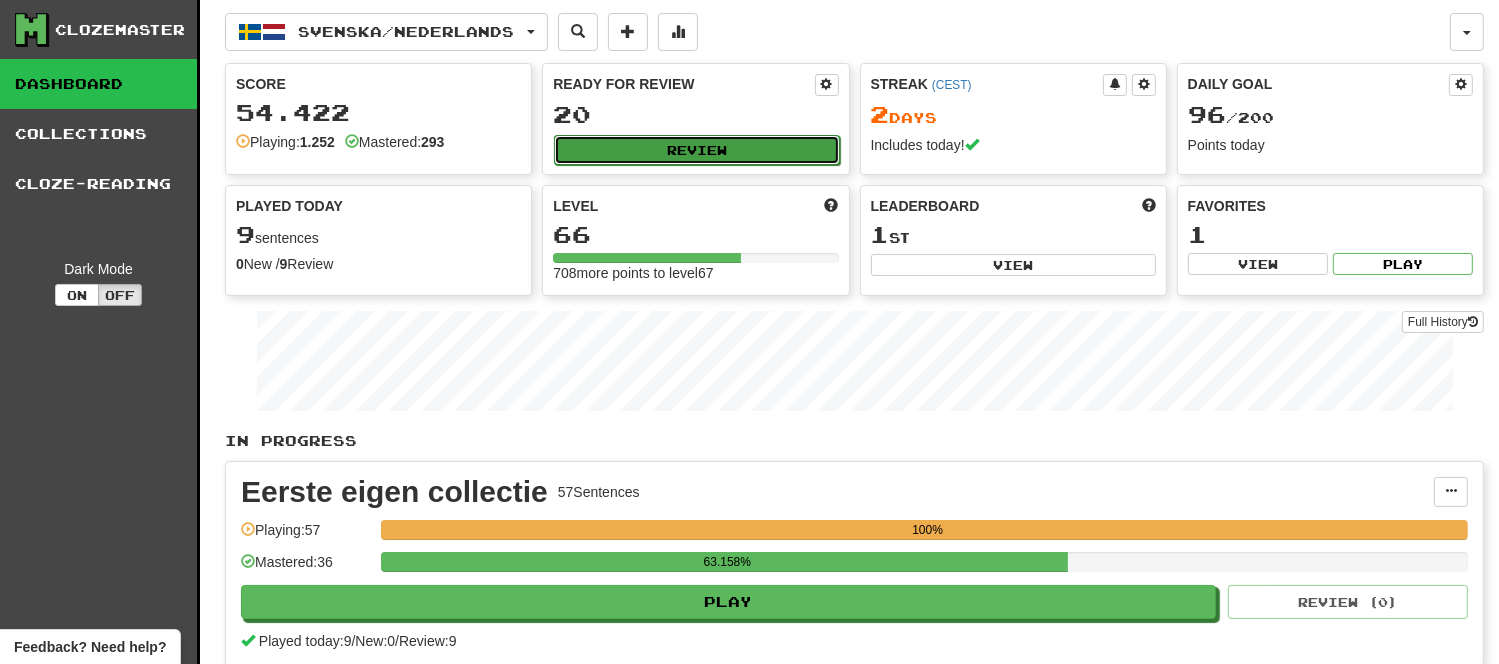 click on "Review" at bounding box center (696, 150) 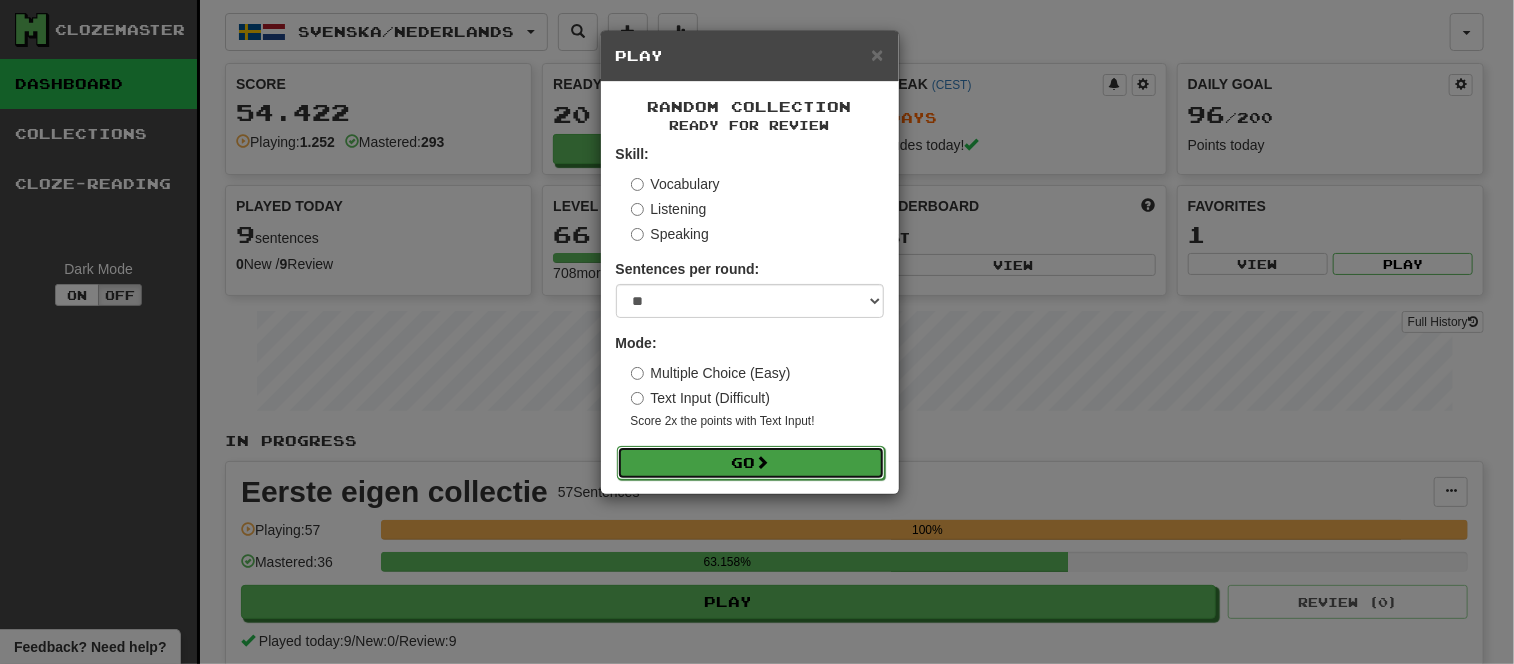 click on "Go" at bounding box center (751, 463) 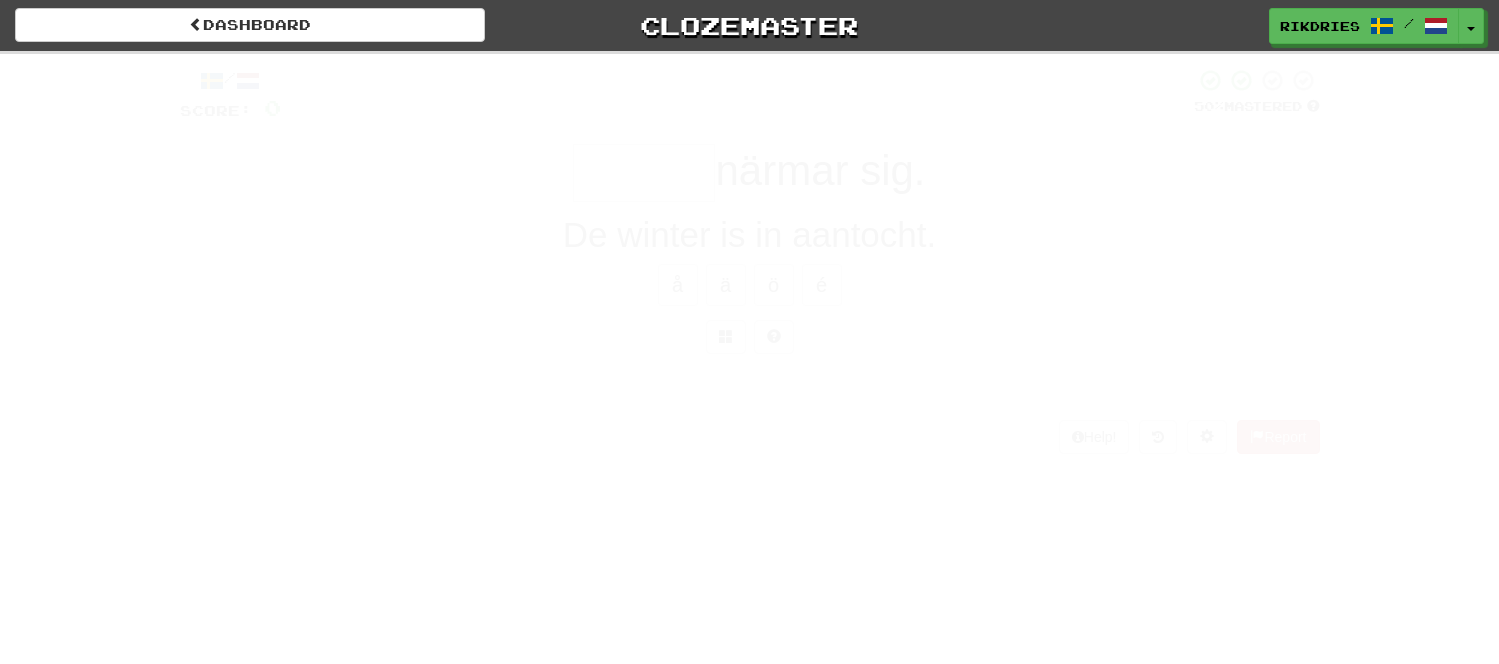 scroll, scrollTop: 0, scrollLeft: 0, axis: both 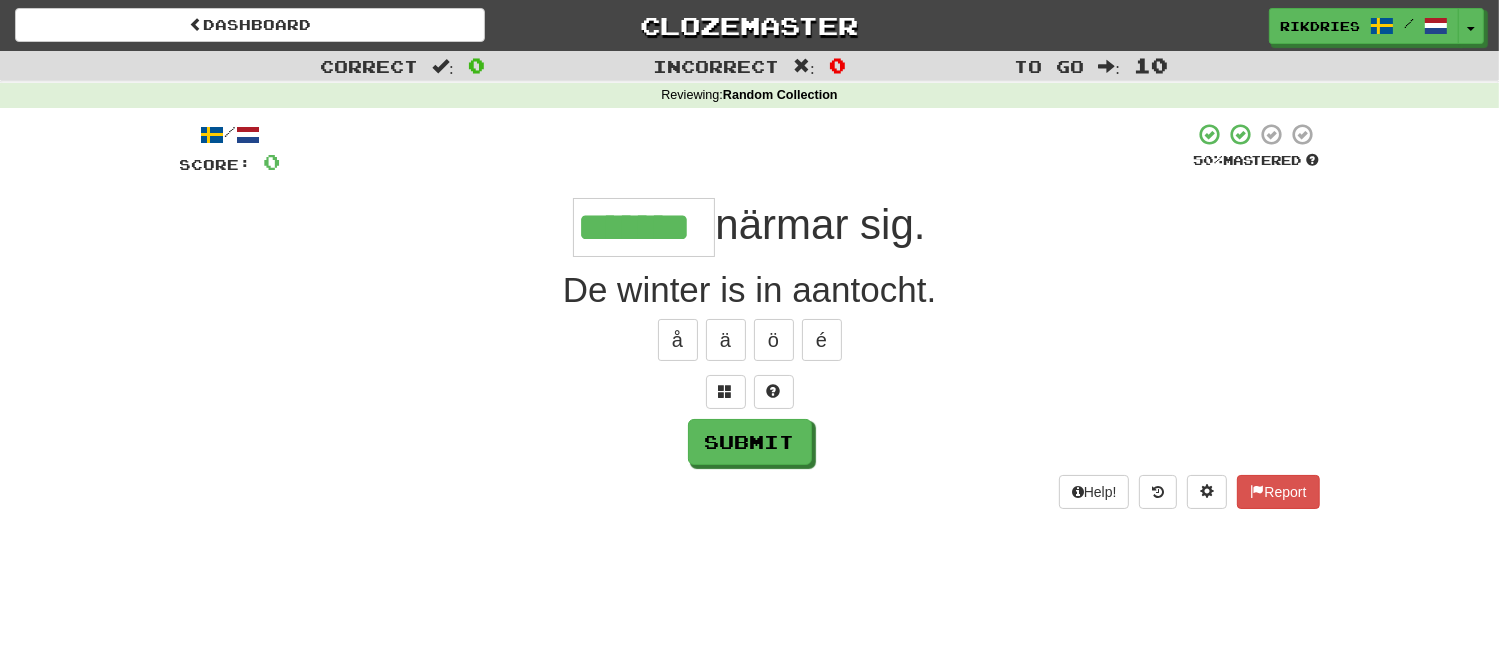 type on "*******" 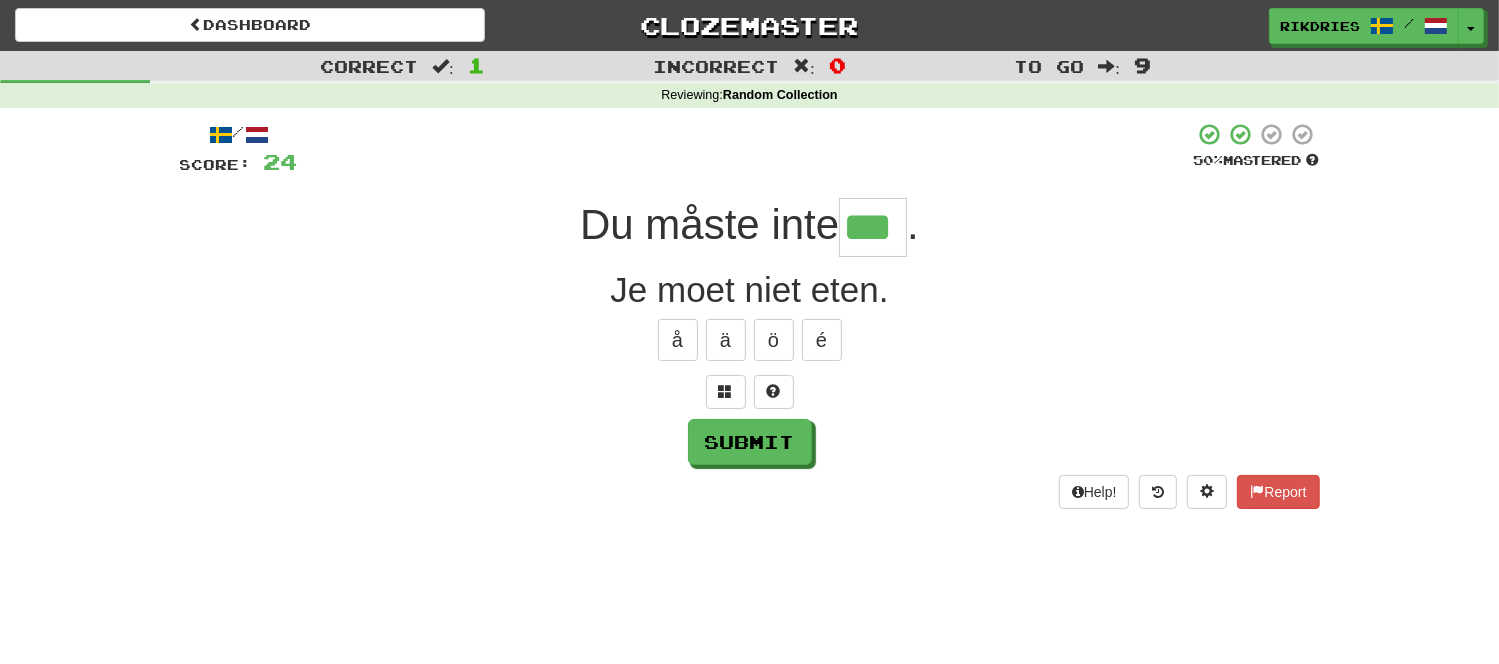 type on "***" 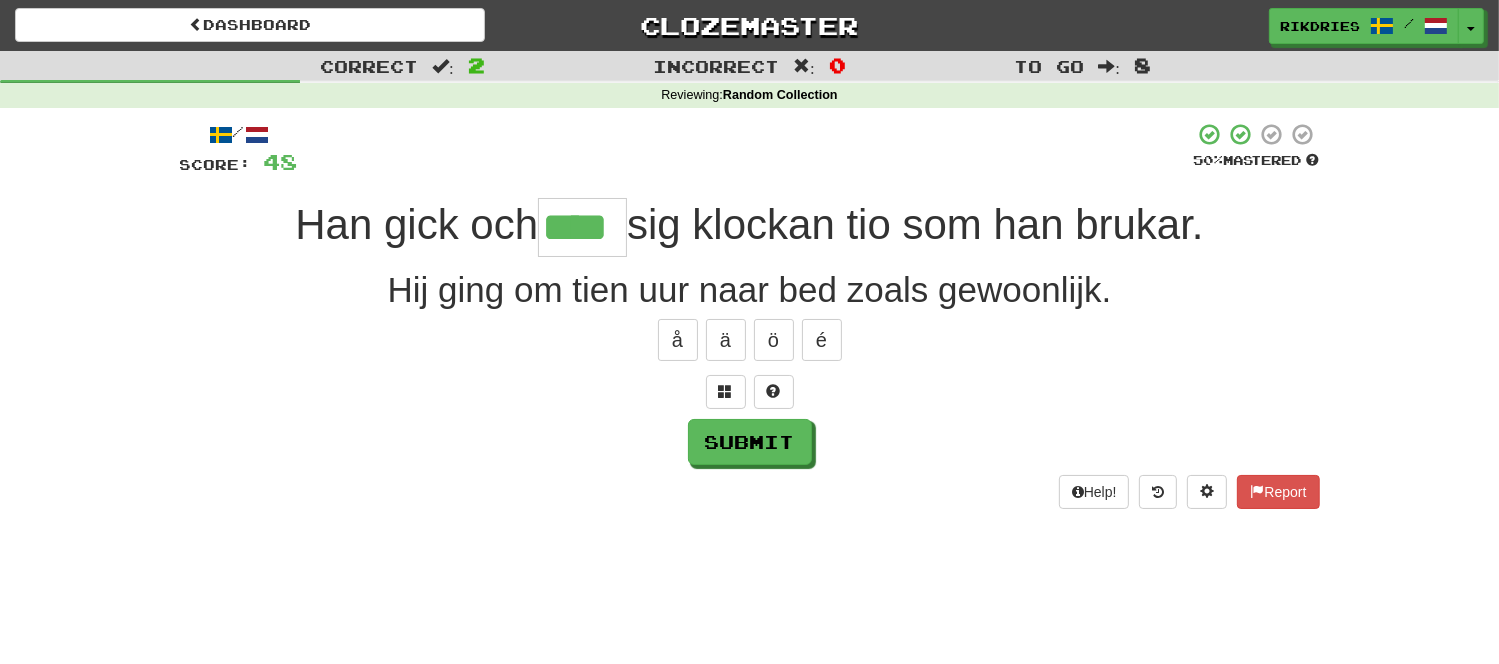 type on "****" 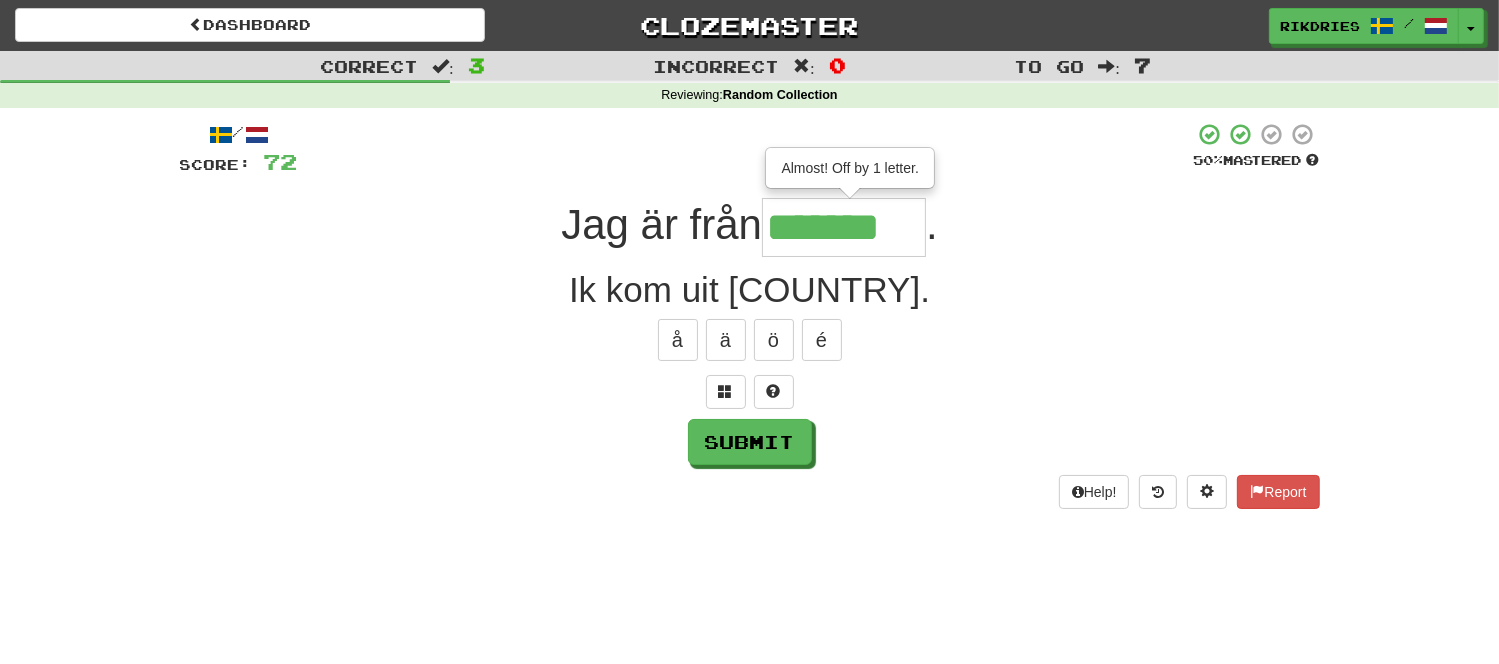 type on "*******" 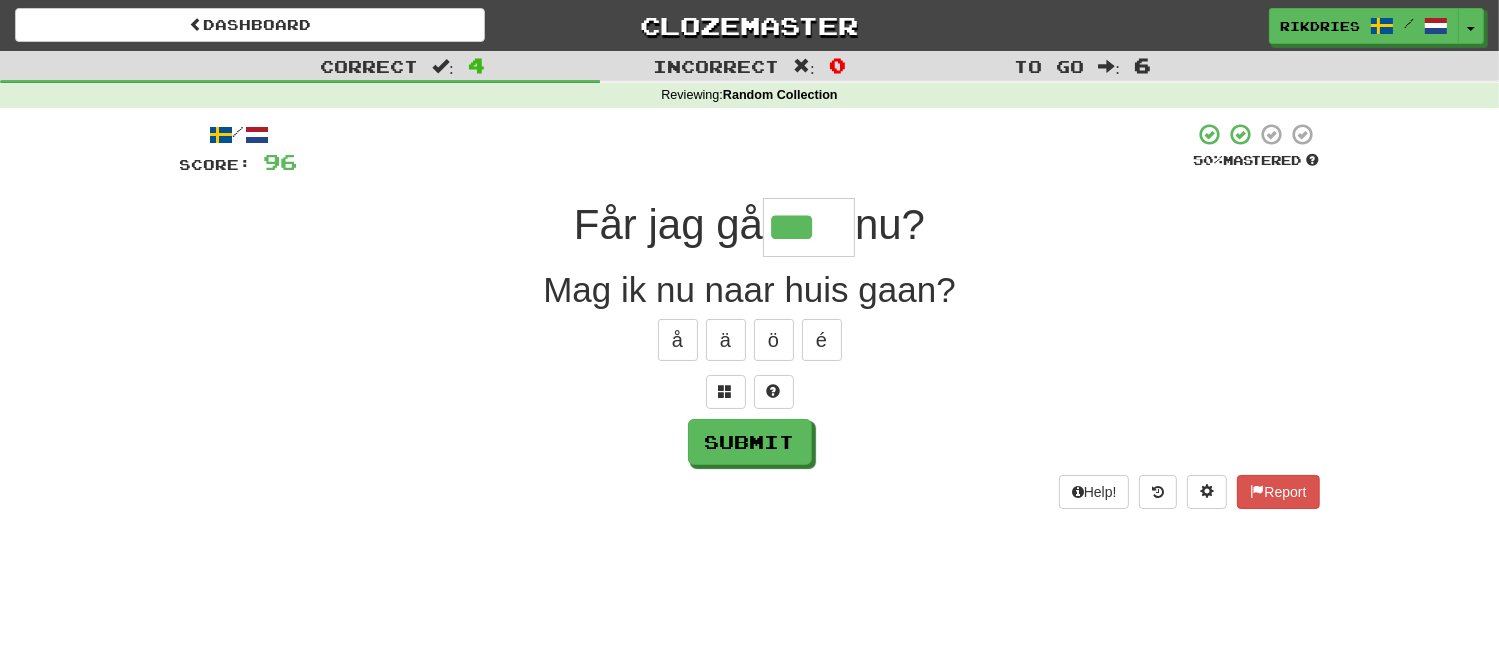 type on "***" 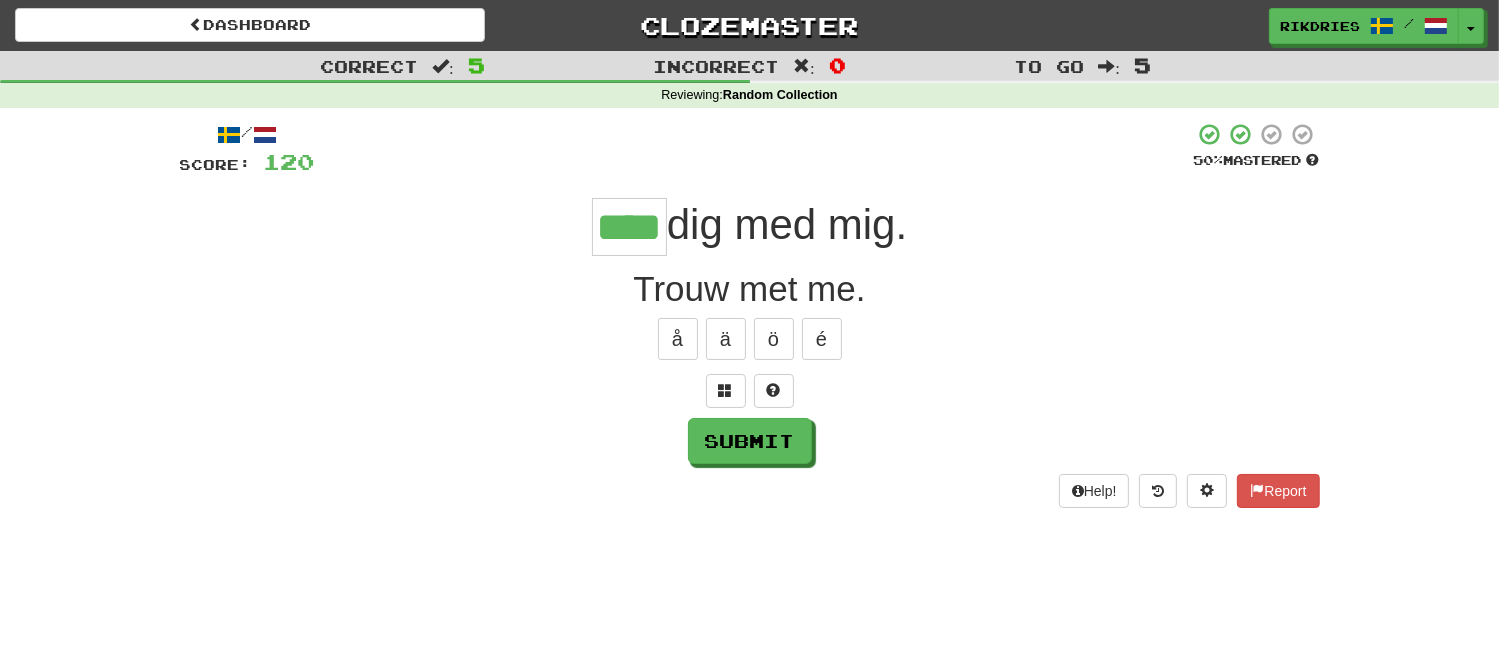 scroll, scrollTop: 0, scrollLeft: 0, axis: both 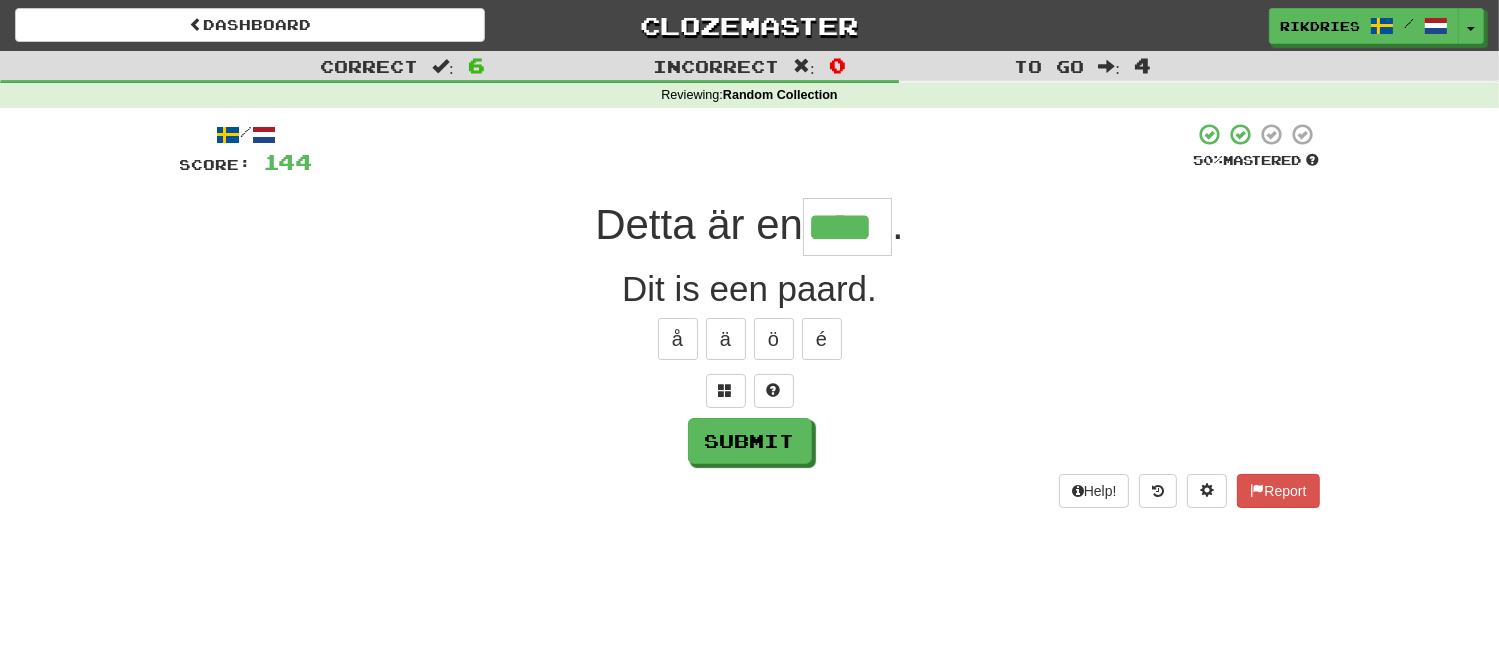 type on "****" 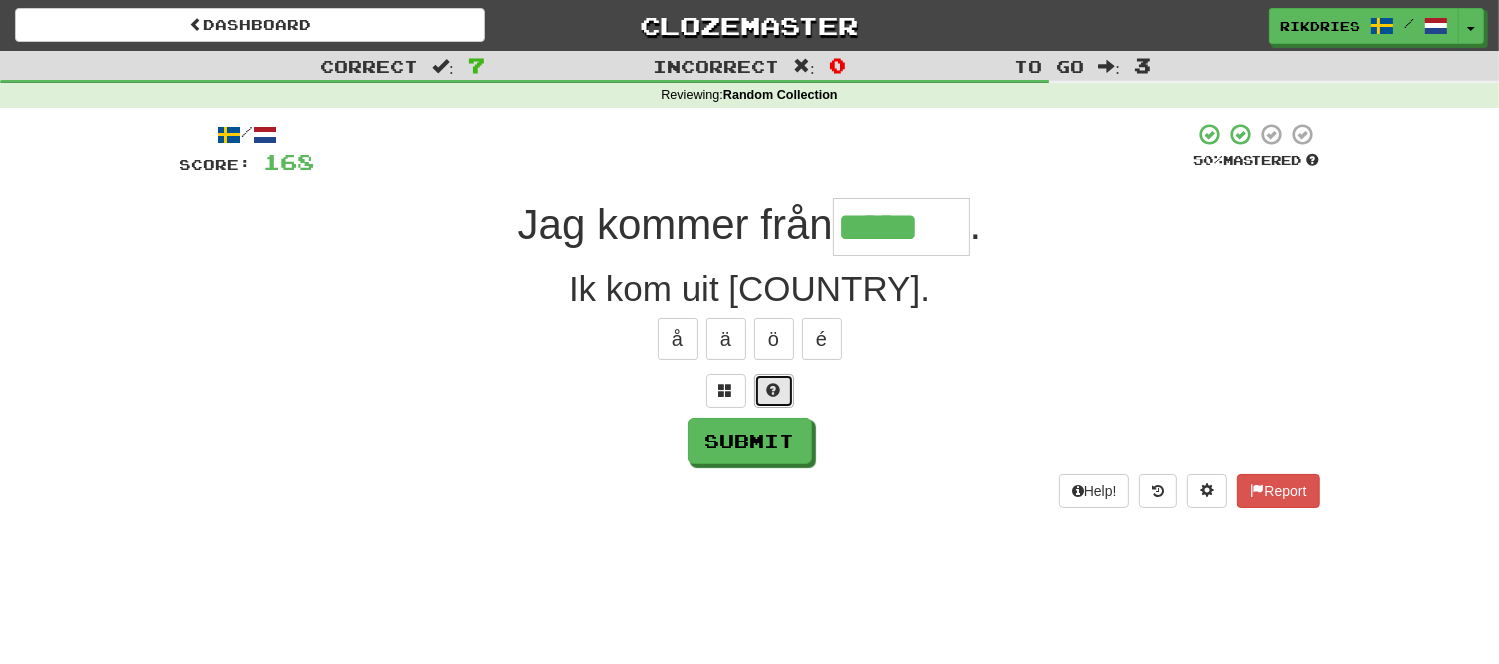 click at bounding box center (774, 391) 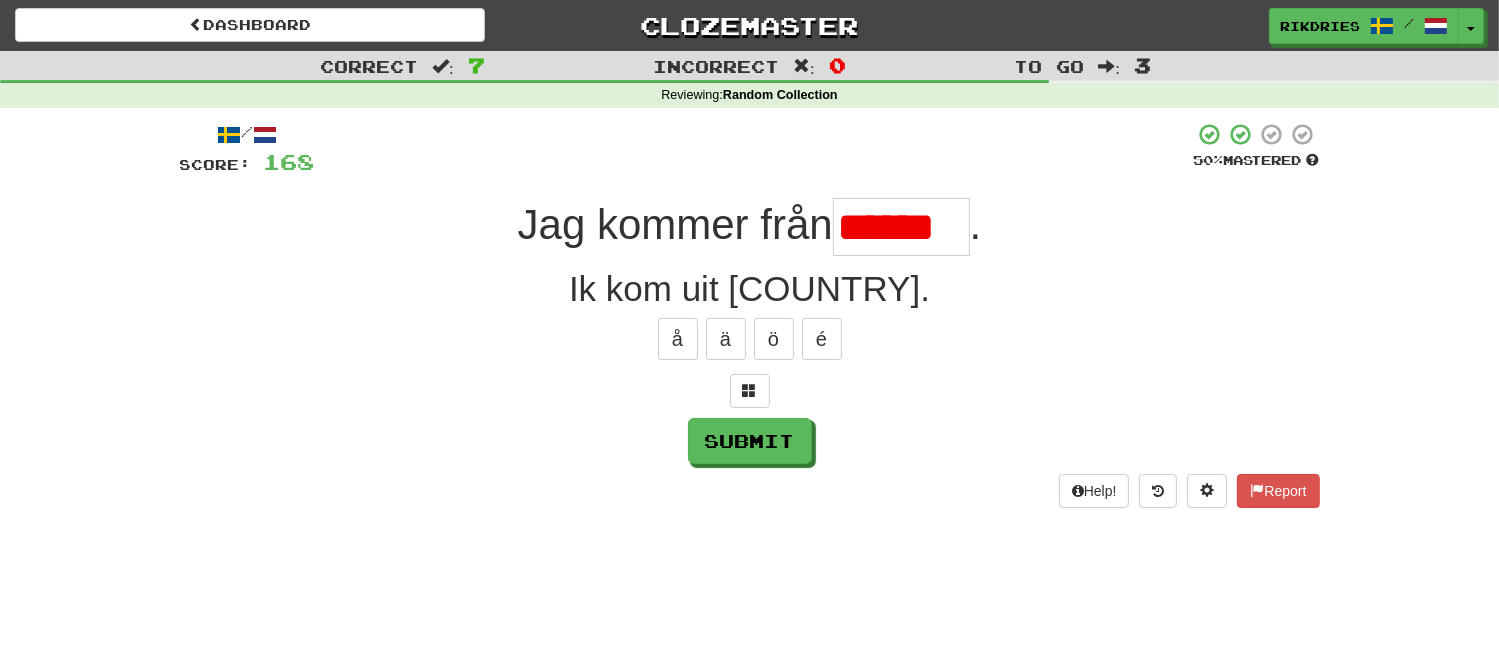 scroll, scrollTop: 0, scrollLeft: 0, axis: both 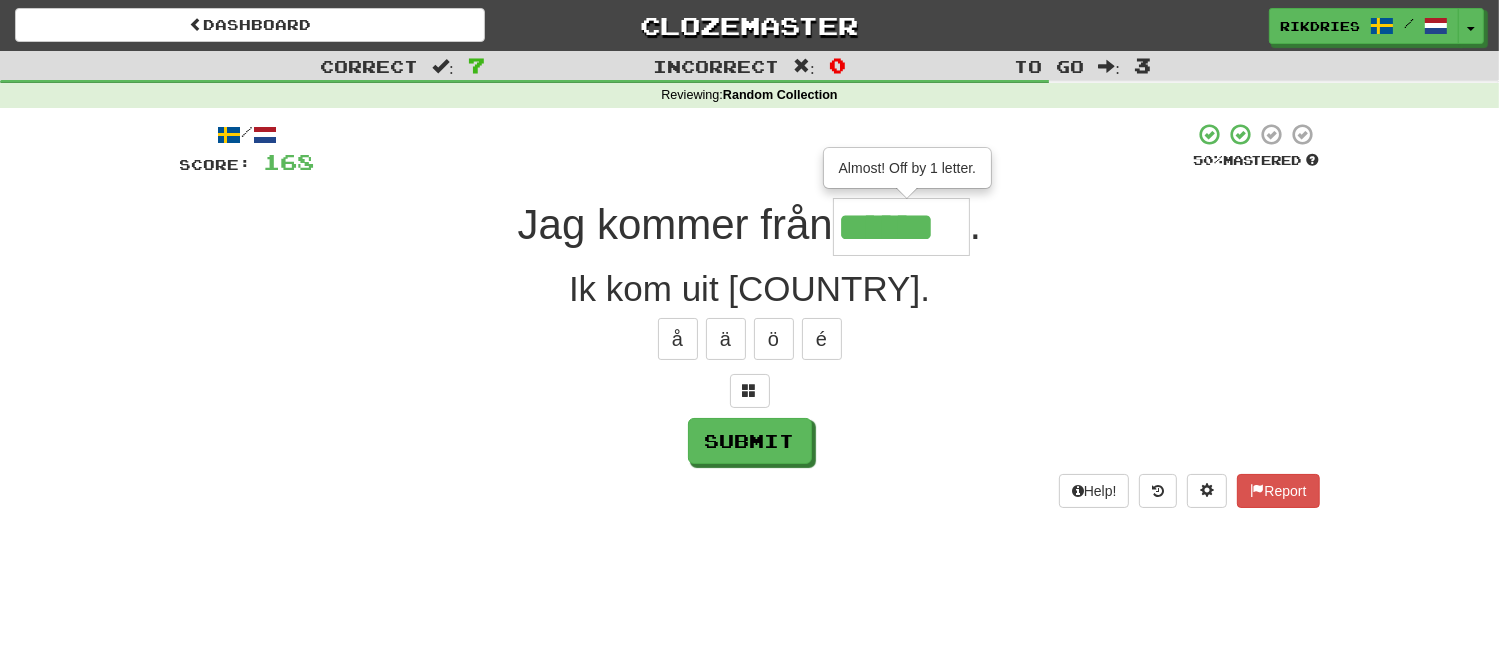 type on "*******" 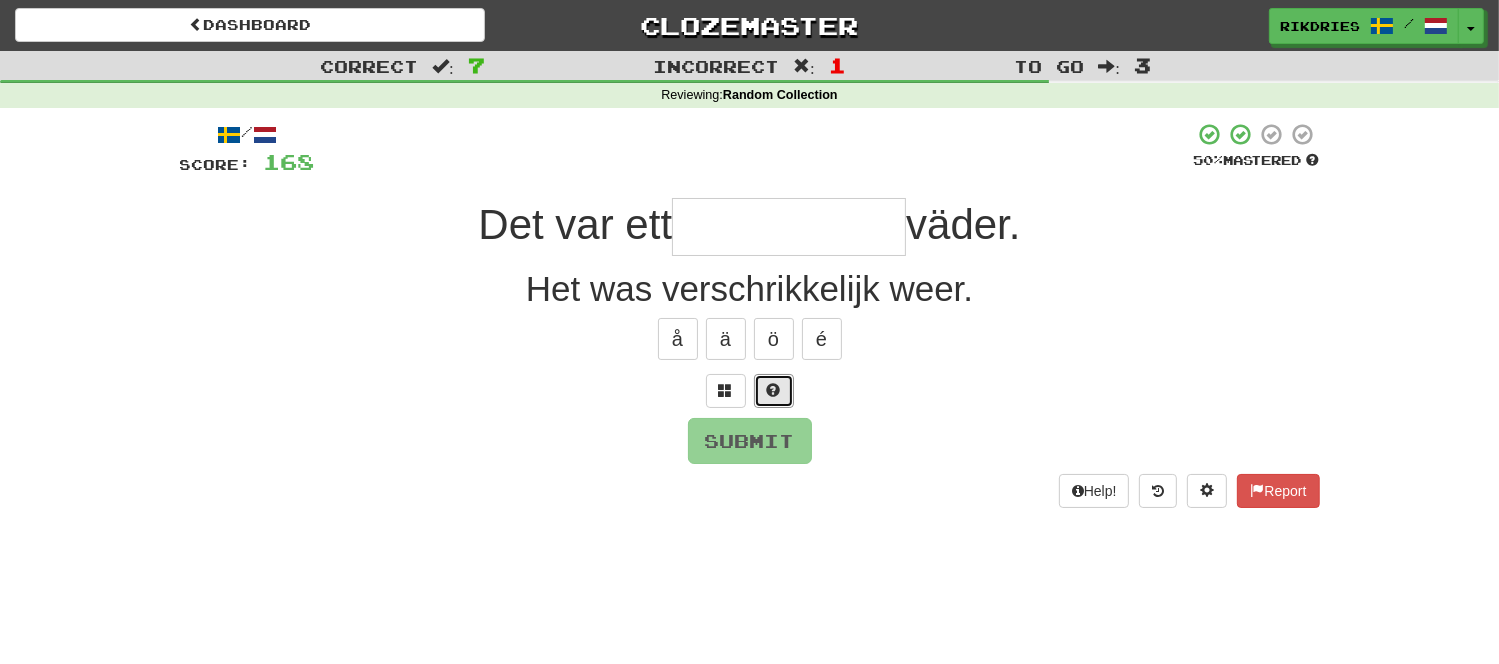 click at bounding box center (774, 390) 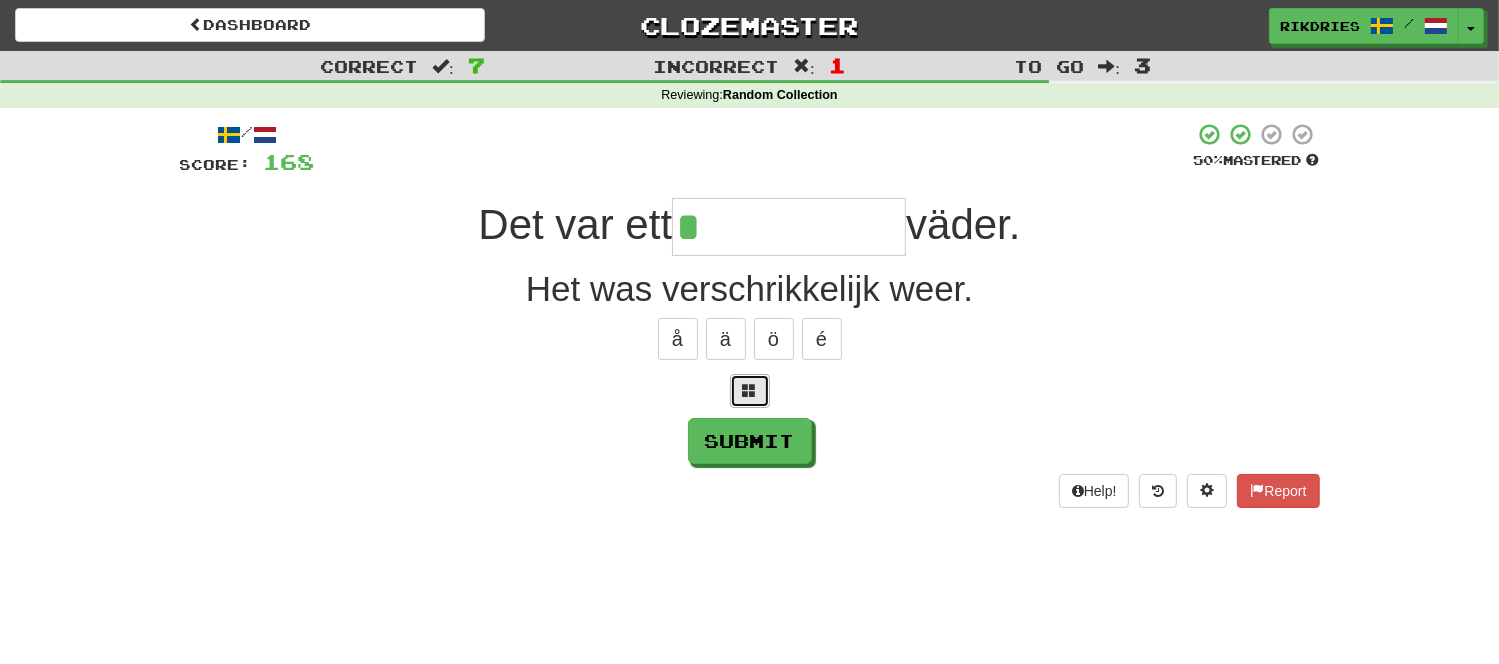 click at bounding box center (750, 391) 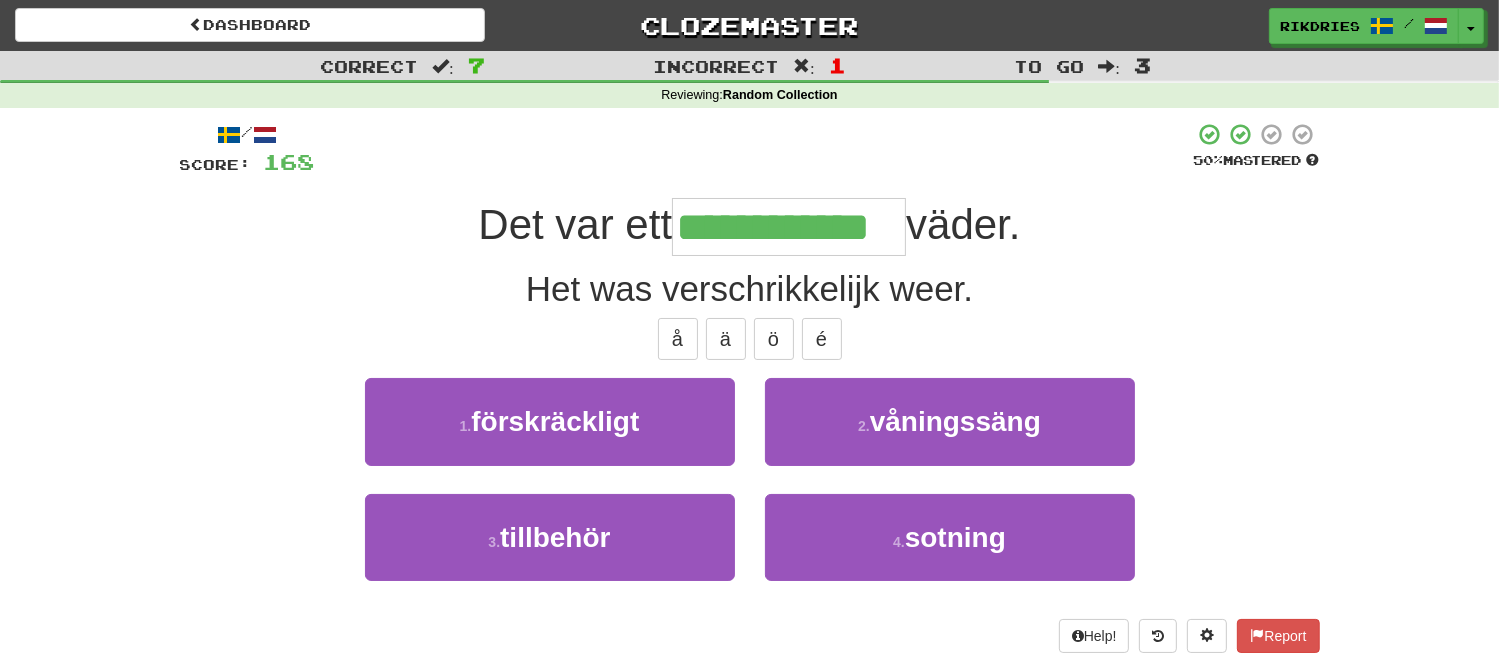 type on "**********" 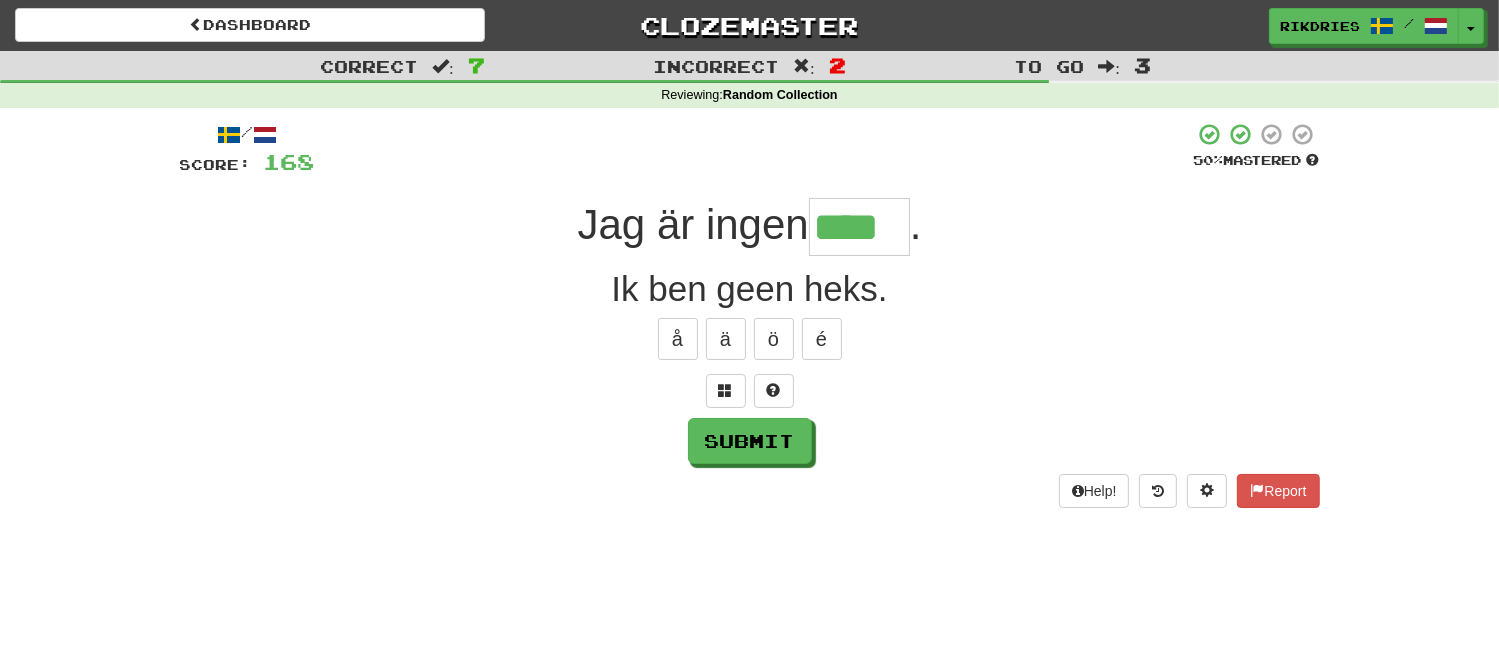 type on "****" 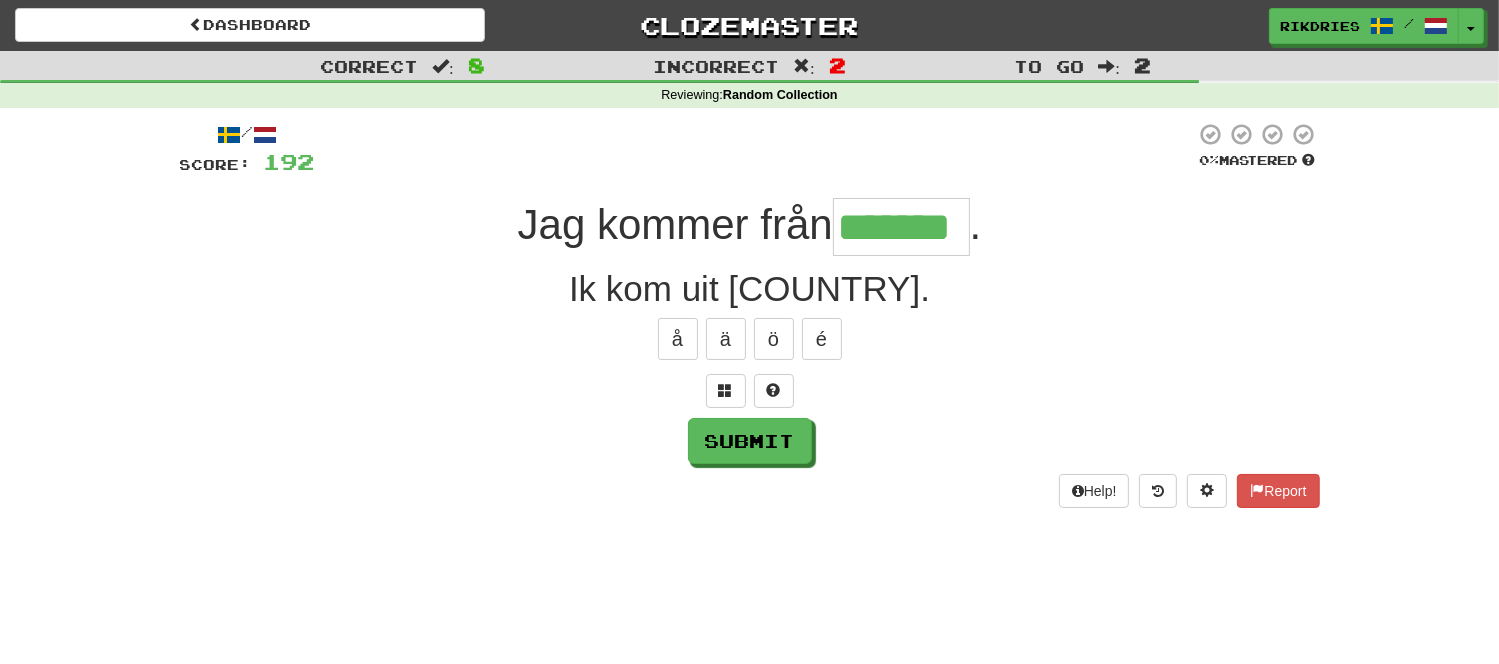 type on "*******" 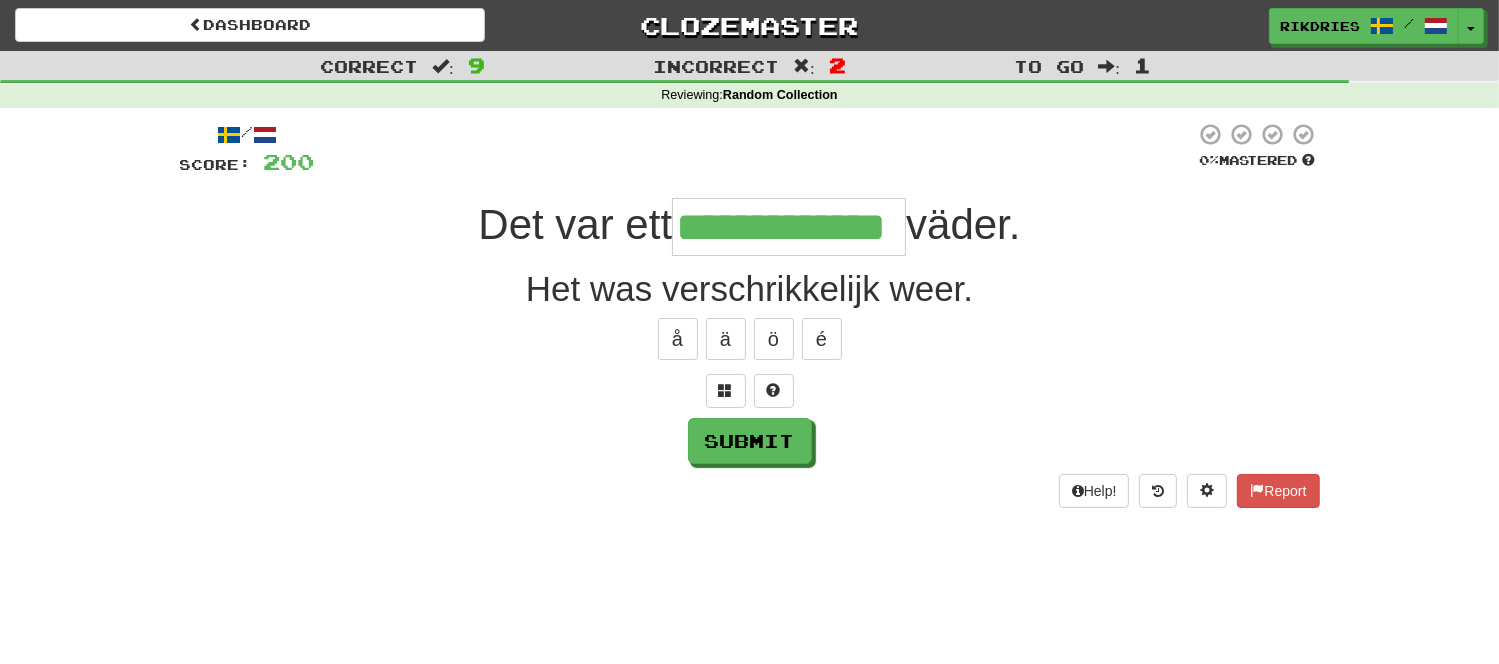 type on "**********" 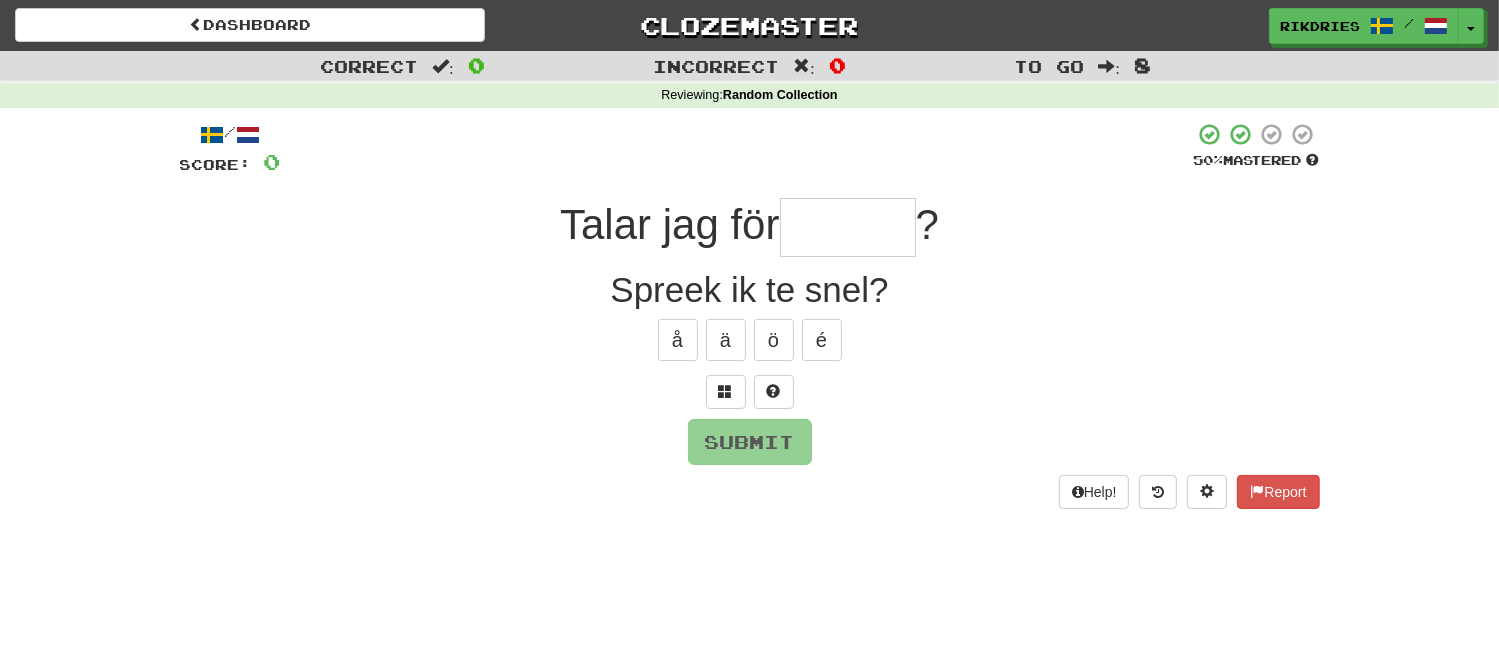 type on "*" 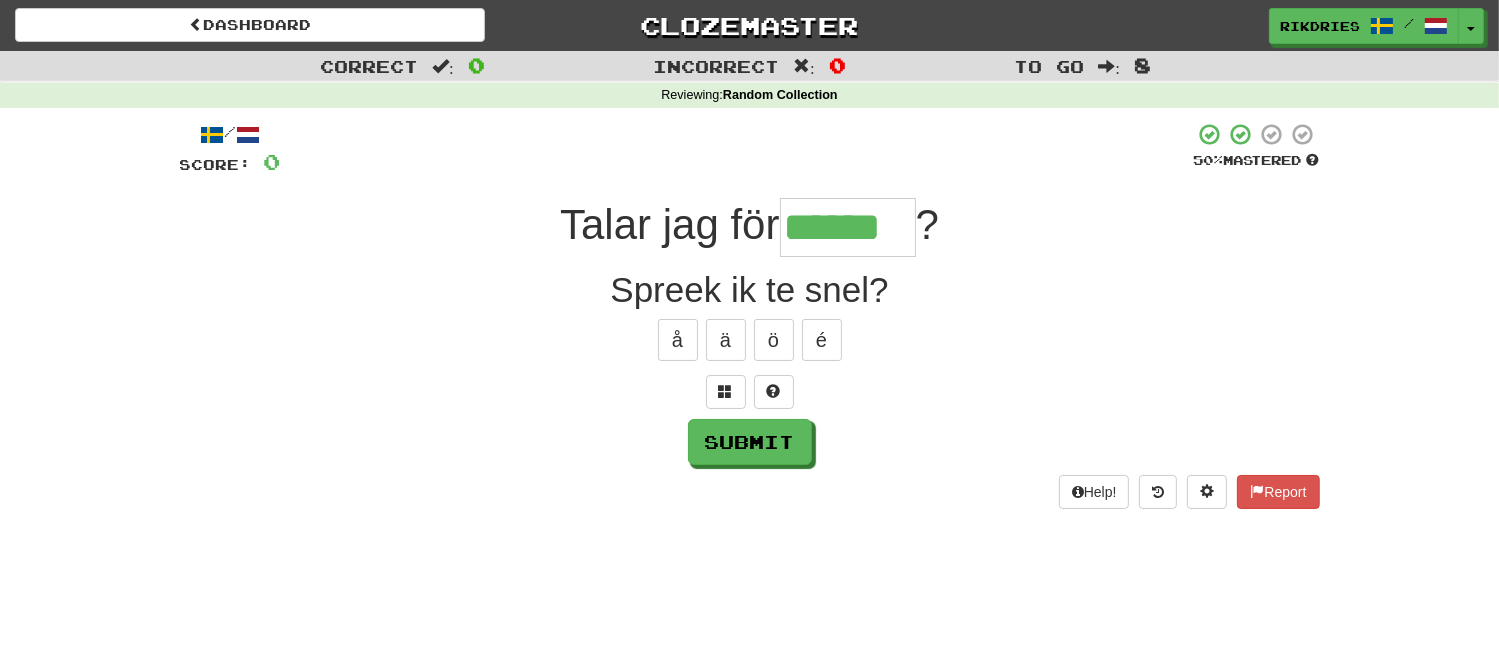type on "******" 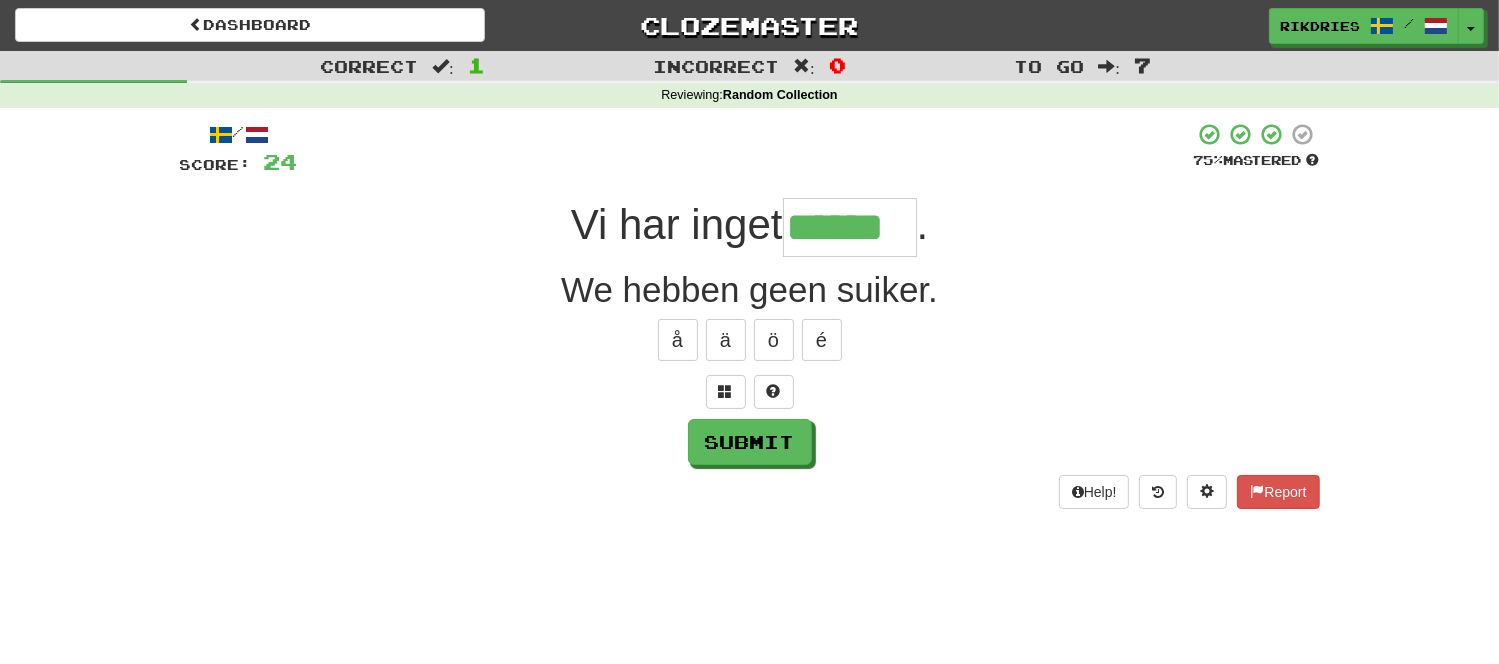 type on "******" 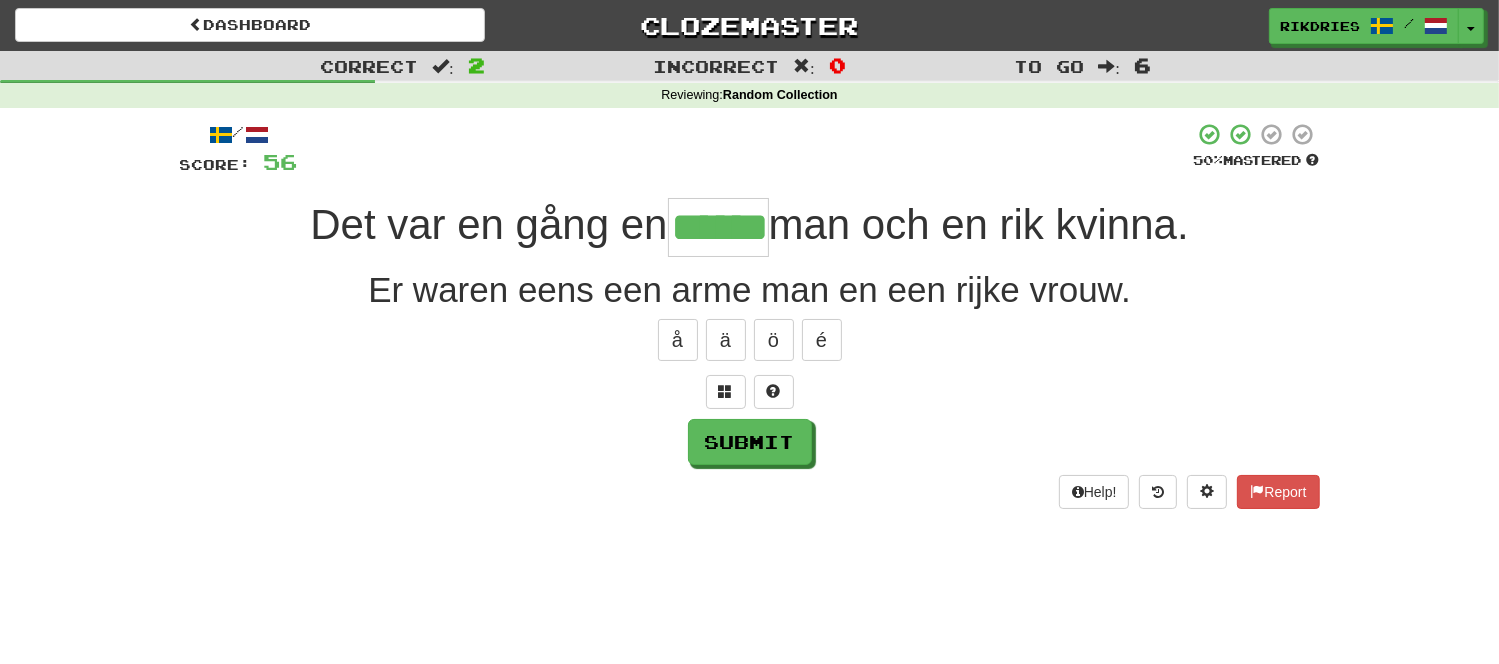 type on "******" 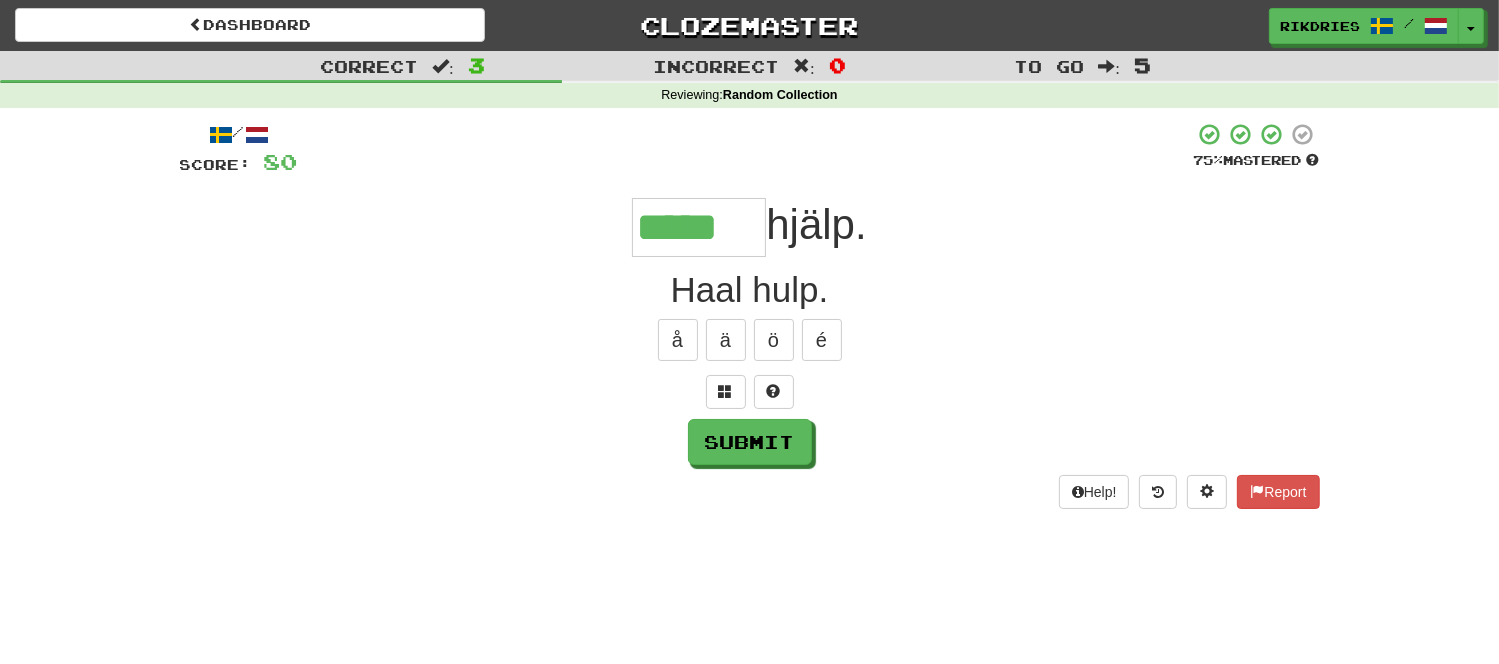 type on "*****" 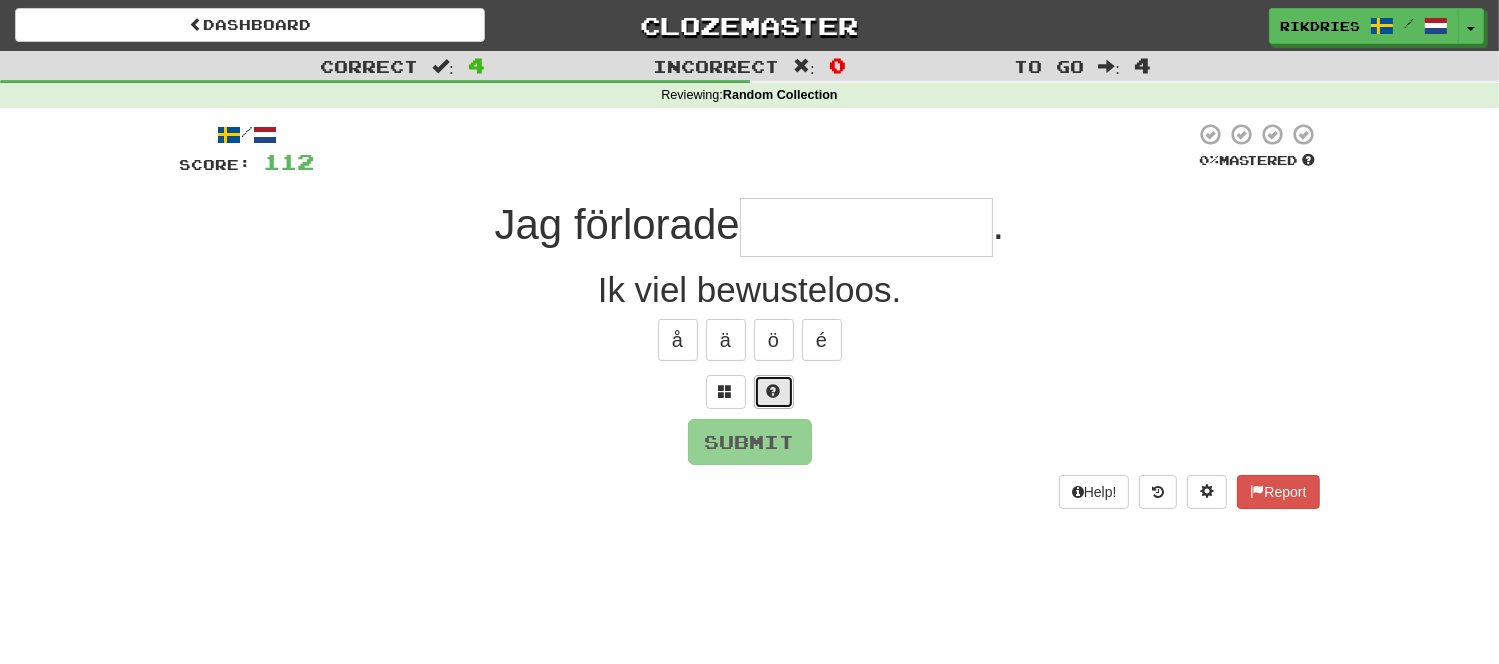 click at bounding box center (774, 391) 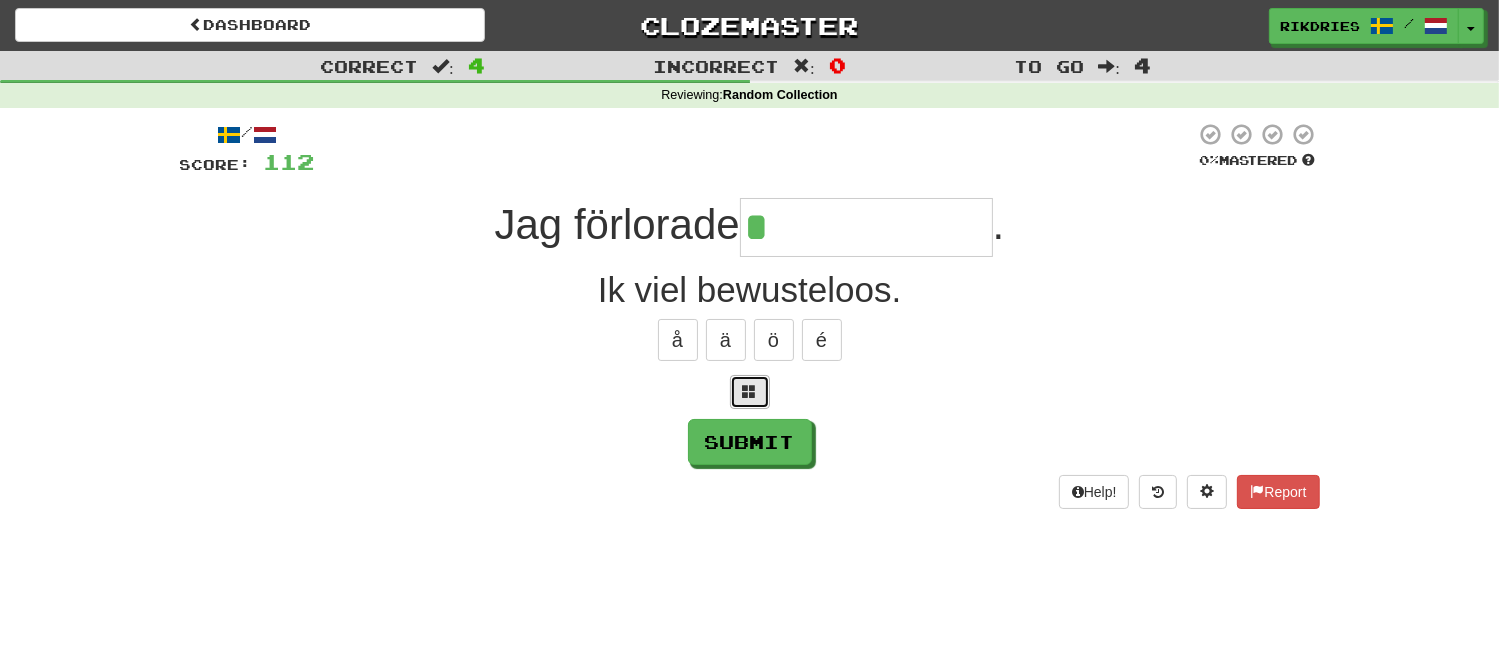 click at bounding box center (750, 392) 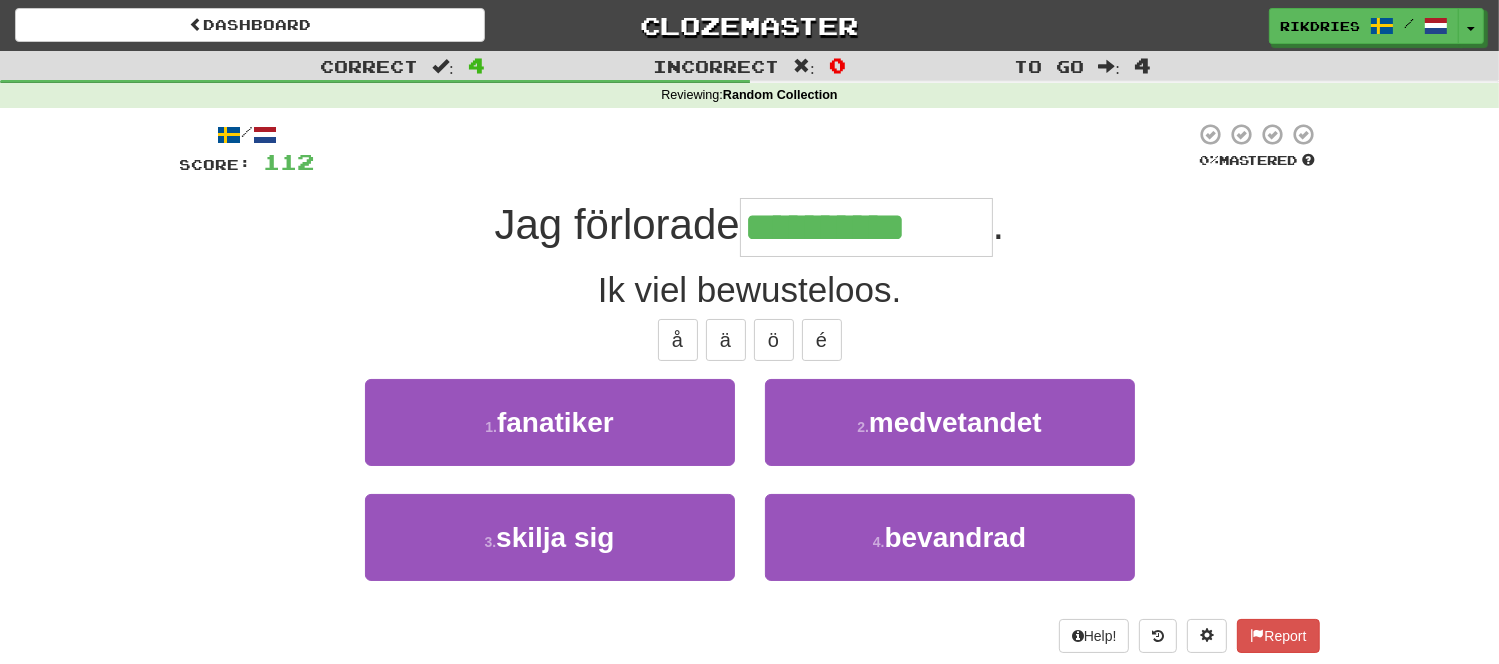 type on "**********" 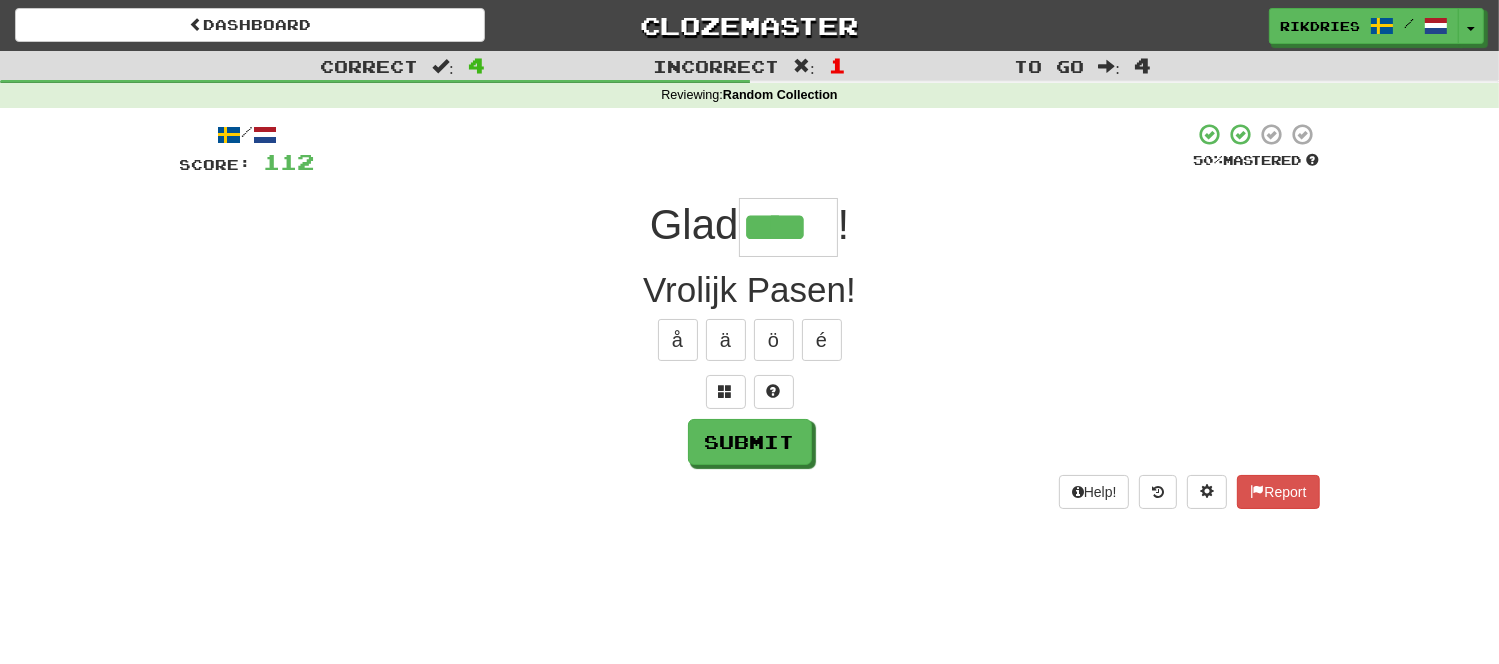 type on "****" 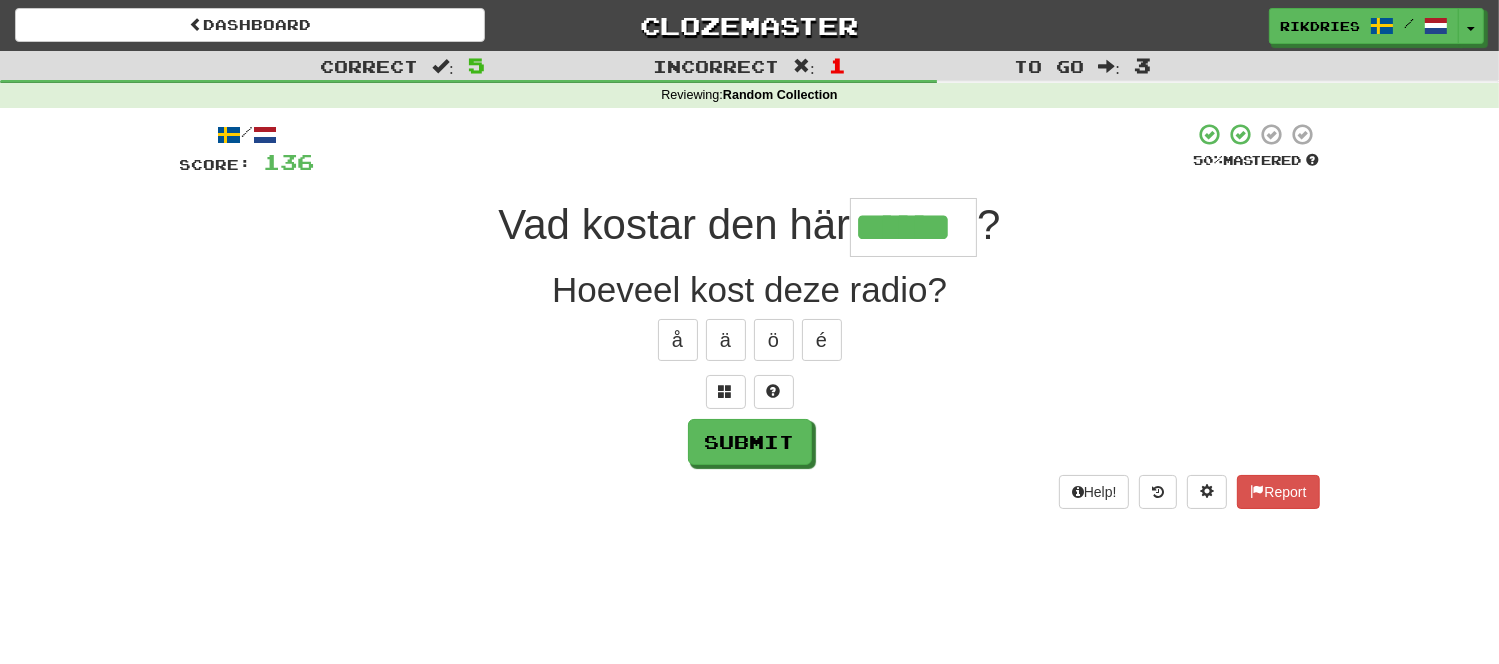 type on "******" 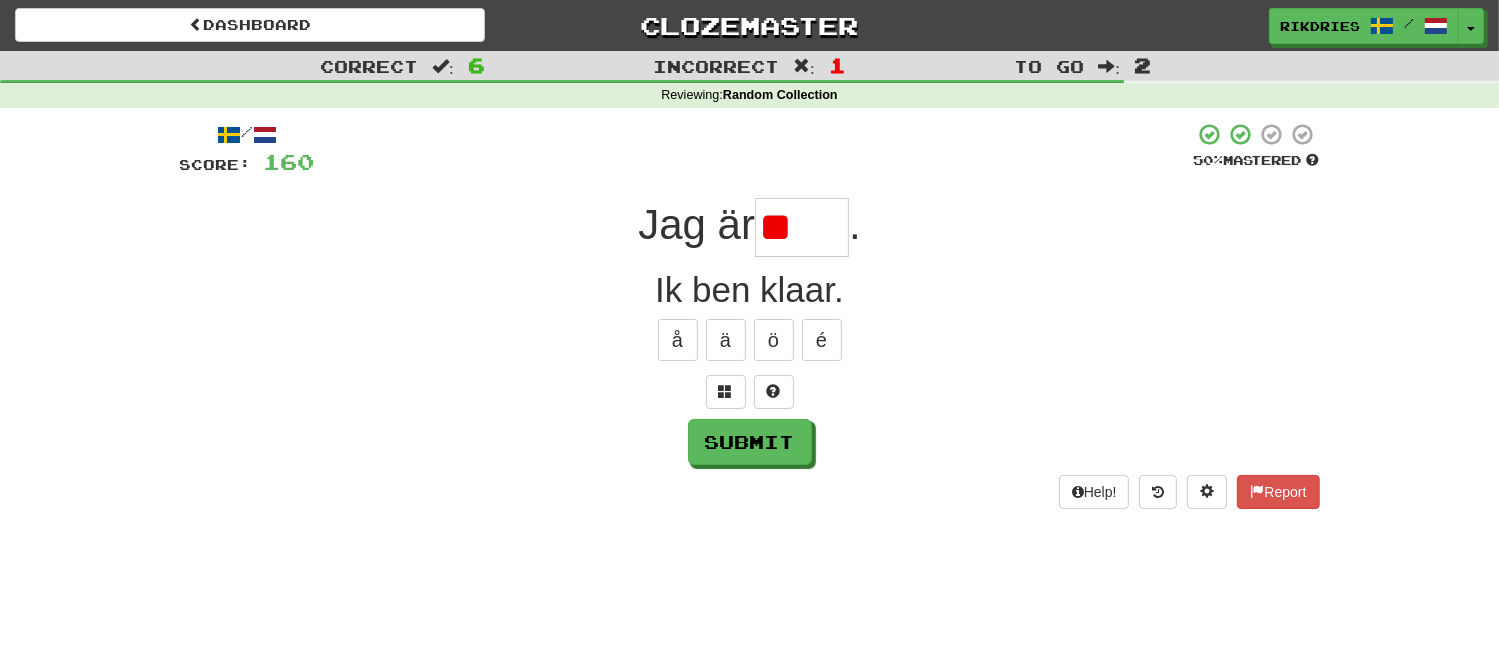 type on "*" 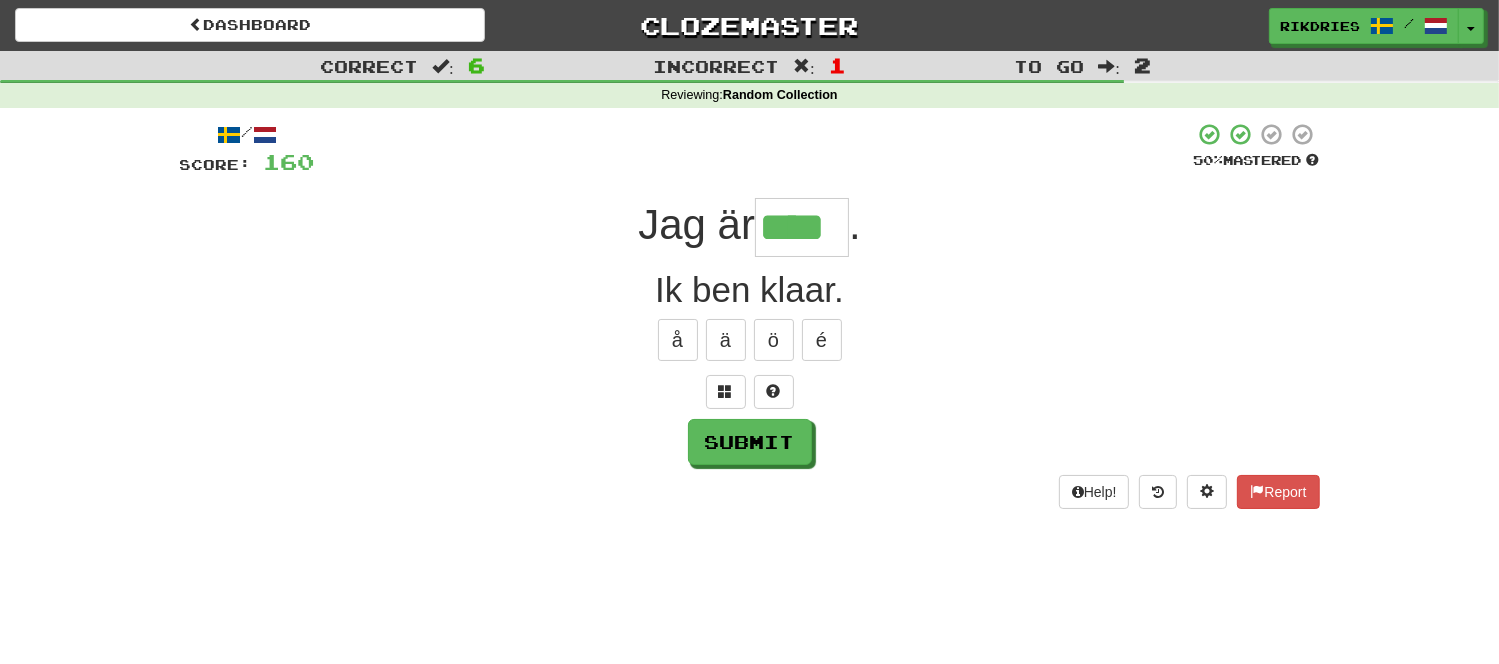 type on "****" 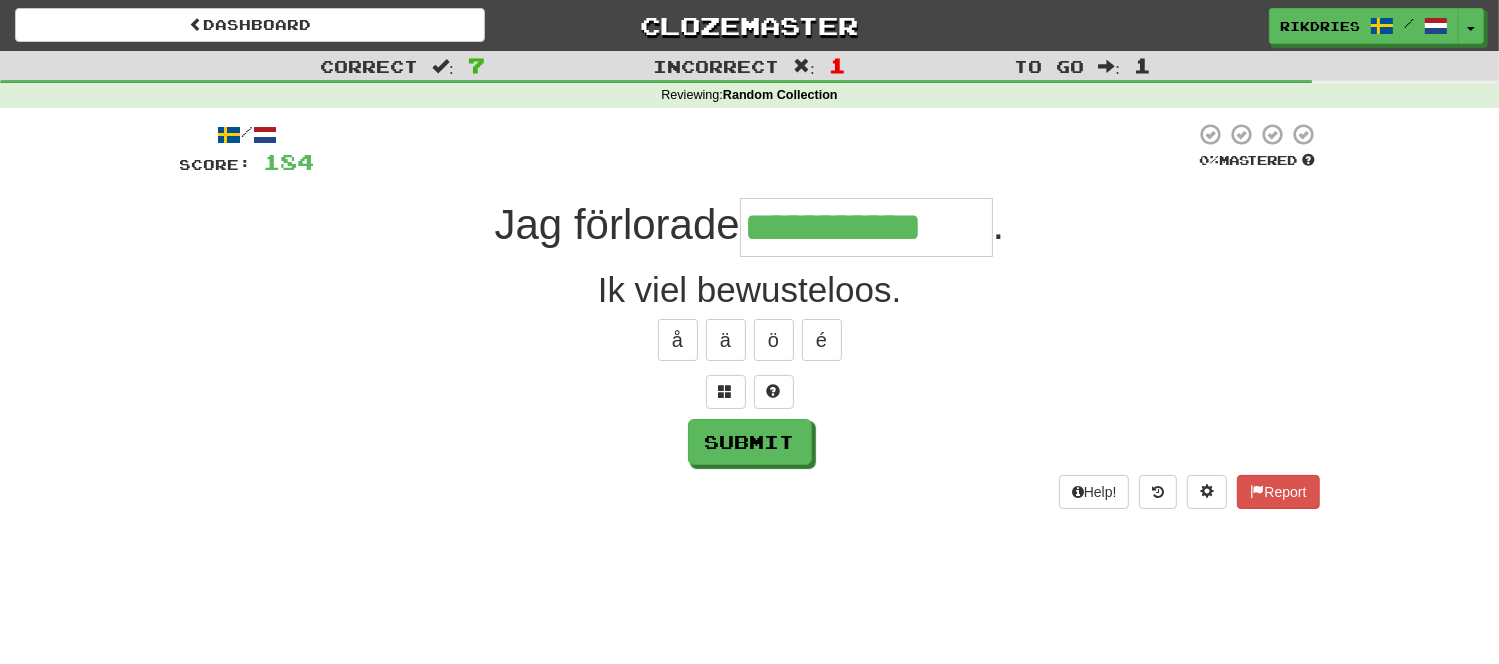 type on "**********" 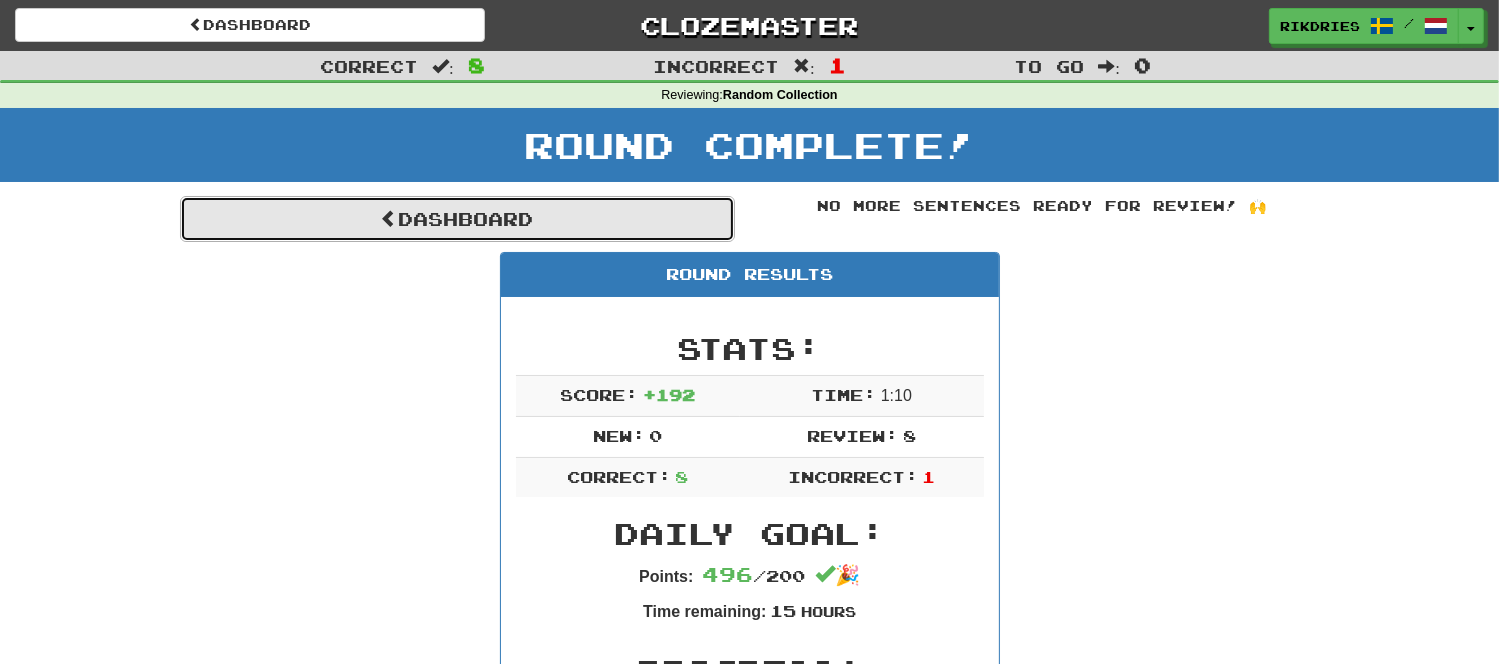 click on "Dashboard" at bounding box center (457, 219) 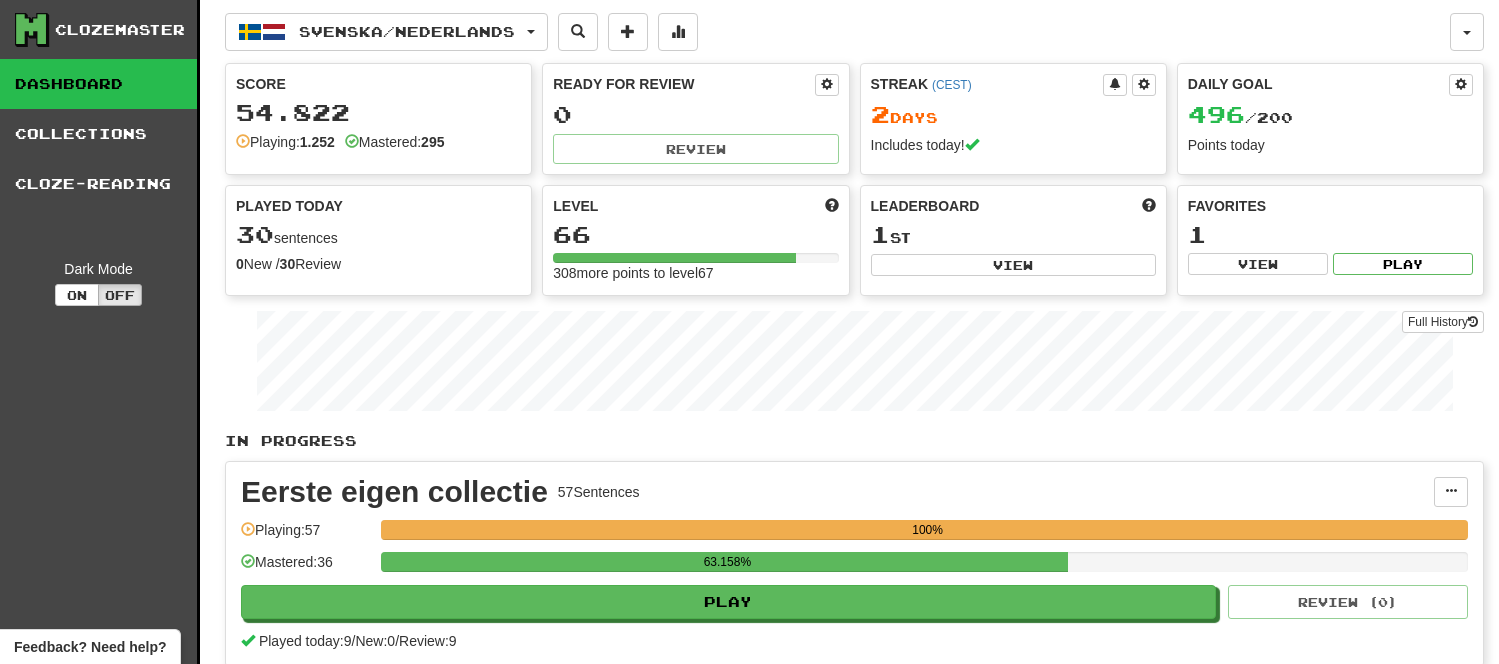 scroll, scrollTop: 0, scrollLeft: 0, axis: both 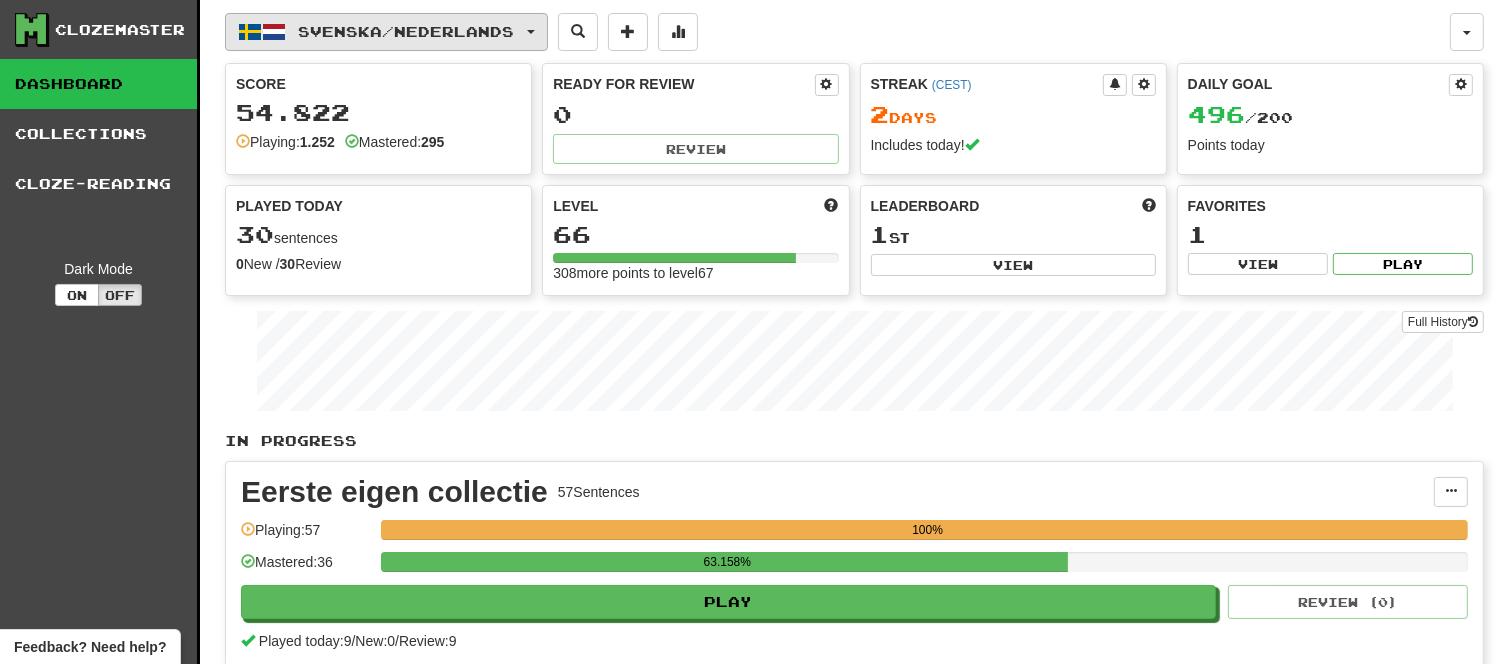 click at bounding box center (531, 32) 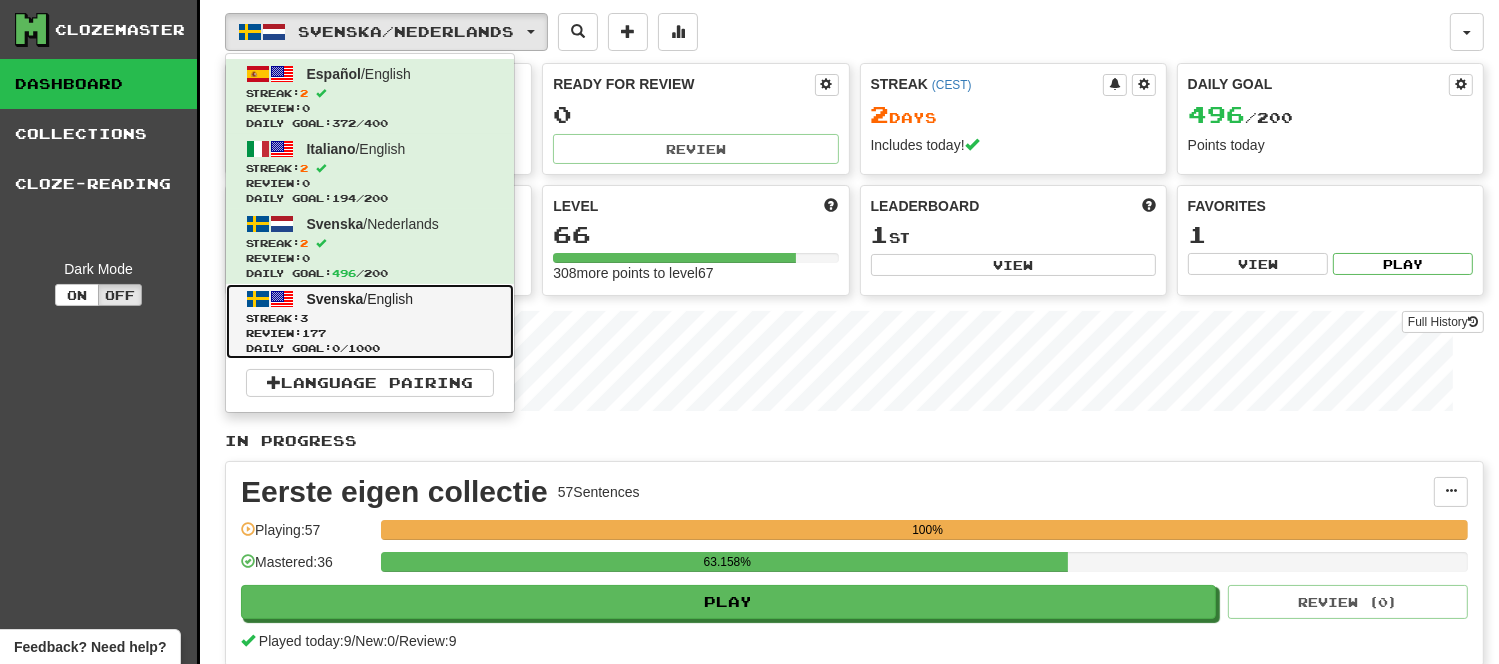 click on "Streak:  3" at bounding box center [370, 318] 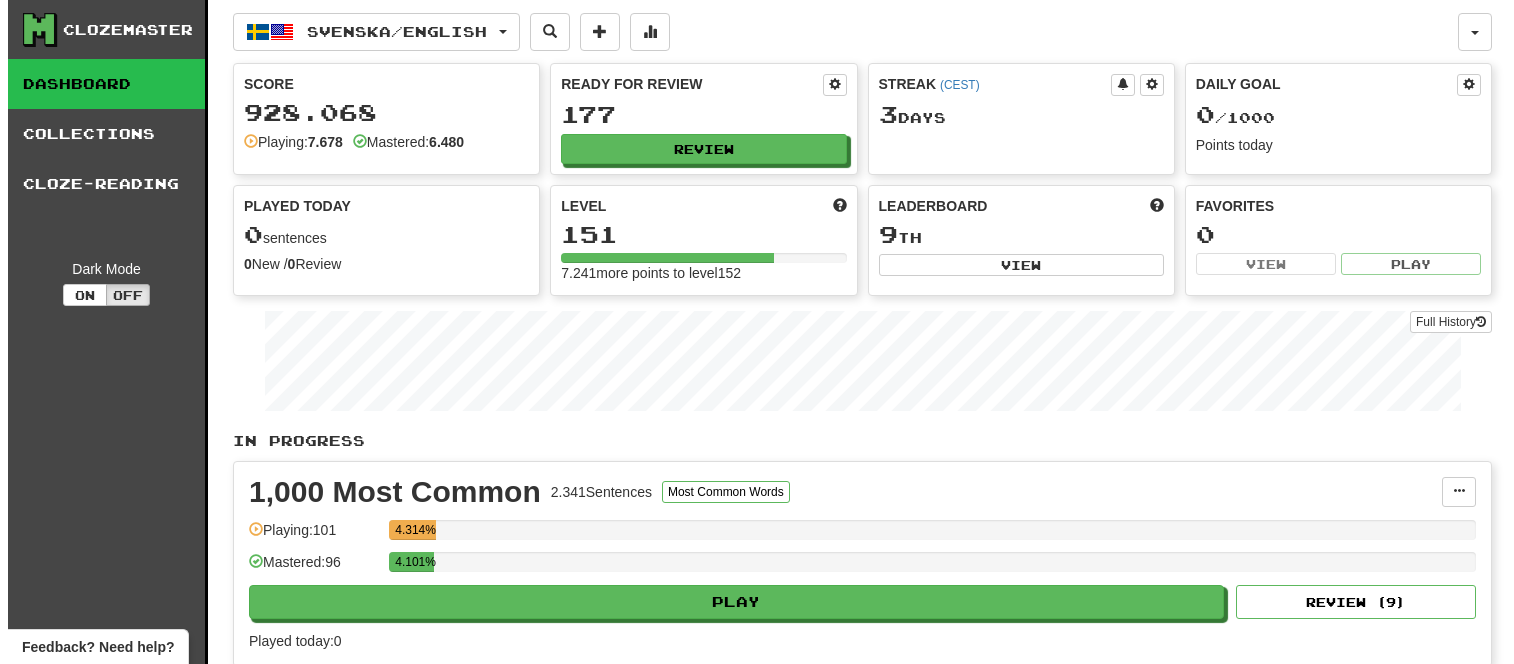 scroll, scrollTop: 0, scrollLeft: 0, axis: both 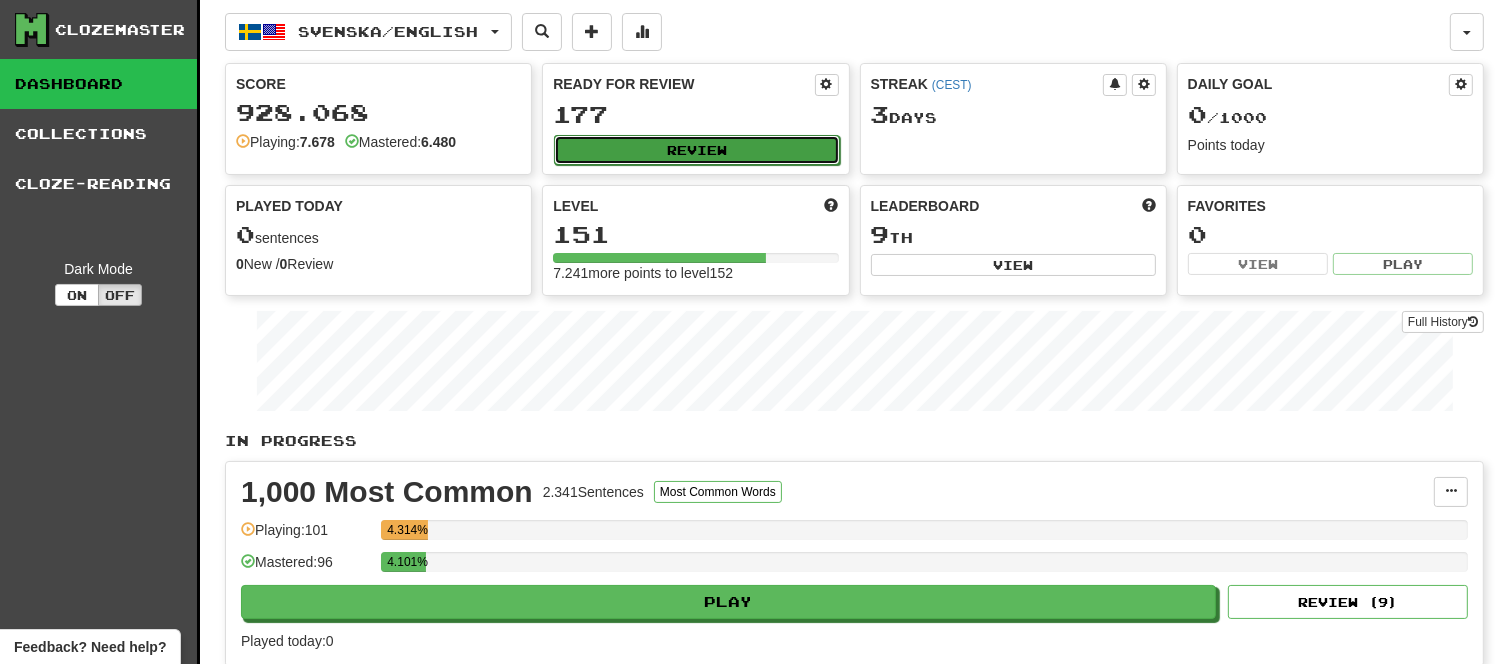 click on "Review" at bounding box center [696, 150] 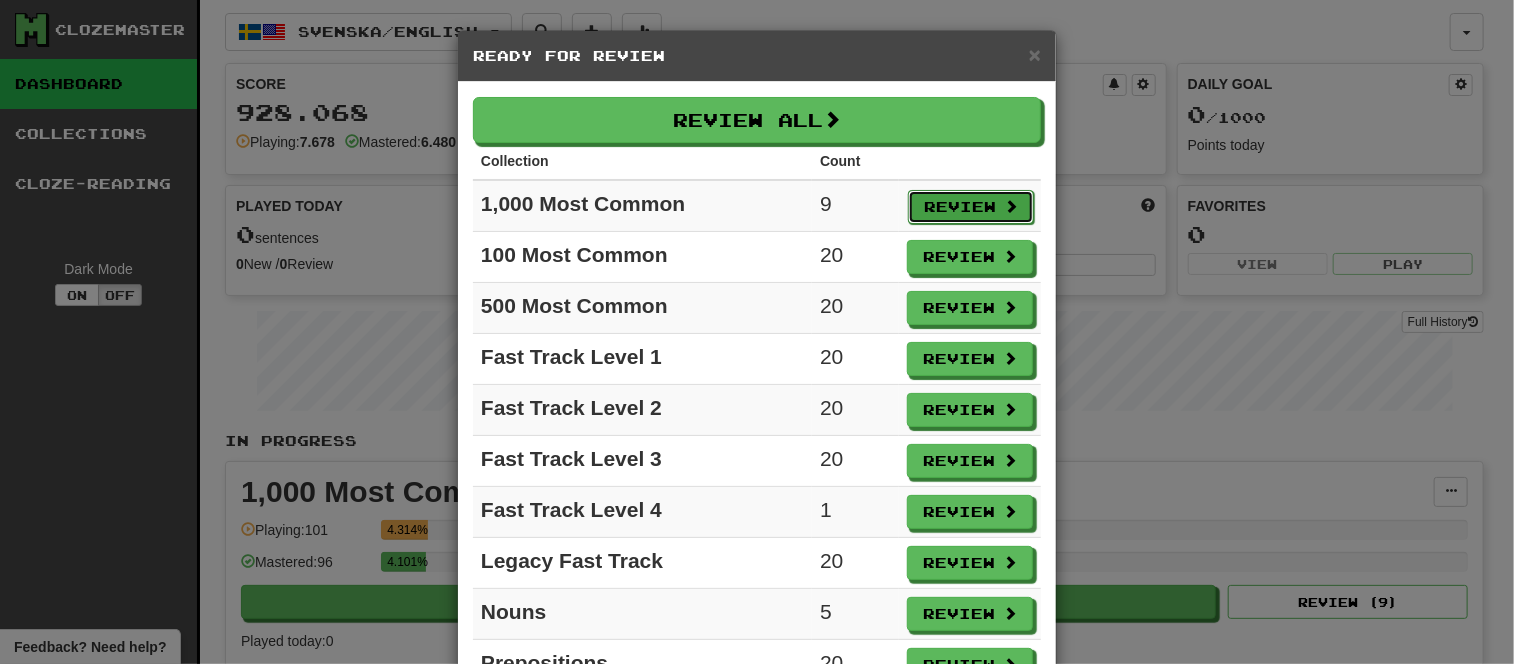 click on "Review" at bounding box center [971, 207] 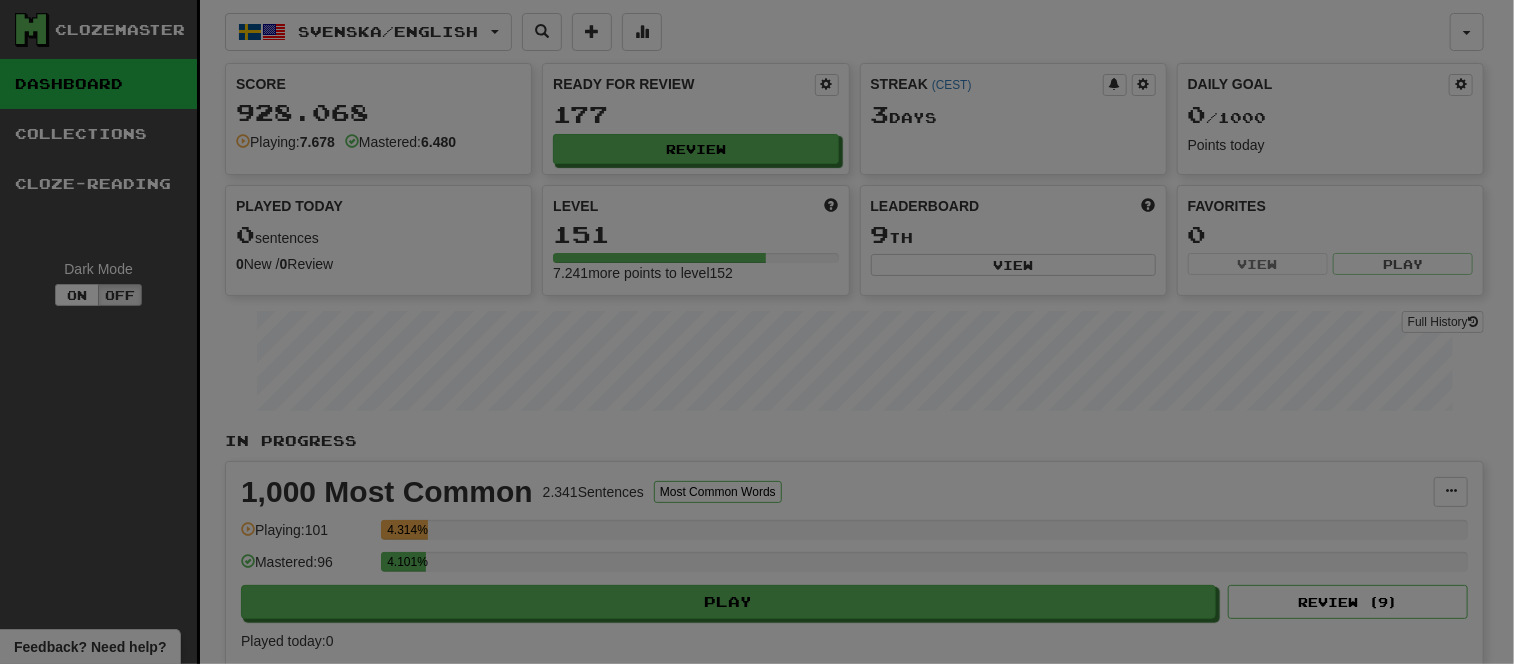 select on "**" 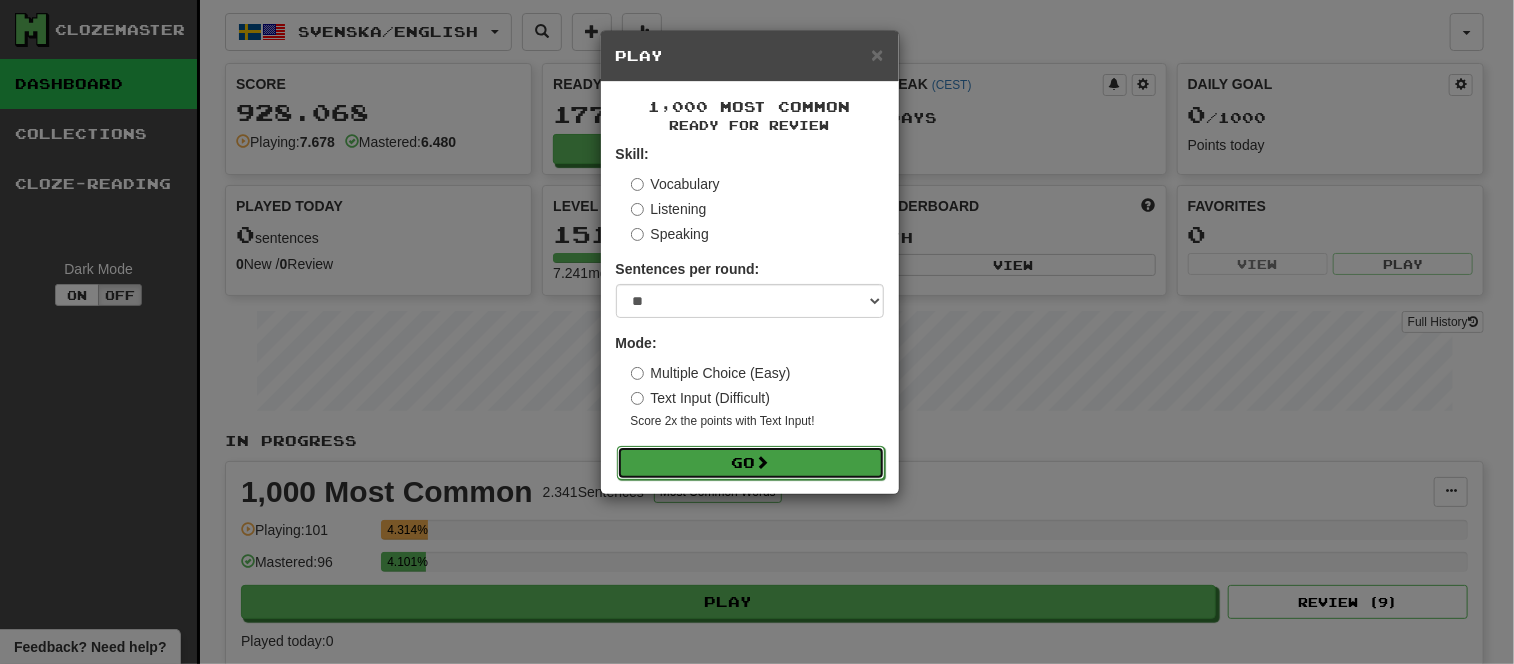 click on "Go" at bounding box center (751, 463) 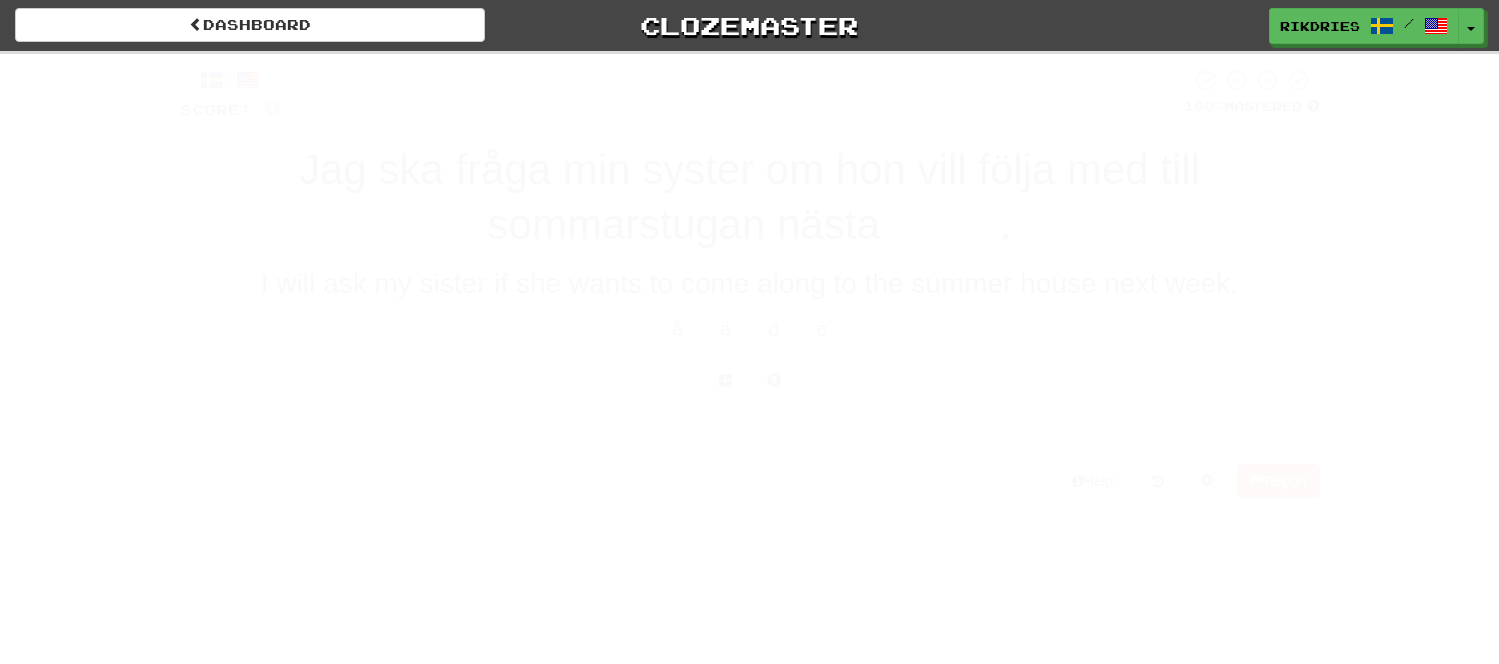 scroll, scrollTop: 0, scrollLeft: 0, axis: both 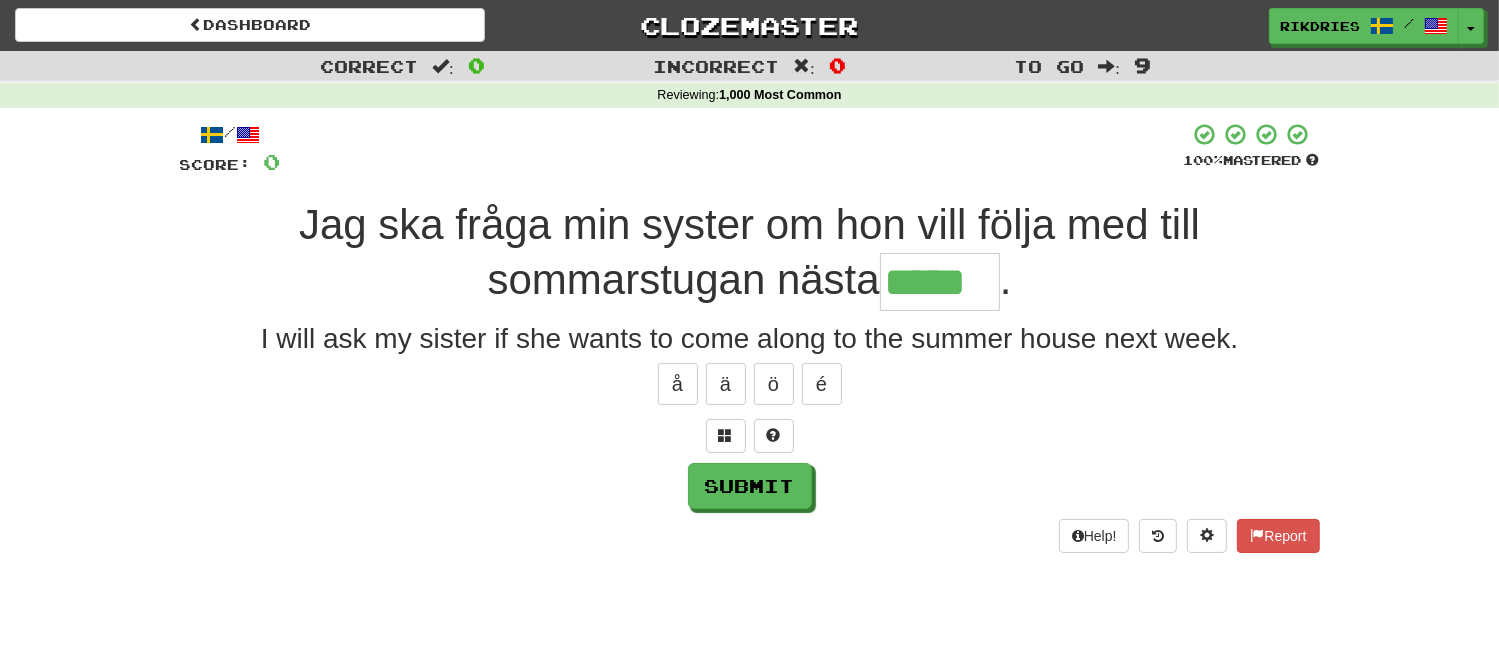 type on "*****" 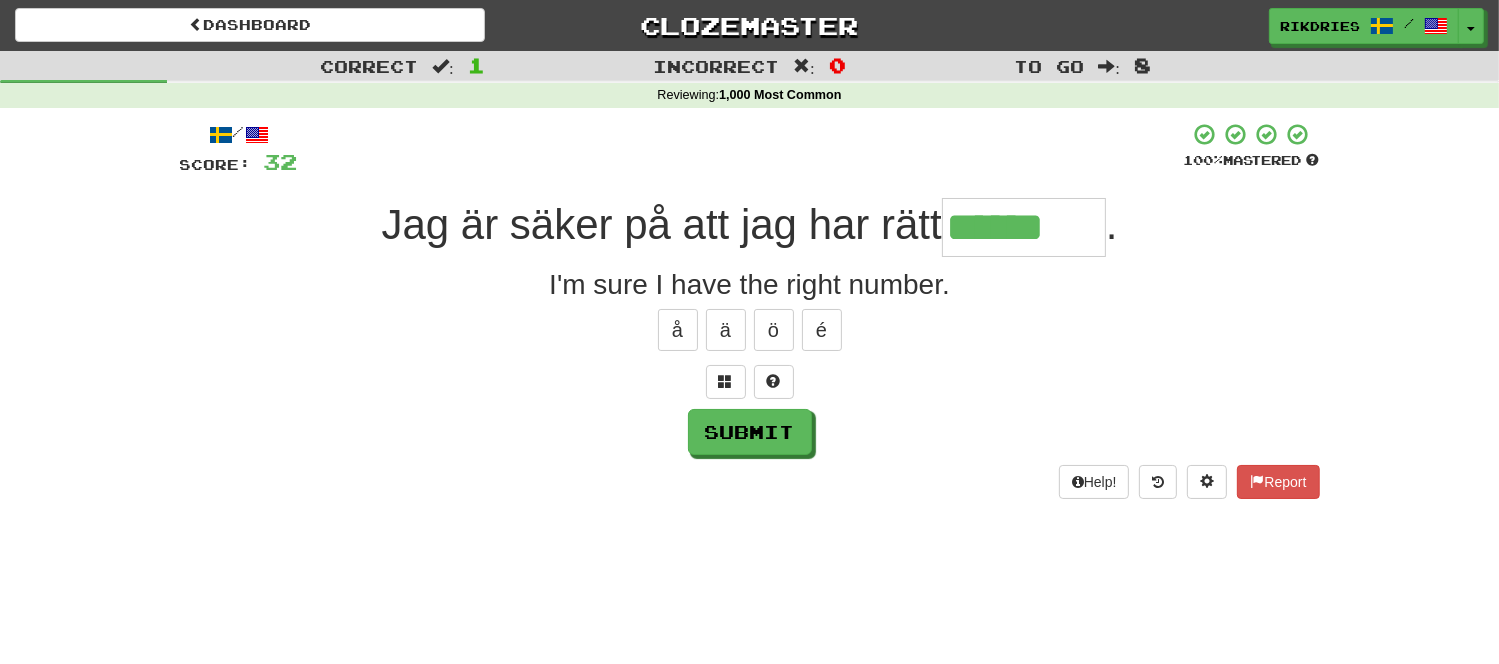 type on "******" 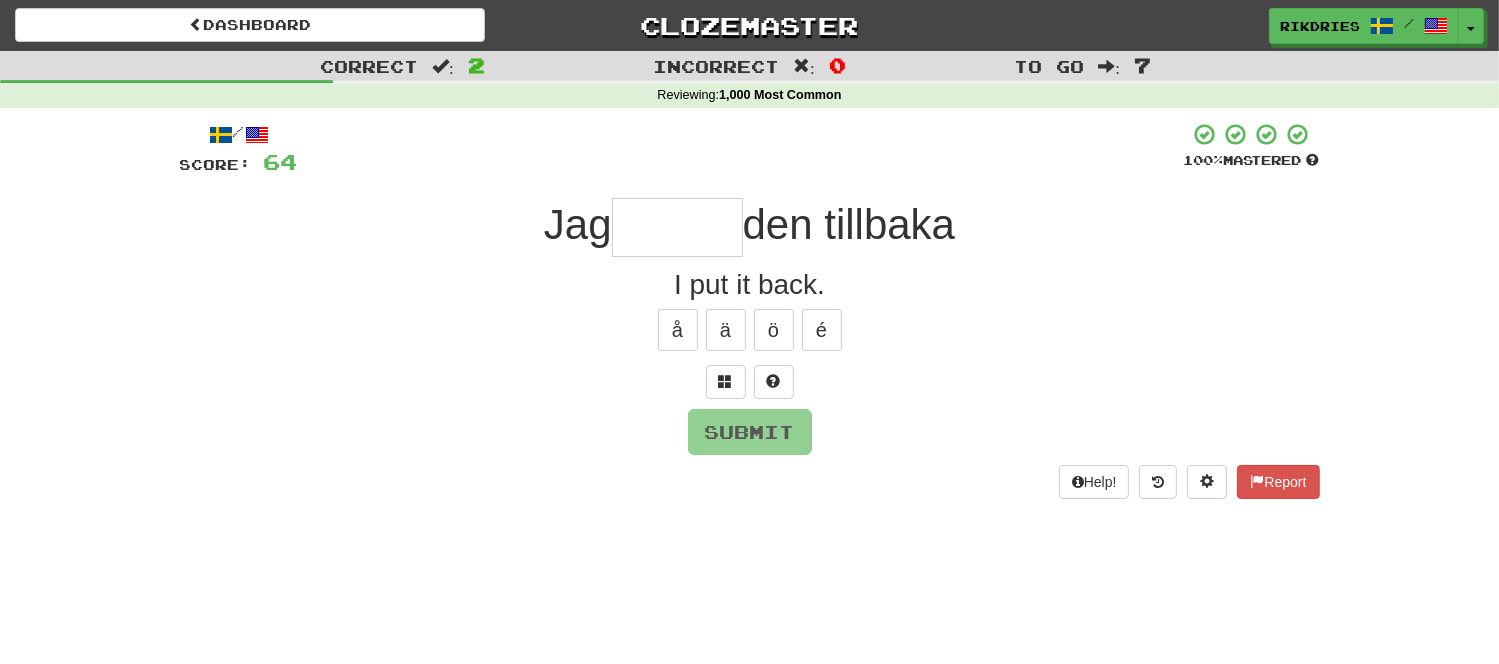 type on "*" 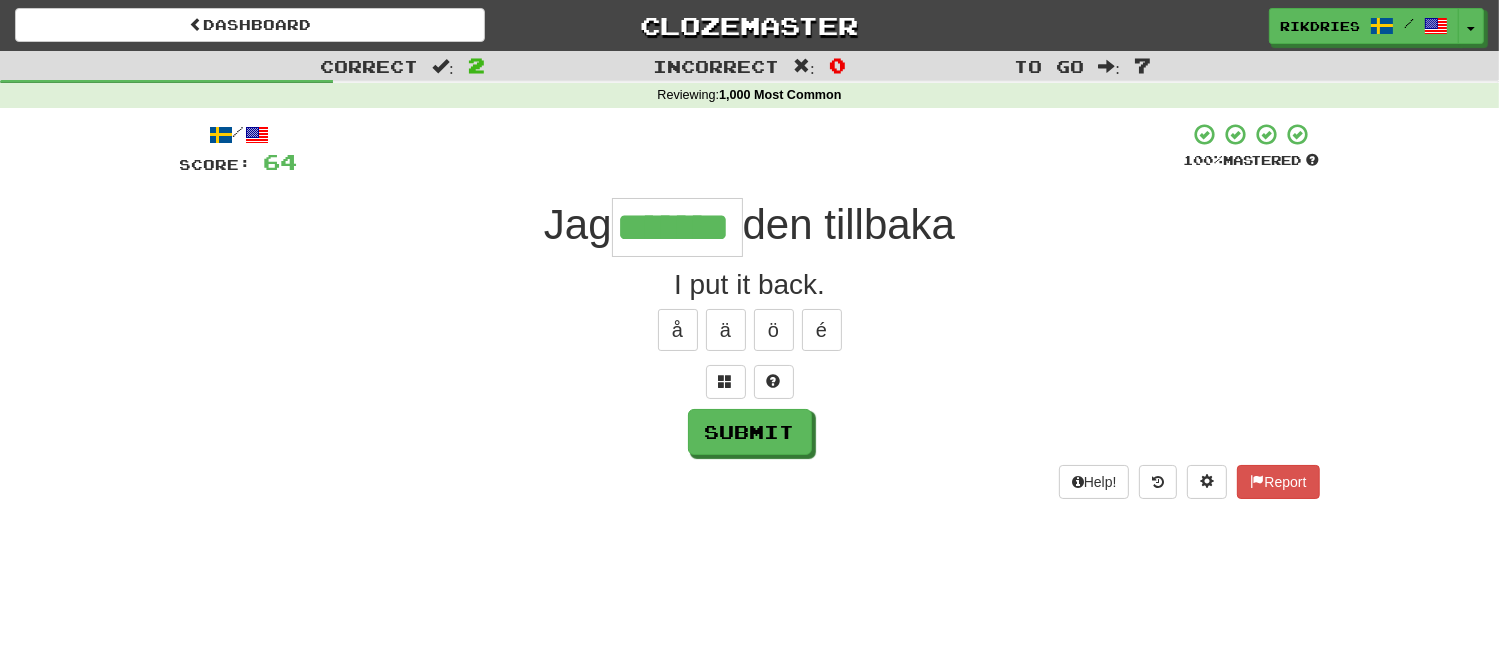 type on "*******" 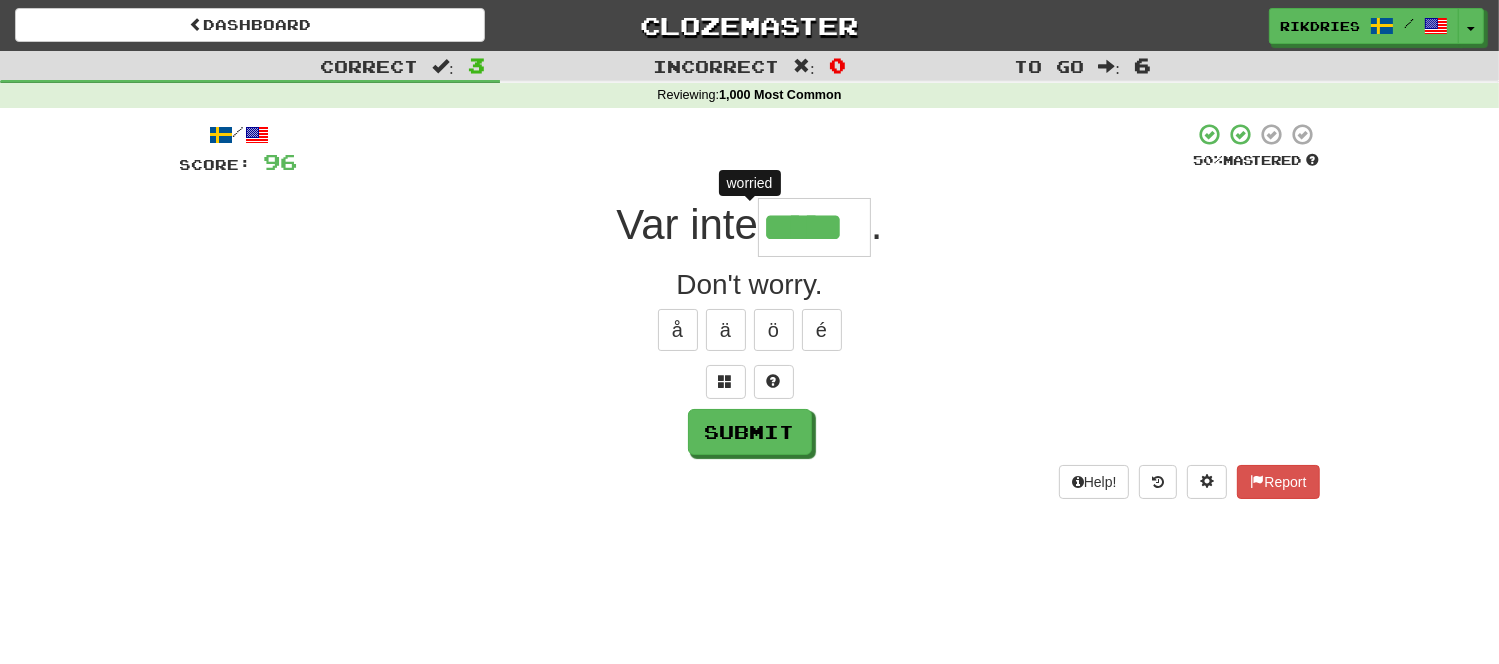 type on "******" 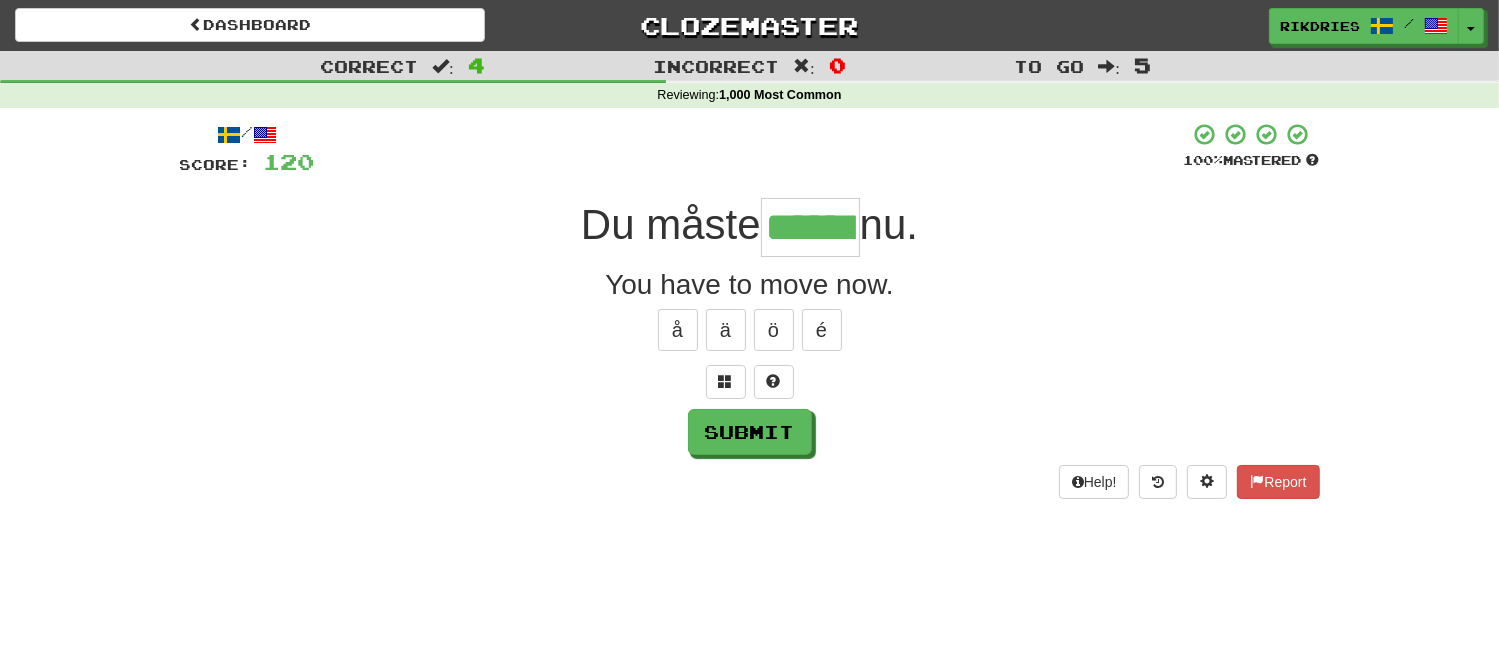 type on "******" 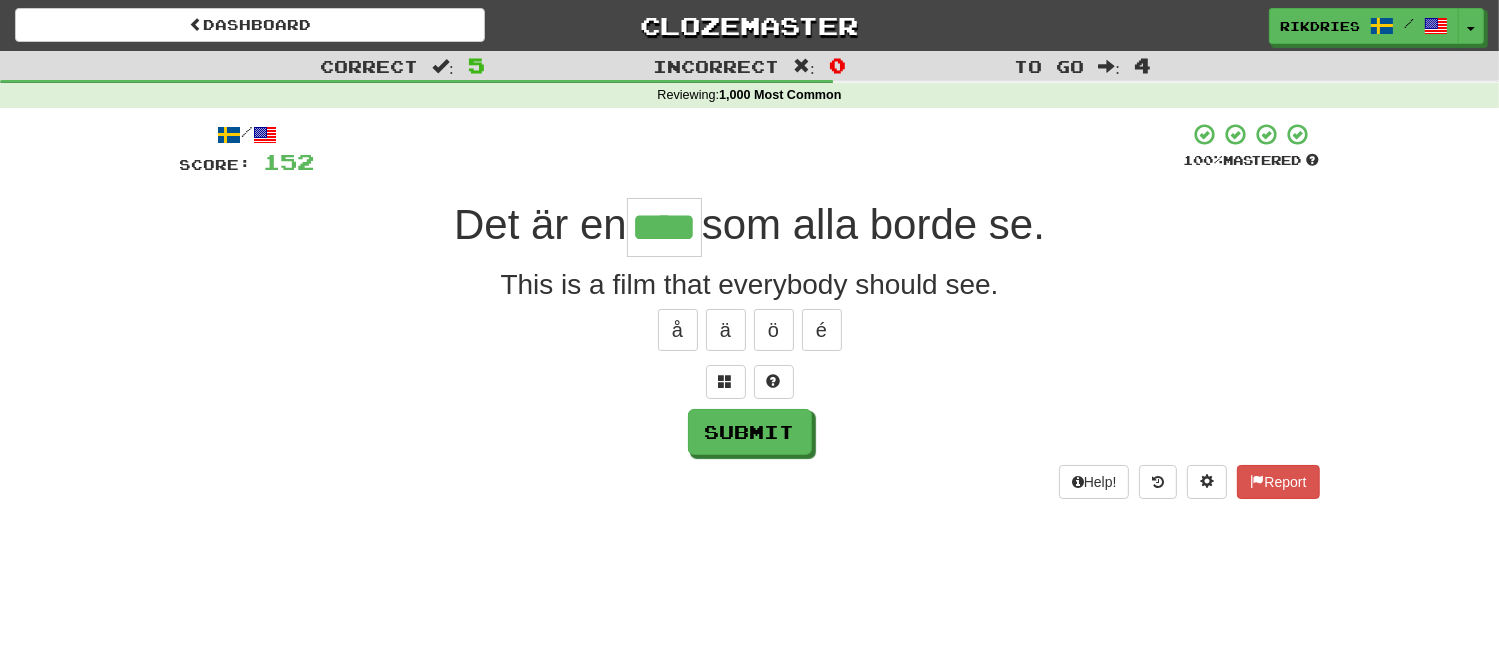 type on "****" 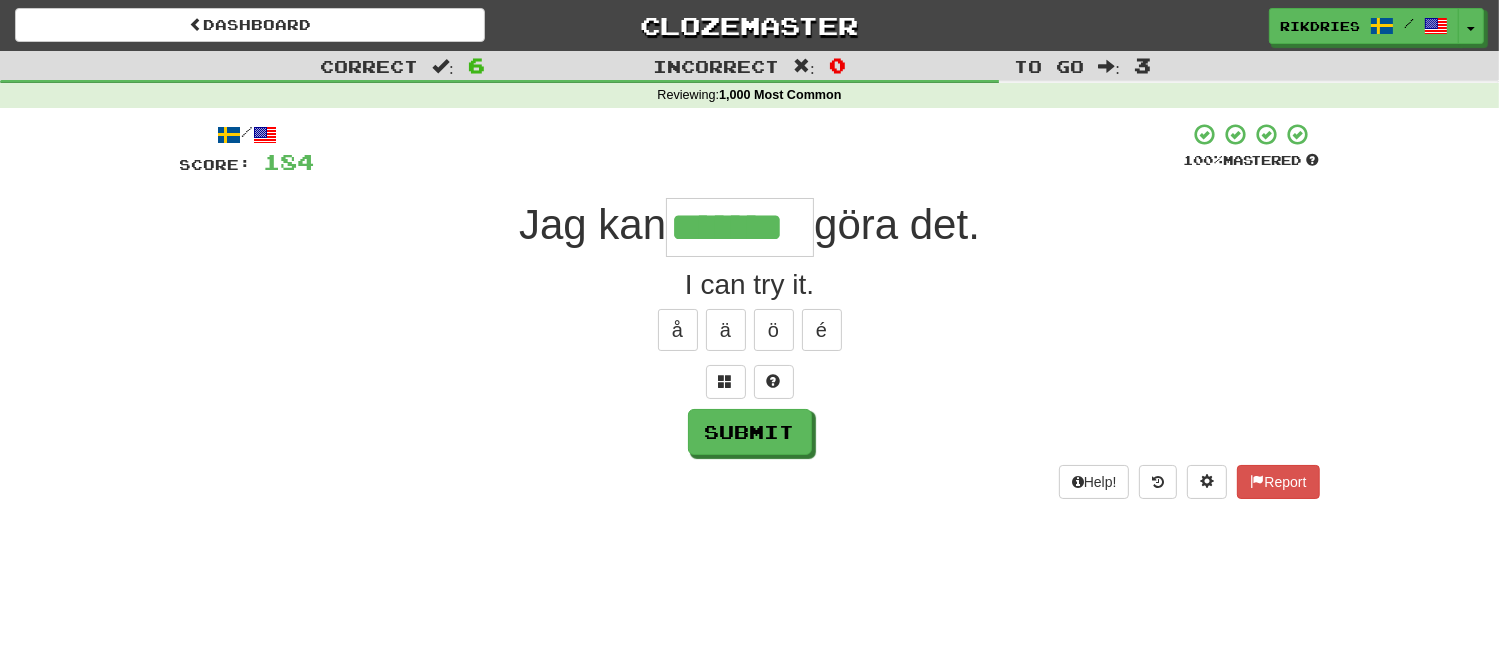 type on "*******" 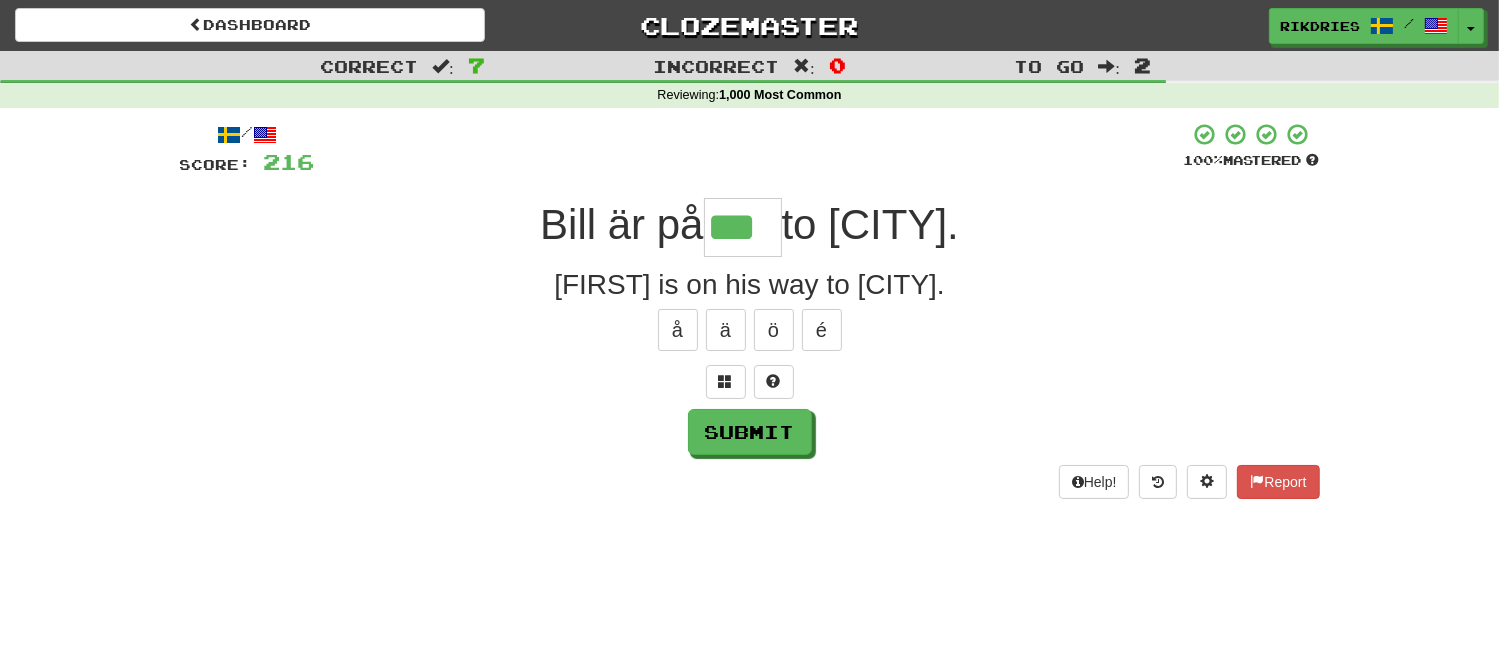 type on "***" 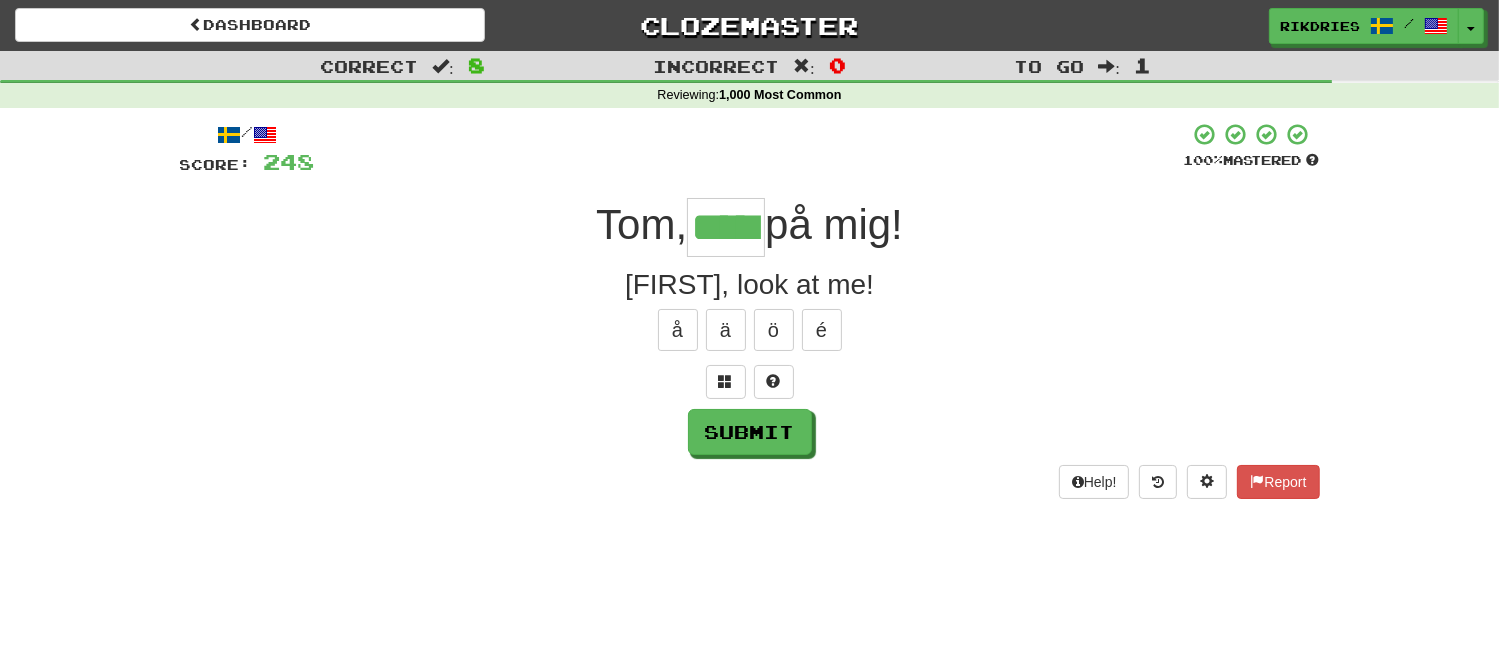 type on "*****" 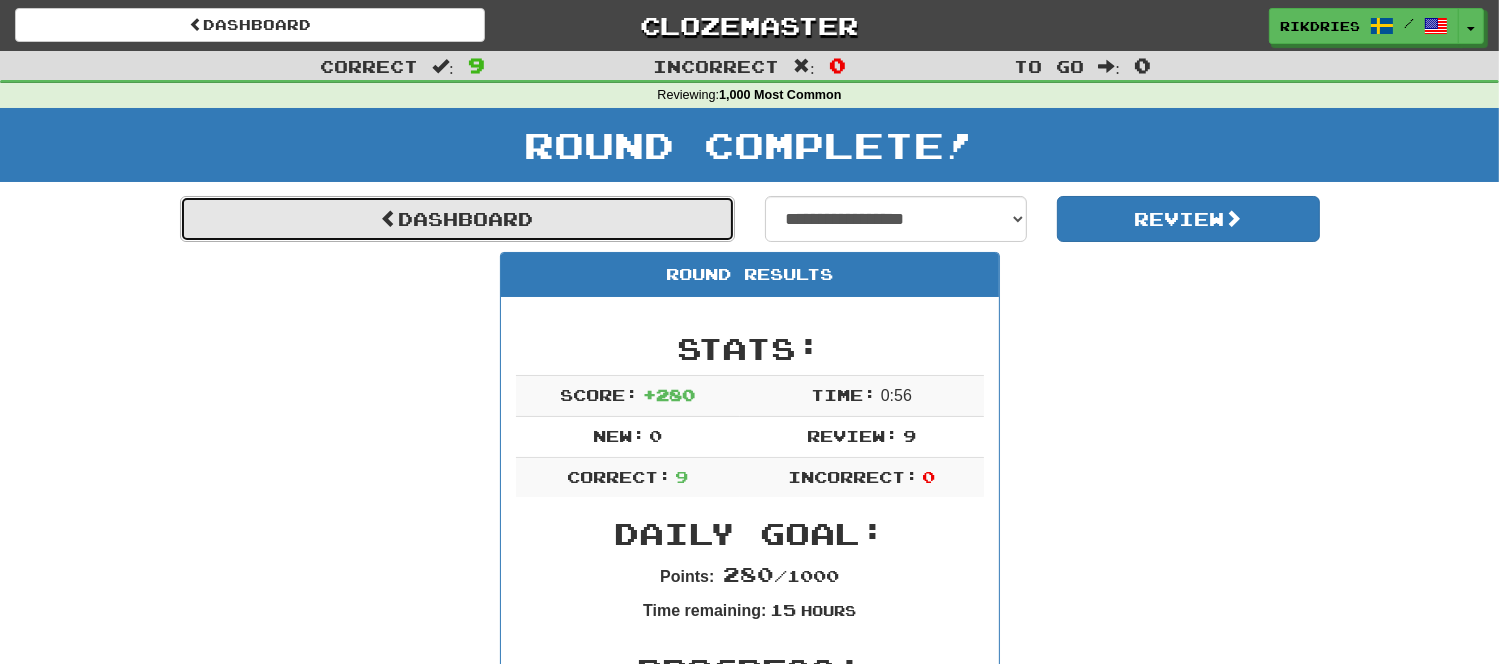 click on "Dashboard" at bounding box center (457, 219) 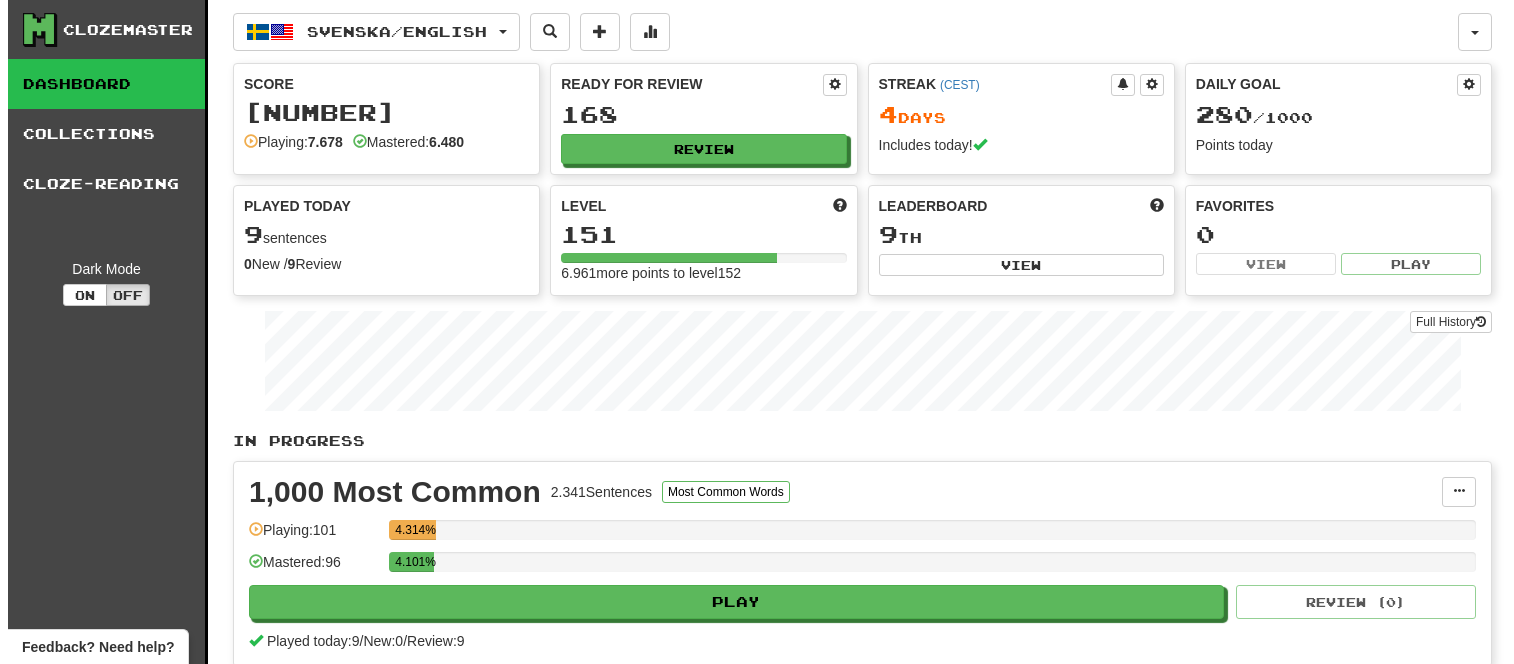 scroll, scrollTop: 0, scrollLeft: 0, axis: both 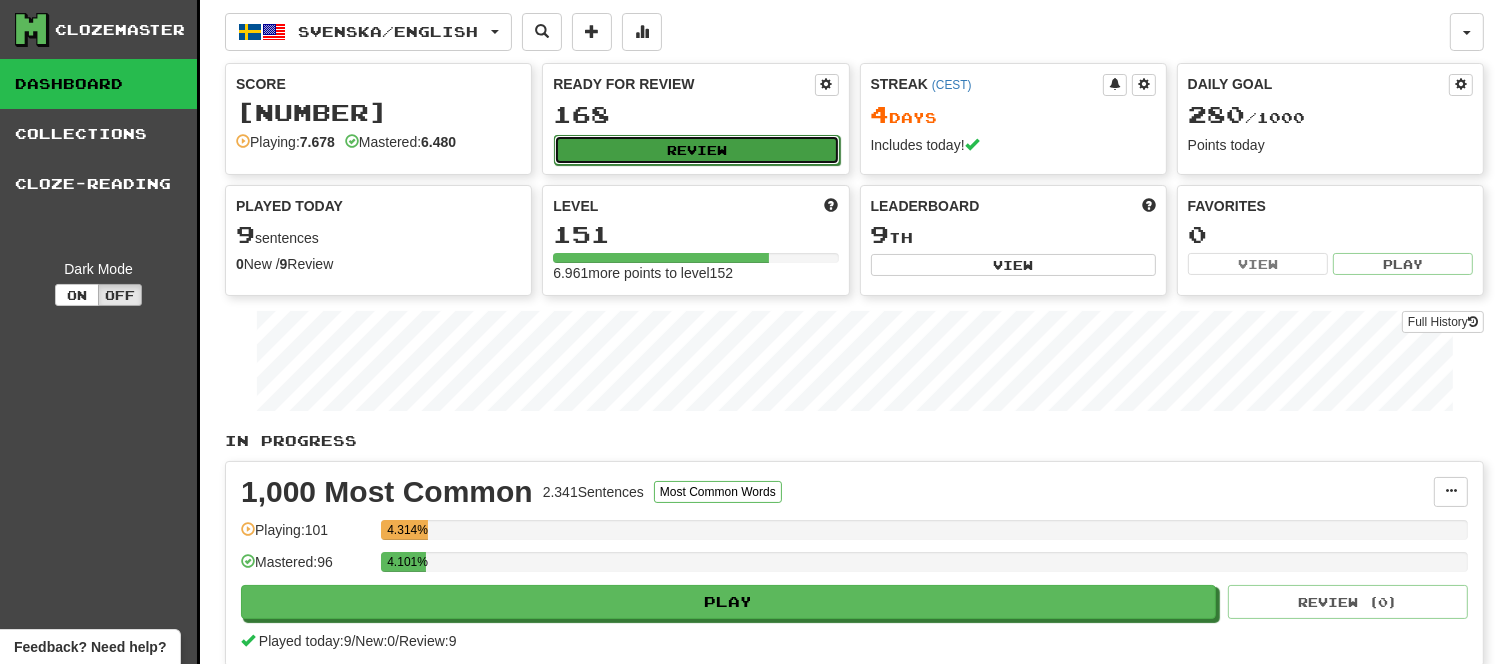 click on "Review" at bounding box center [696, 150] 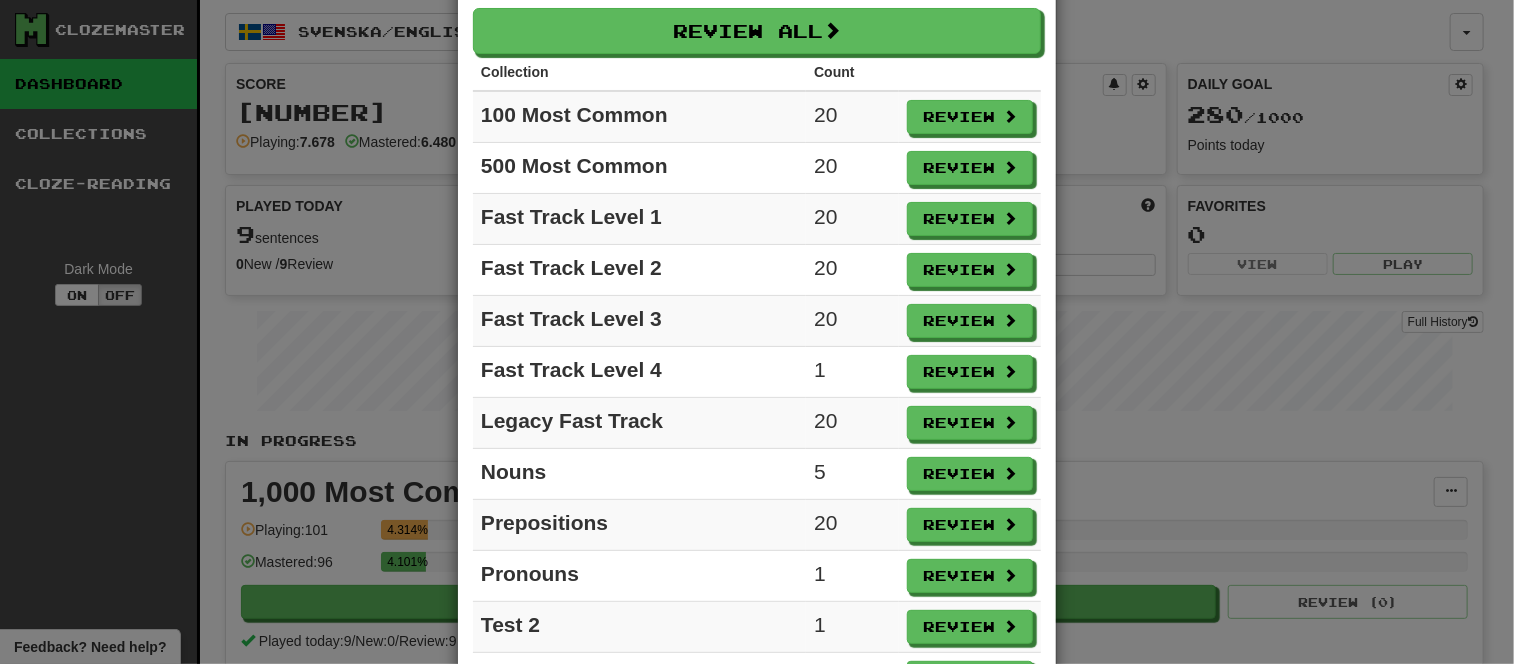 scroll, scrollTop: 185, scrollLeft: 0, axis: vertical 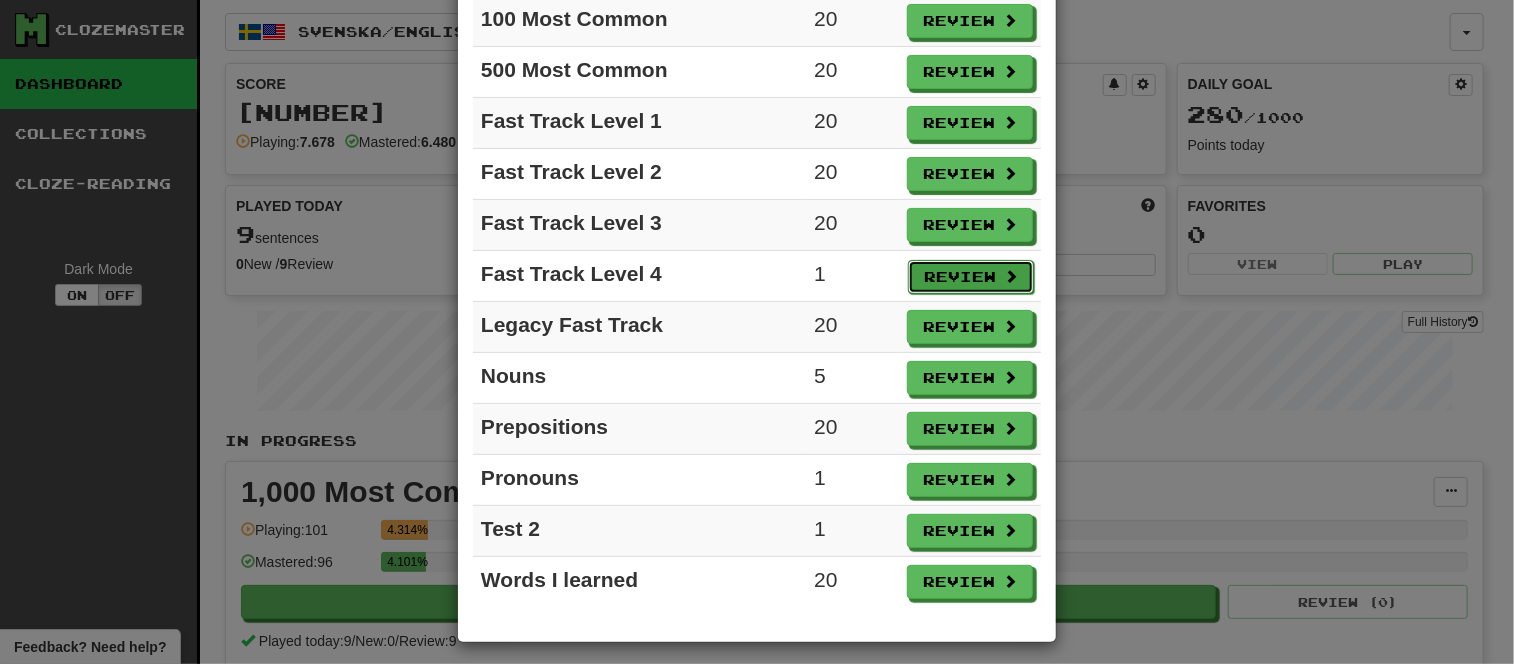 click on "Review" at bounding box center (971, 277) 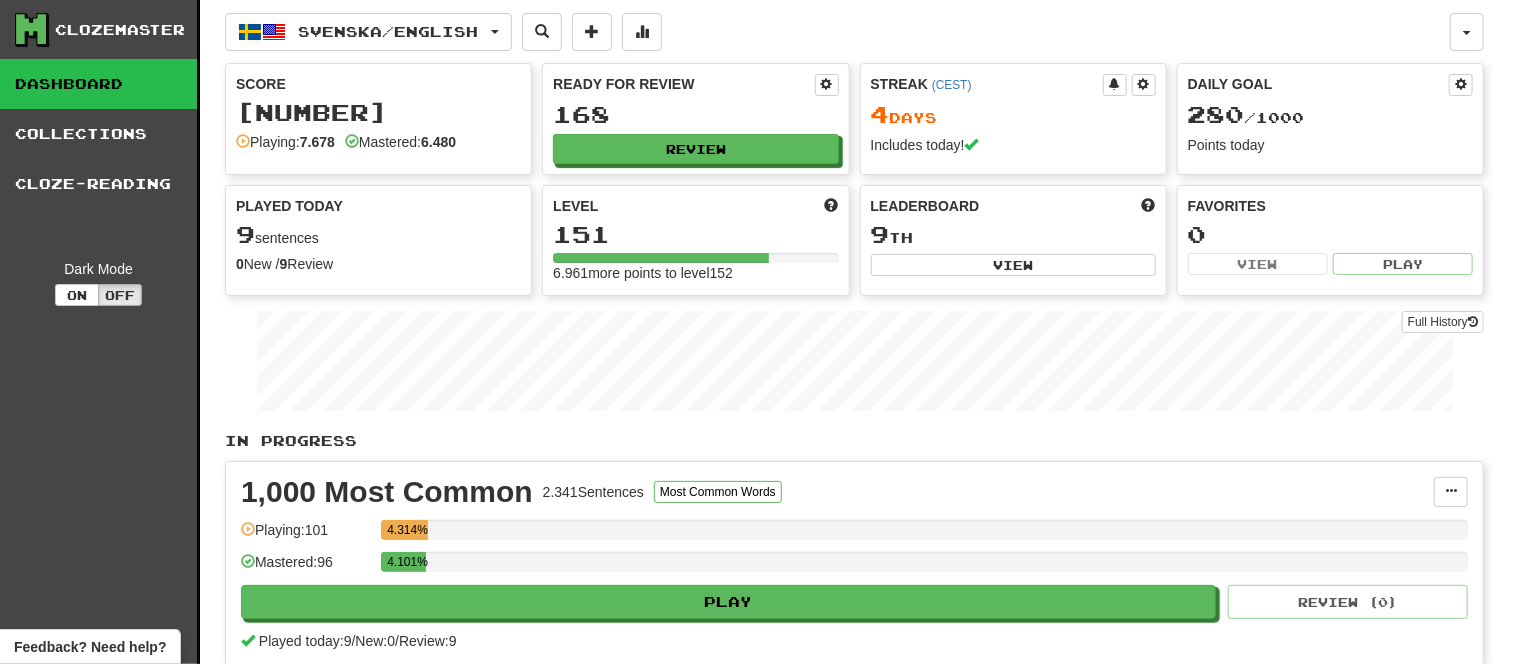 select on "**" 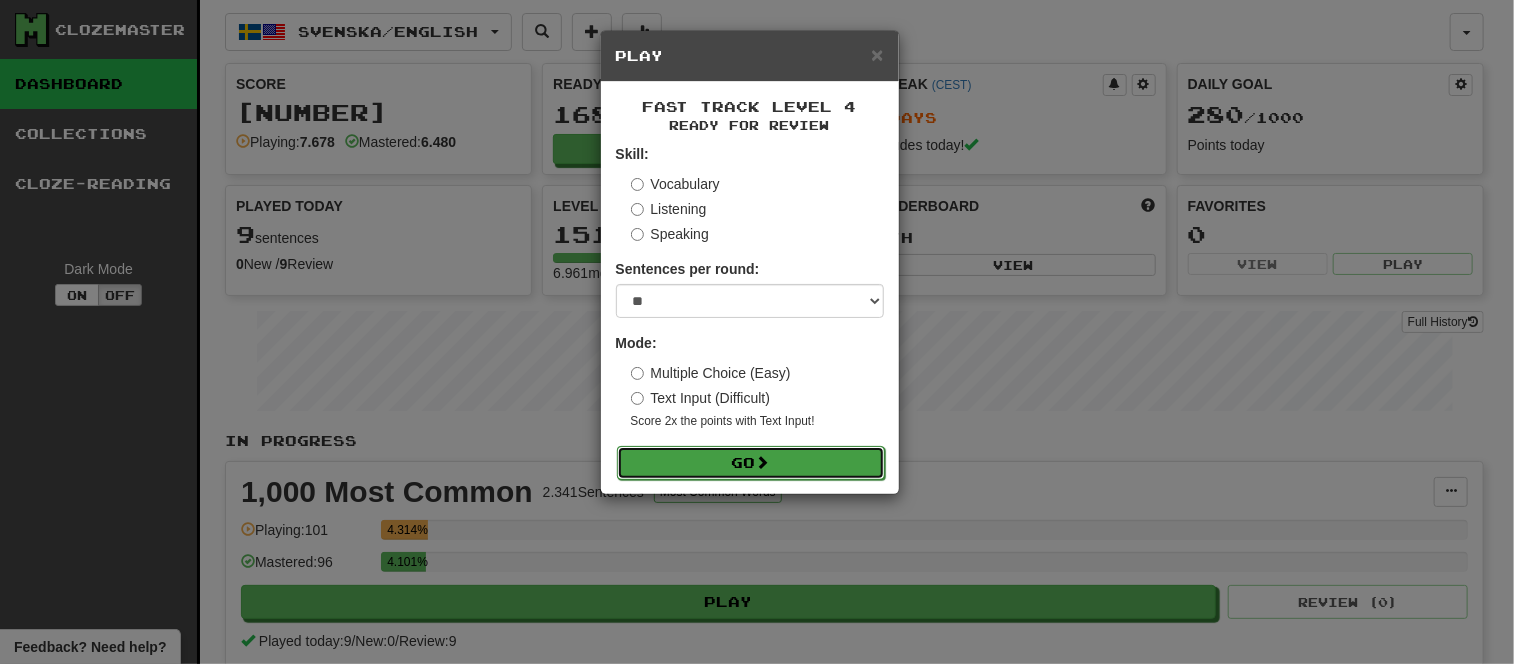 click on "Go" at bounding box center (751, 463) 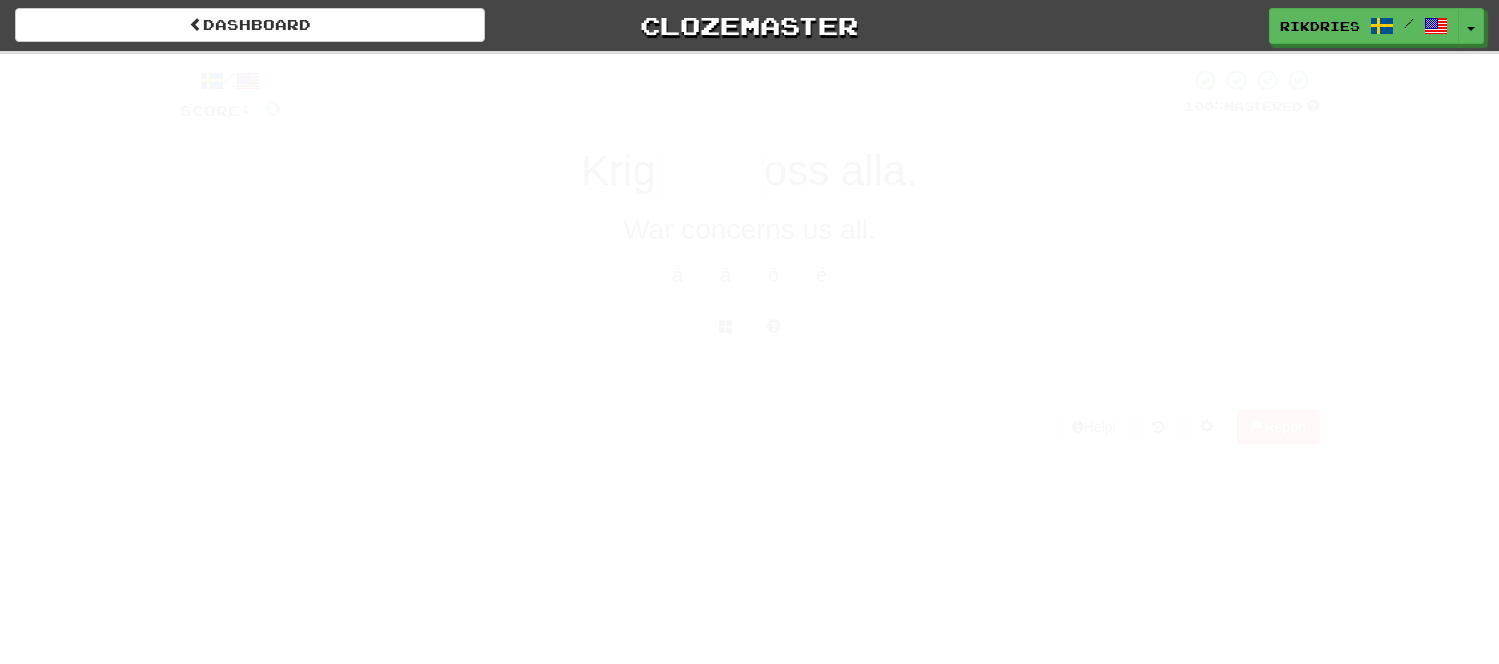 scroll, scrollTop: 0, scrollLeft: 0, axis: both 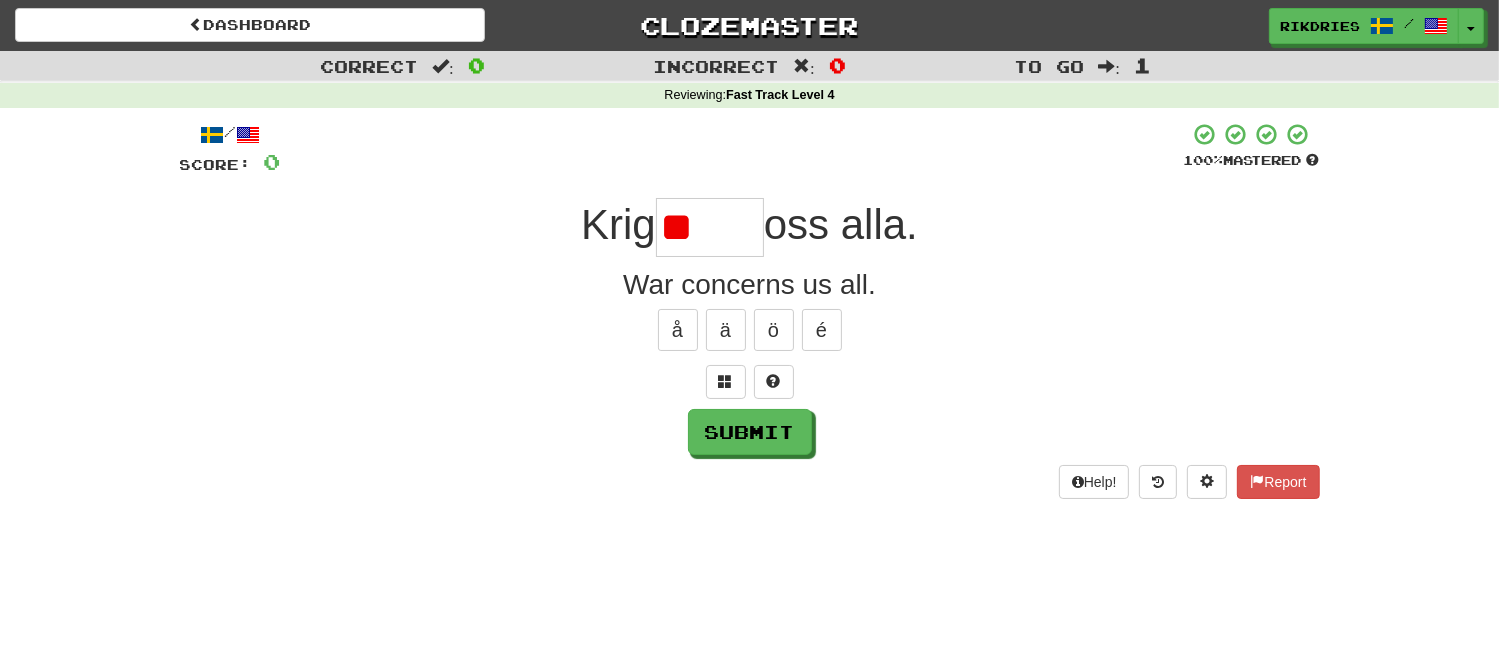 type on "*" 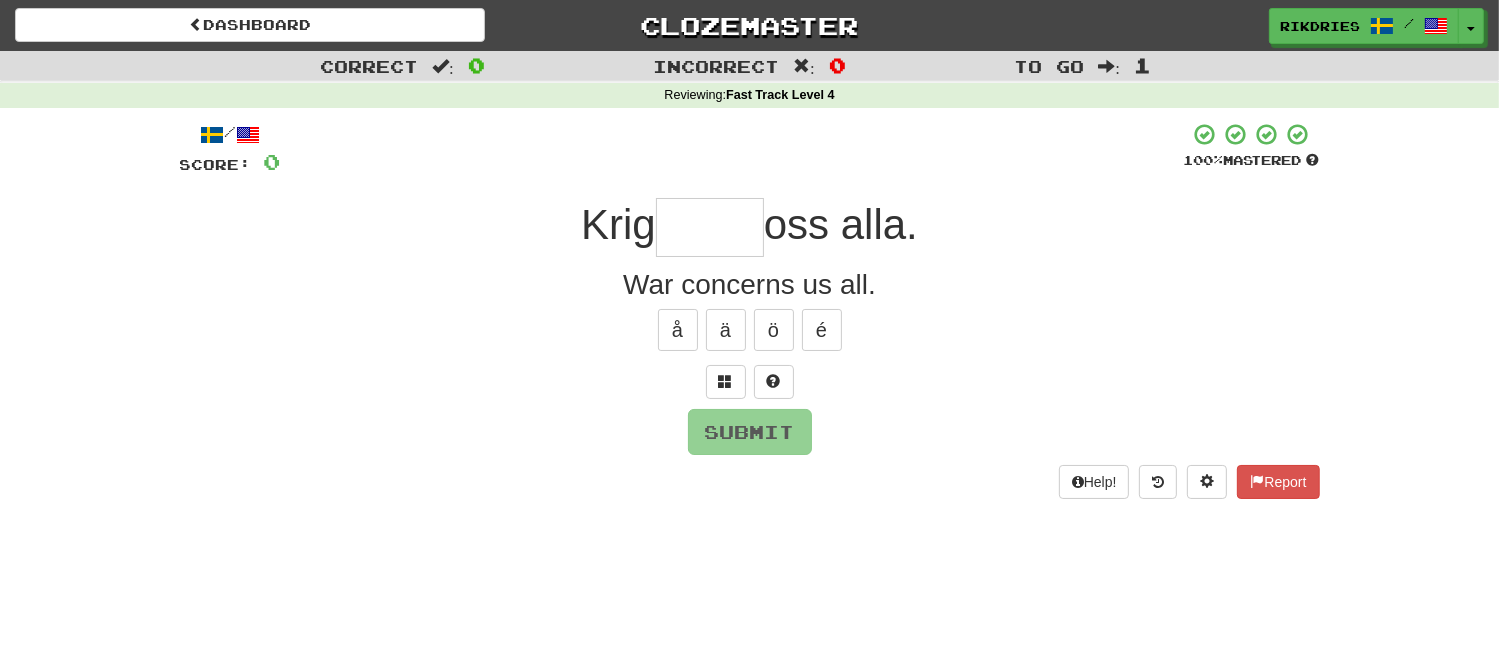 type on "*" 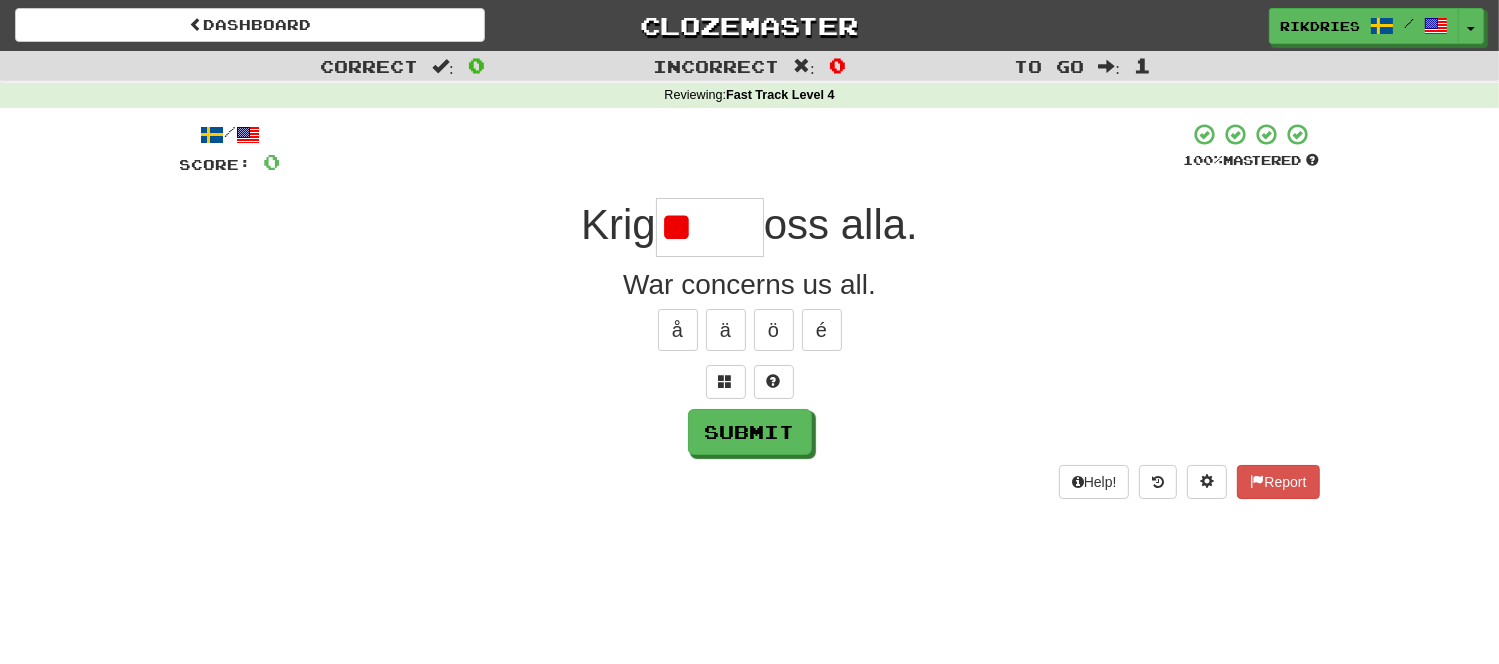 type on "*" 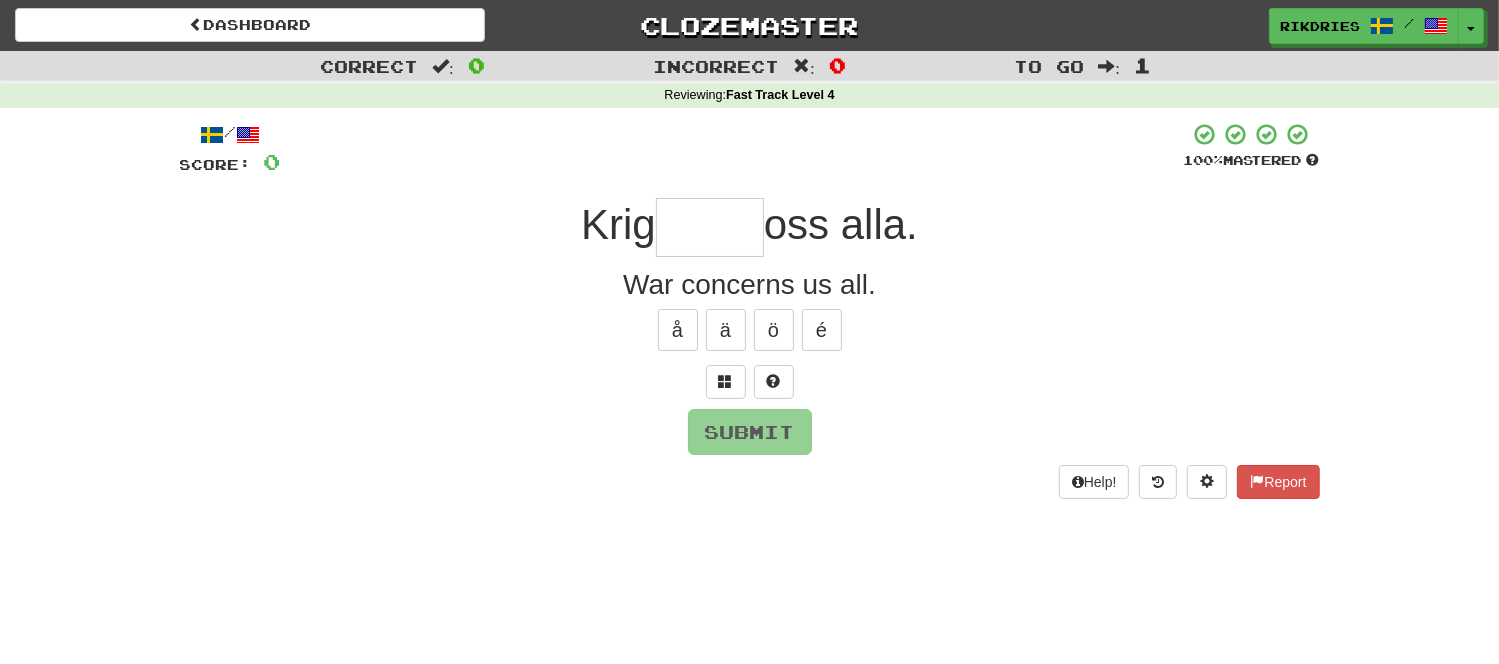type on "*" 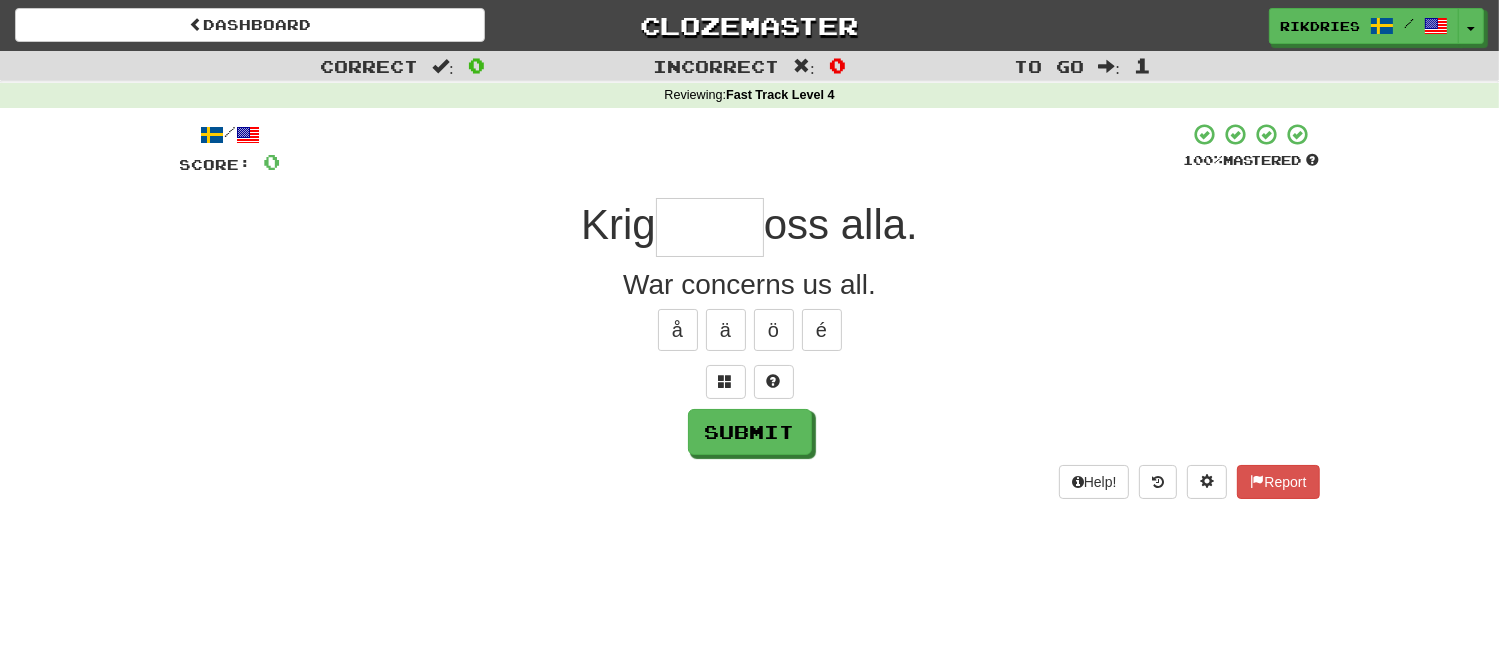 type on "*" 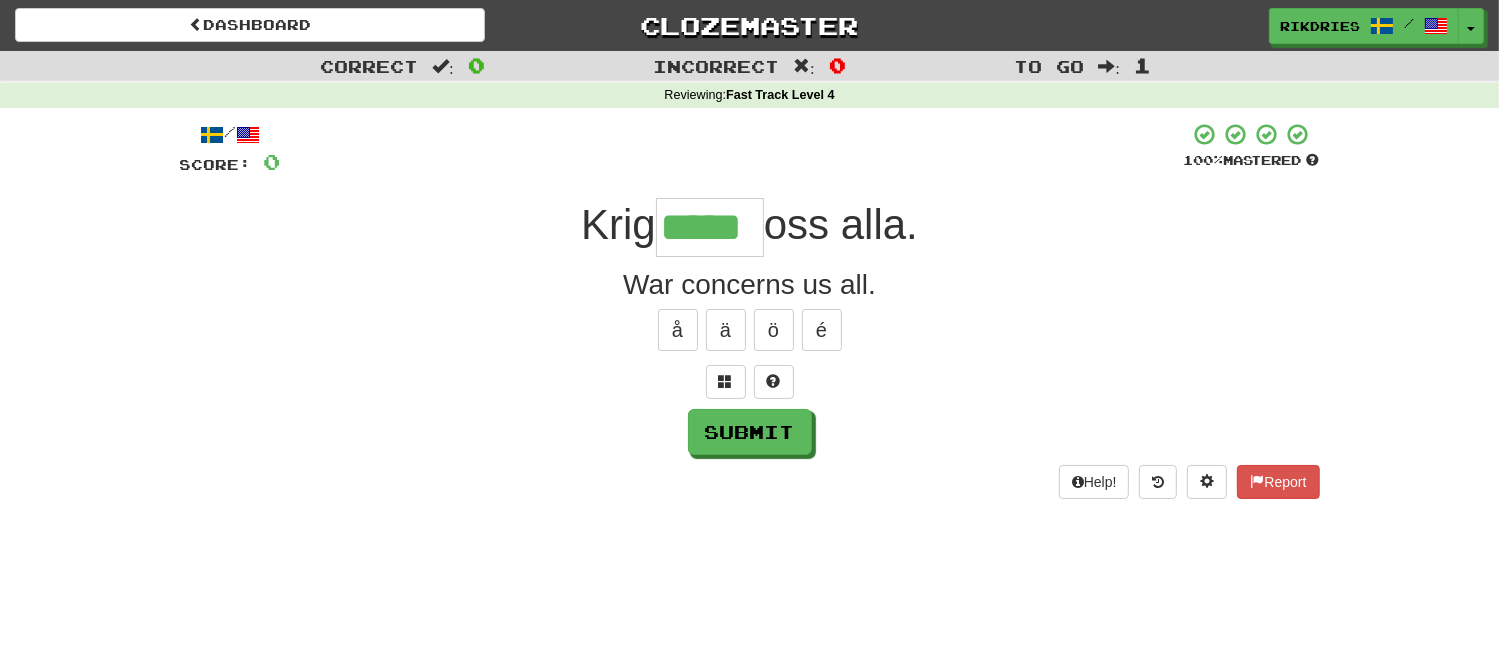 type on "*****" 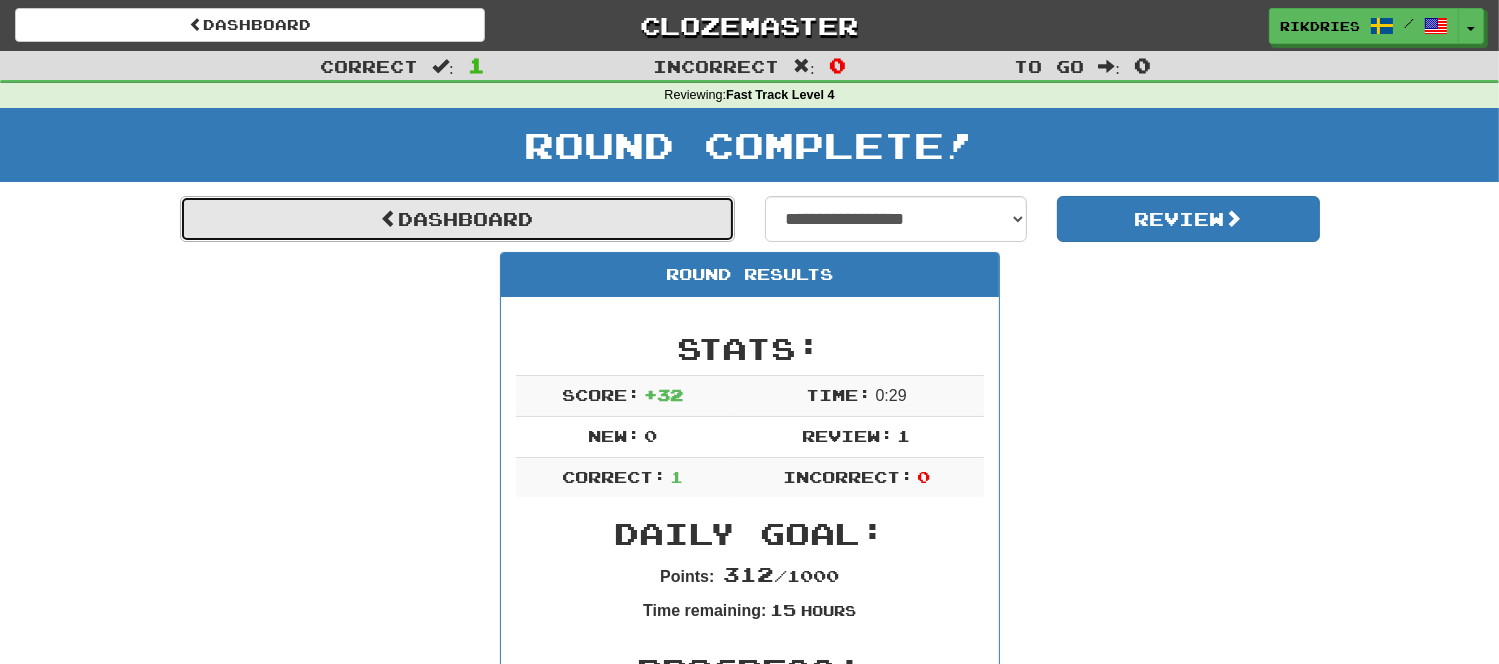 click on "Dashboard" at bounding box center [457, 219] 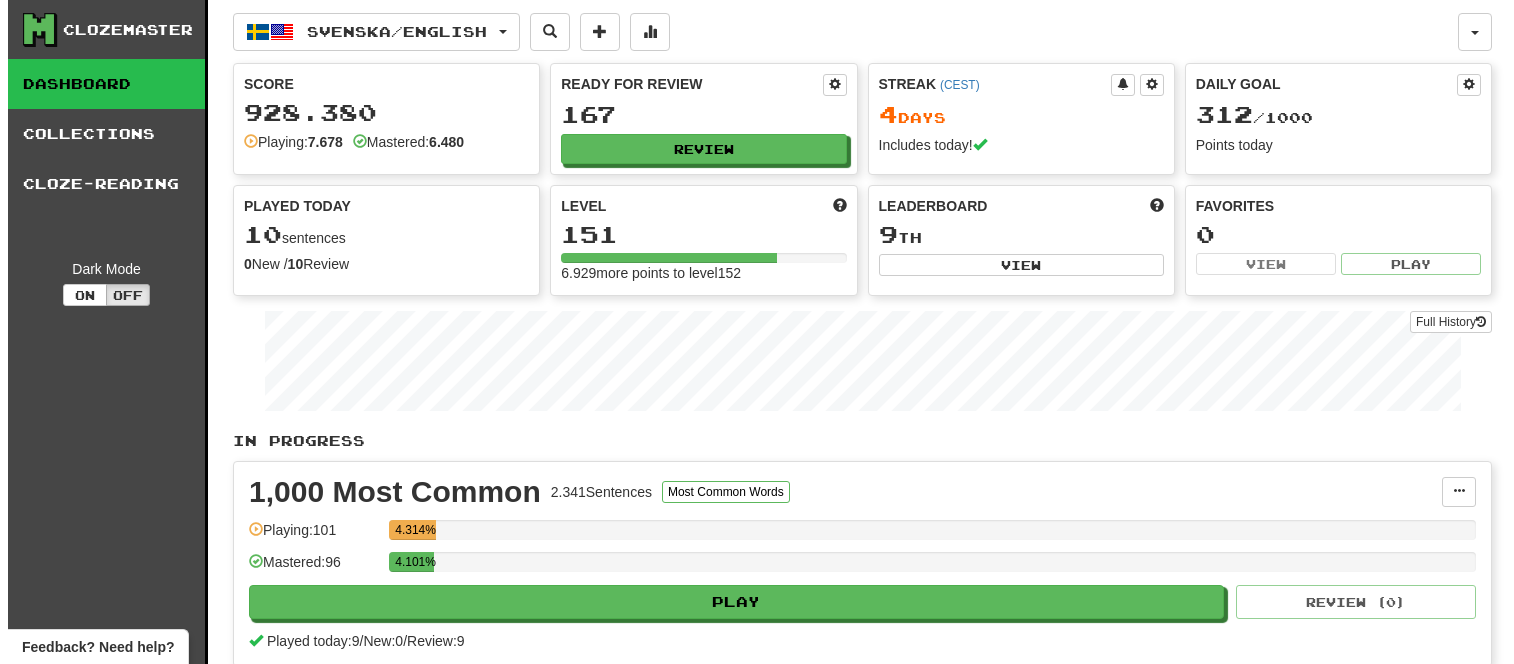 scroll, scrollTop: 0, scrollLeft: 0, axis: both 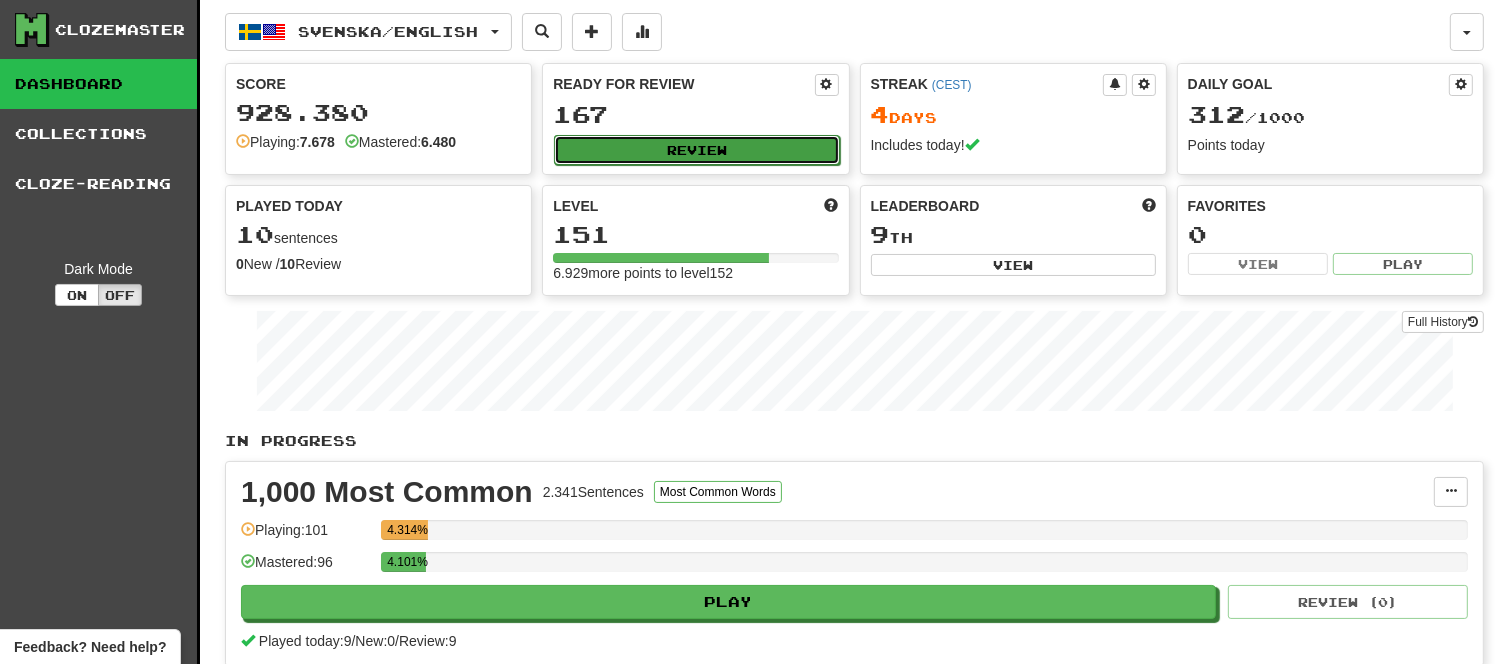 click on "Review" at bounding box center [696, 150] 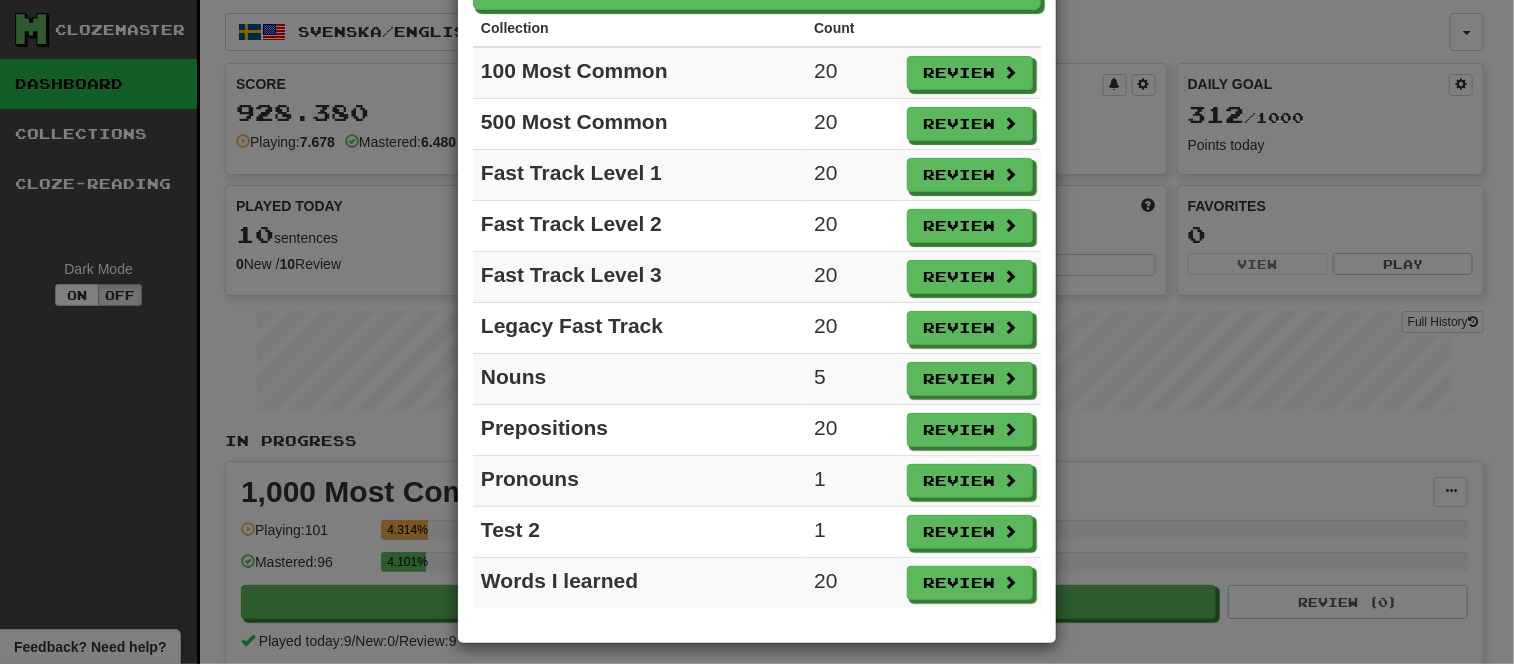 scroll, scrollTop: 135, scrollLeft: 0, axis: vertical 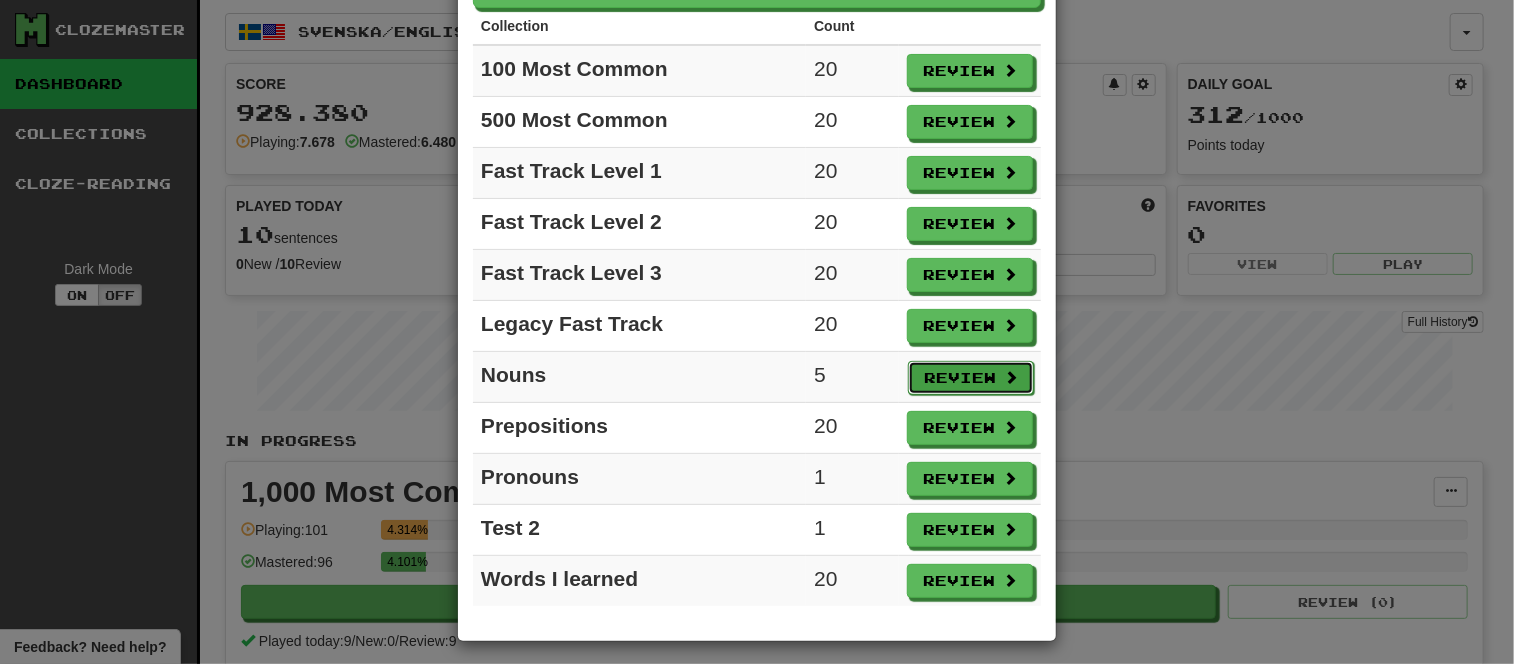 click on "Review" at bounding box center (971, 378) 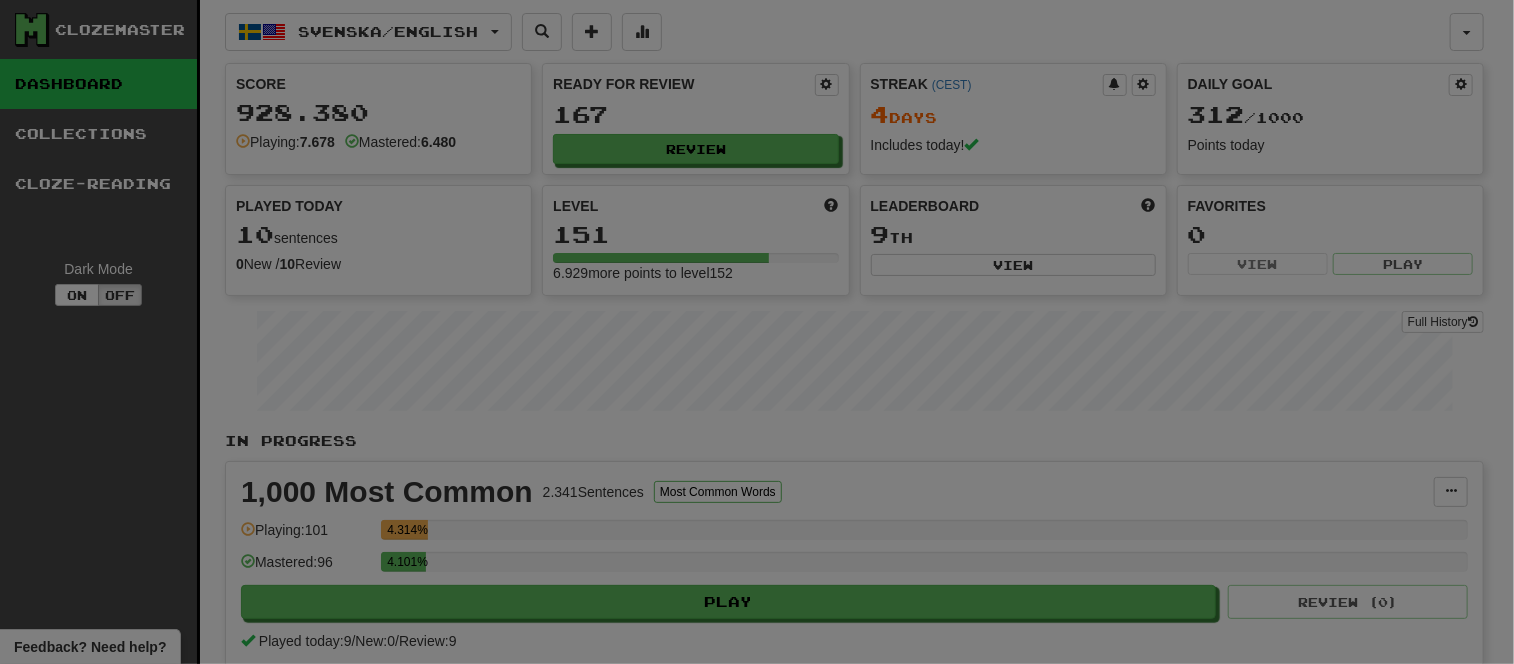 select on "**" 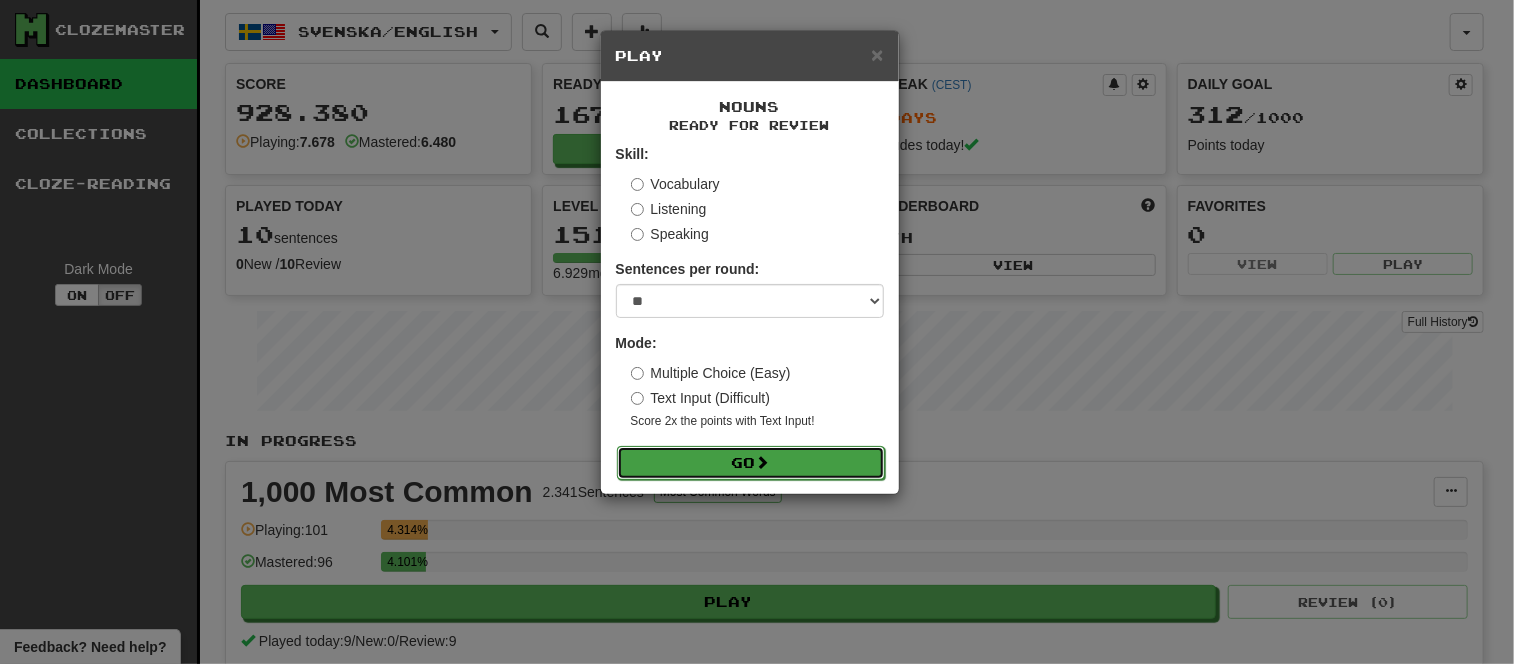 click on "Go" at bounding box center [751, 463] 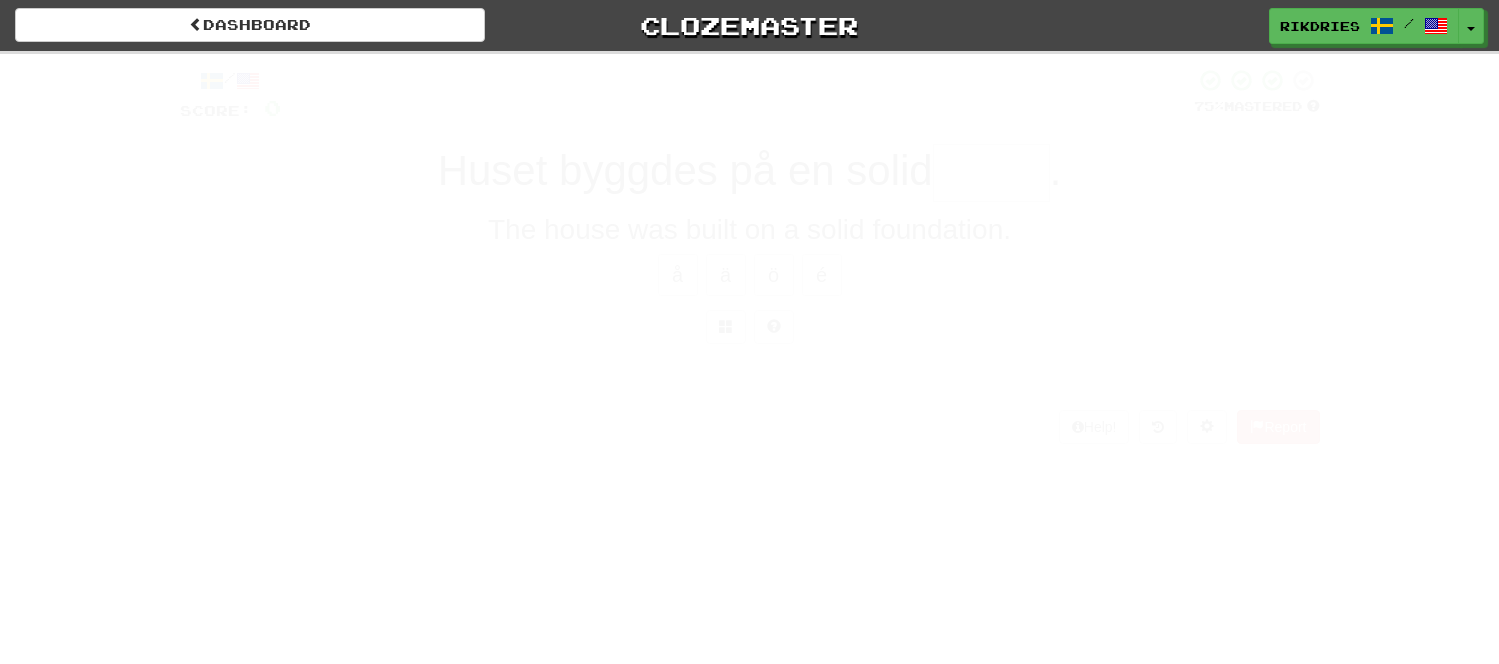 scroll, scrollTop: 0, scrollLeft: 0, axis: both 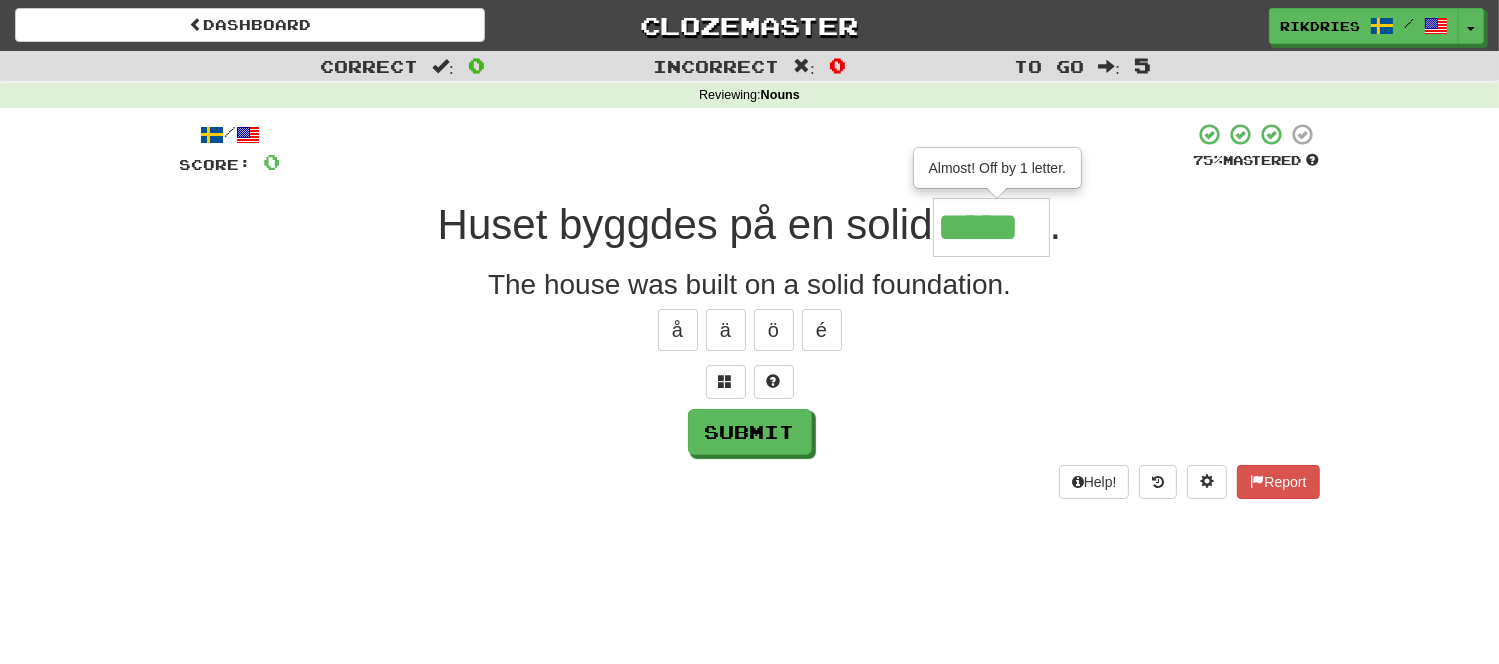 type on "*****" 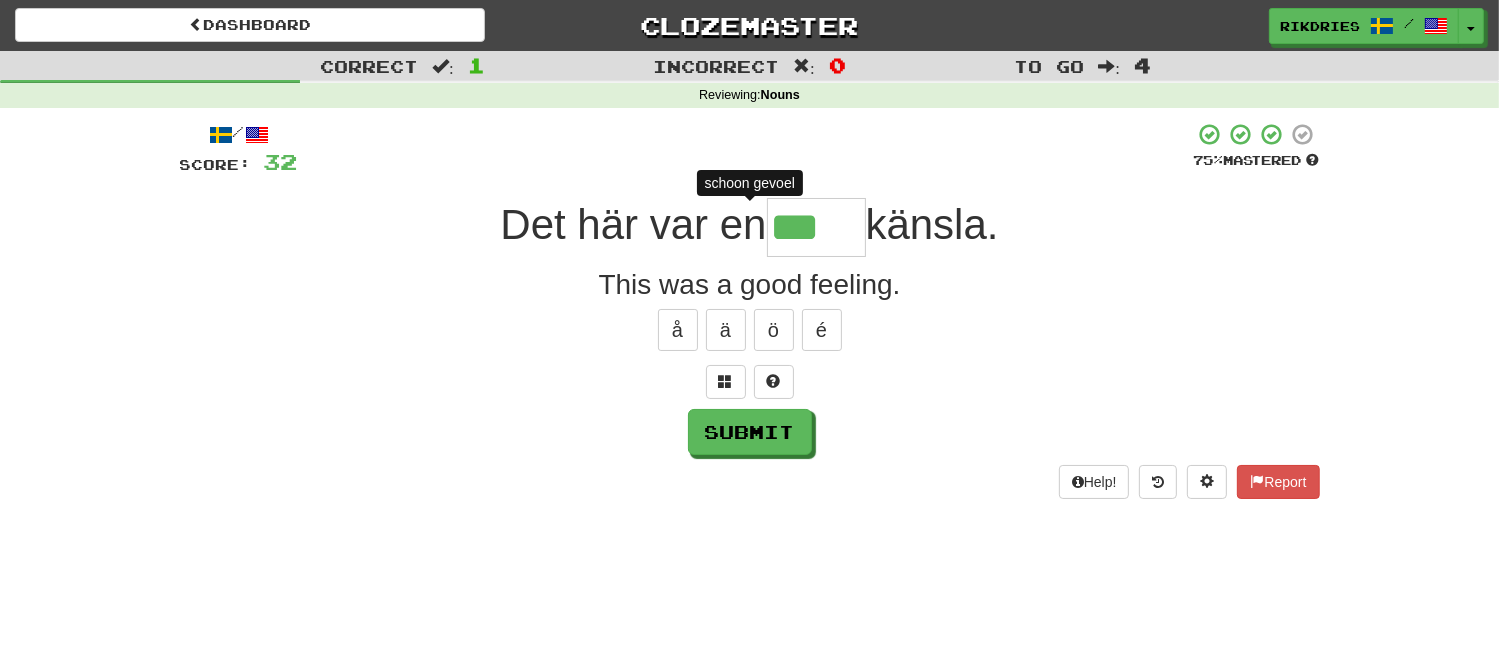type on "****" 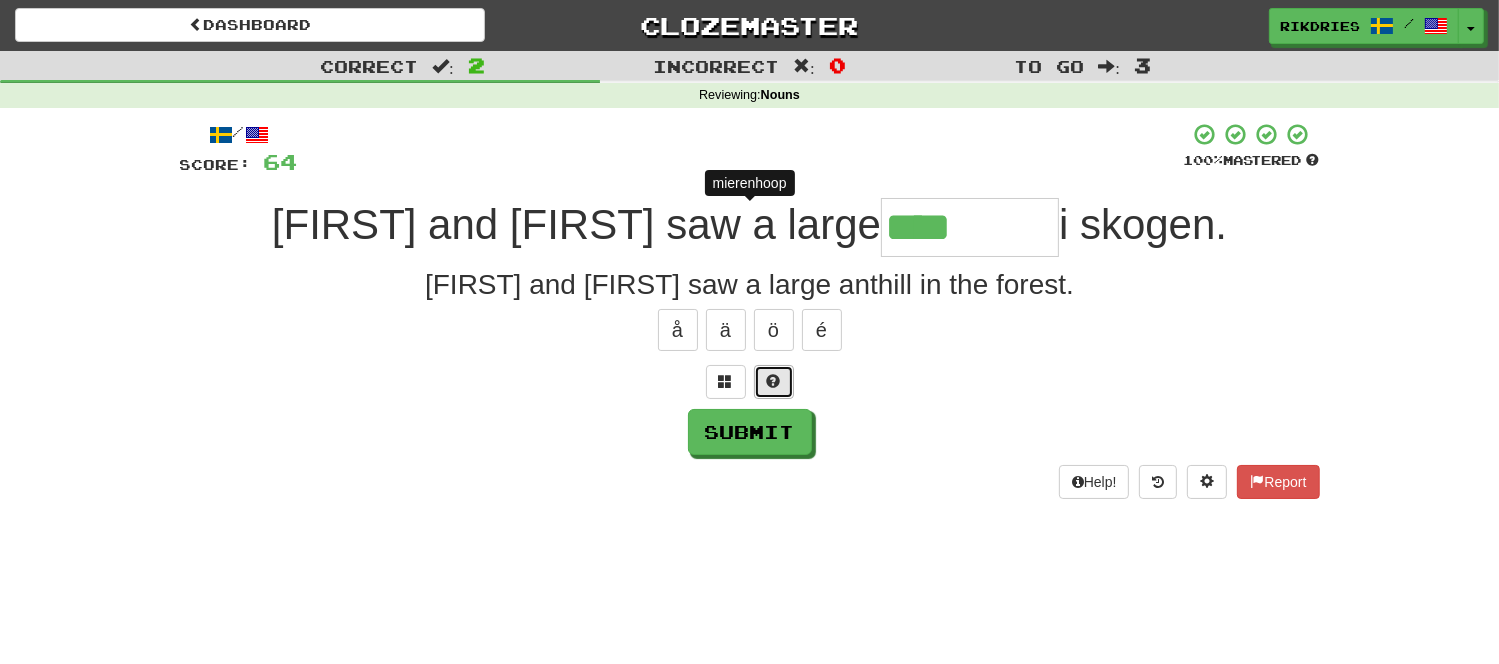 click at bounding box center (774, 381) 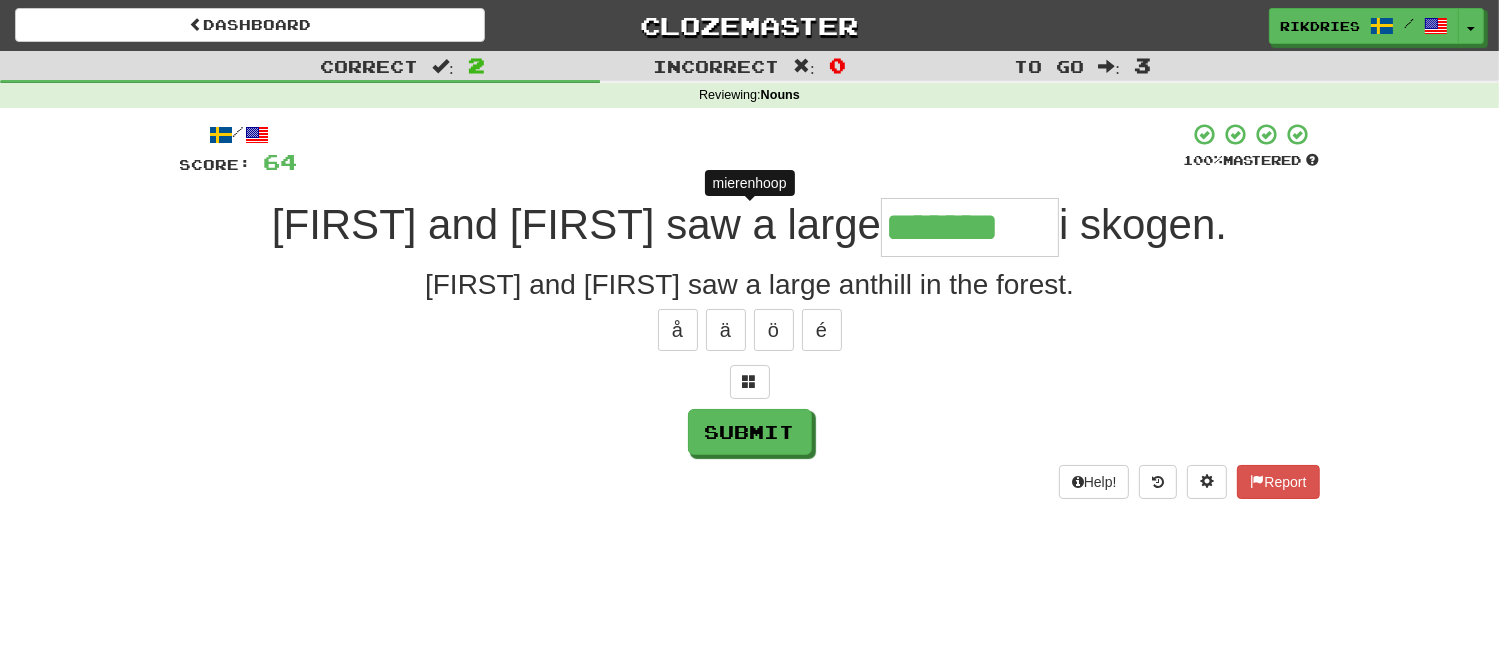 type on "********" 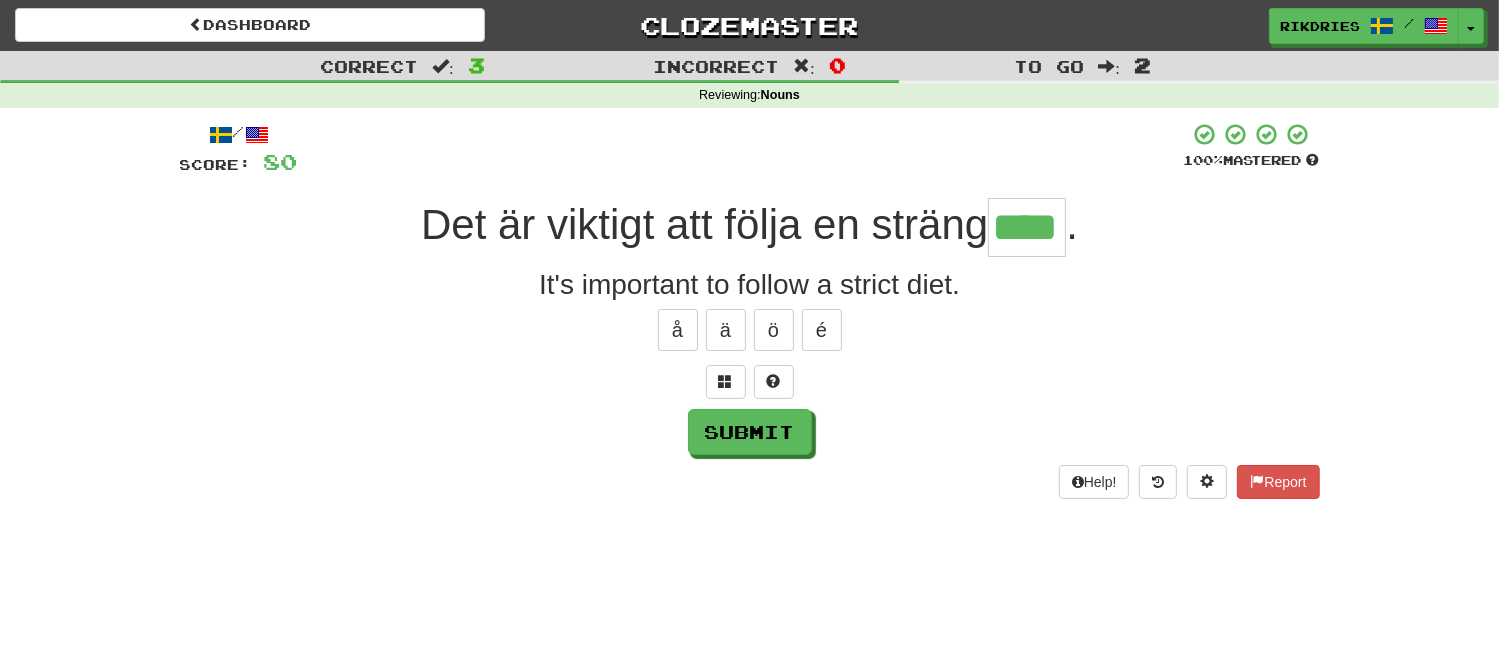 type on "****" 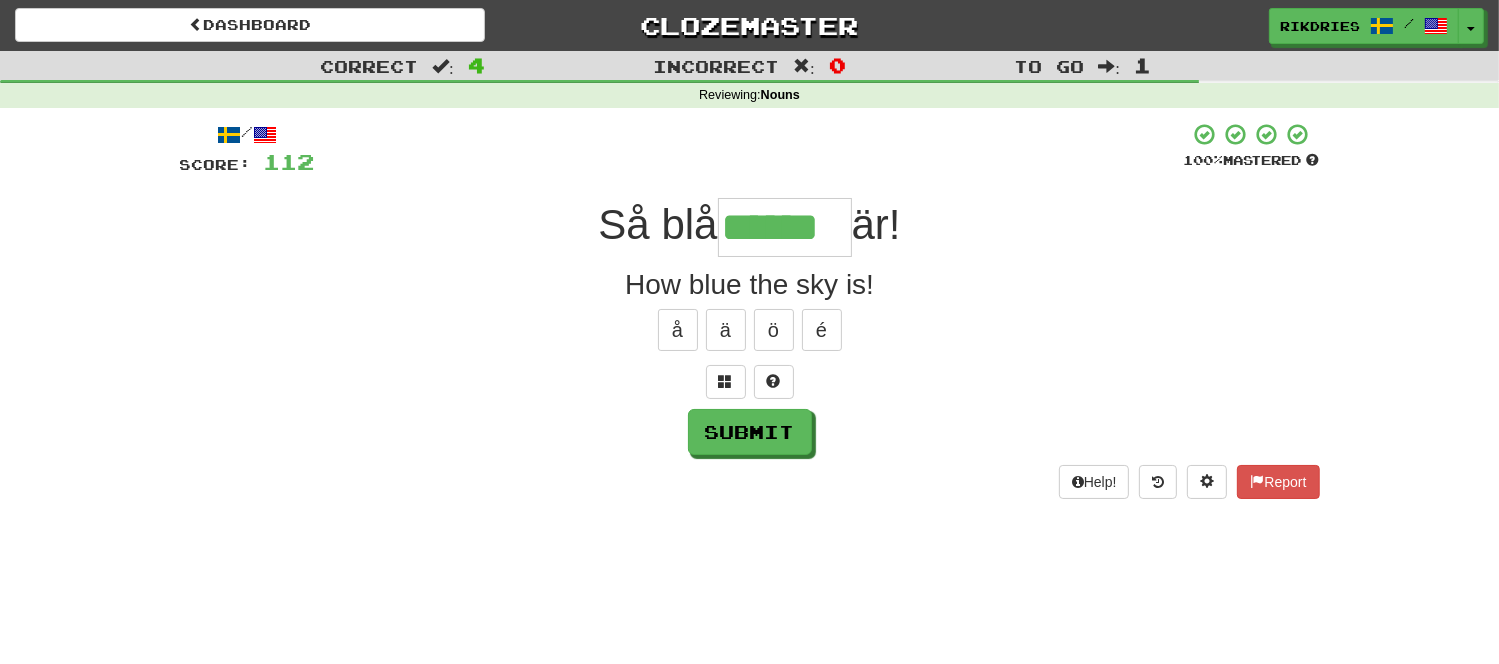 type on "******" 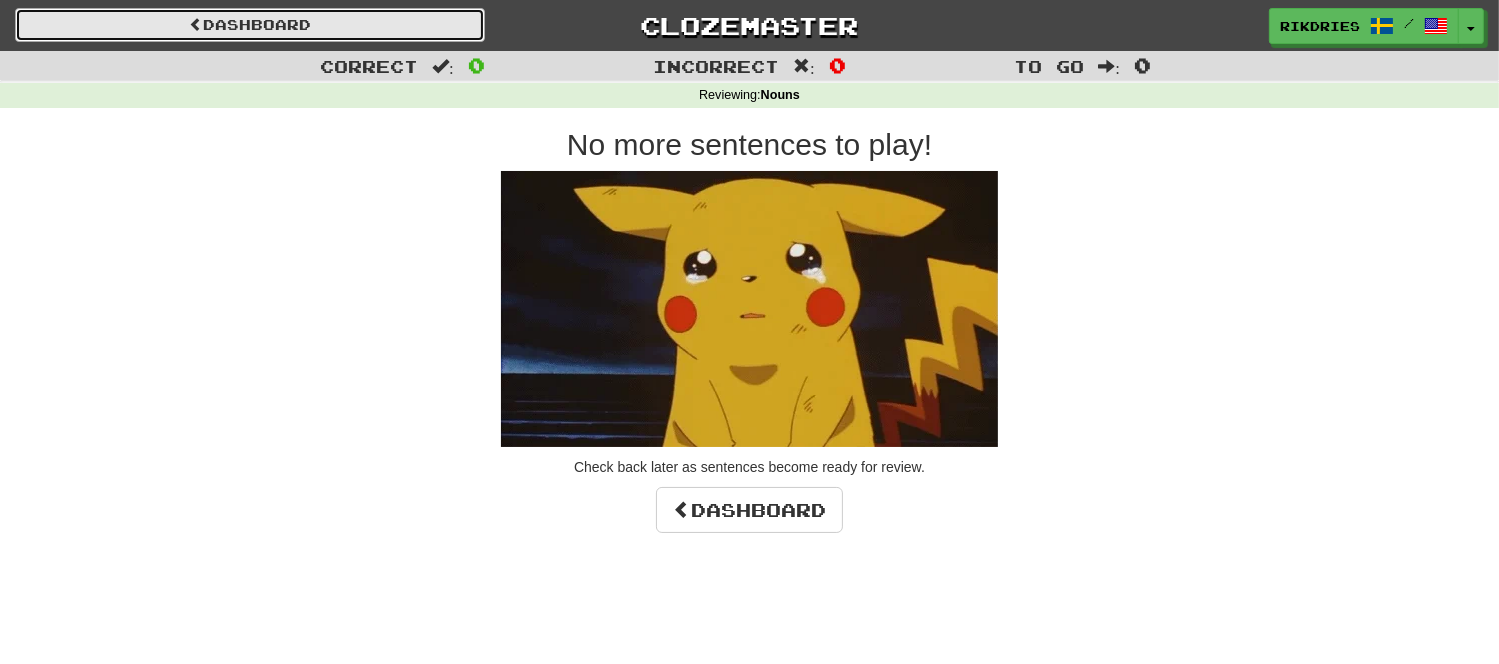click on "Dashboard" at bounding box center (250, 25) 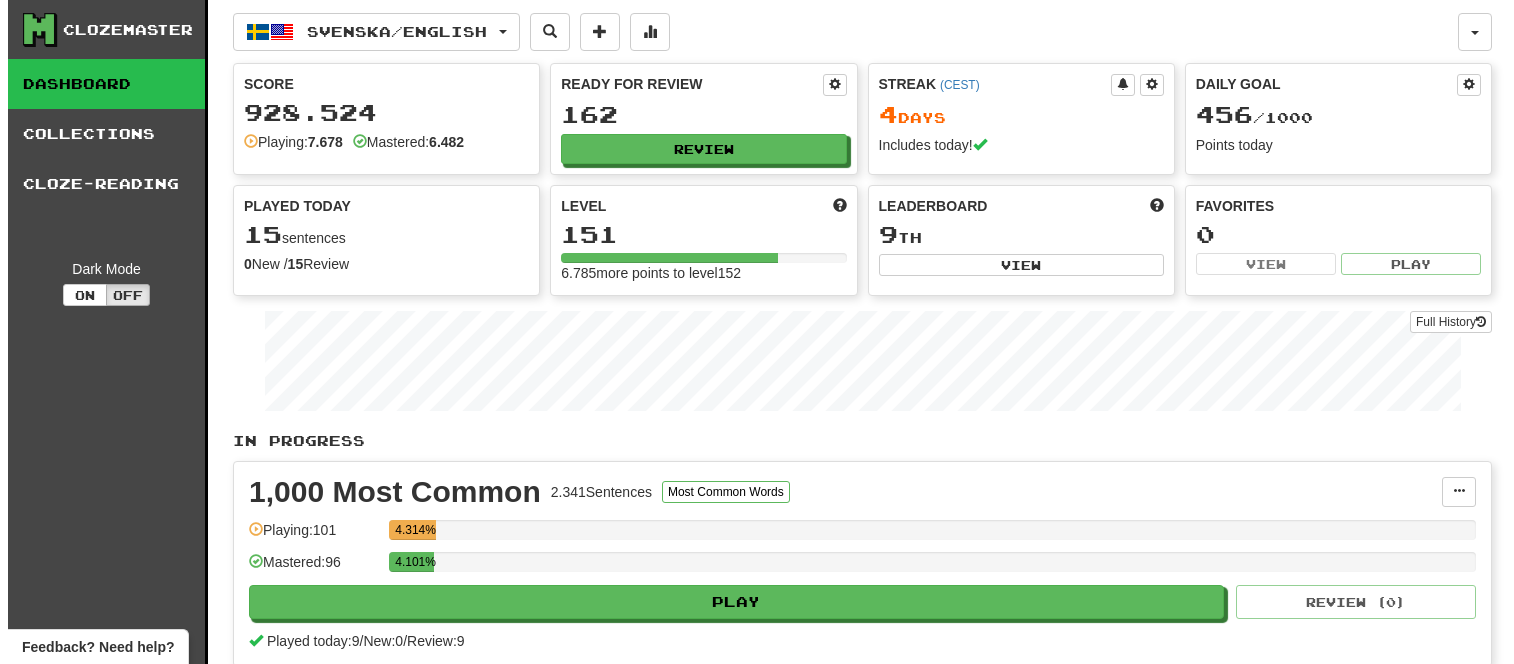 scroll, scrollTop: 0, scrollLeft: 0, axis: both 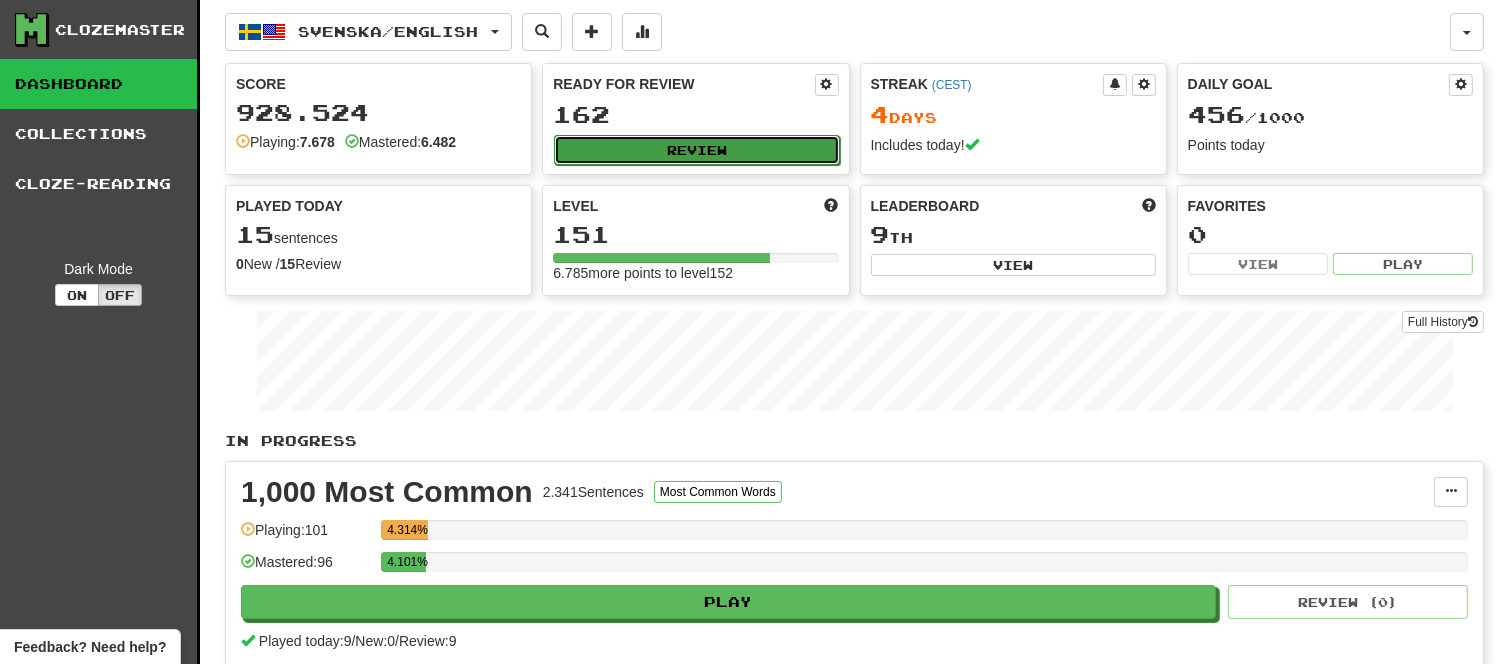 click on "Review" at bounding box center (696, 150) 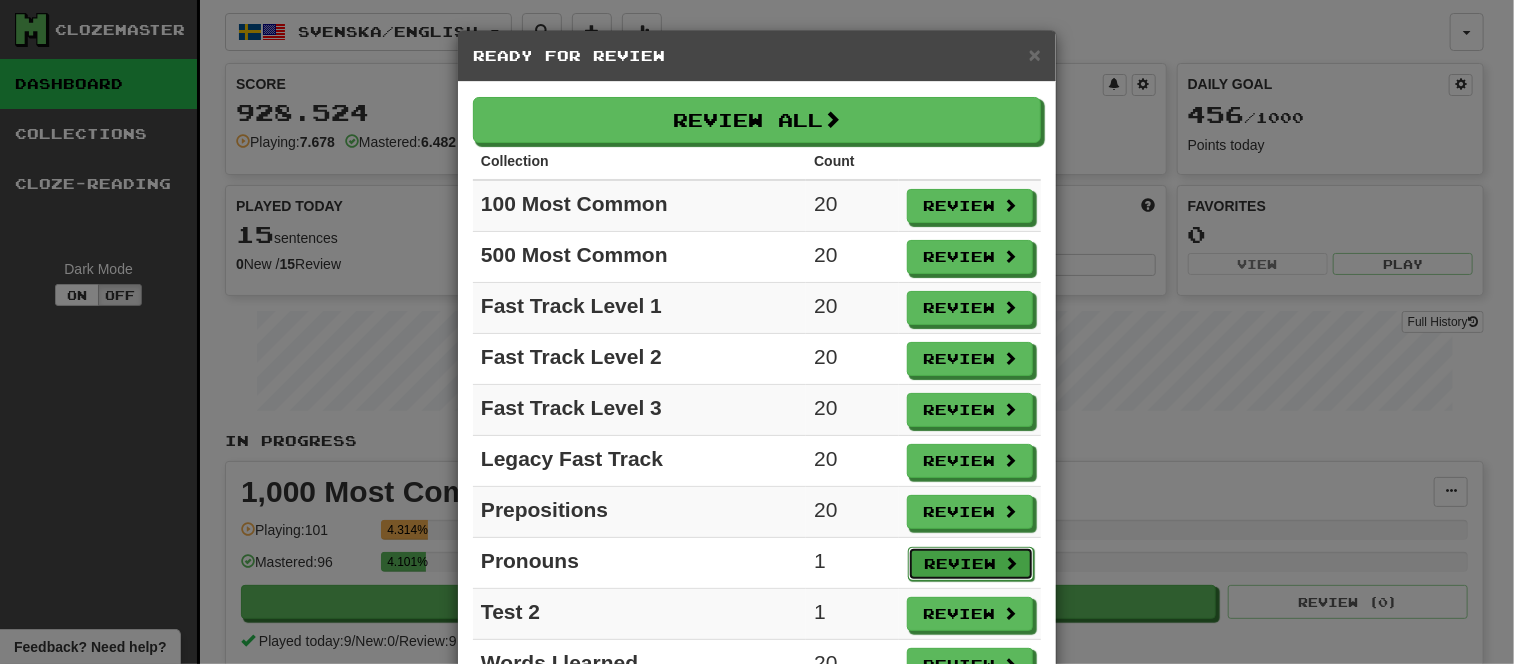 click on "Review" at bounding box center [971, 564] 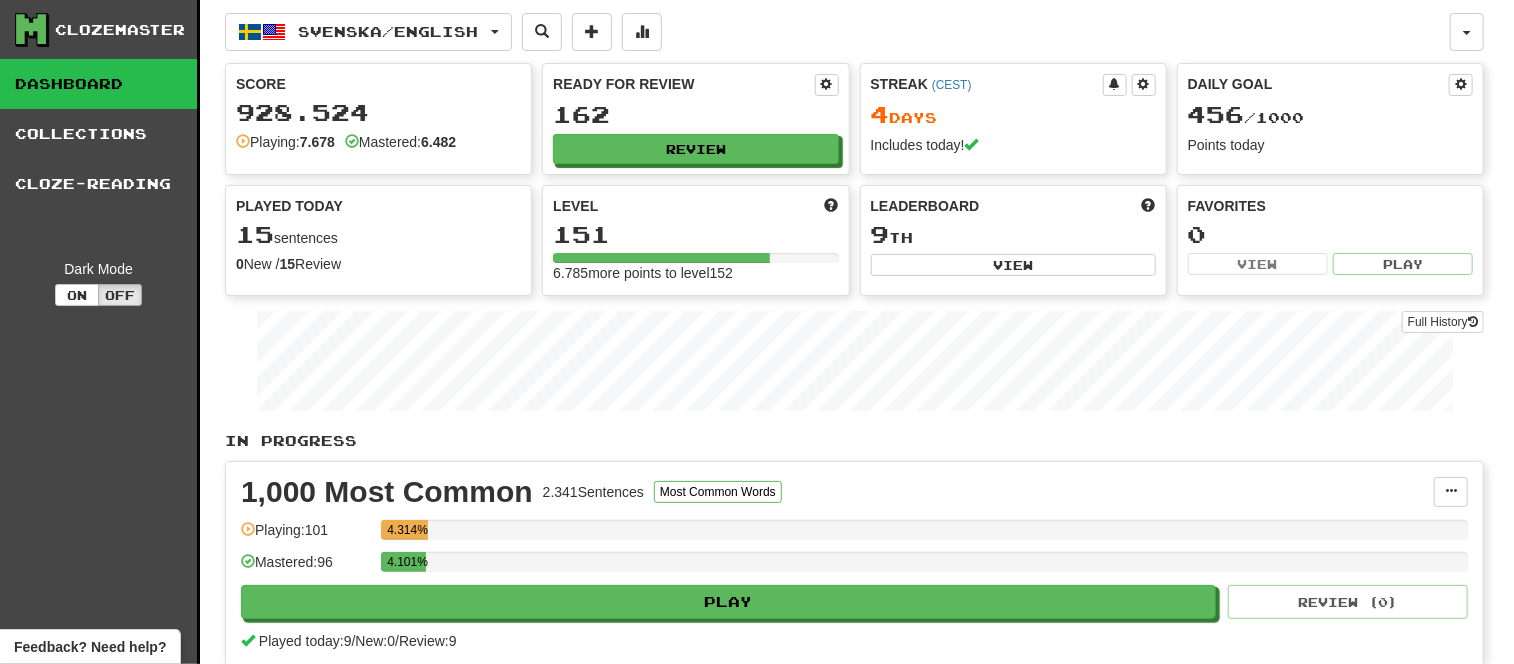 select on "**" 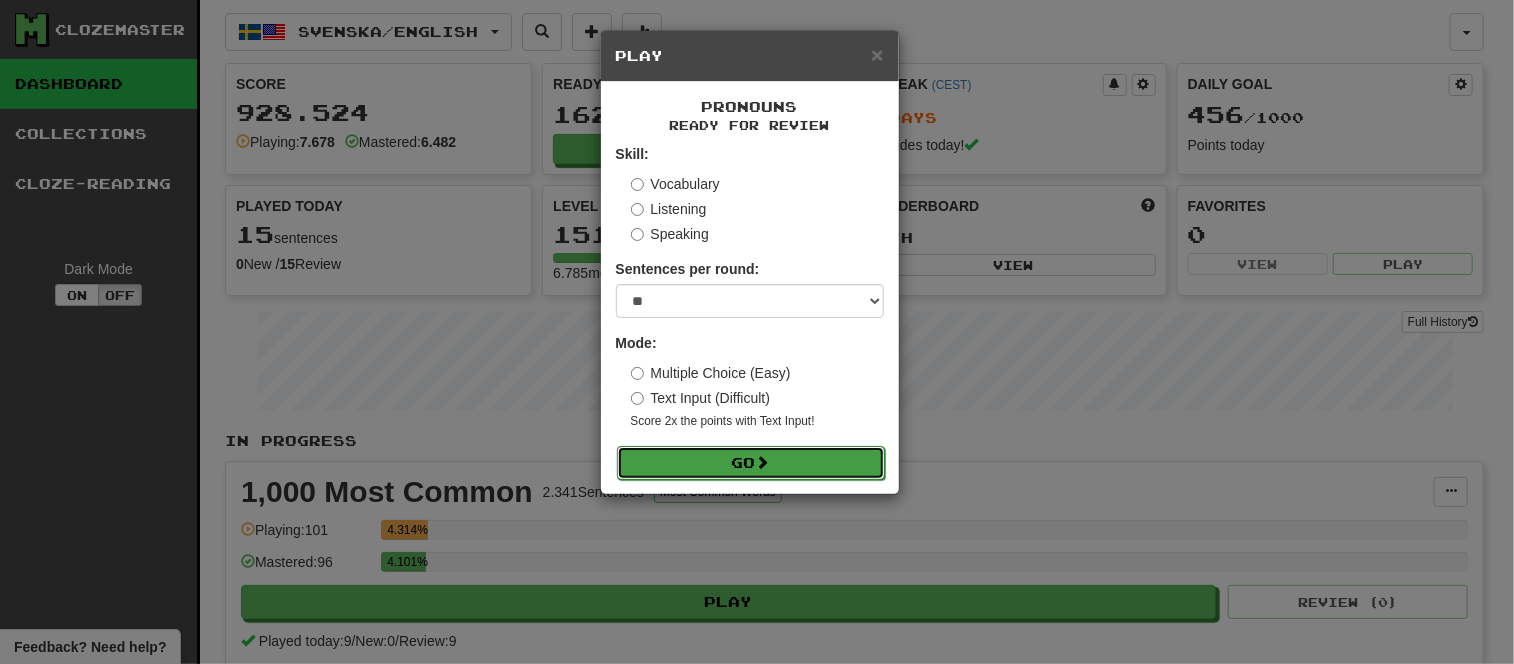 click on "Go" at bounding box center (751, 463) 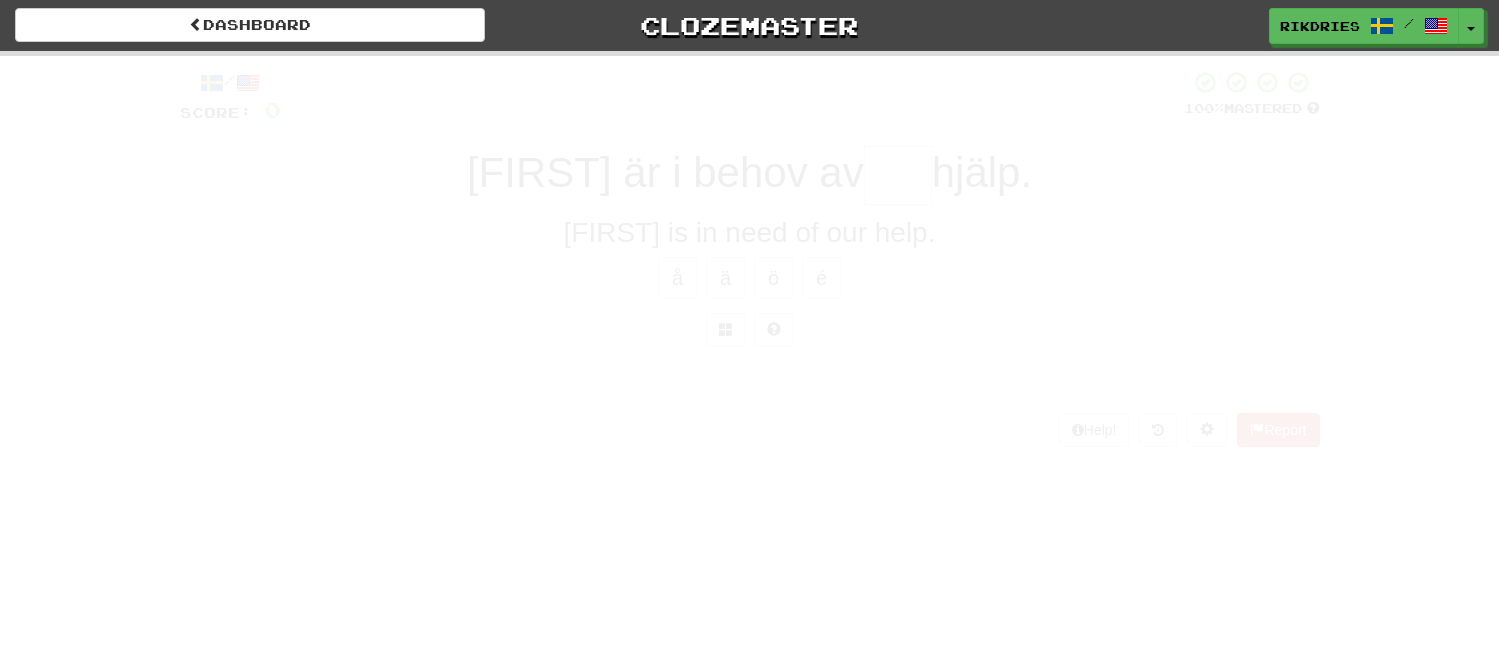 scroll, scrollTop: 0, scrollLeft: 0, axis: both 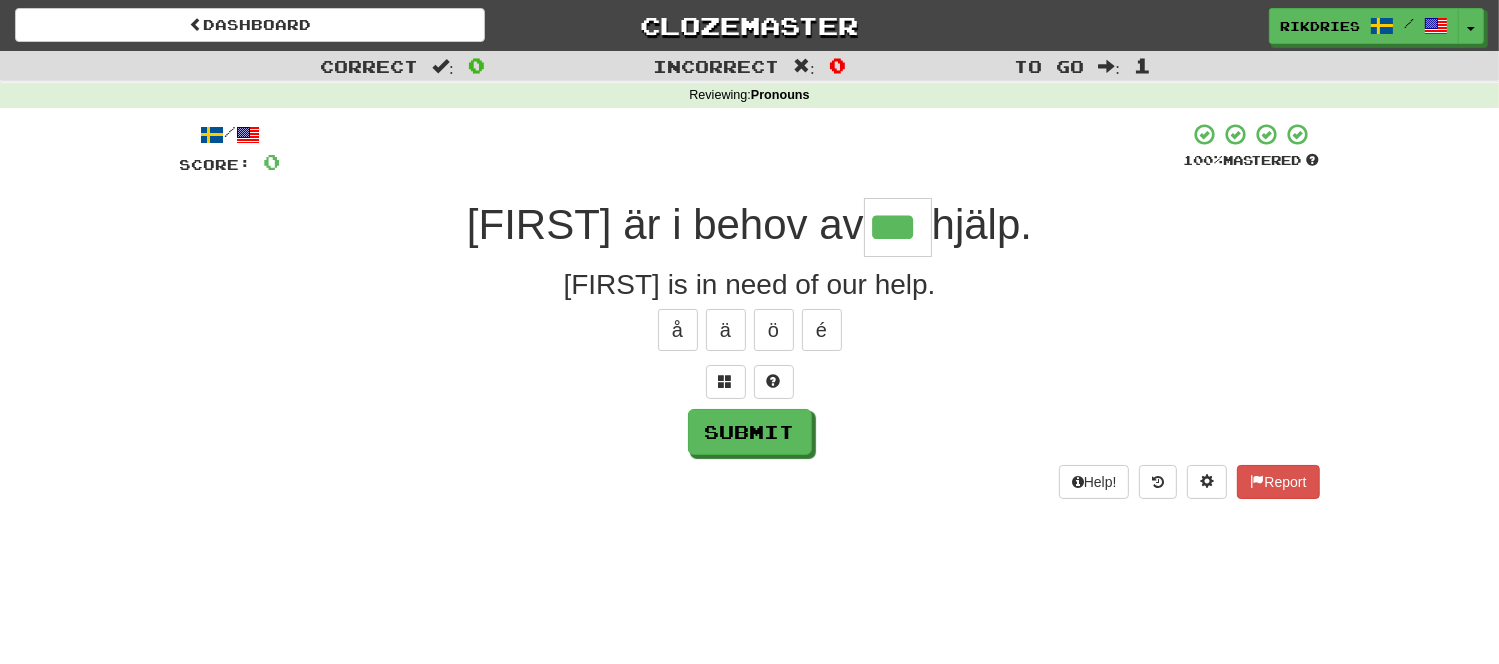 type on "***" 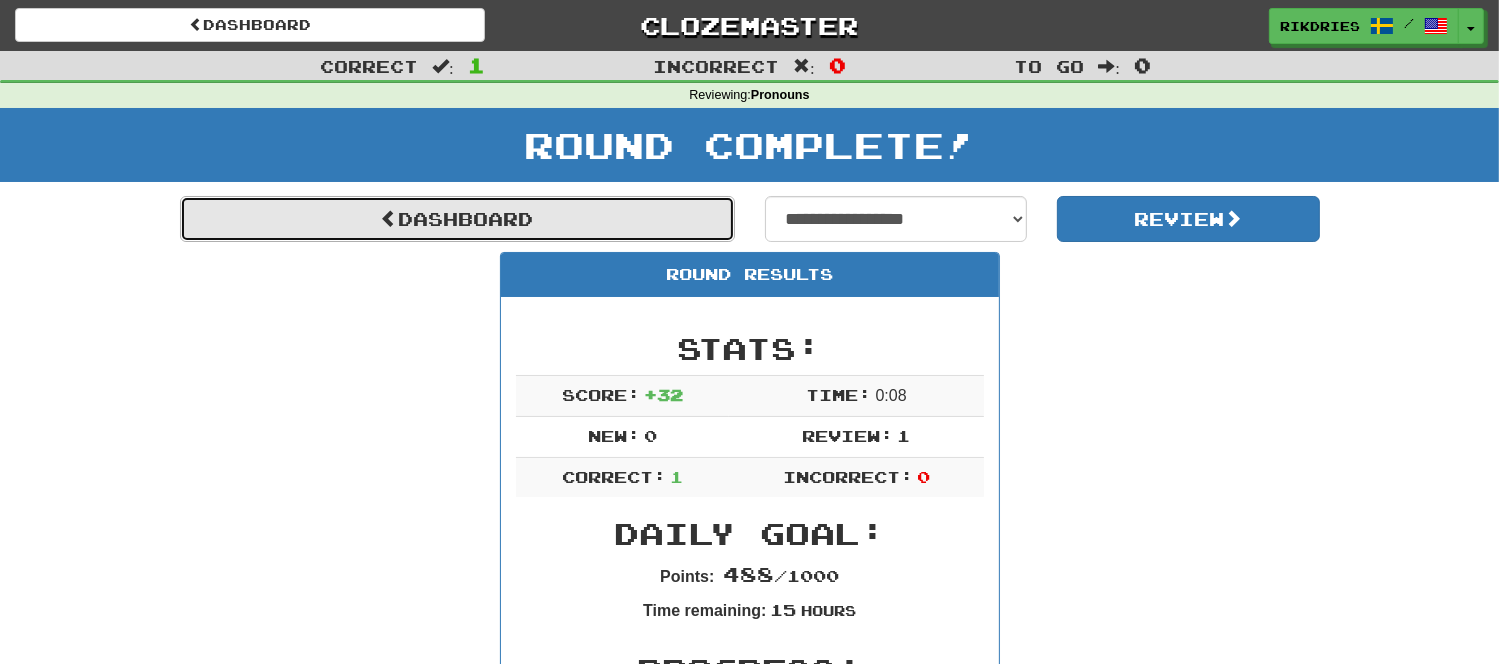 click on "Dashboard" at bounding box center [457, 219] 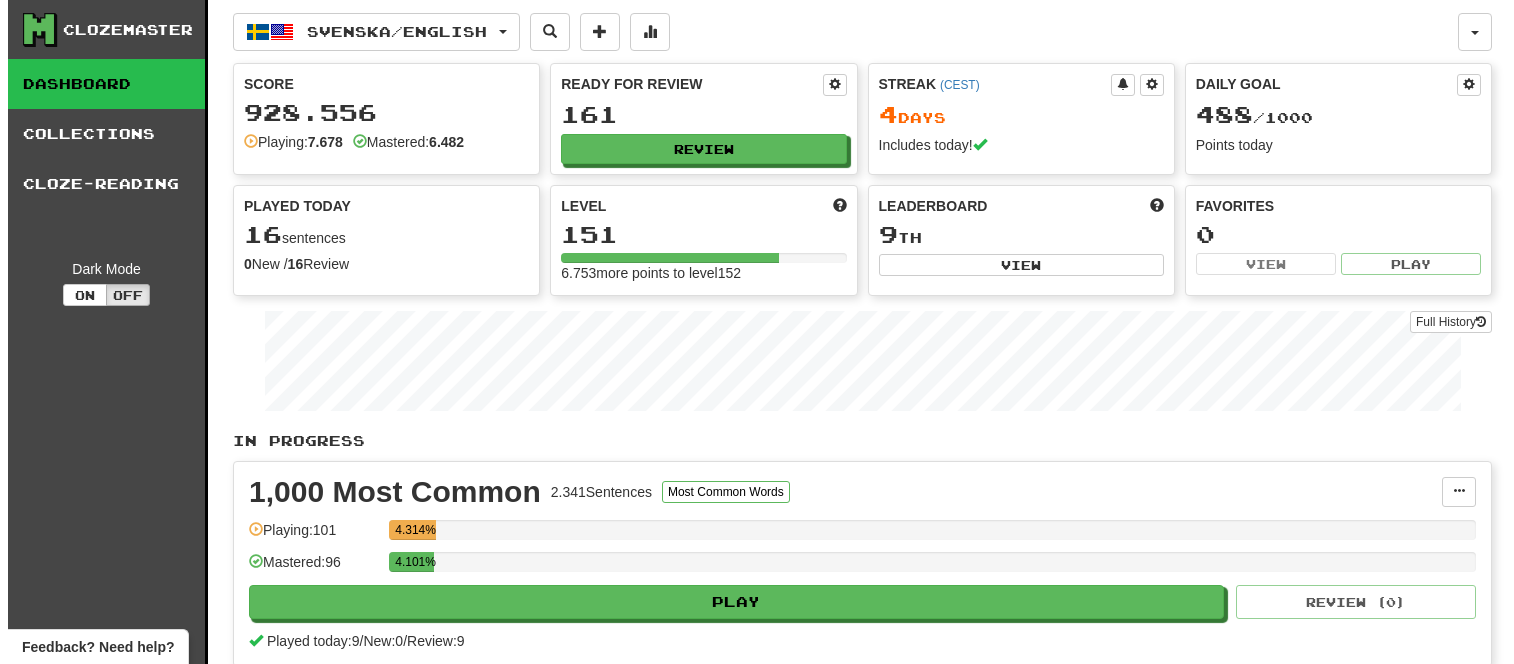 scroll, scrollTop: 0, scrollLeft: 0, axis: both 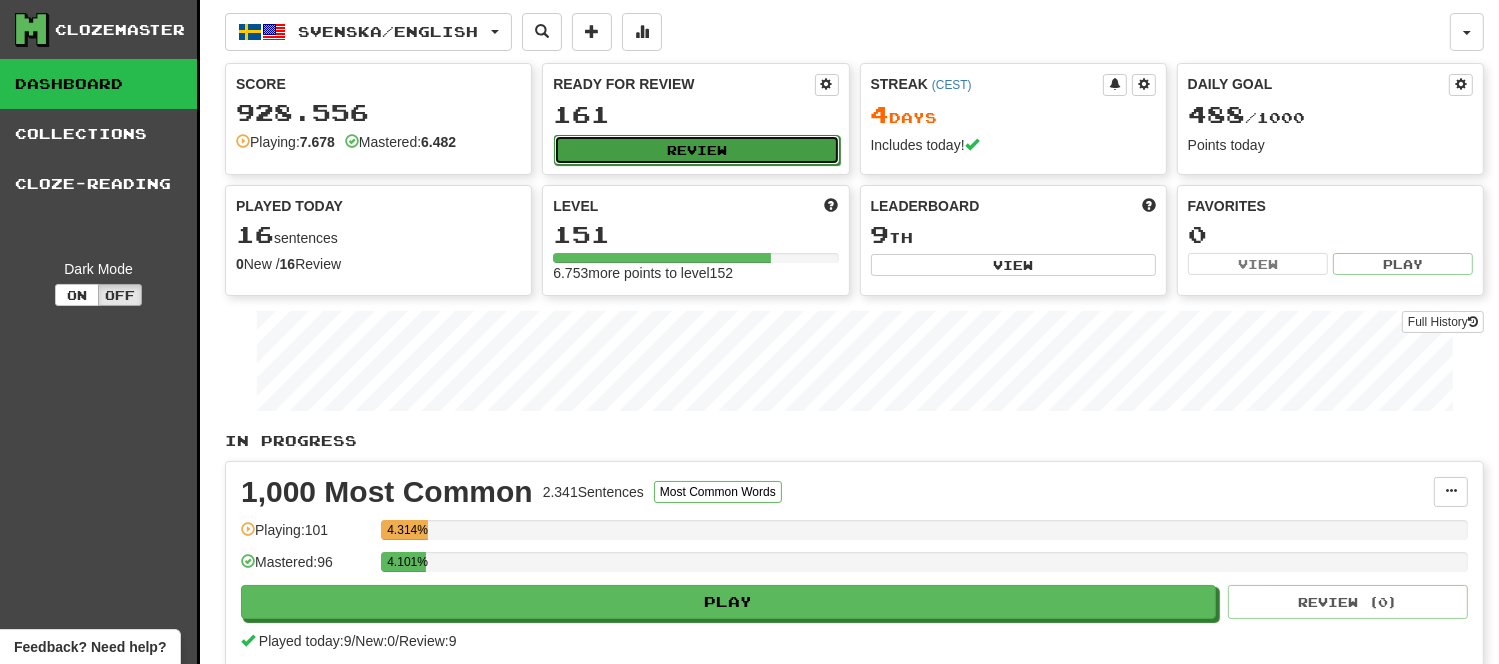 click on "Review" at bounding box center (696, 150) 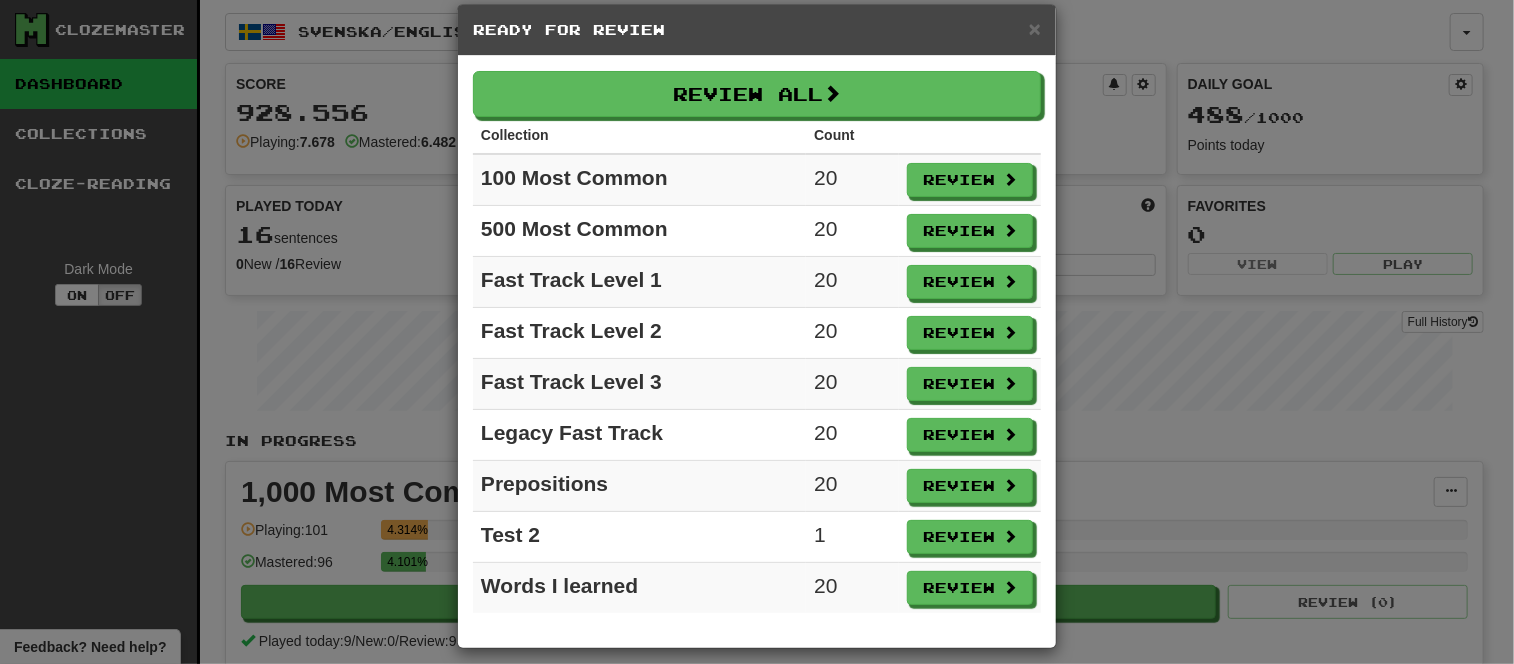 scroll, scrollTop: 34, scrollLeft: 0, axis: vertical 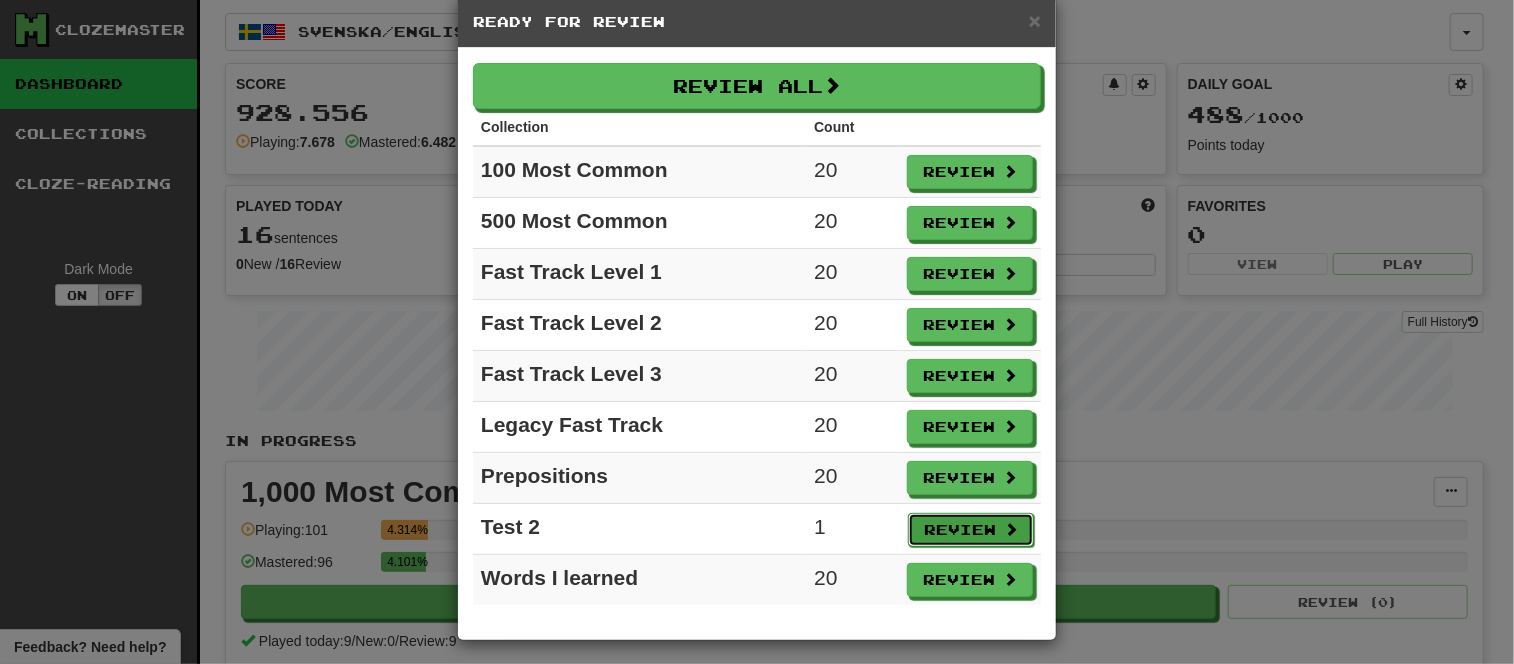 click on "Review" at bounding box center (971, 530) 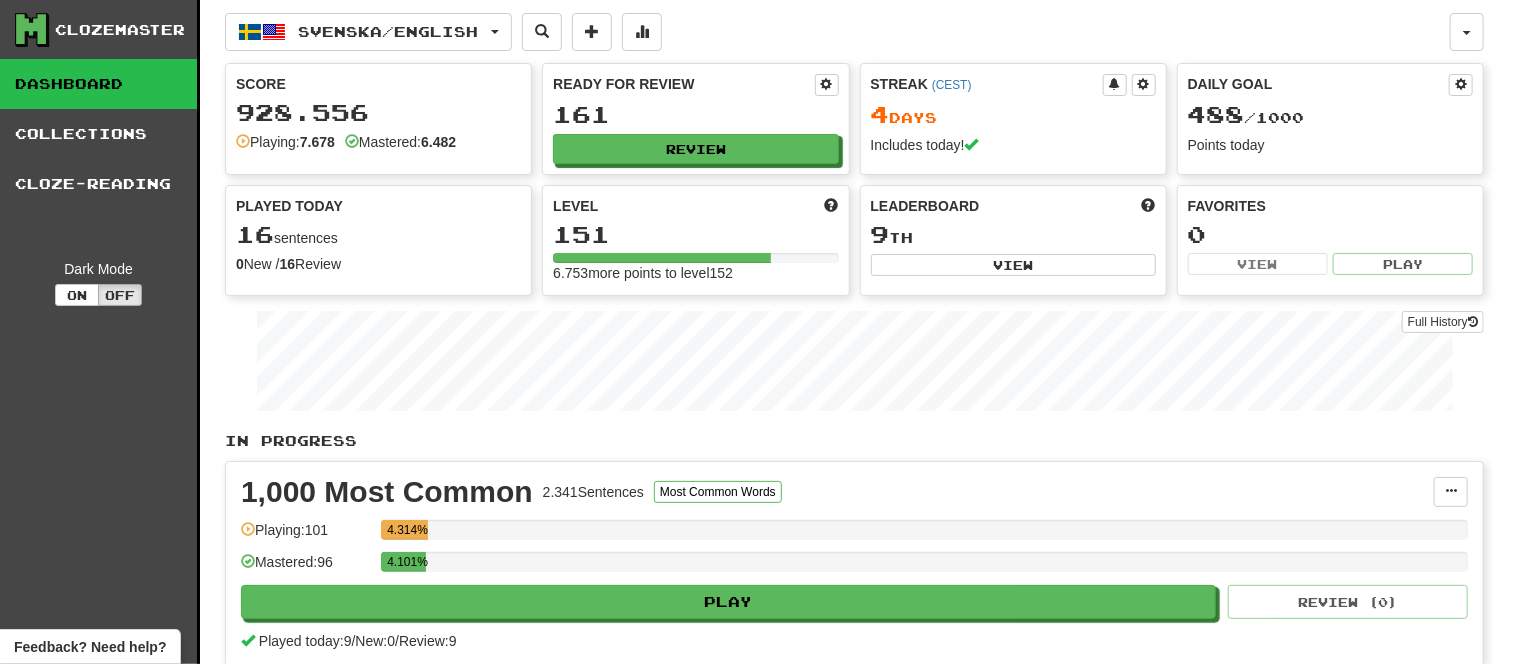 select on "**" 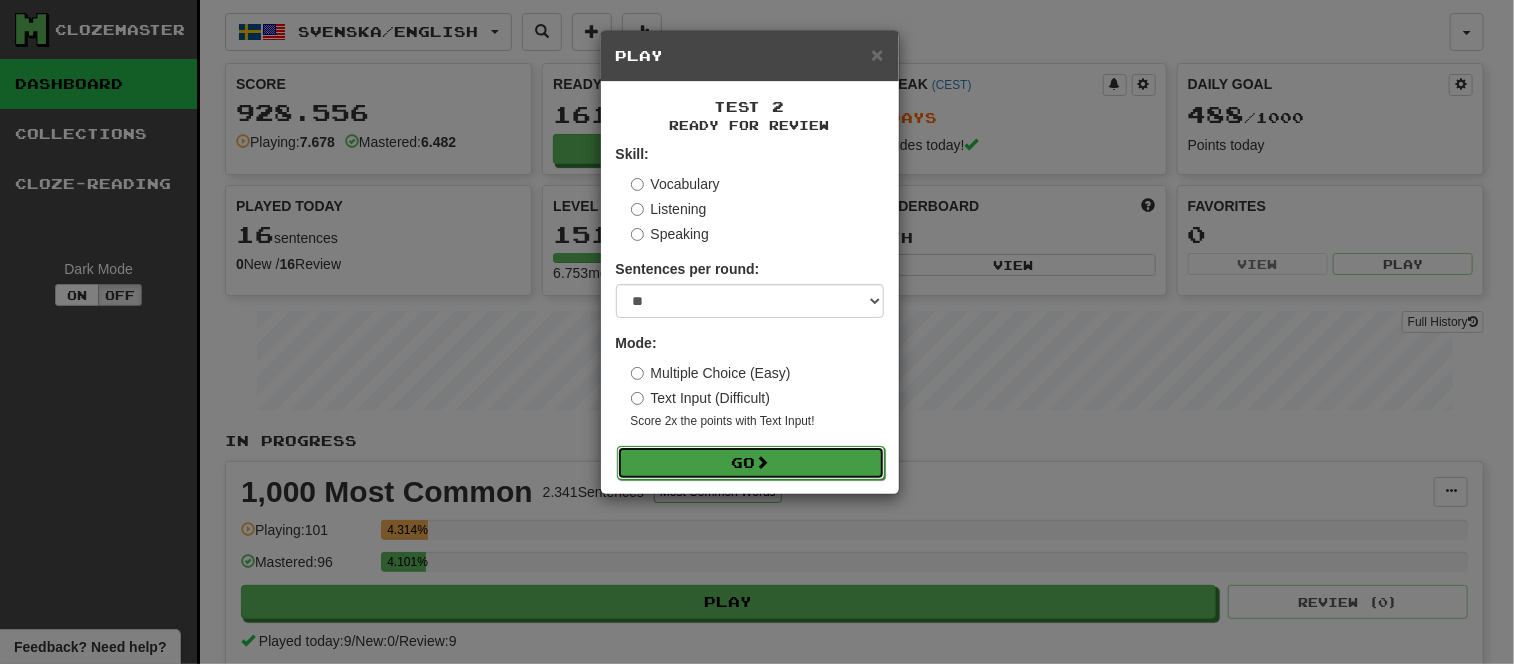 click at bounding box center (763, 462) 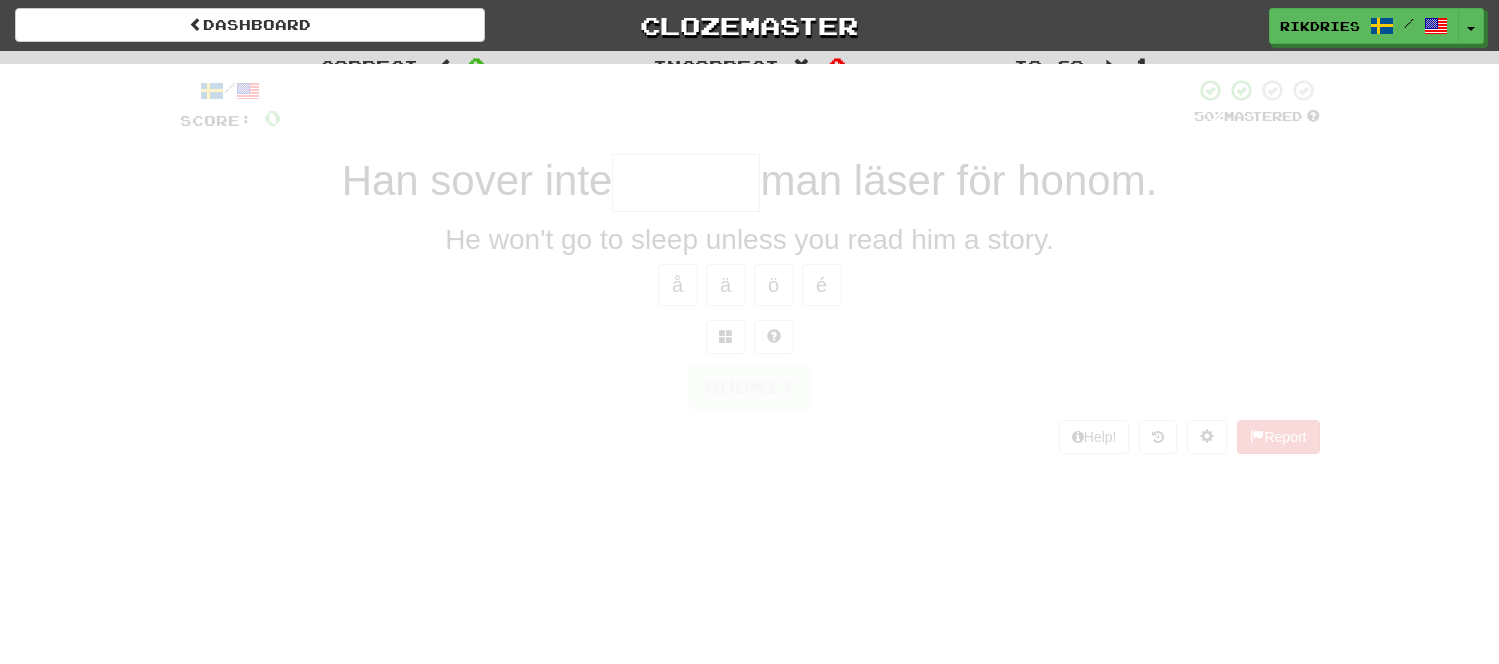scroll, scrollTop: 0, scrollLeft: 0, axis: both 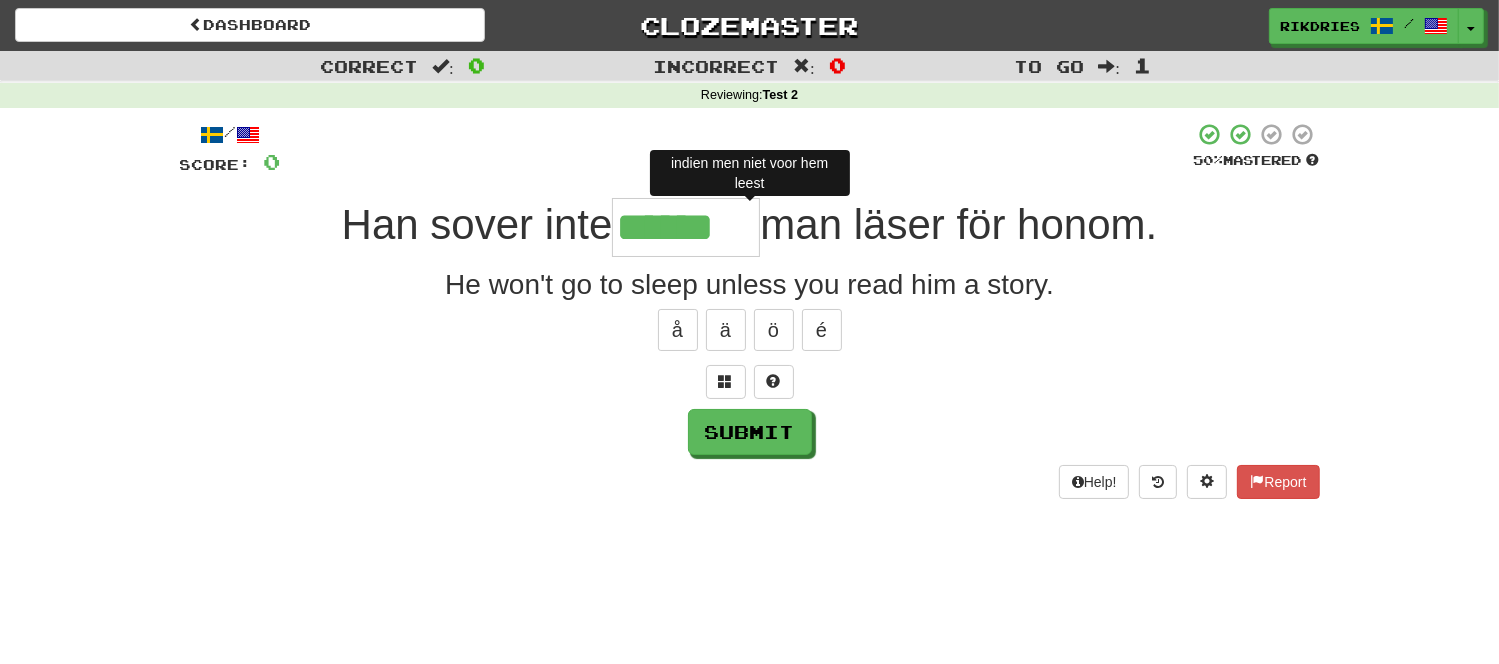 type on "*******" 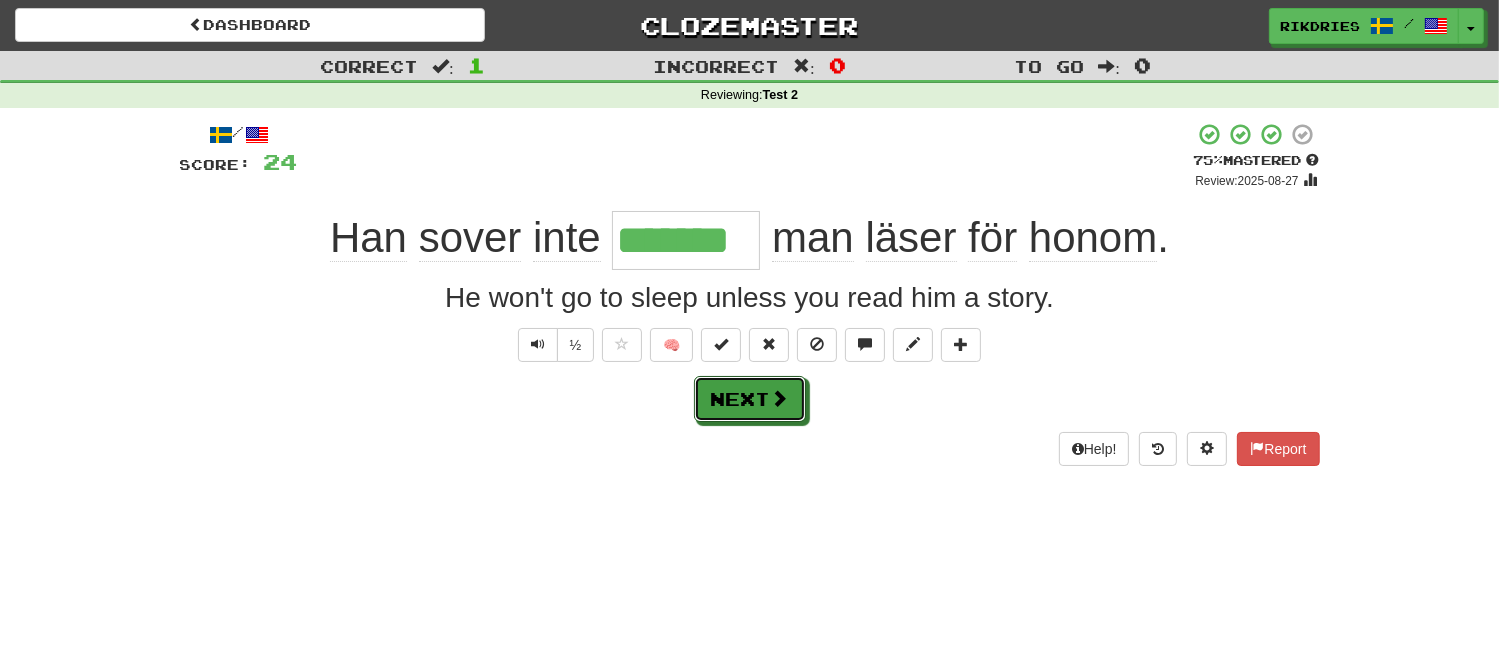 click on "Next" at bounding box center [750, 399] 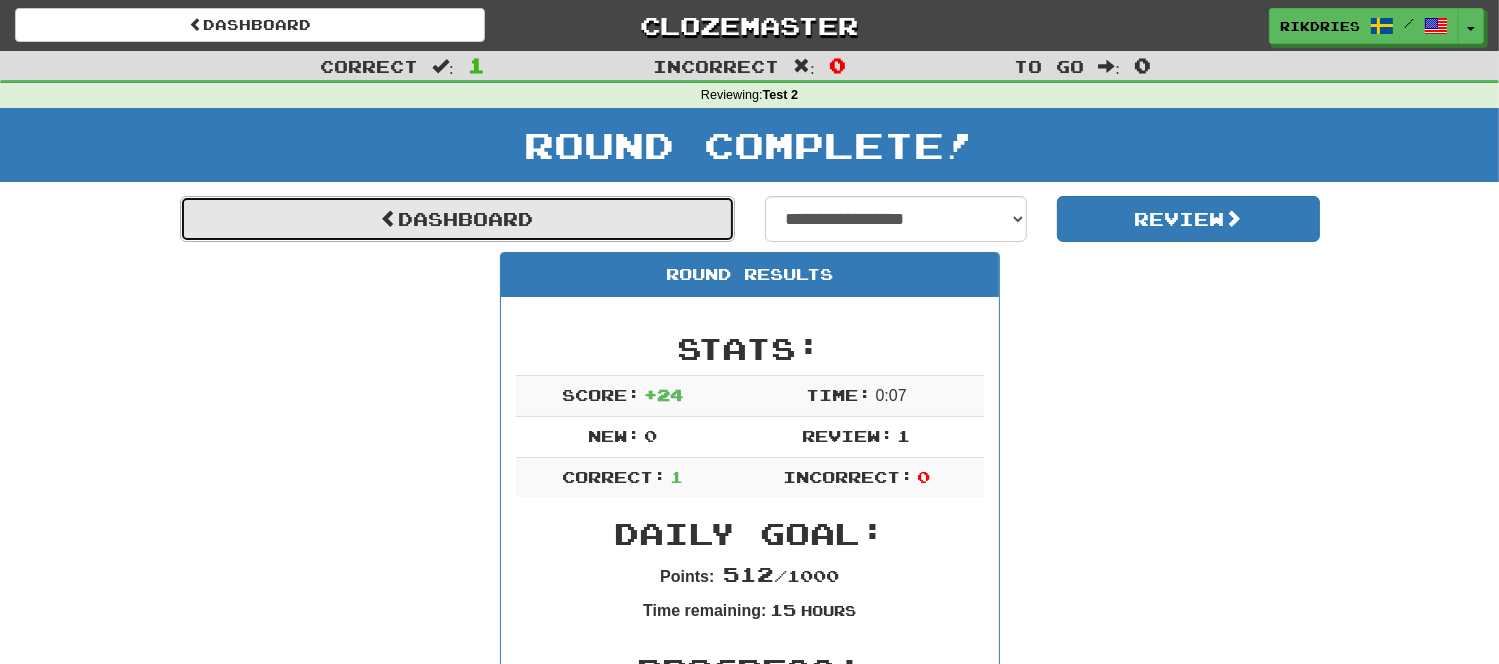 click on "Dashboard" at bounding box center [457, 219] 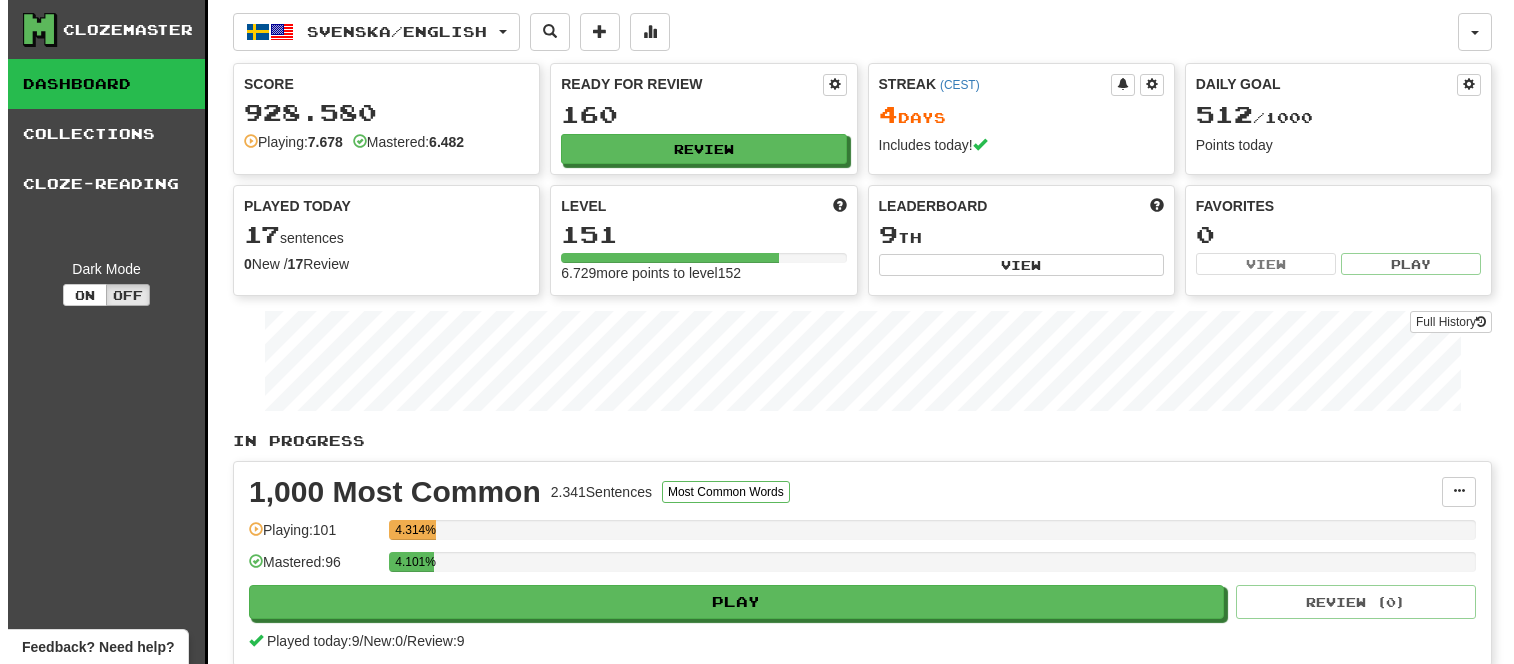 scroll, scrollTop: 0, scrollLeft: 0, axis: both 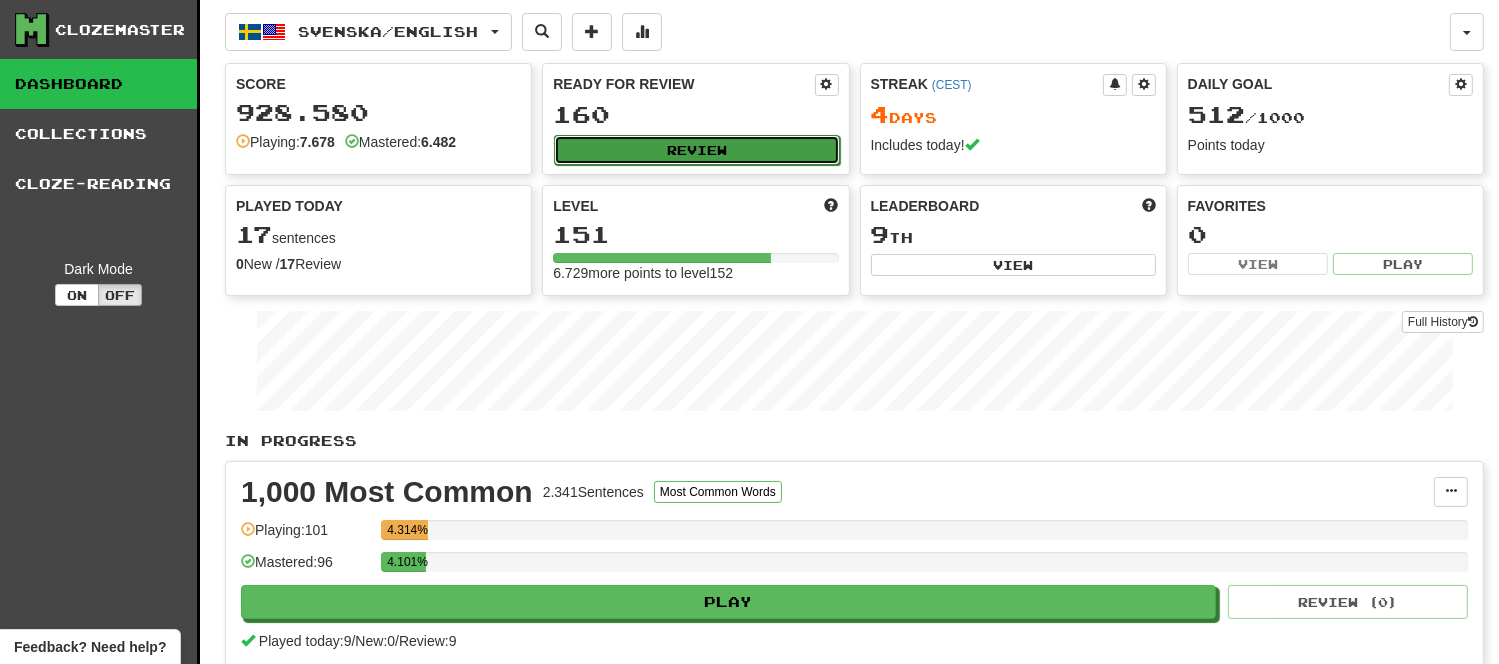click on "Review" at bounding box center [696, 150] 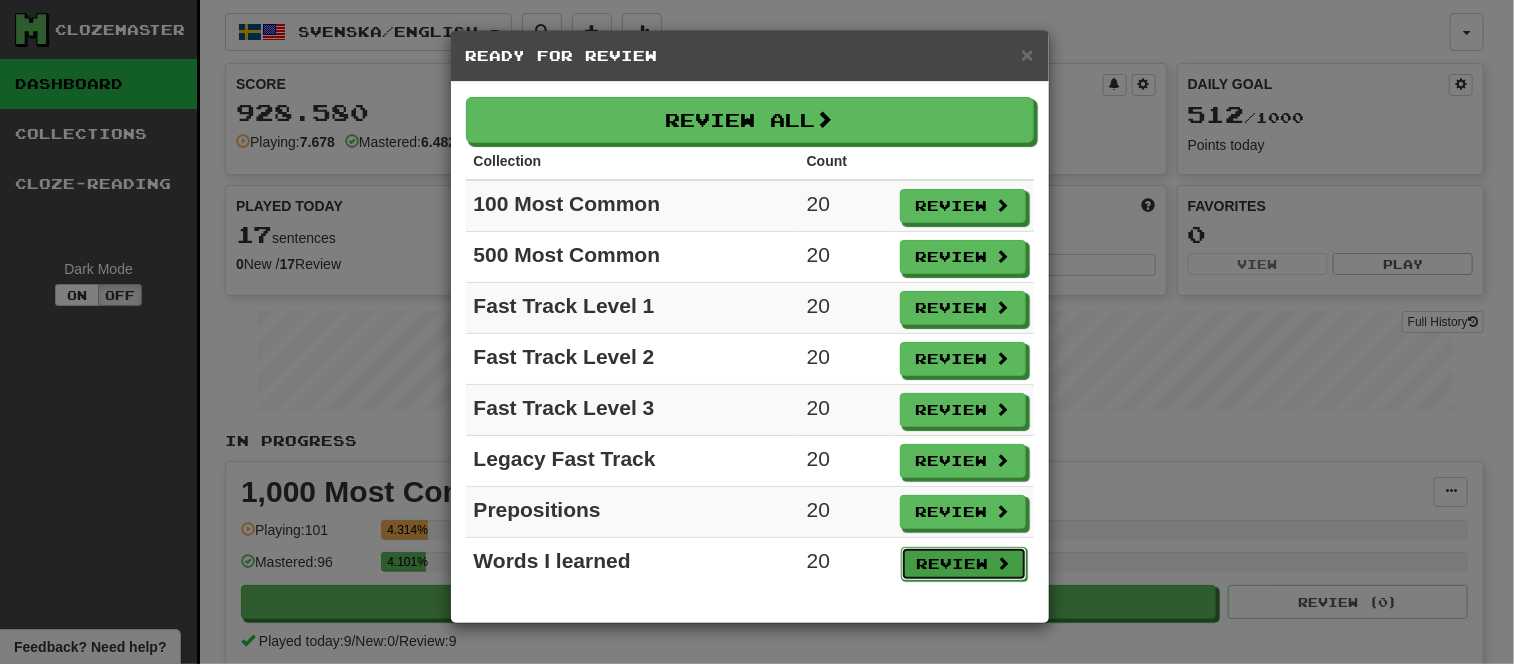 click on "Review" at bounding box center (964, 564) 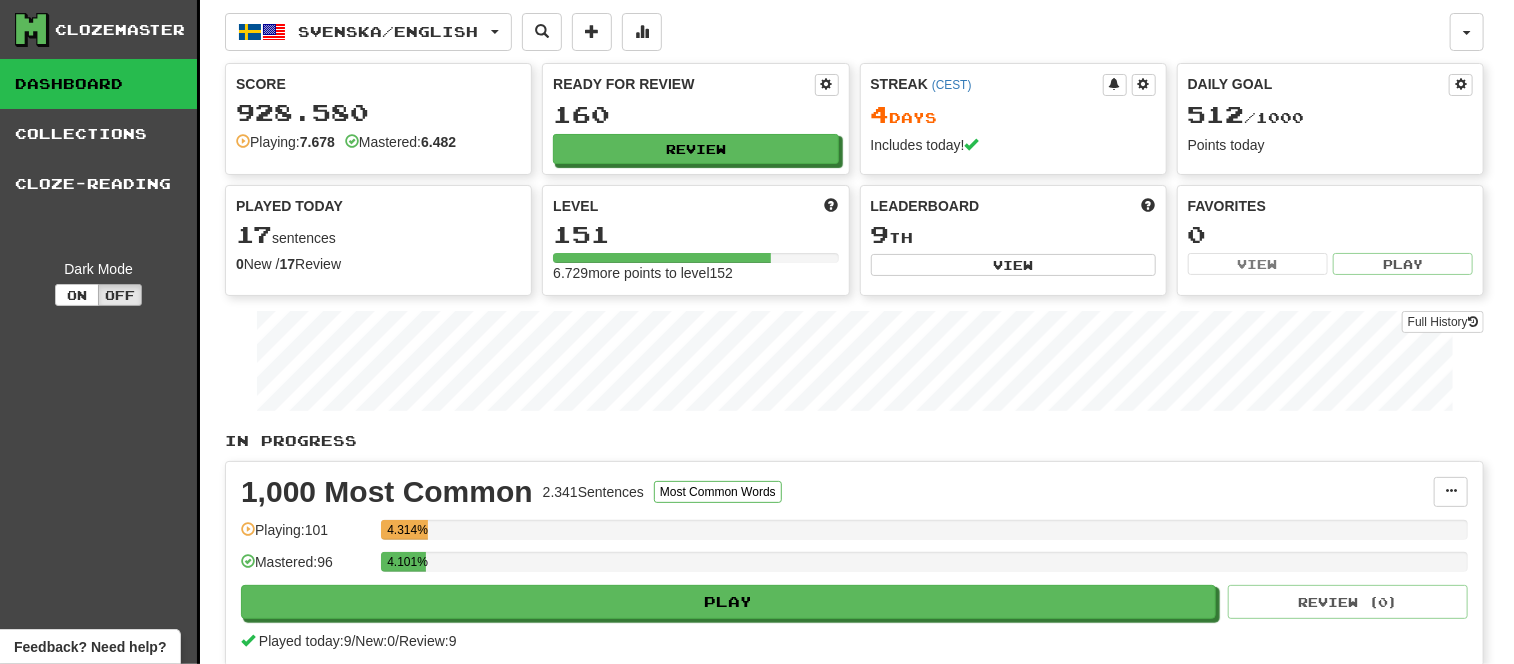 select on "**" 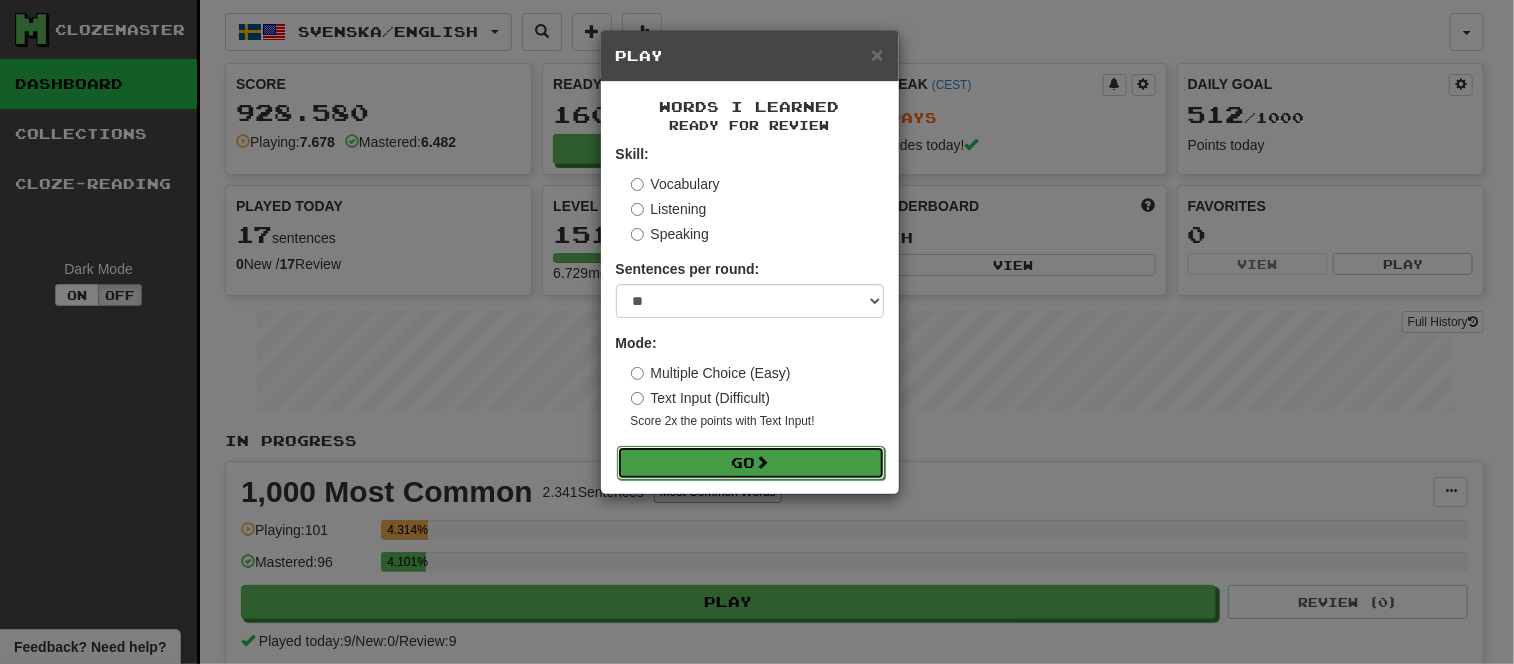 click on "Go" at bounding box center [751, 463] 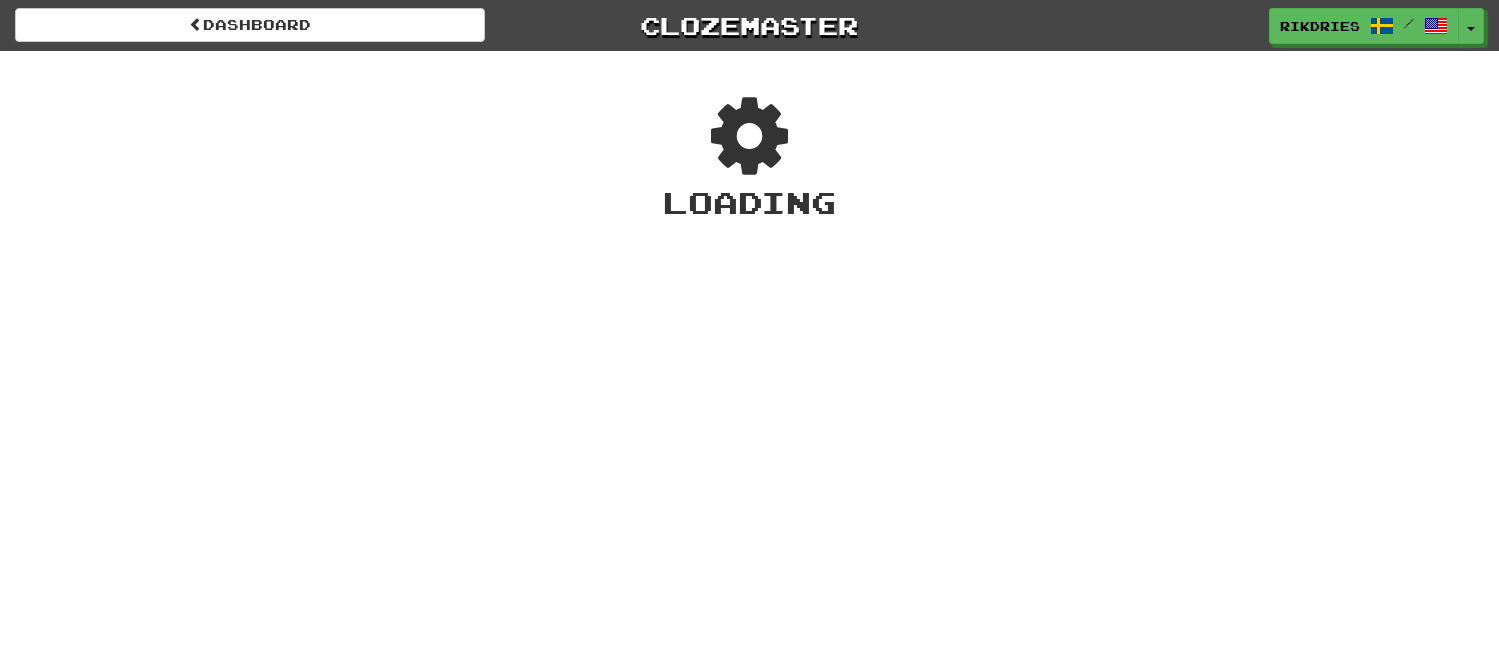 scroll, scrollTop: 0, scrollLeft: 0, axis: both 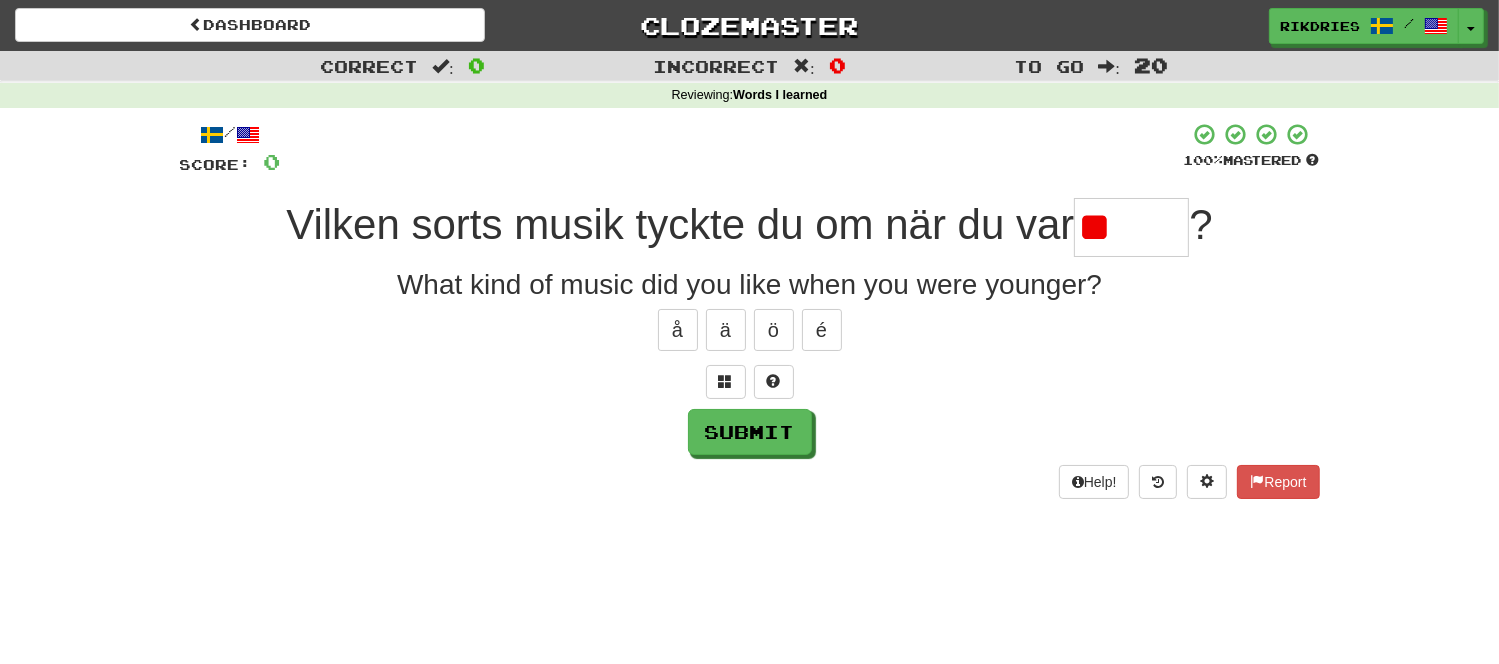 type on "*" 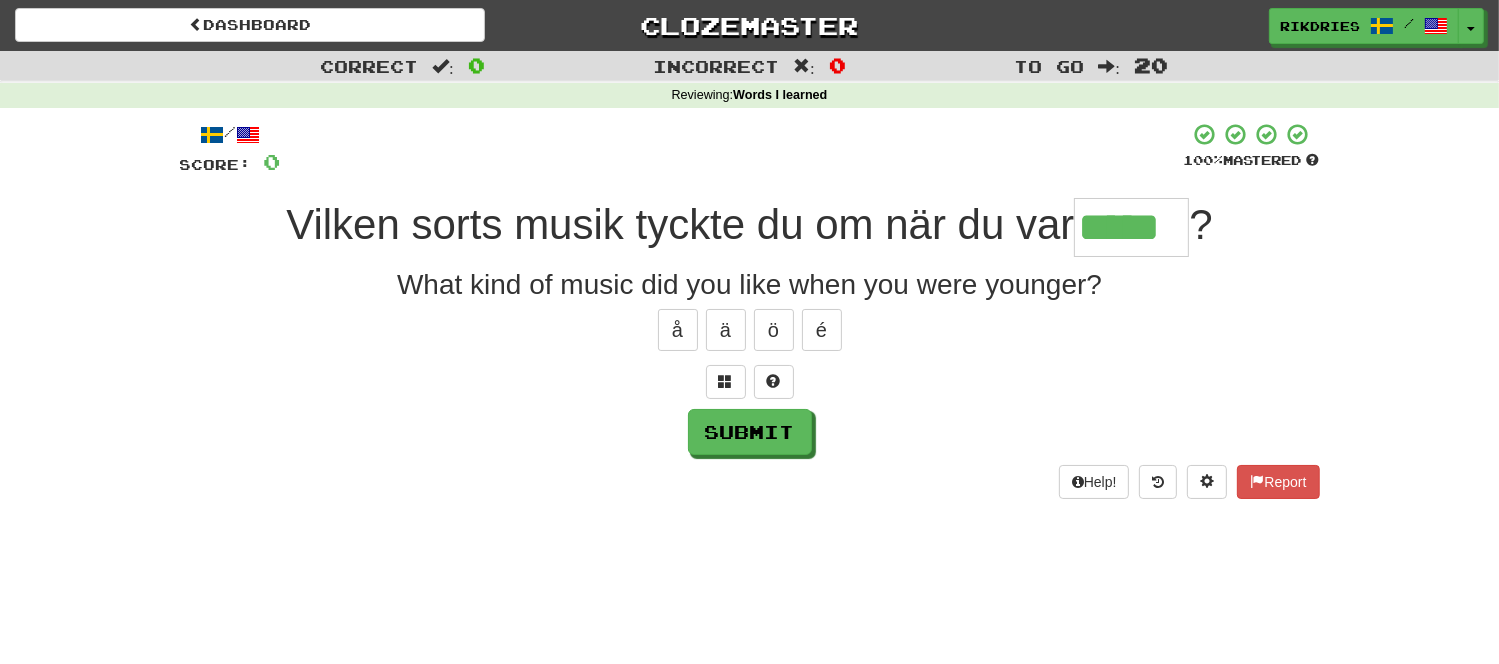 type on "*****" 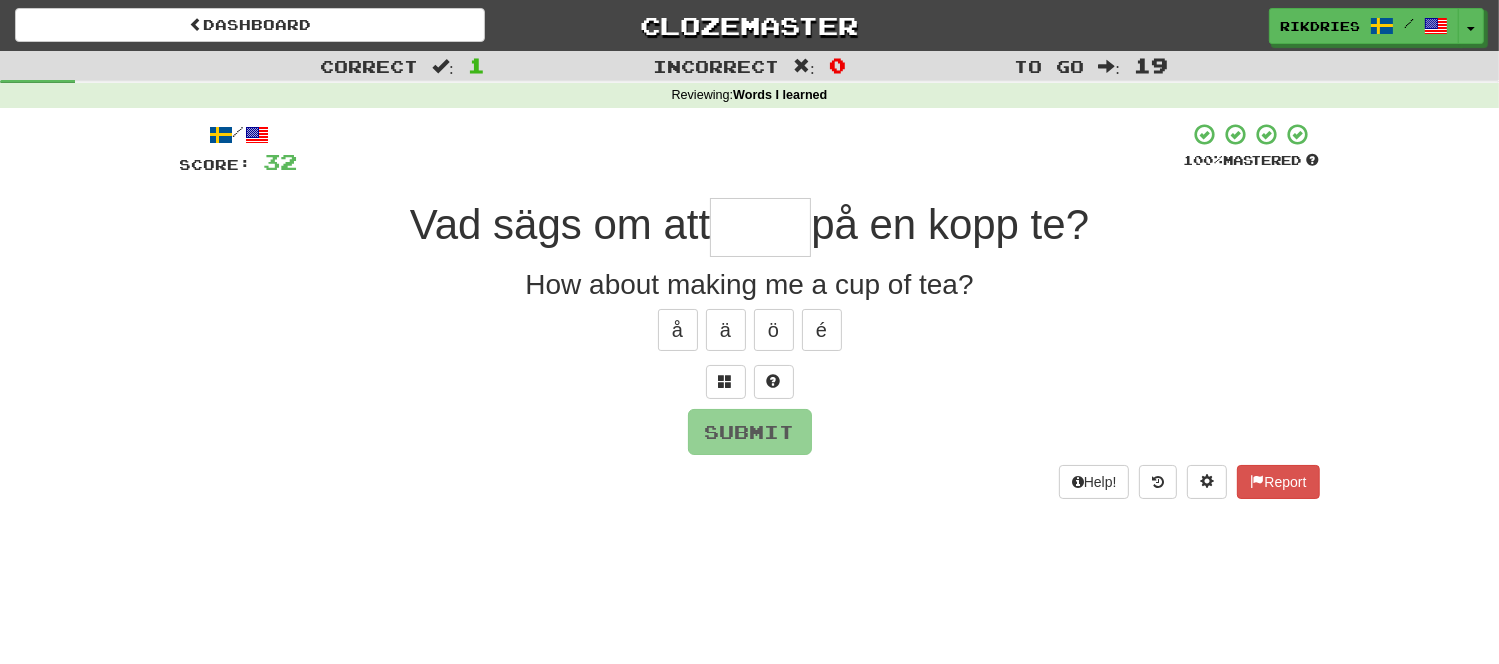 type on "*" 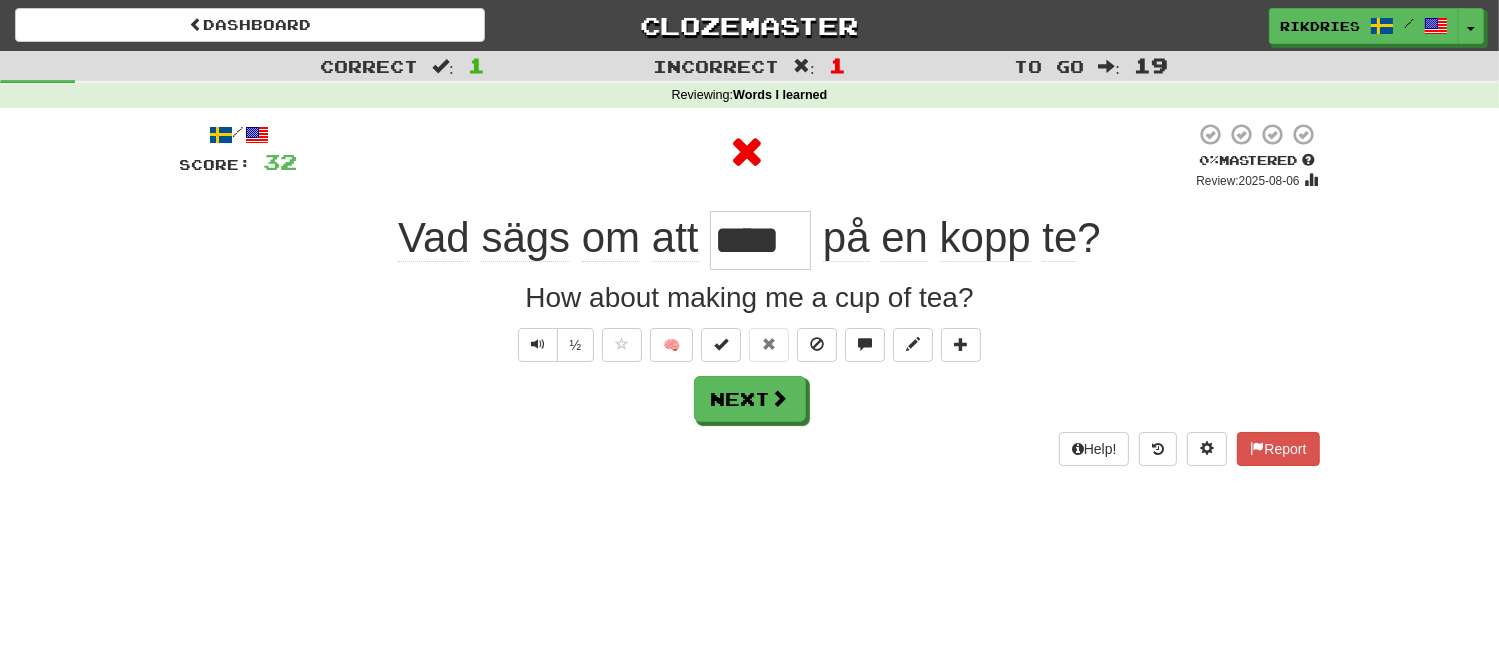 type on "*****" 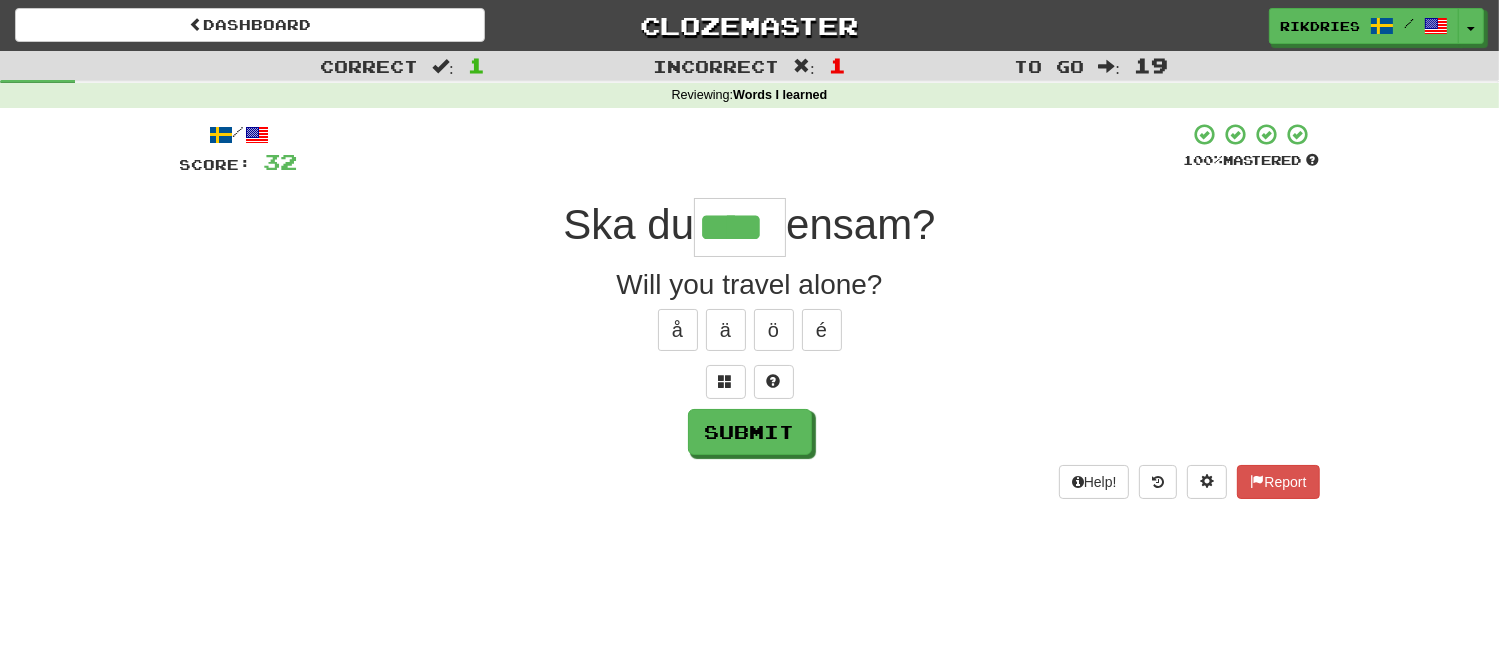 type on "****" 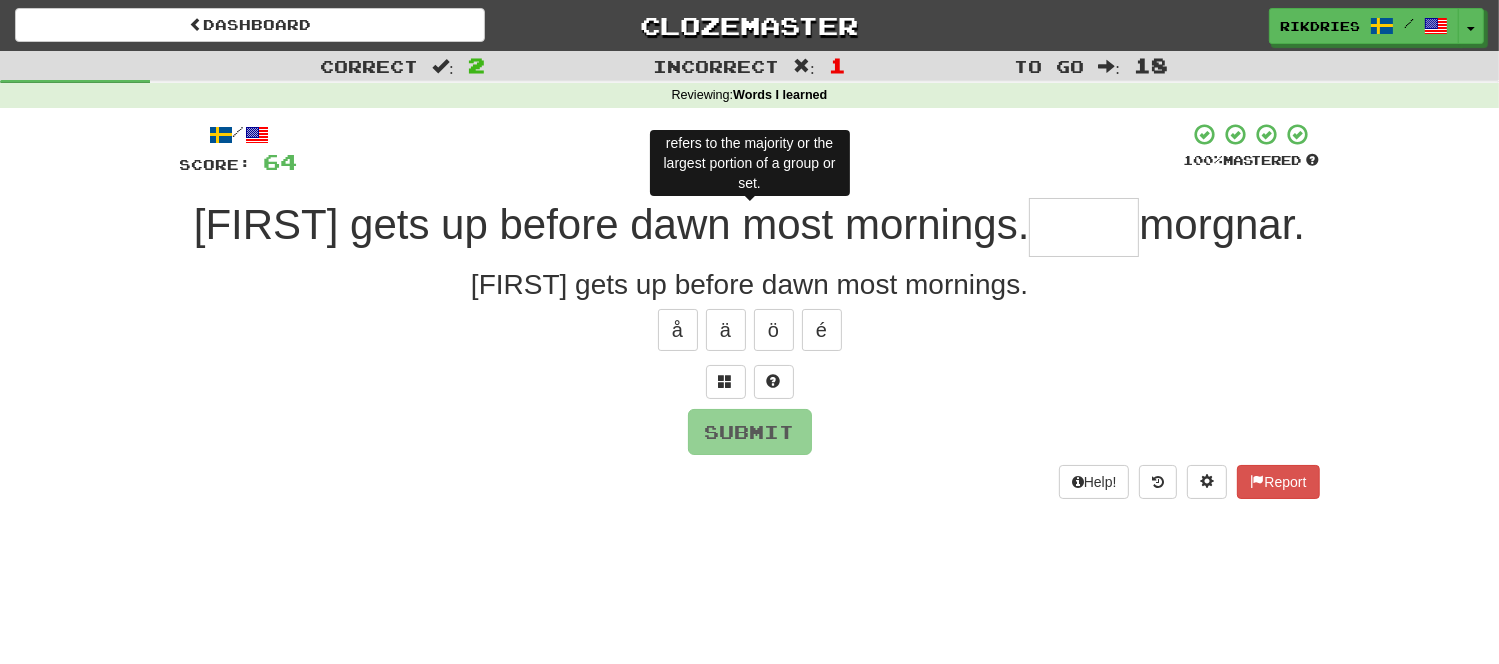 type on "*" 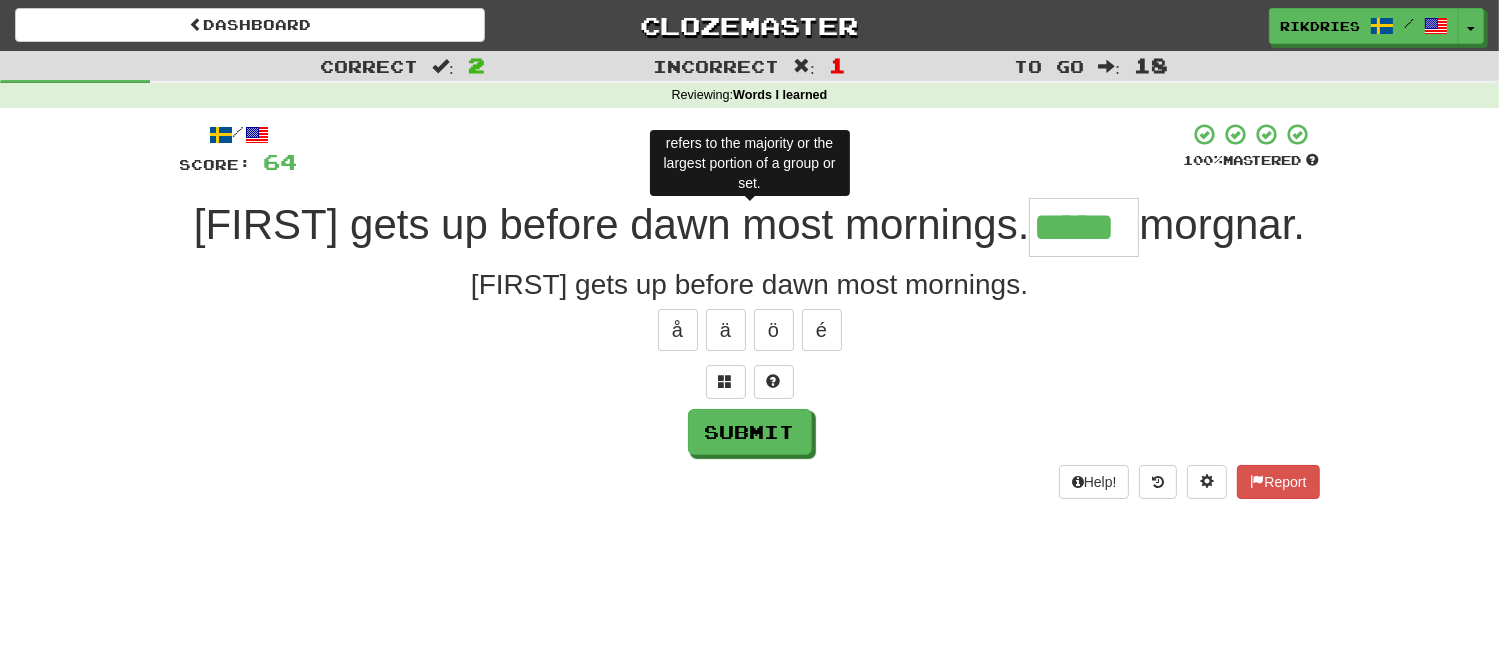 type on "******" 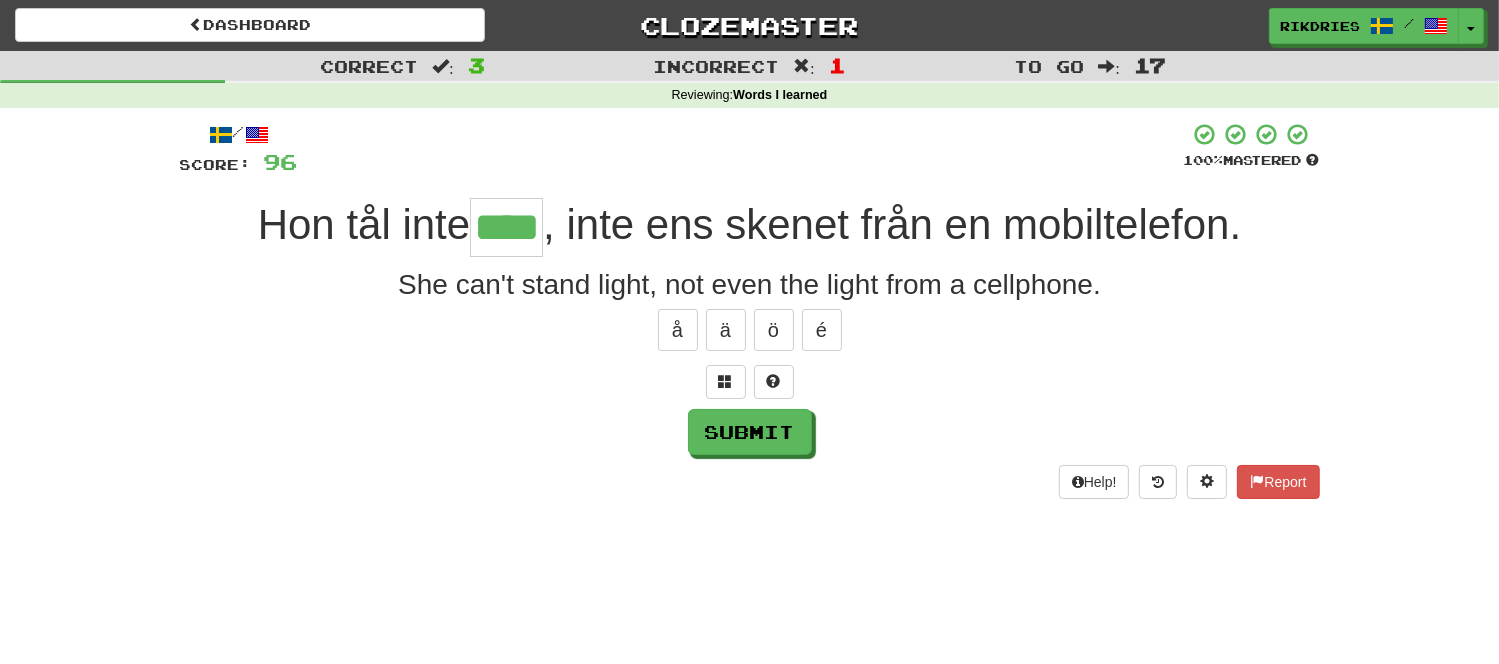 type on "****" 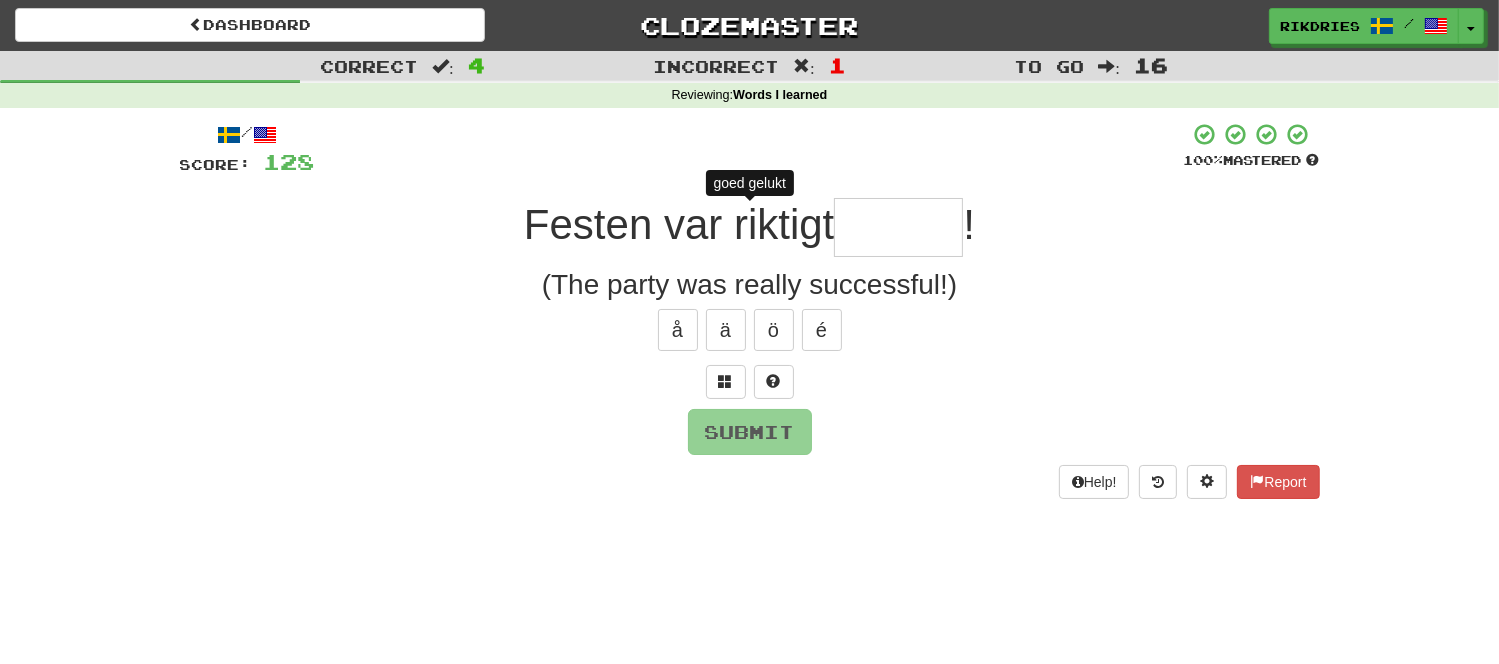 type on "*" 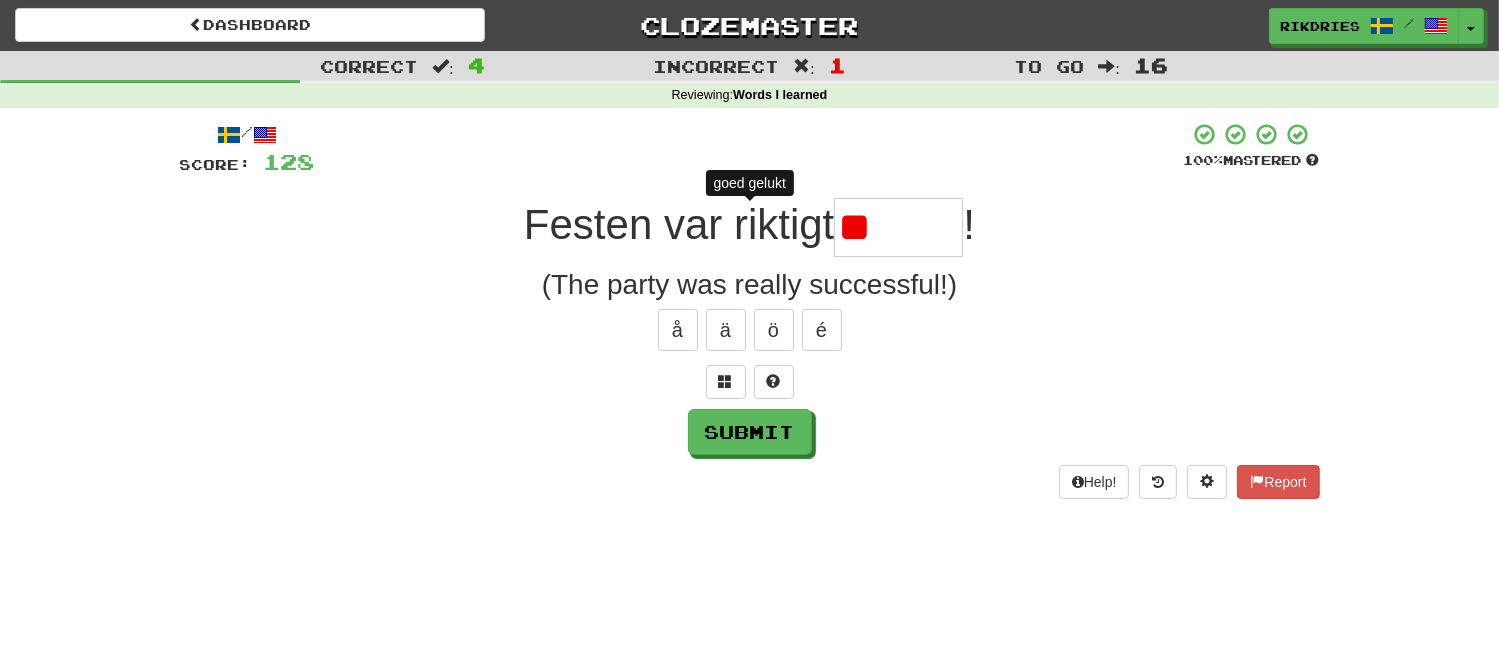 type on "*" 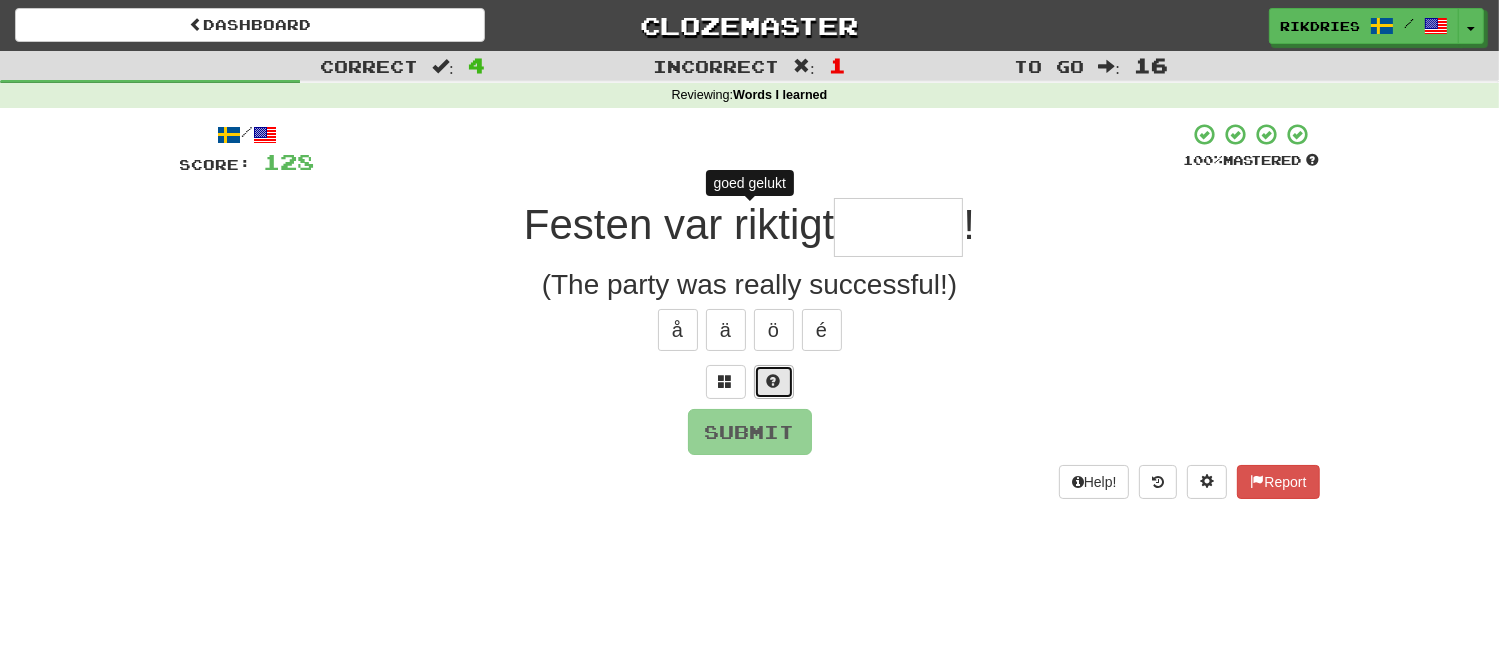 click at bounding box center [774, 381] 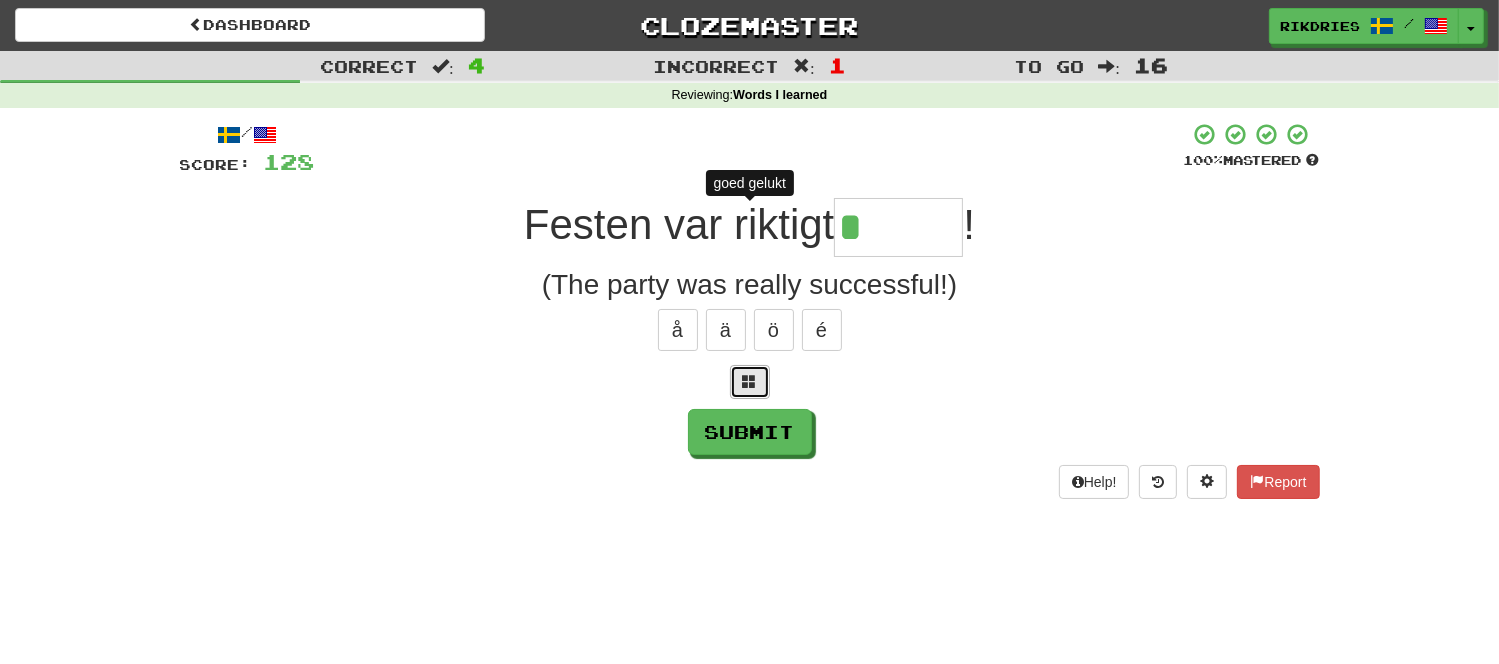 click at bounding box center [750, 381] 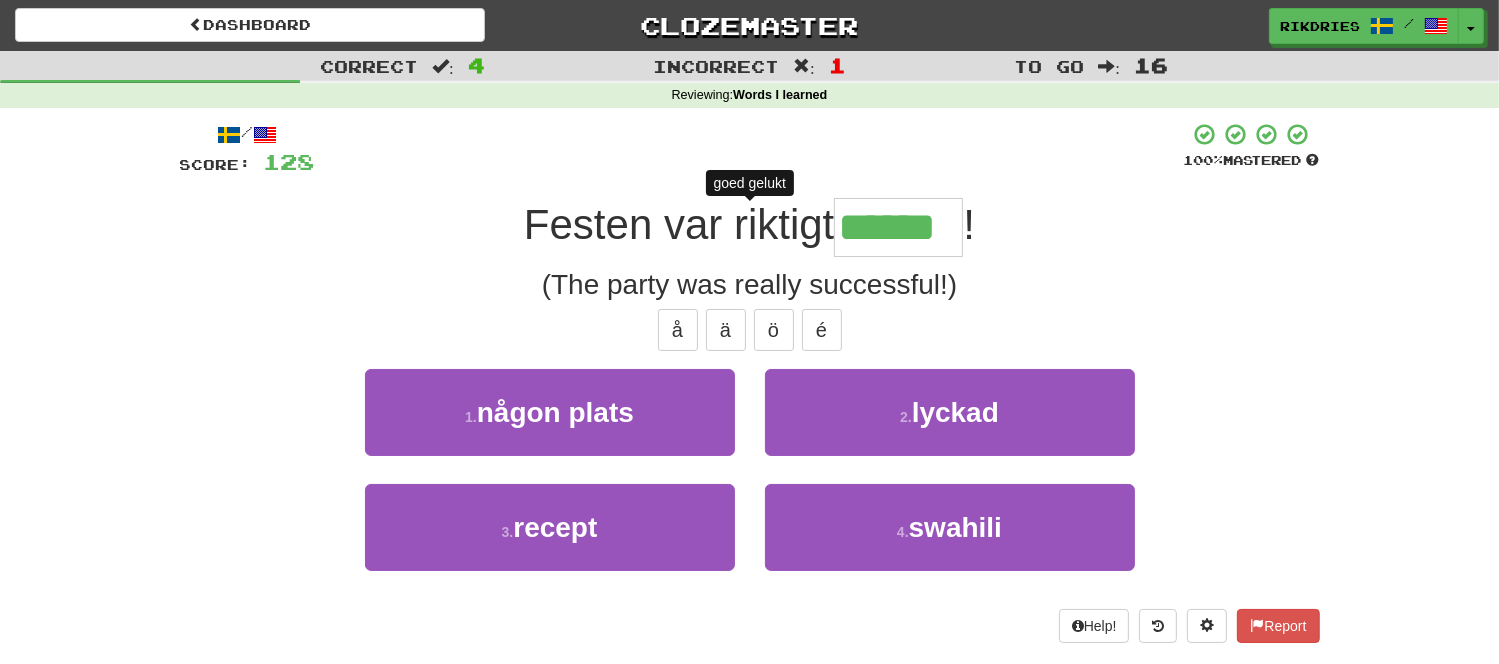 type on "*****" 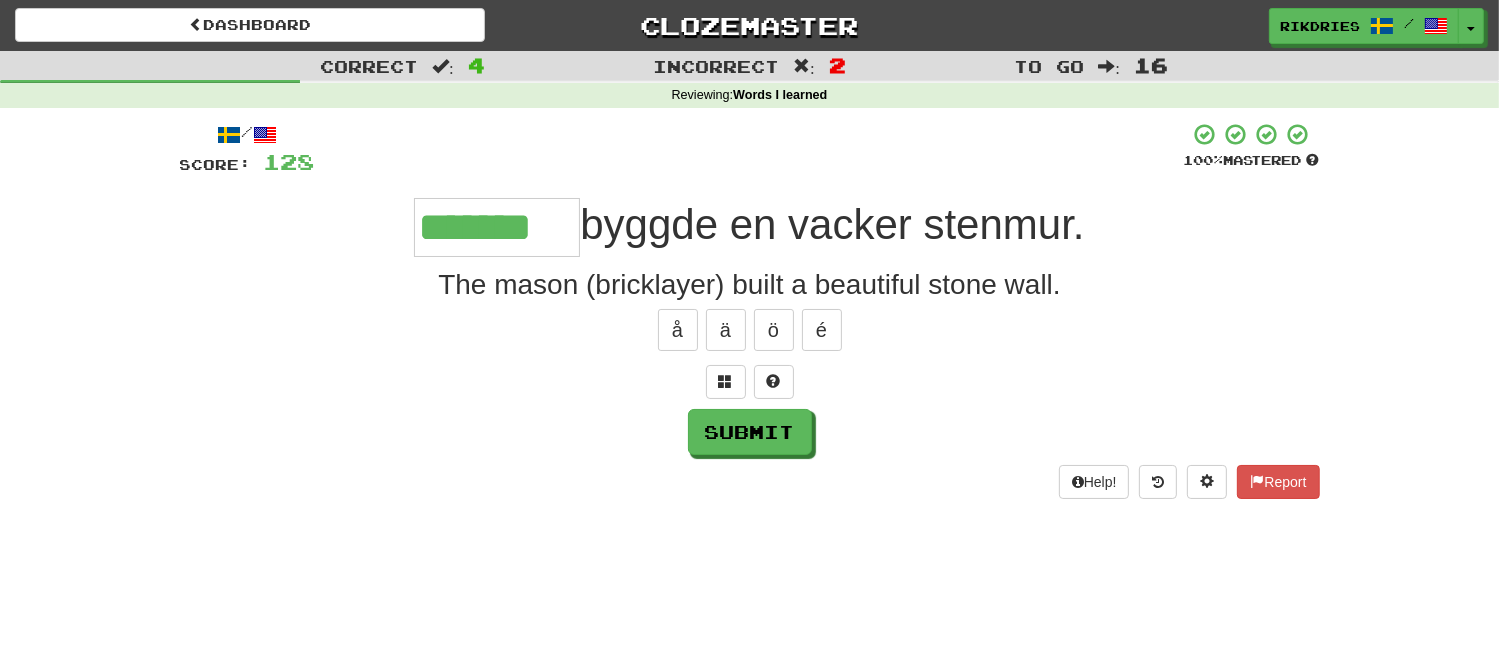 type on "*******" 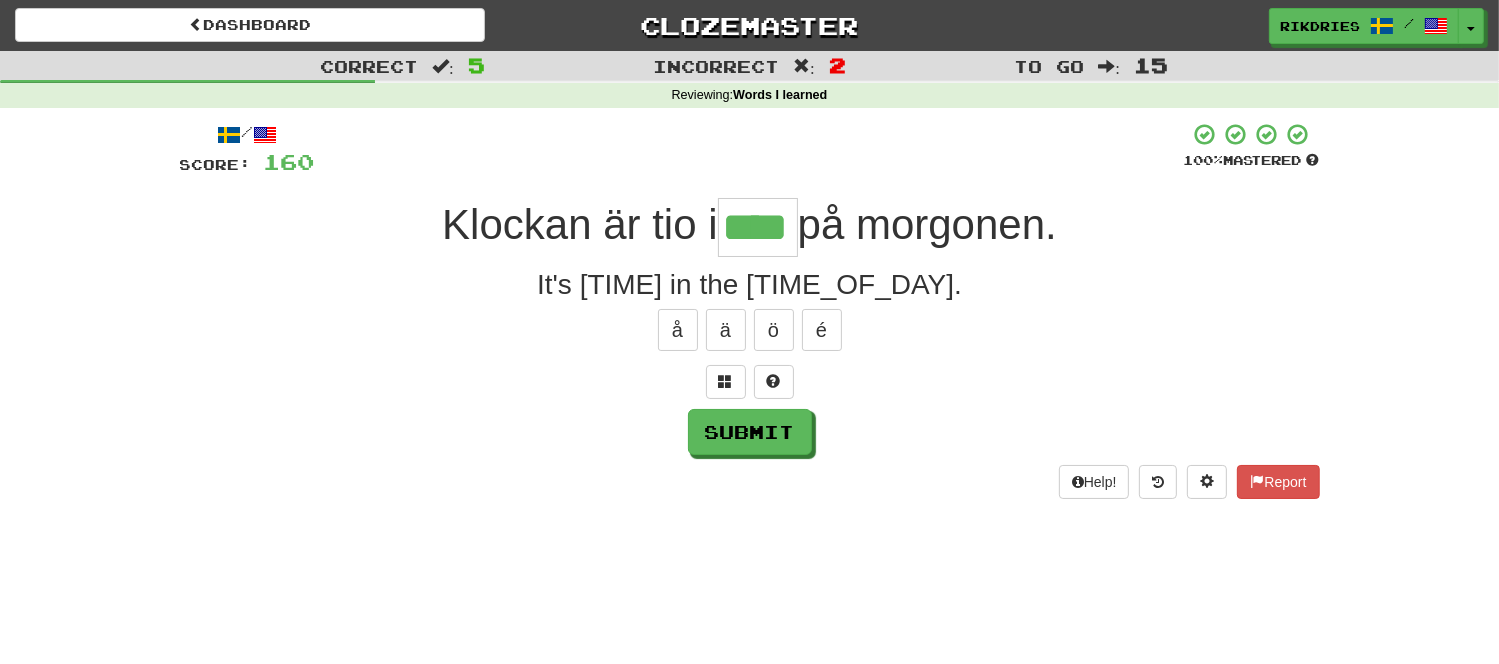 type on "****" 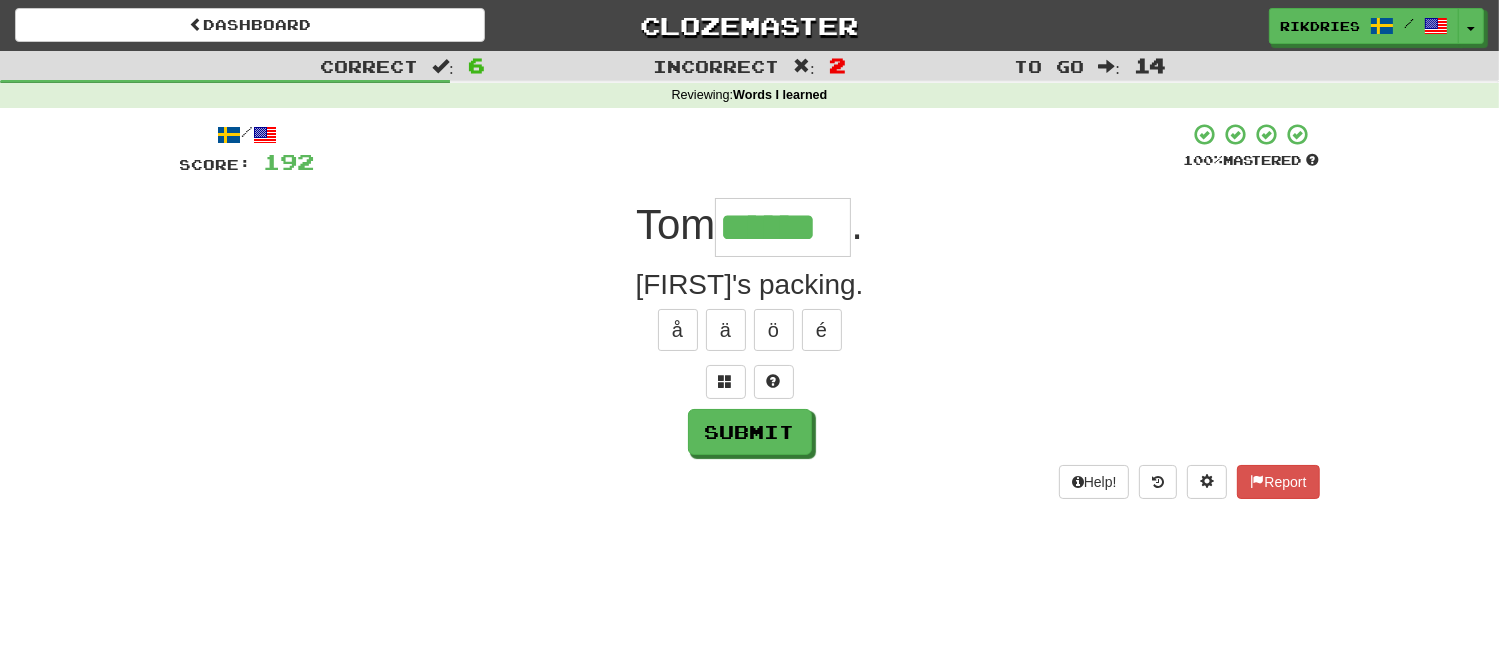 type on "******" 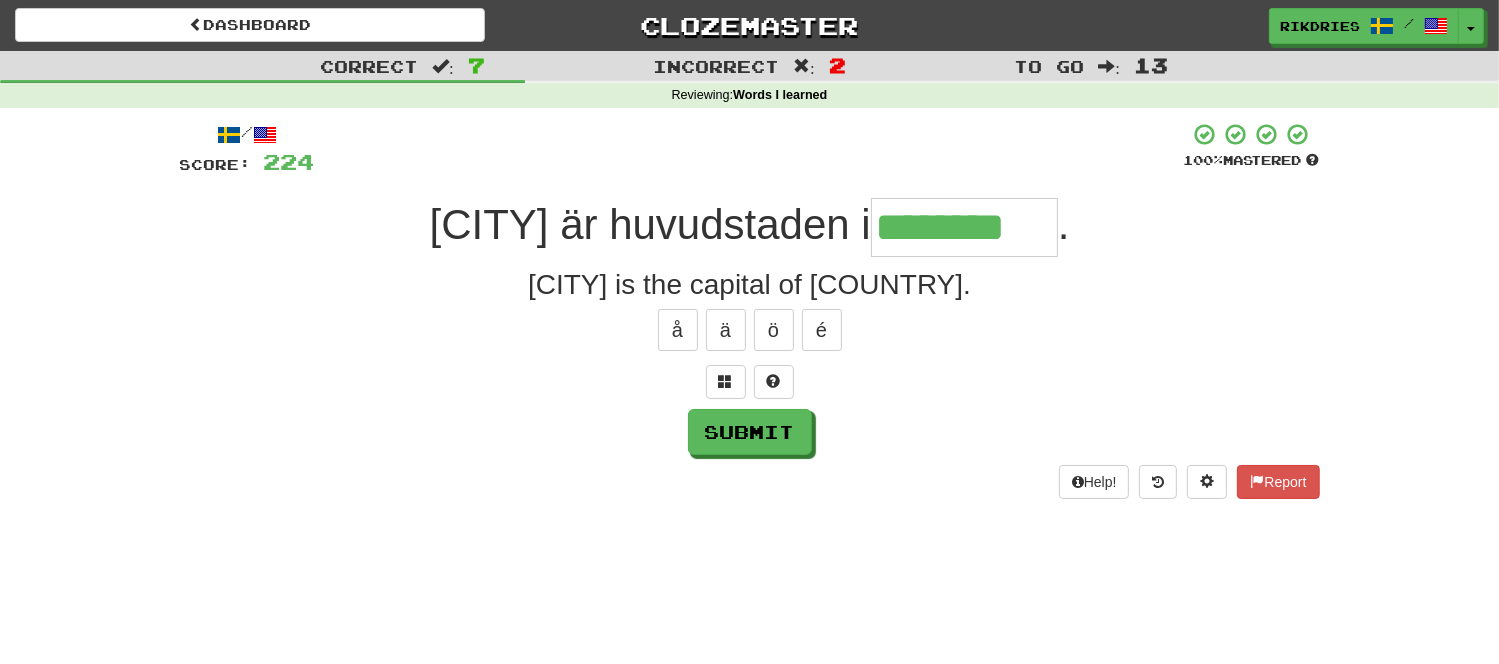 type on "********" 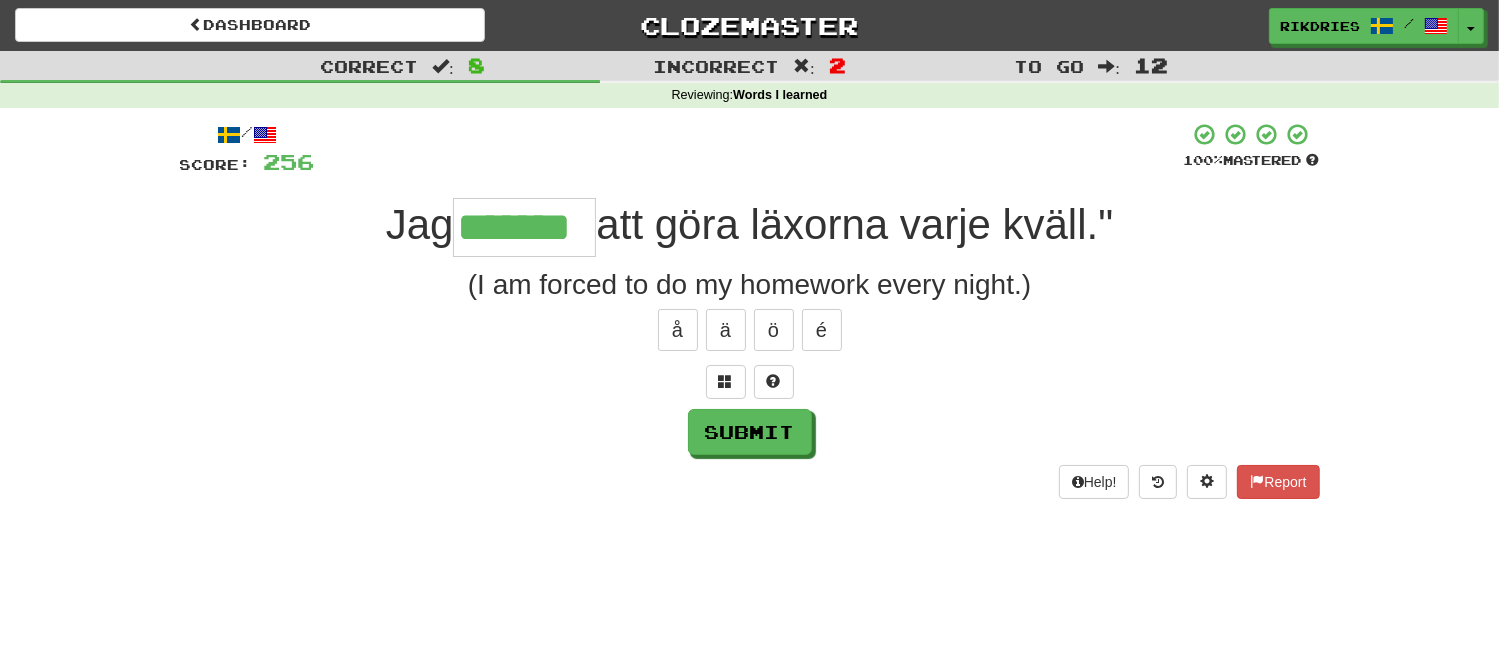 type on "*******" 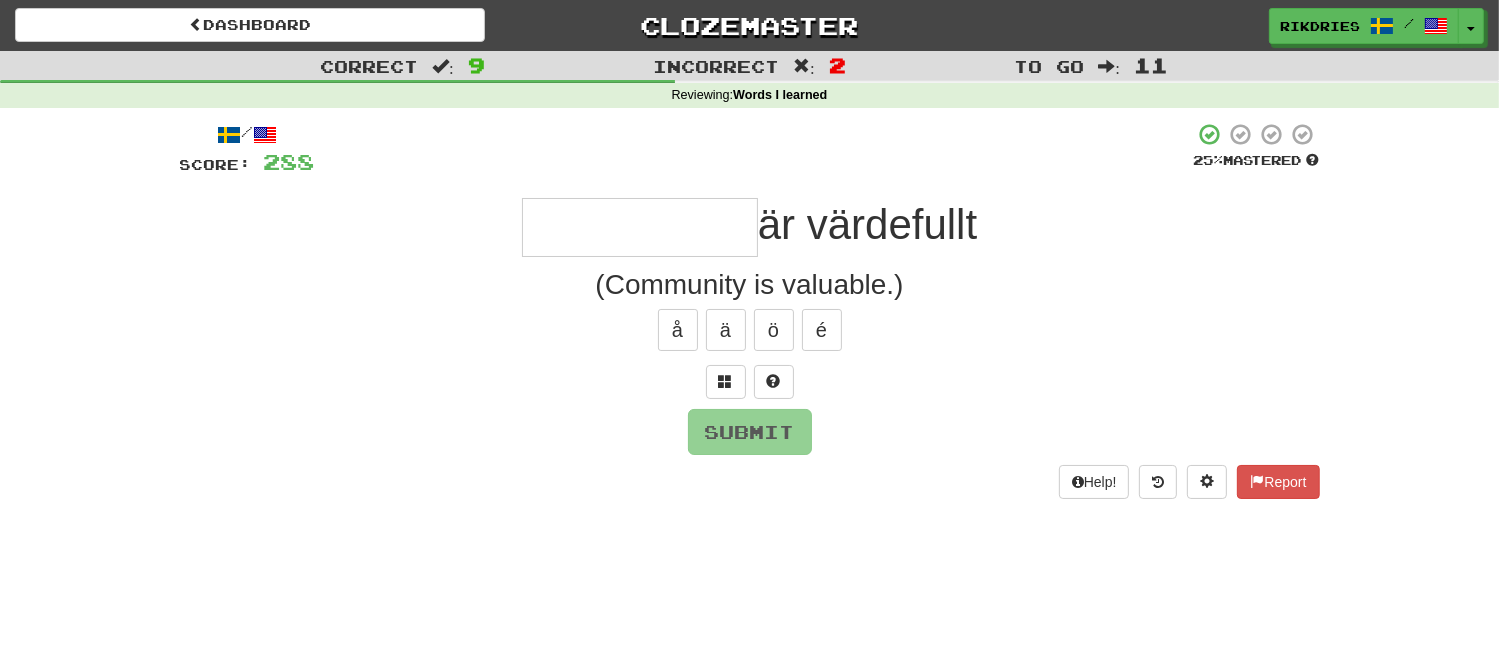 type on "*" 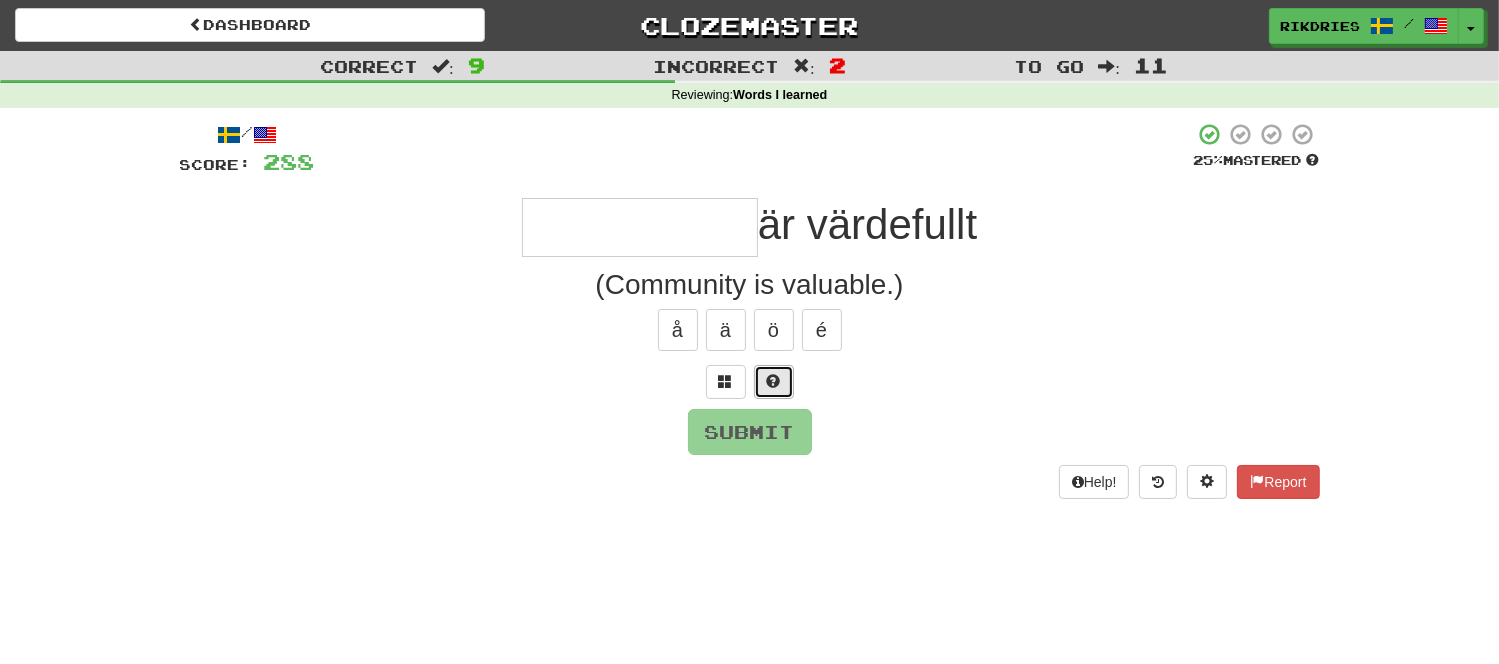 click at bounding box center [774, 382] 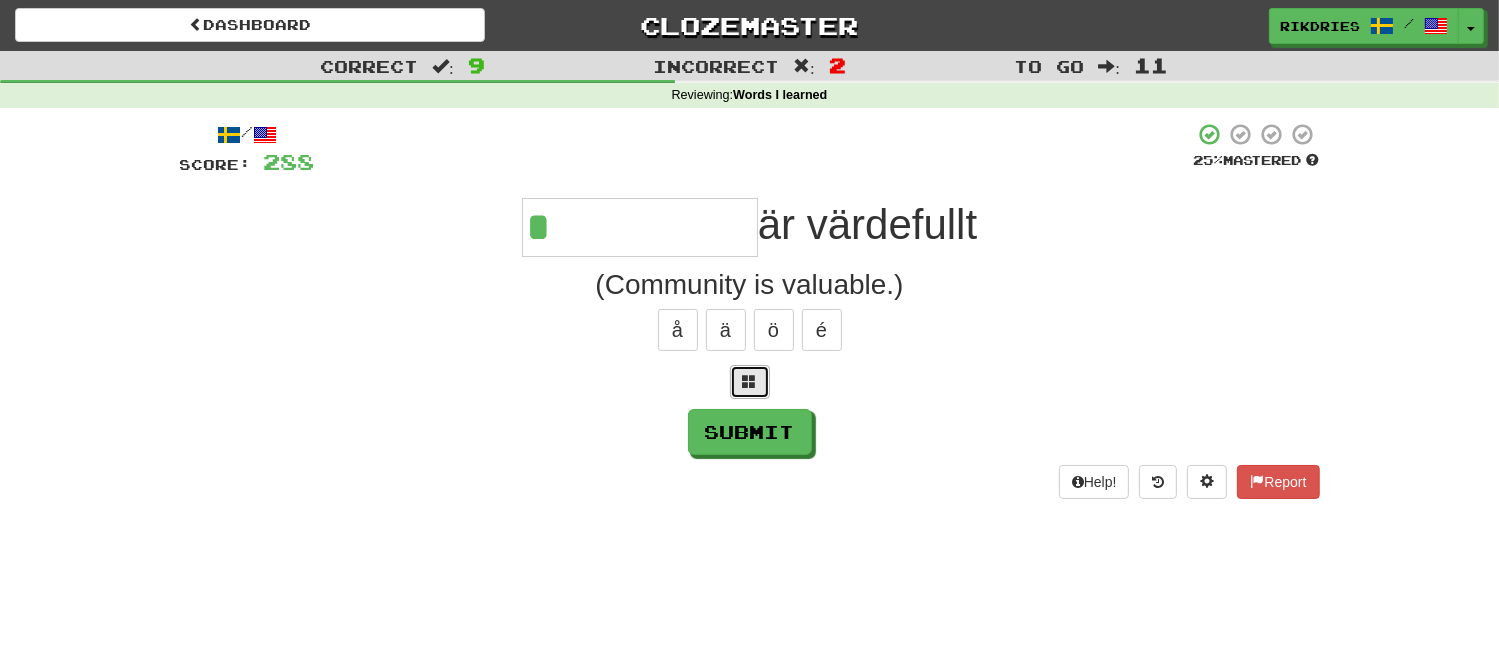 click at bounding box center (750, 381) 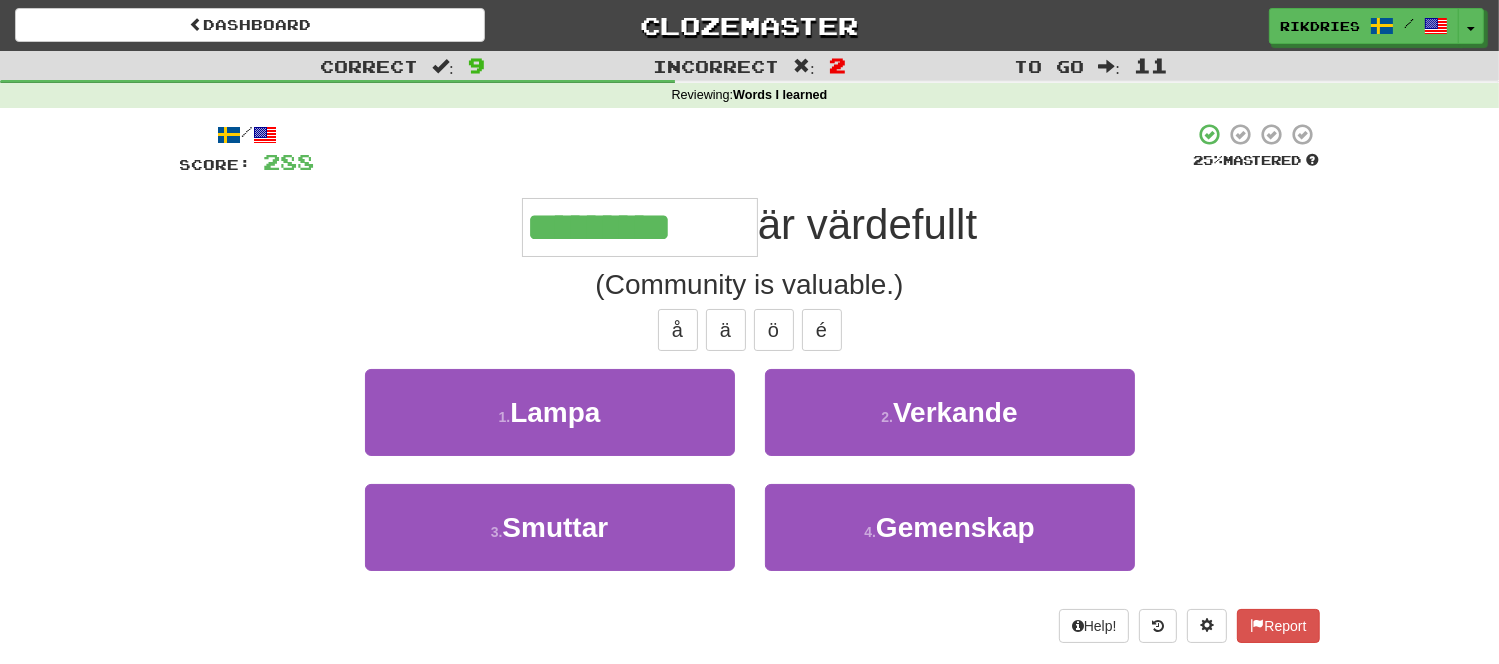 type on "*********" 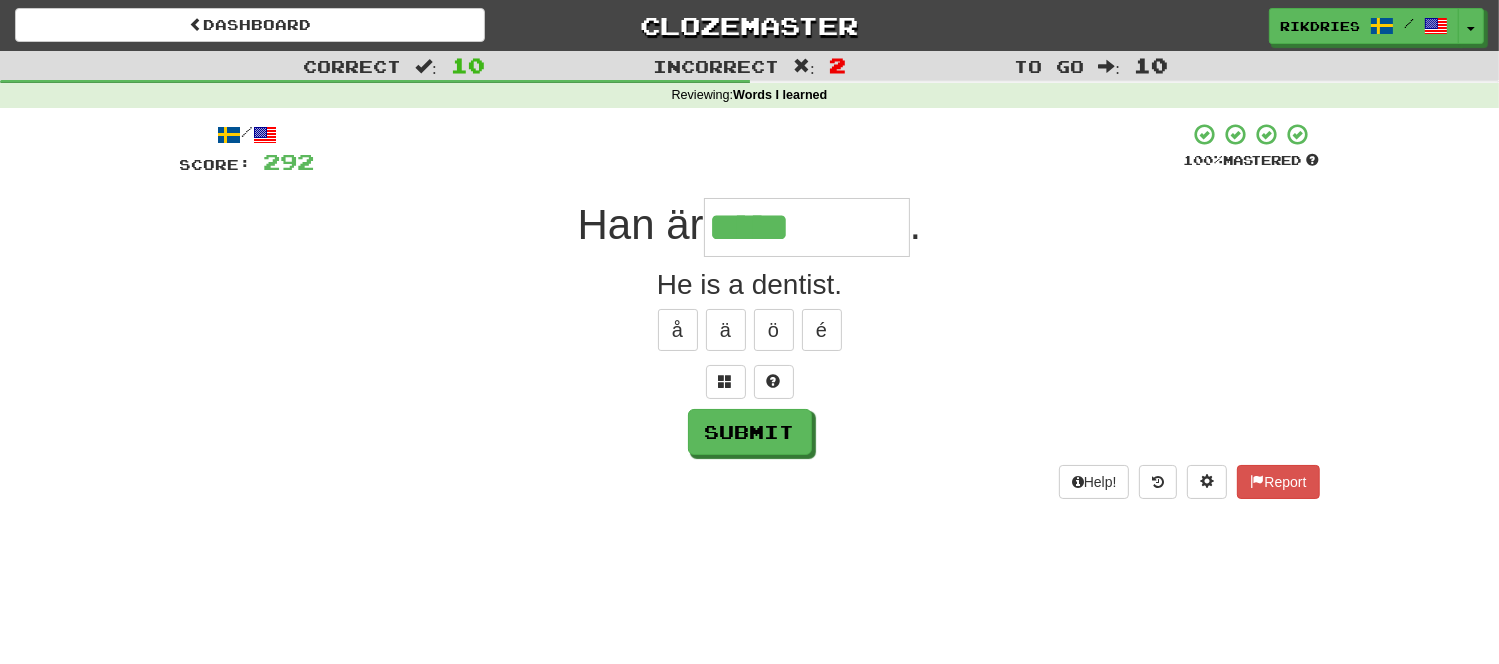 type on "**********" 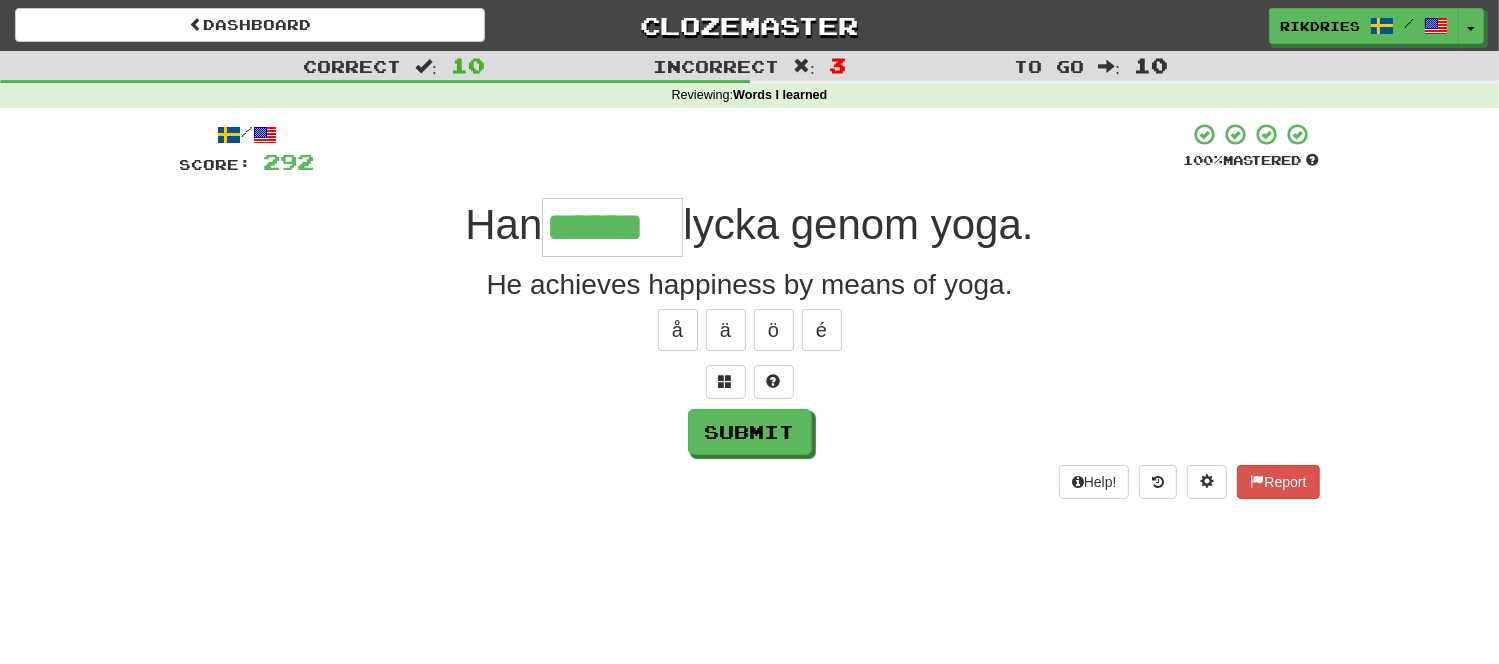 type on "******" 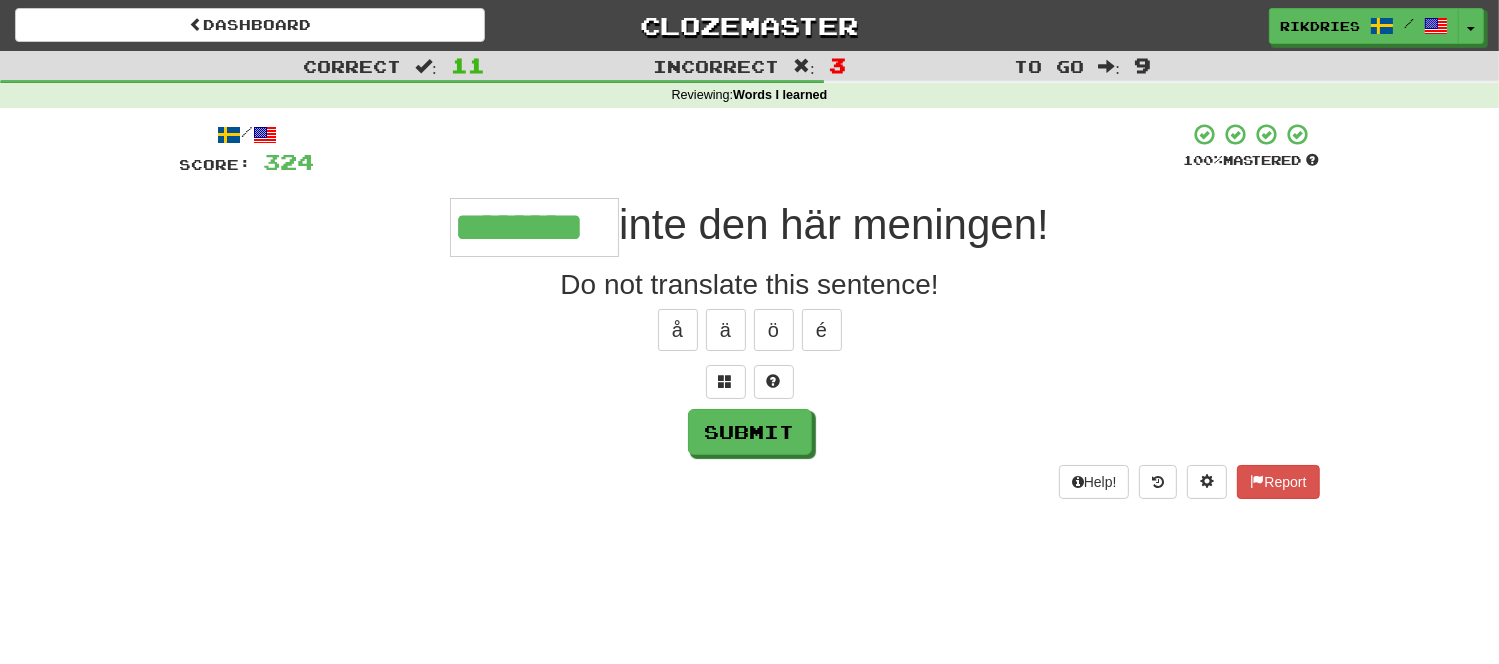 type on "********" 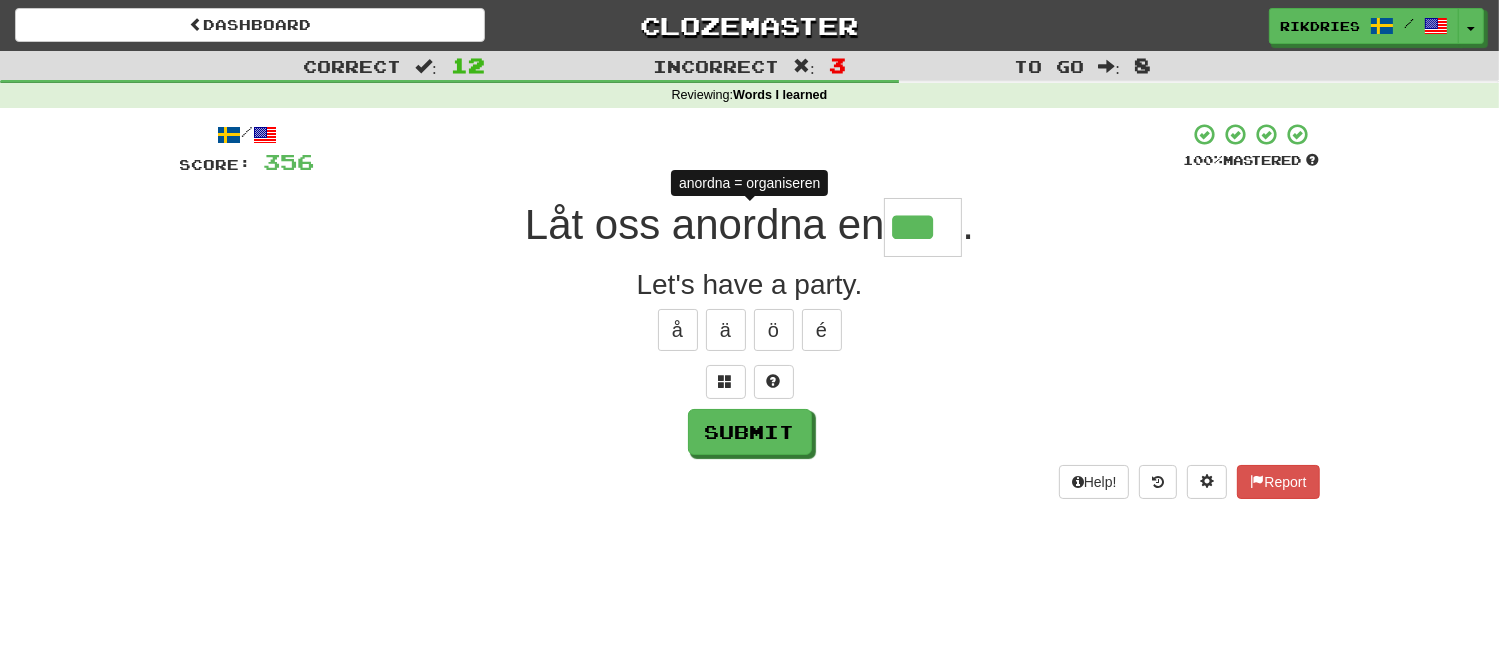type on "****" 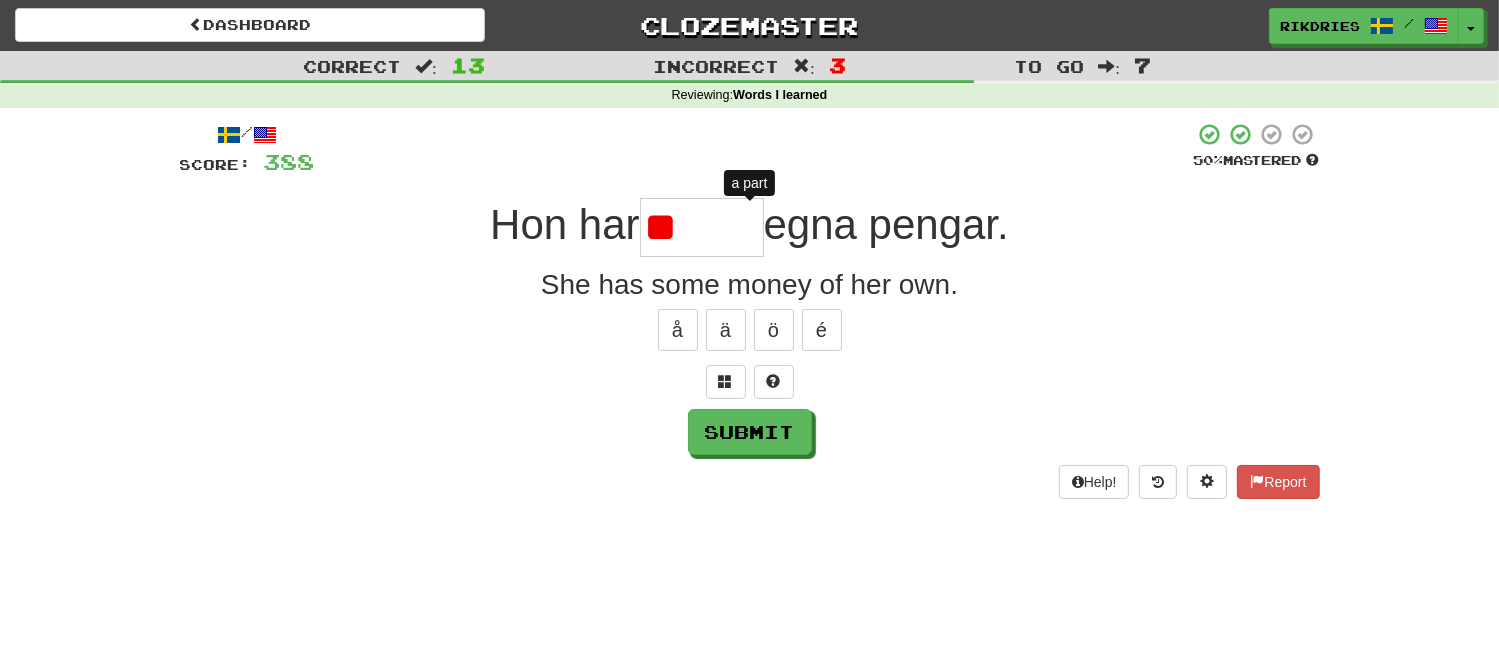 type on "*" 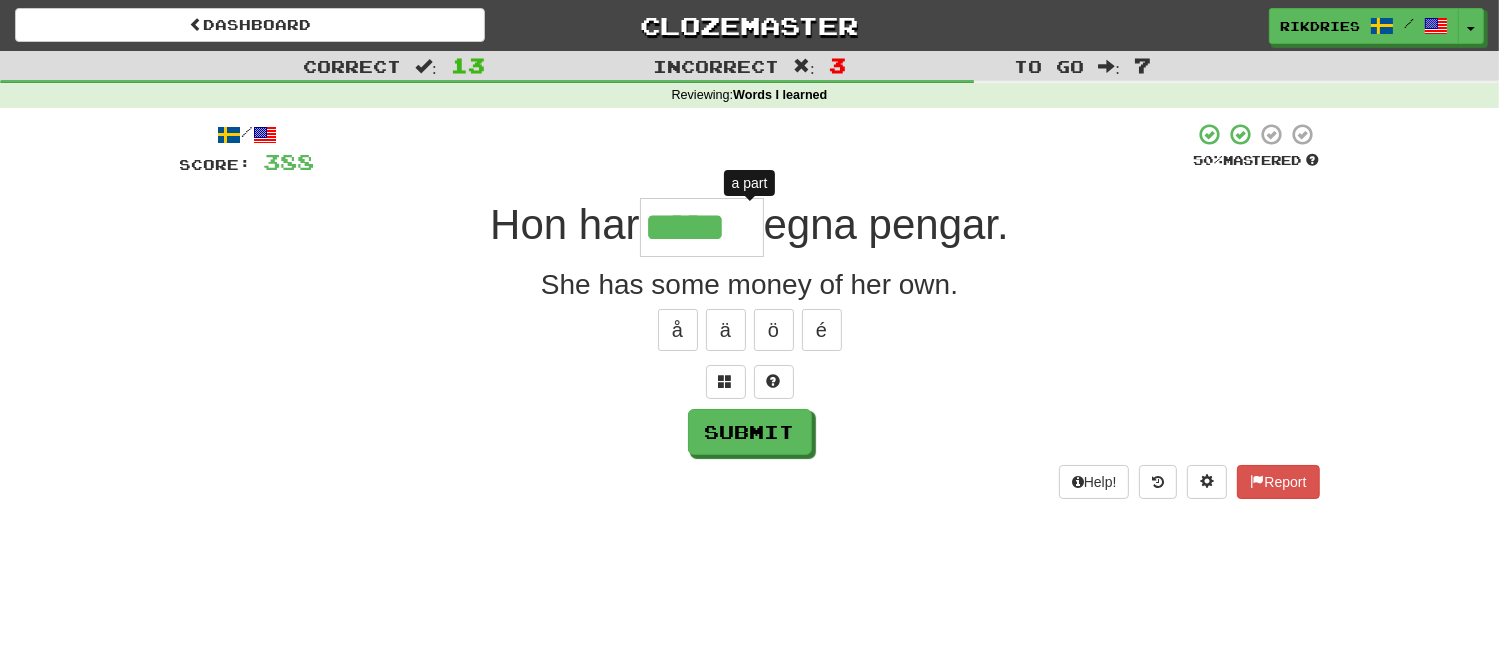type on "******" 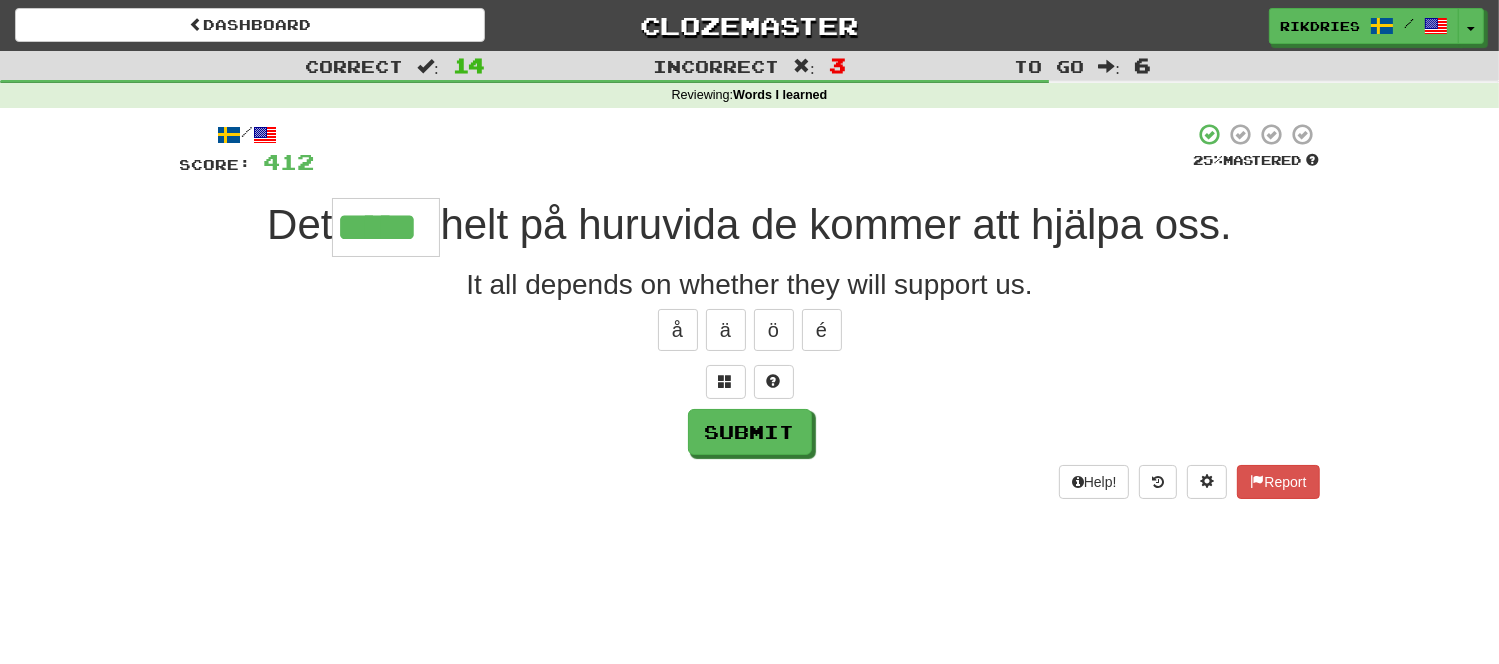type on "*****" 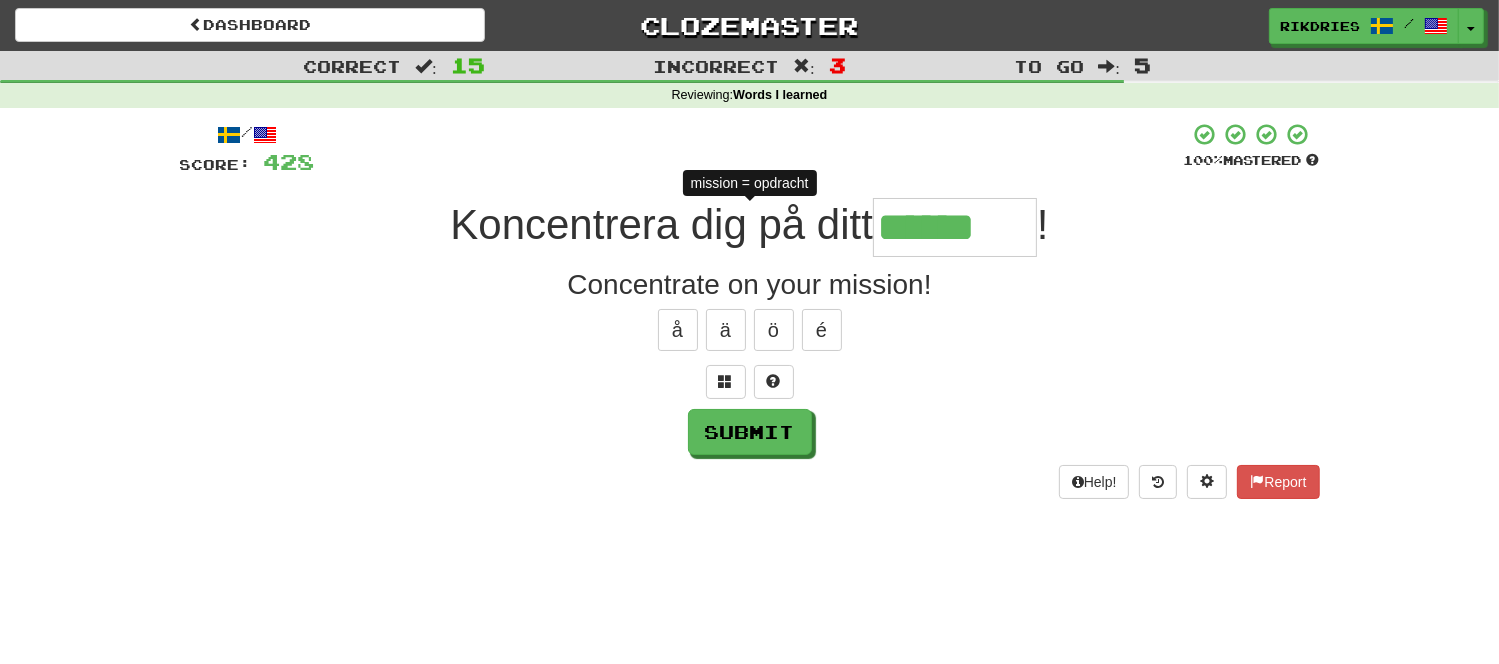 type on "*******" 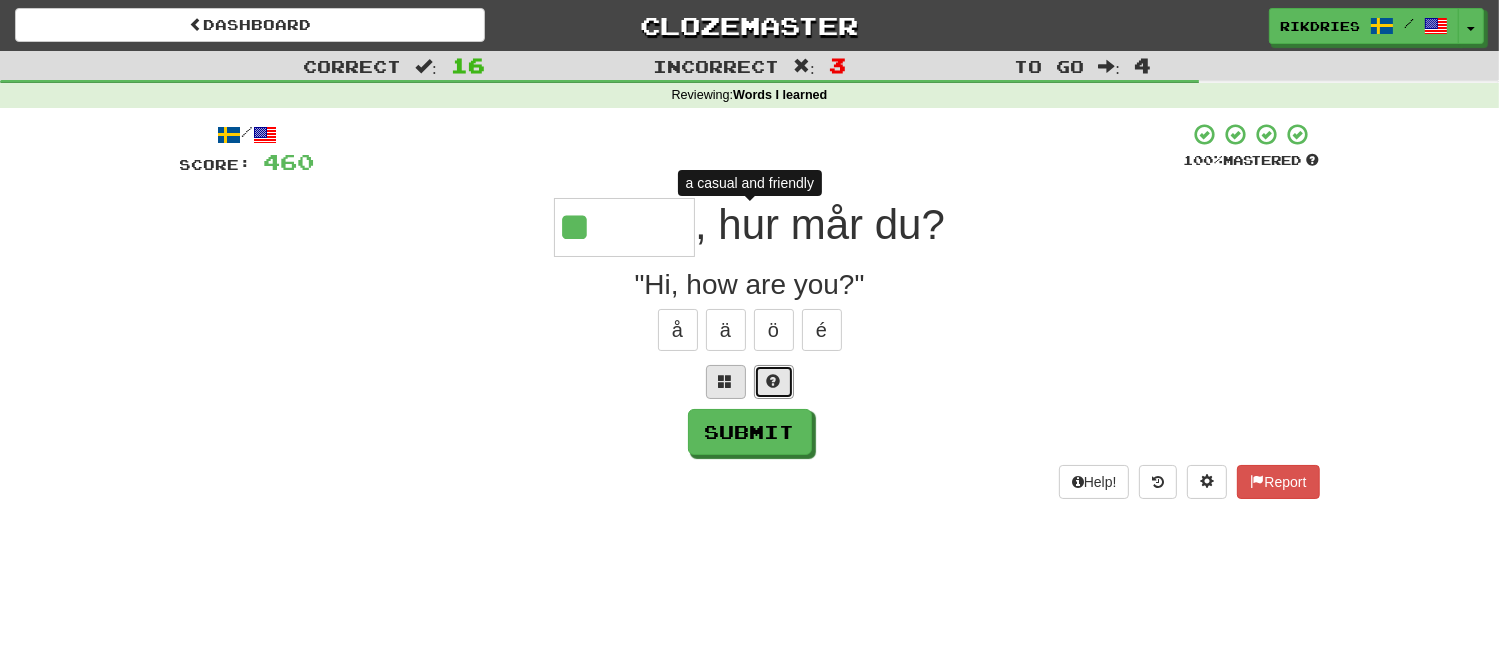 click at bounding box center (774, 382) 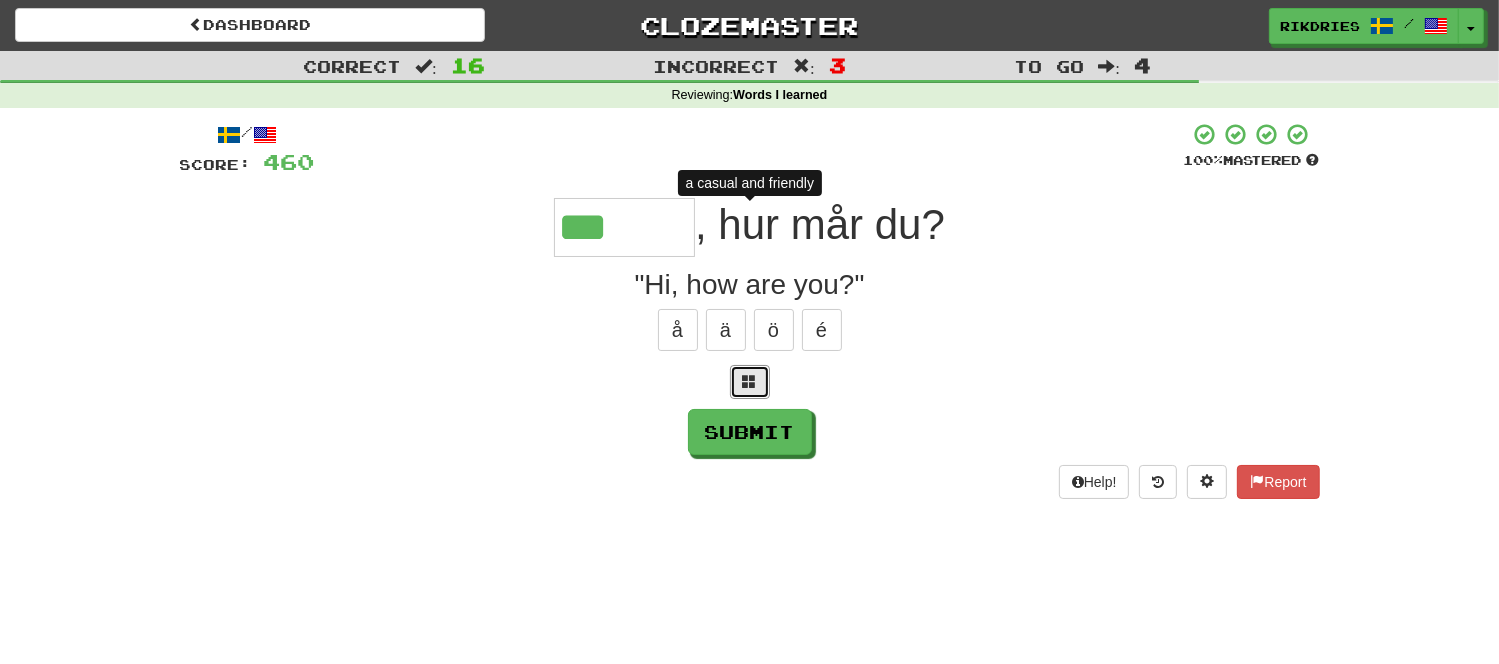 click at bounding box center [750, 382] 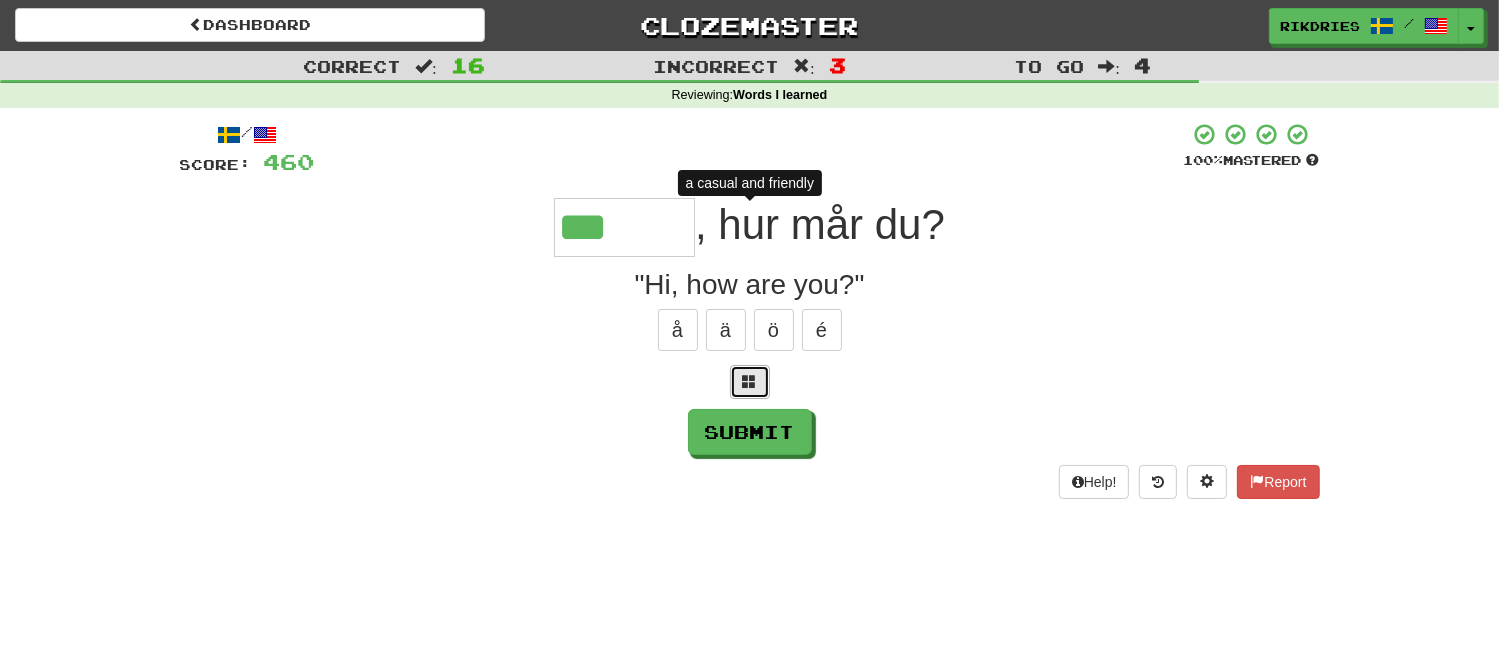click at bounding box center (750, 382) 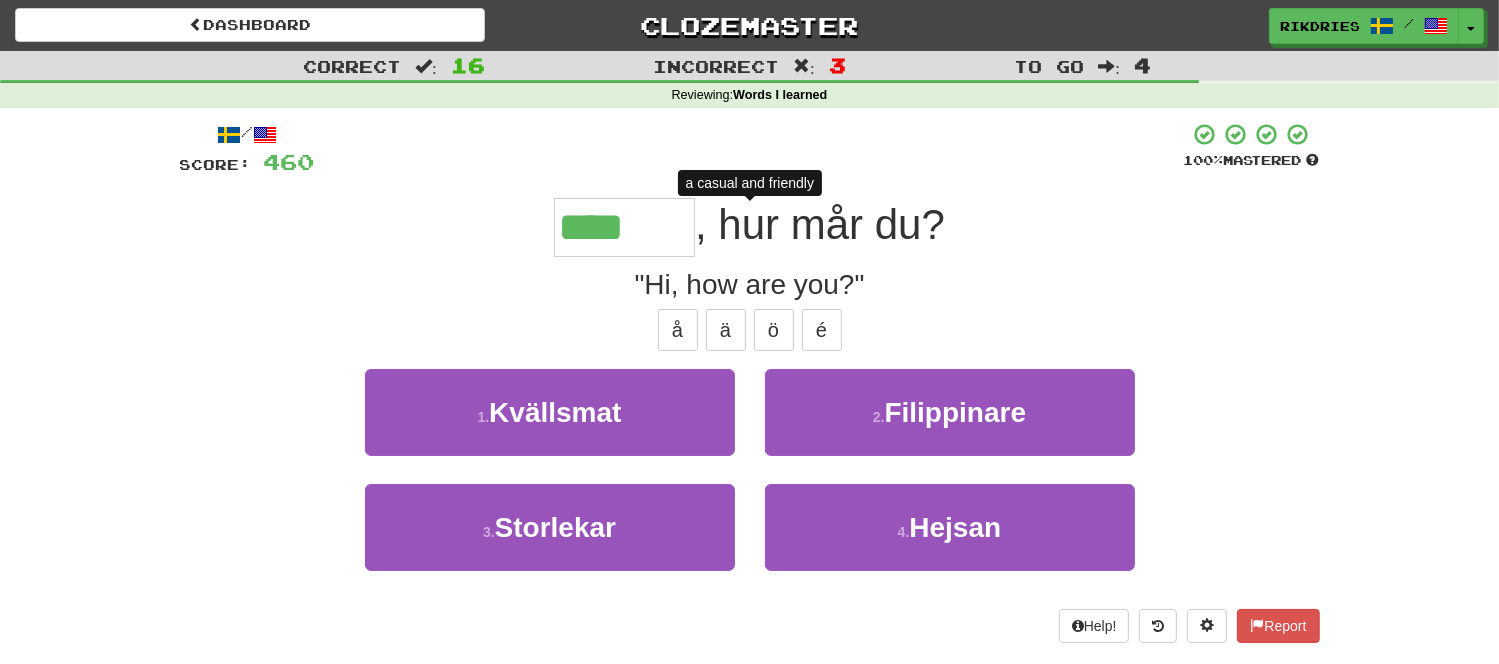 type on "*****" 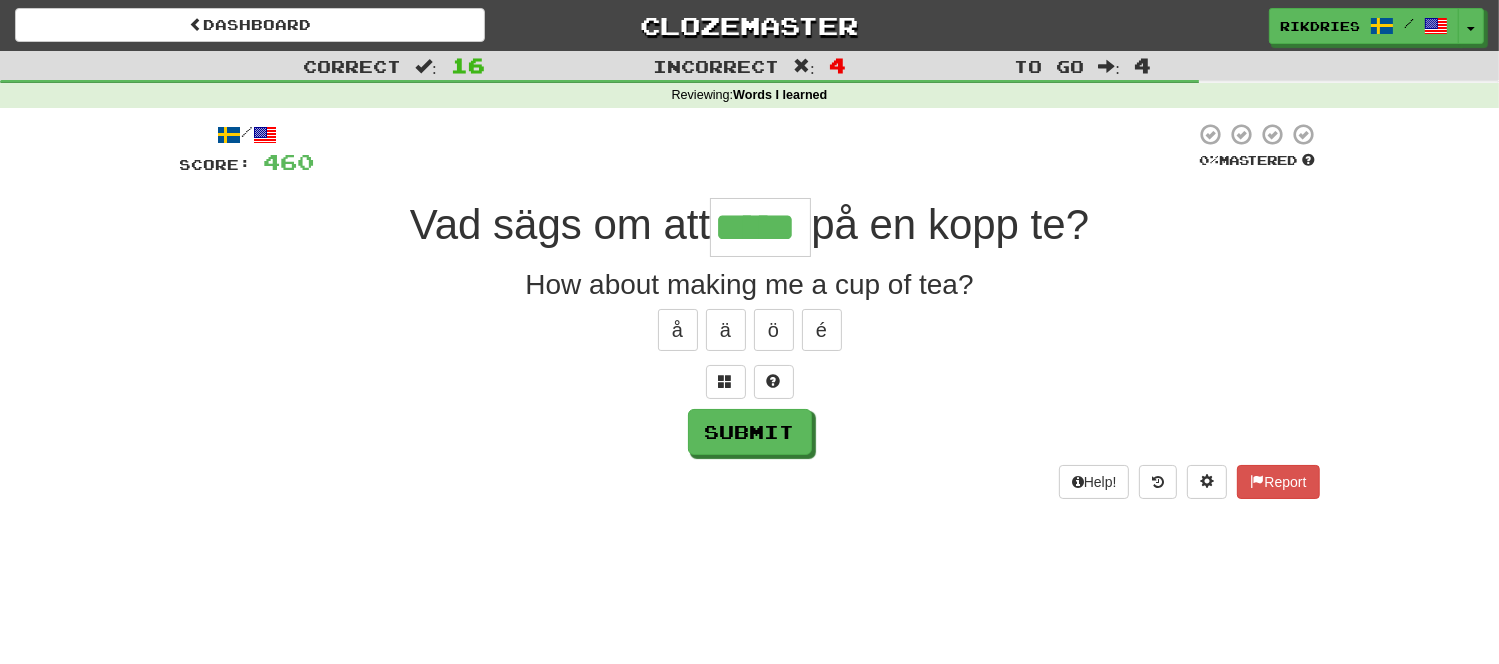type on "*****" 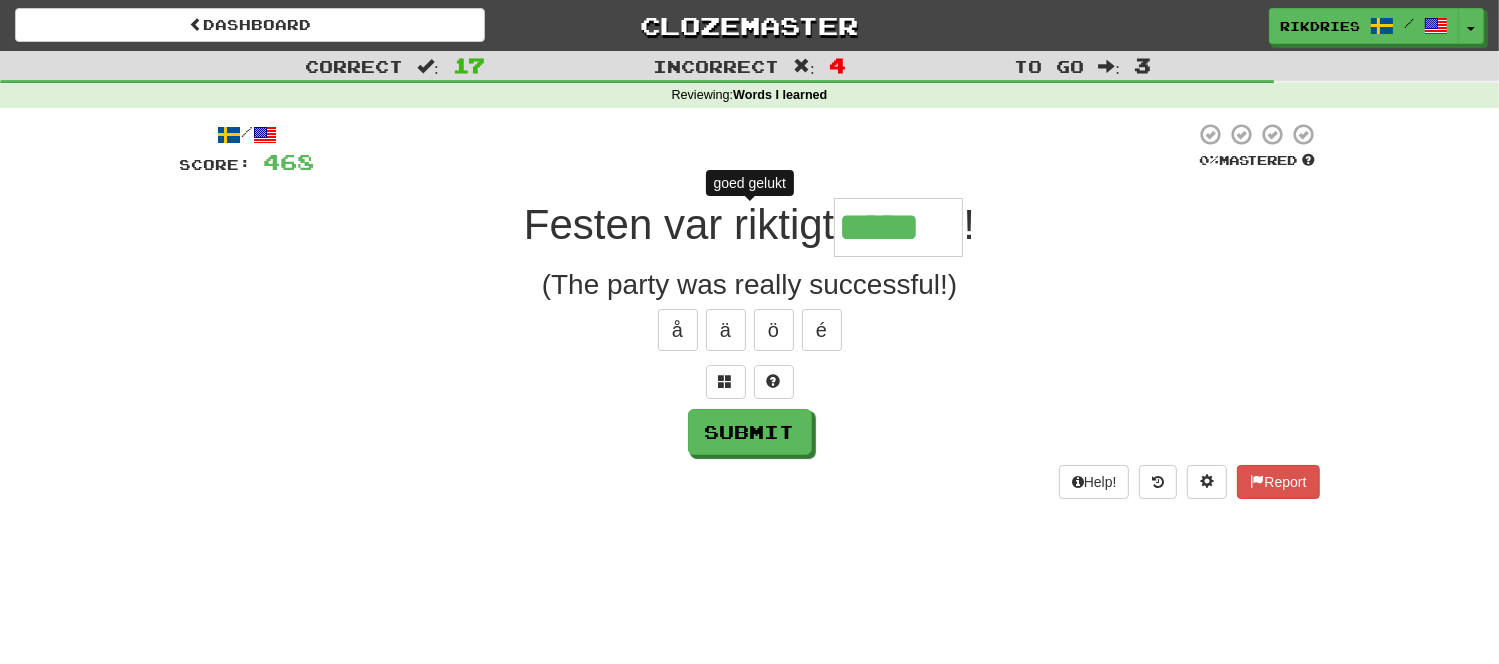 type on "******" 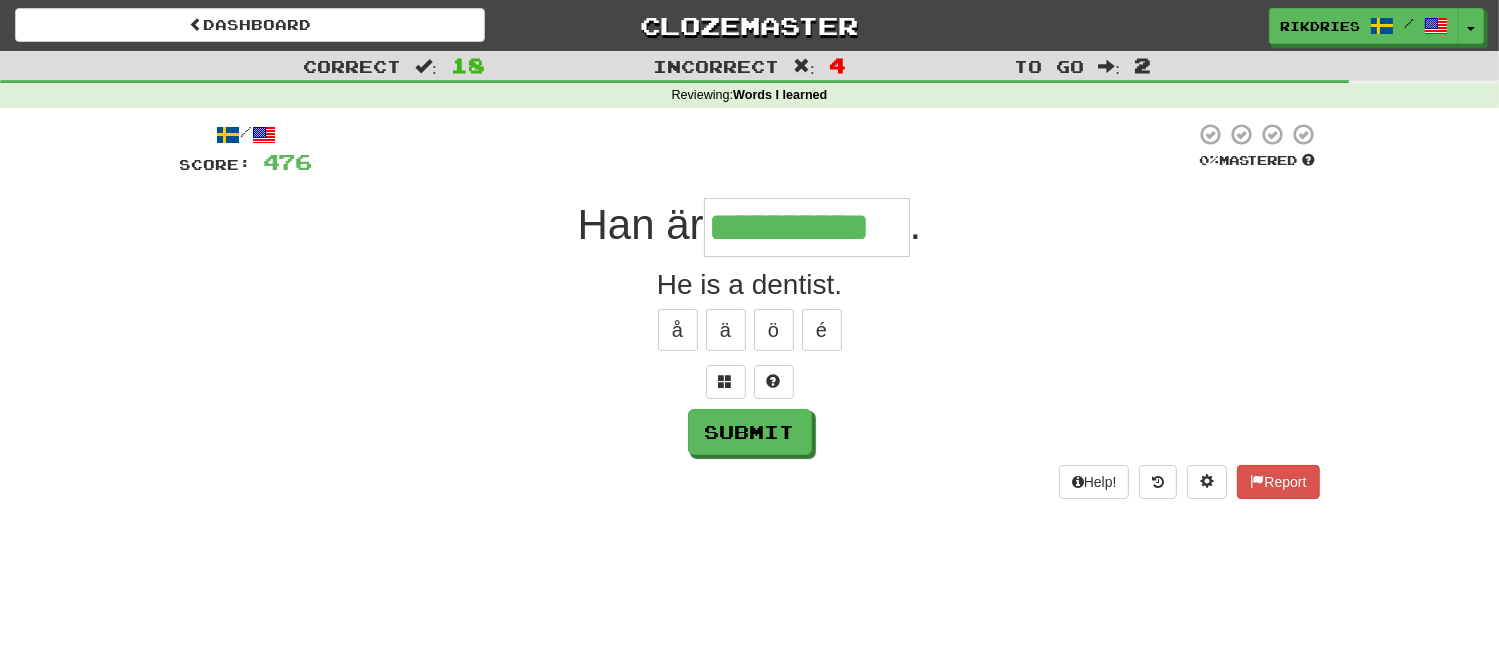 type on "**********" 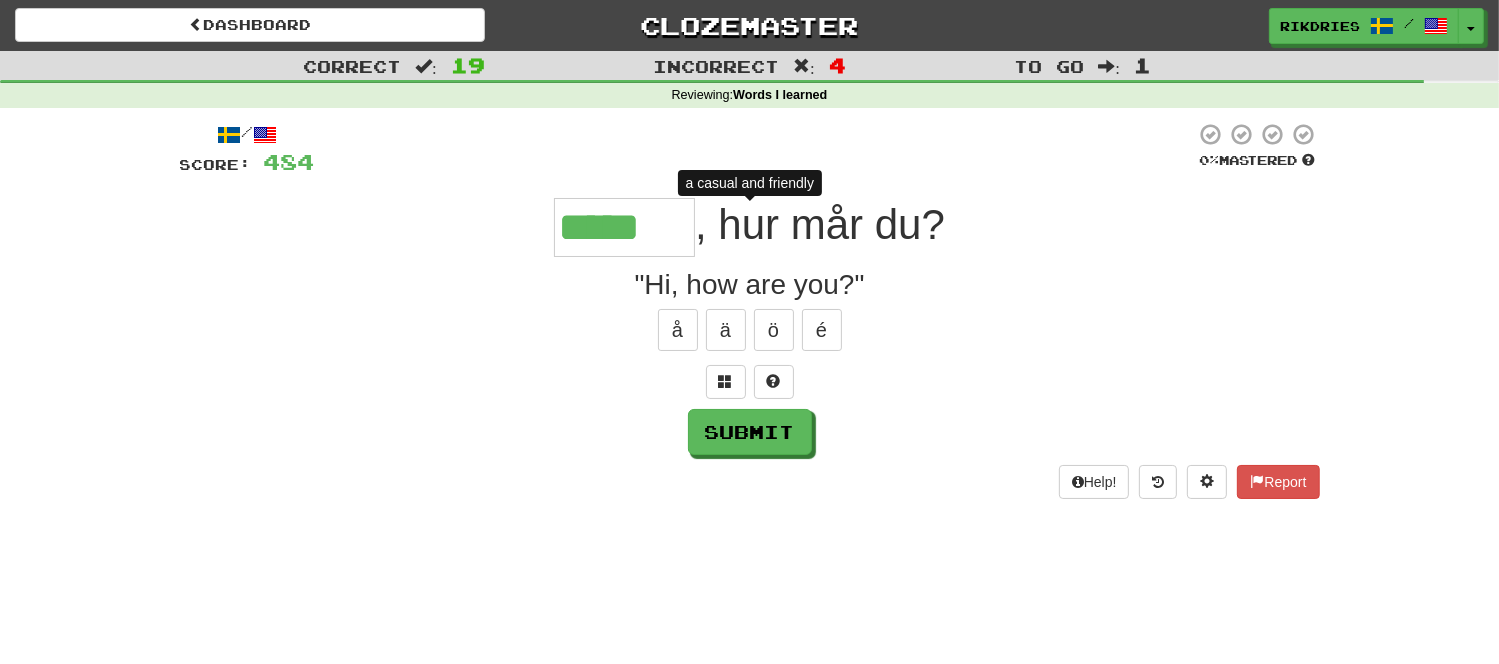 type on "******" 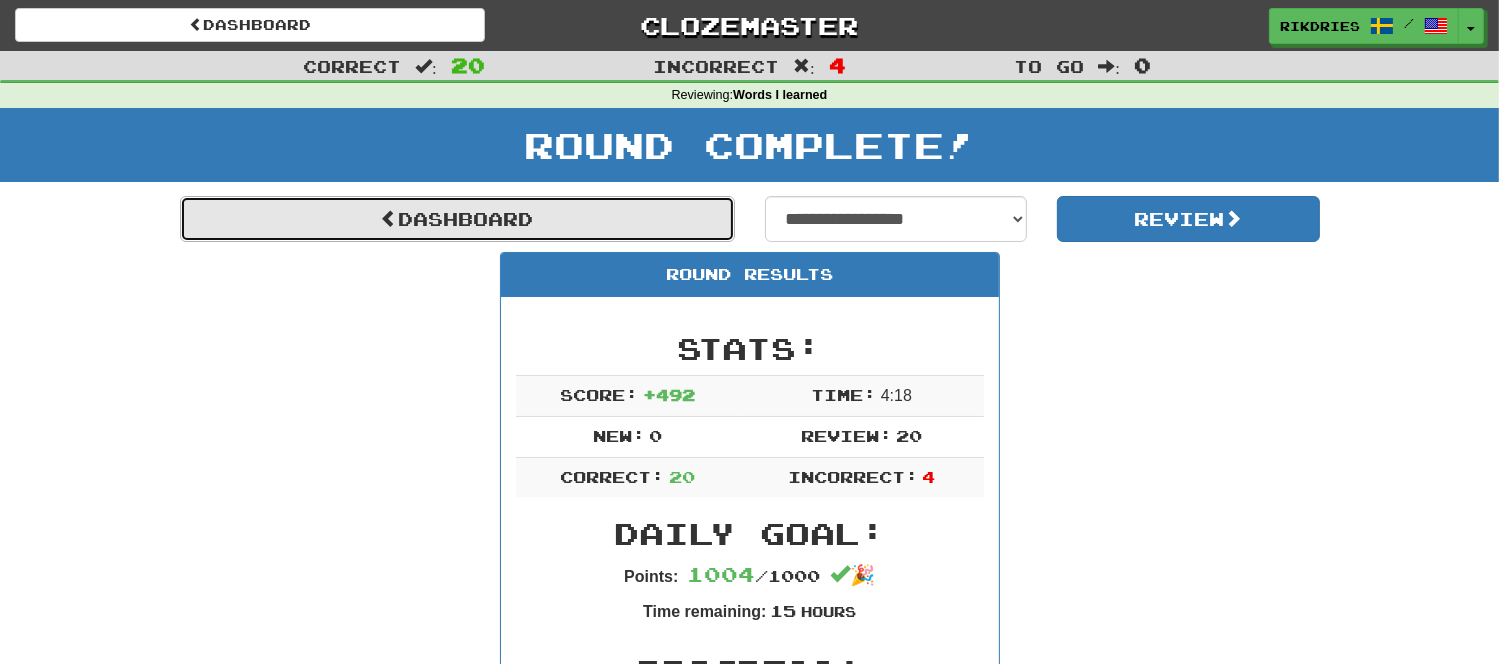 click on "Dashboard" at bounding box center (457, 219) 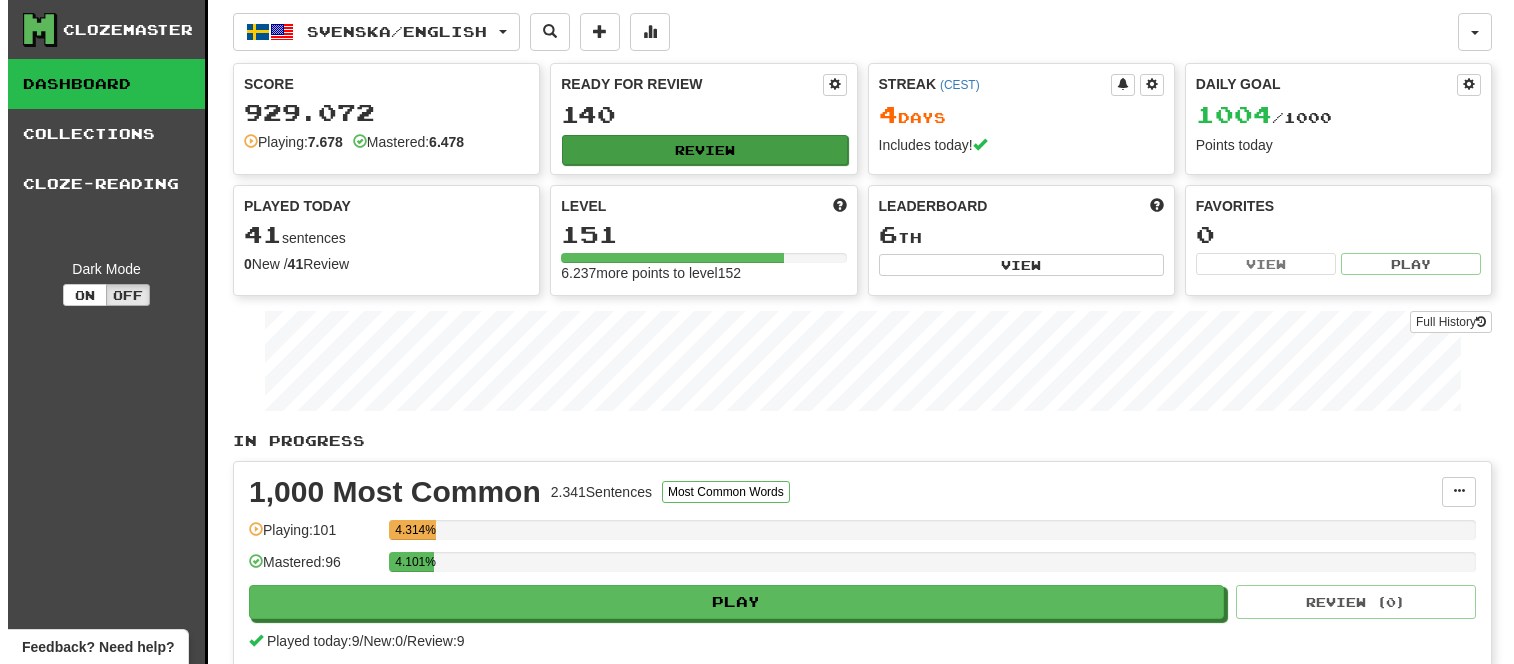 scroll, scrollTop: 0, scrollLeft: 0, axis: both 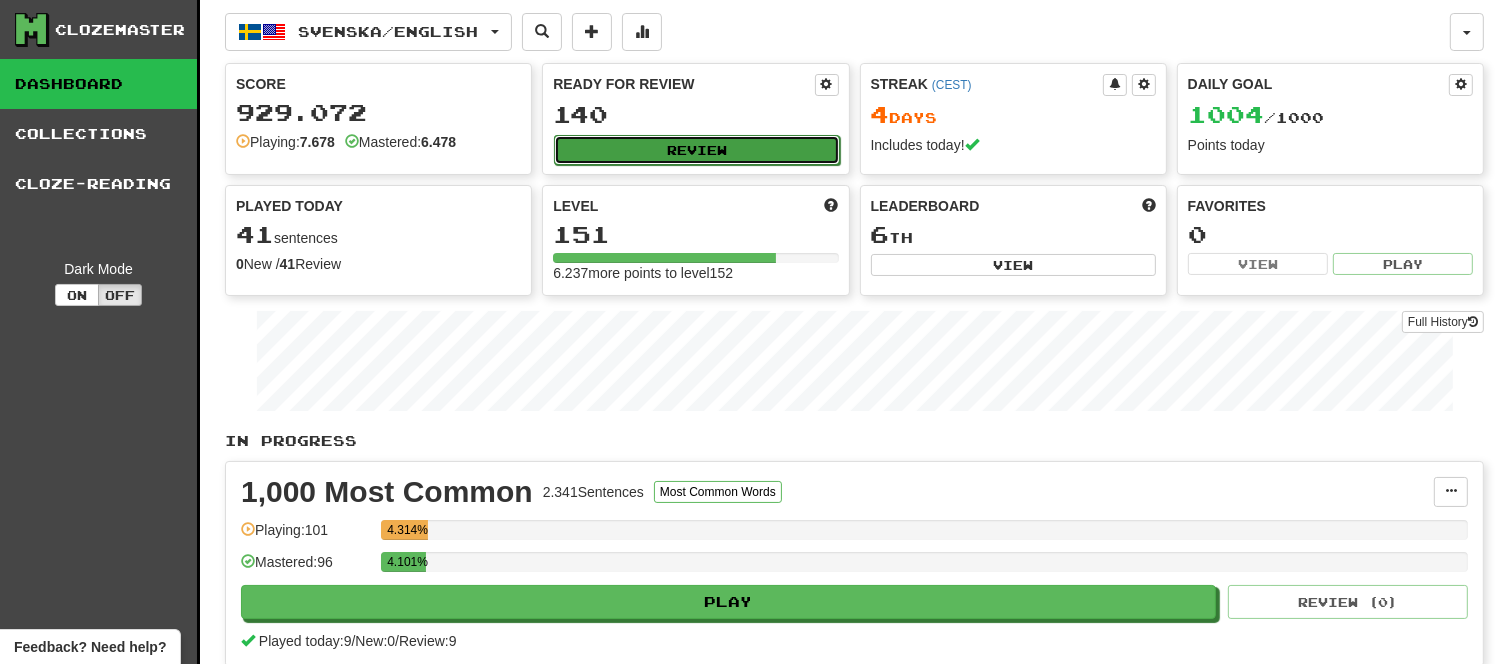 click on "Review" at bounding box center [696, 150] 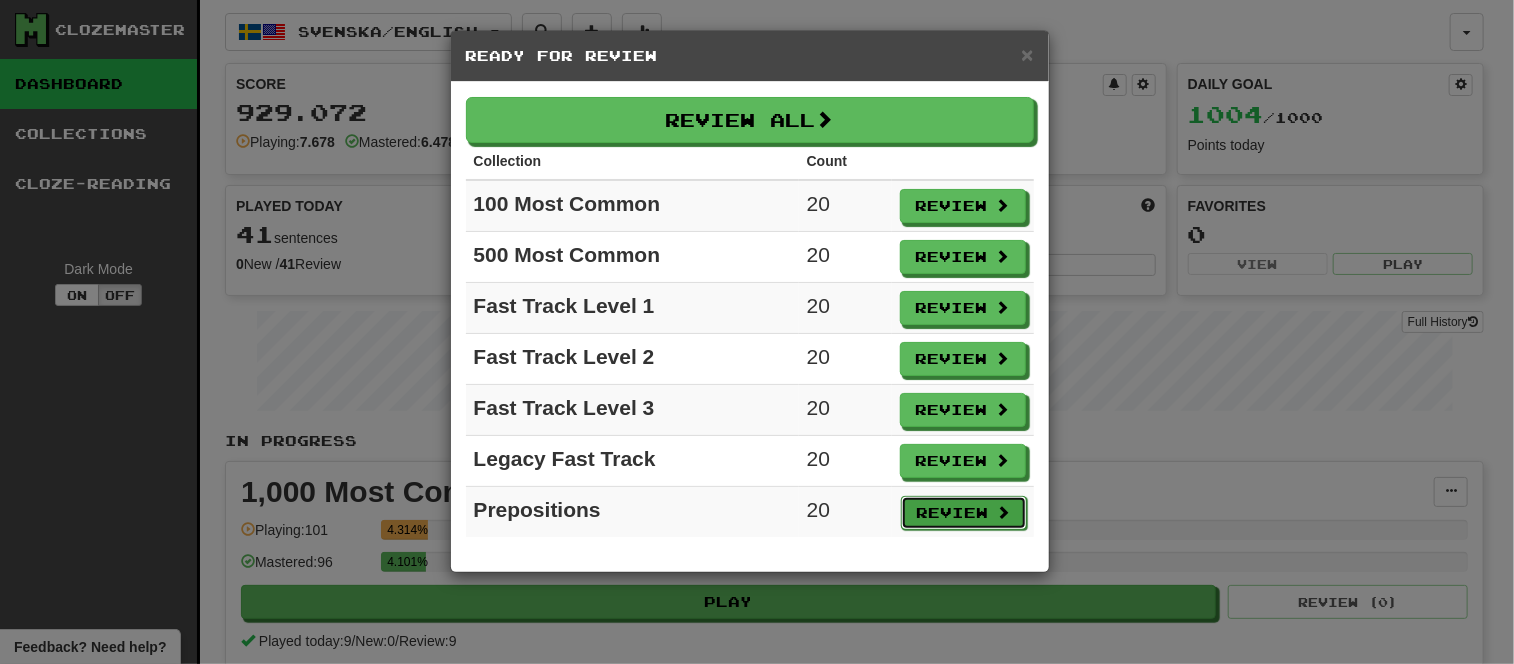 click on "Review" at bounding box center (964, 513) 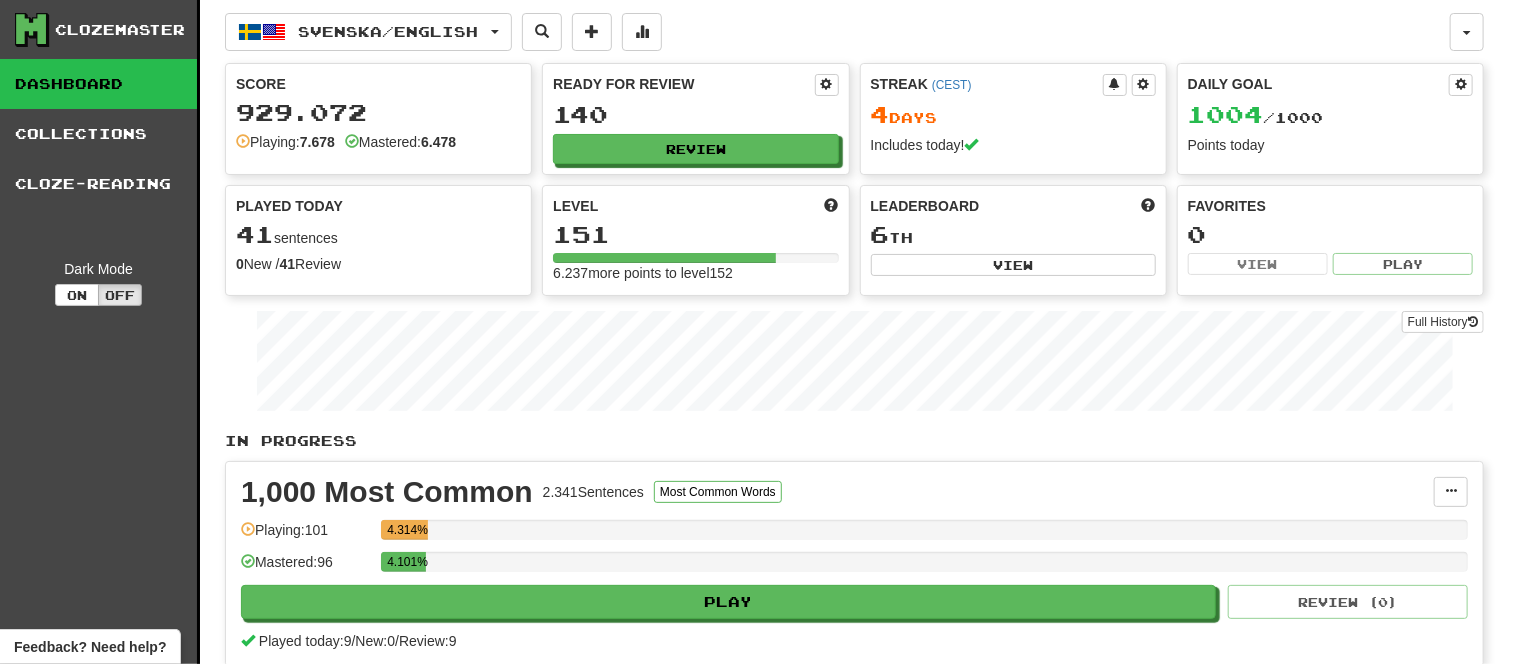select on "**" 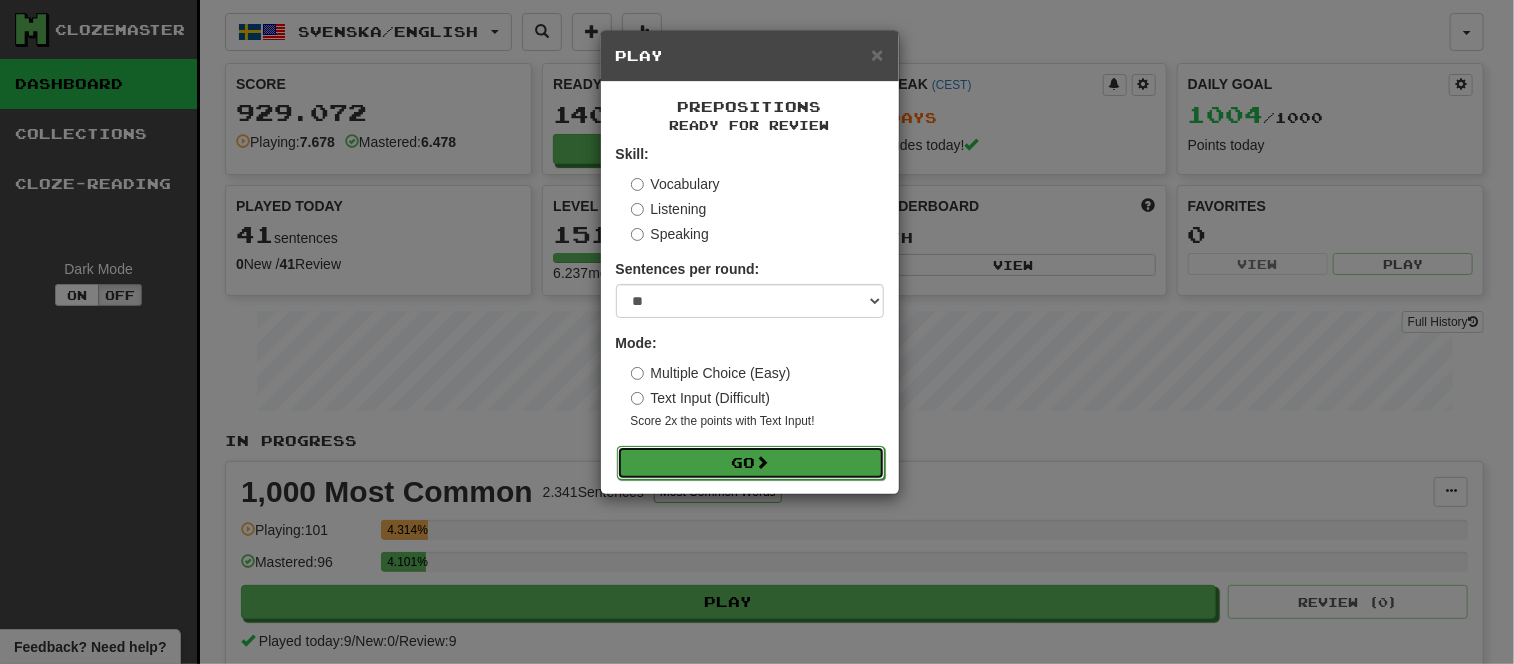 click on "Go" at bounding box center (751, 463) 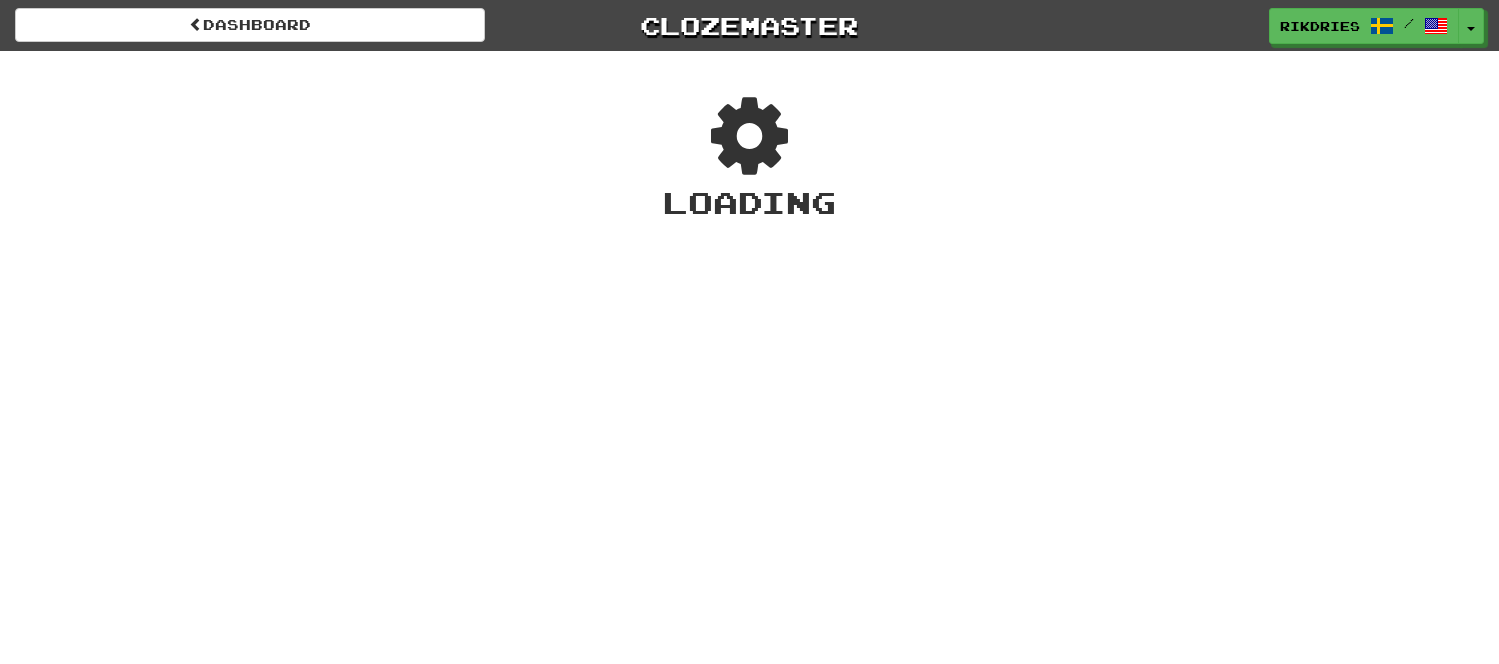 scroll, scrollTop: 0, scrollLeft: 0, axis: both 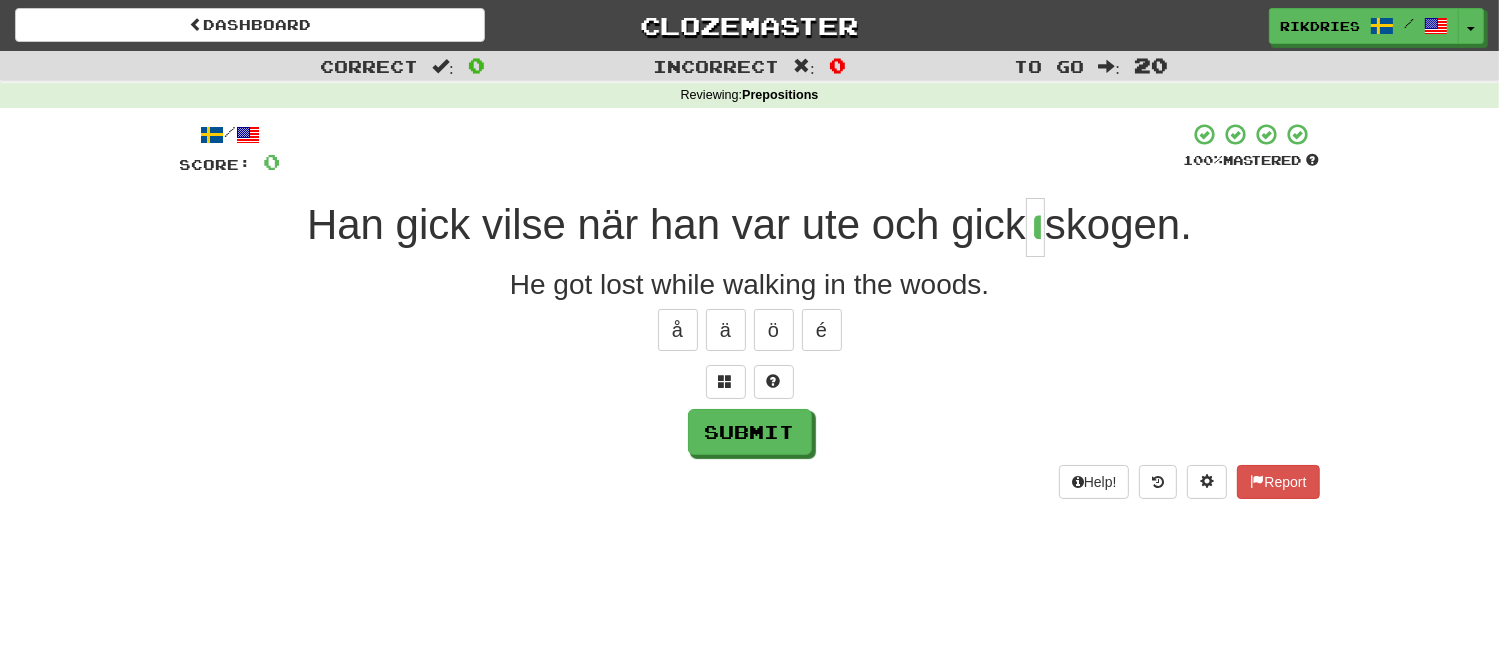 type on "*" 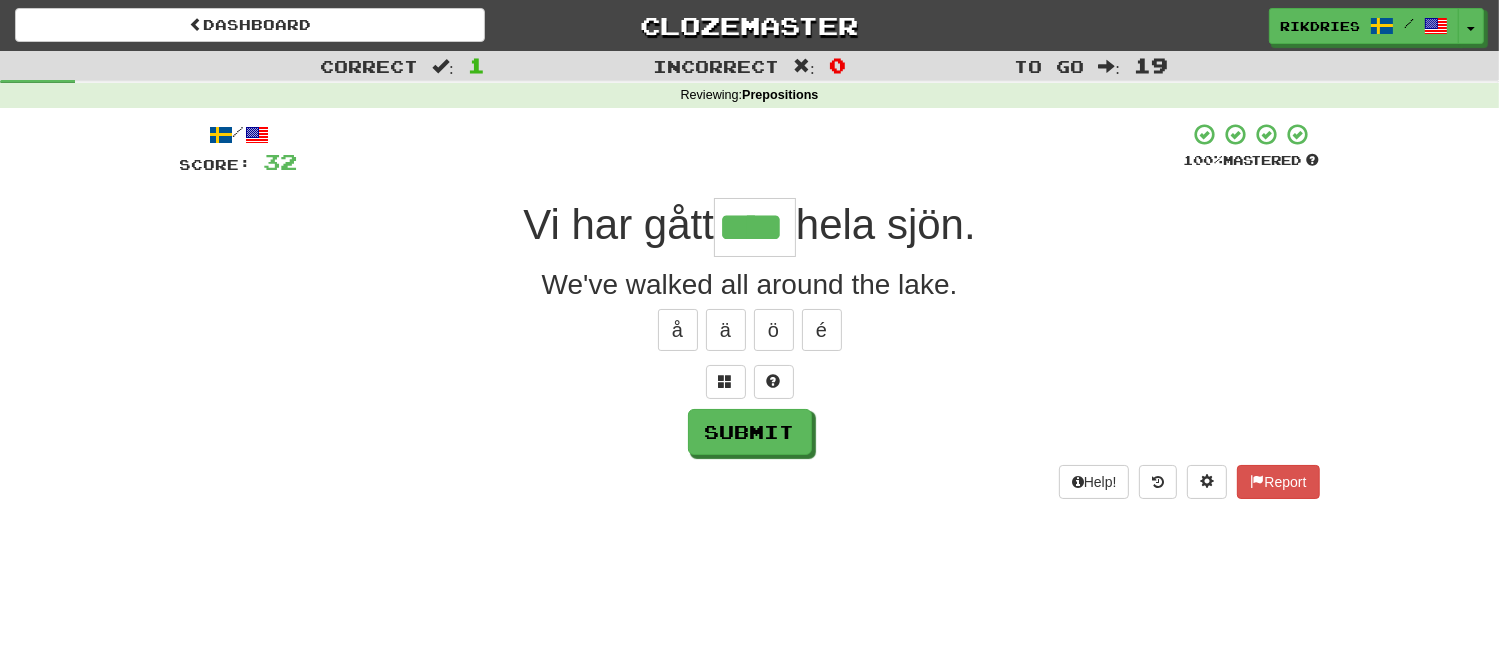 type on "****" 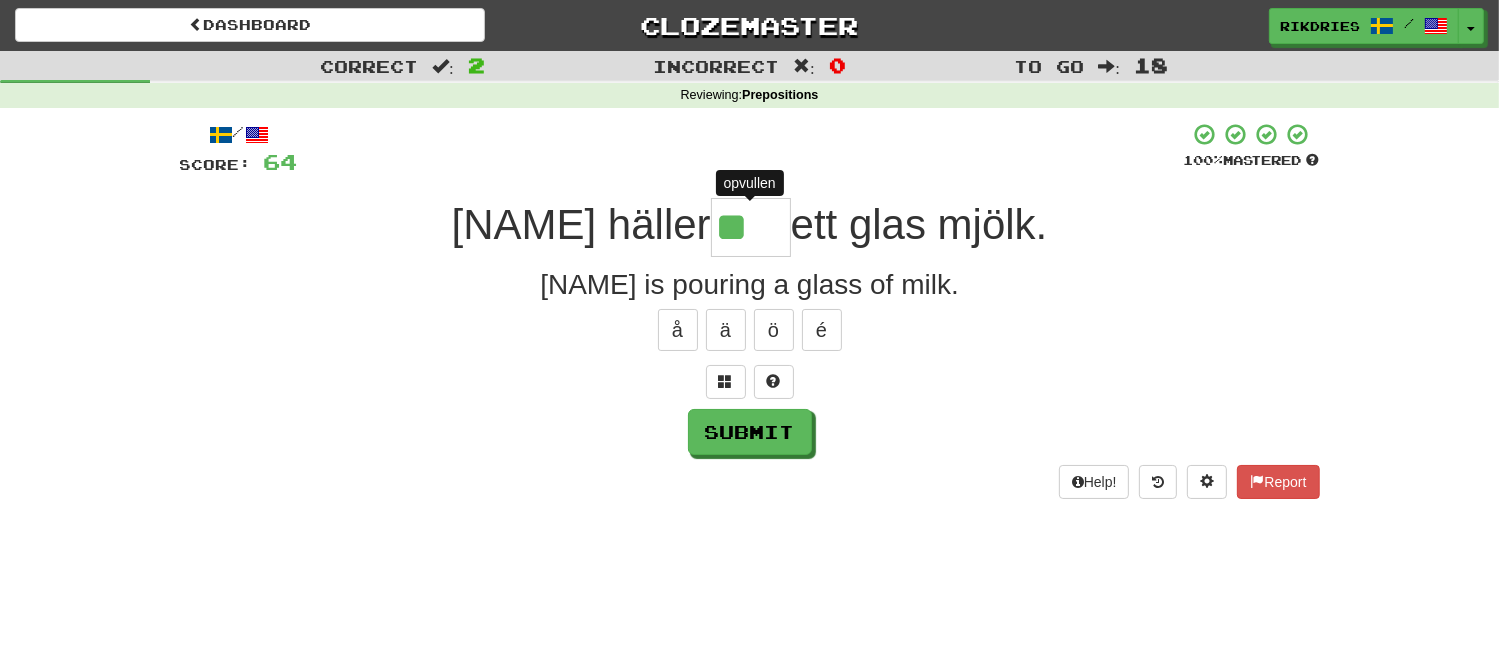 type on "***" 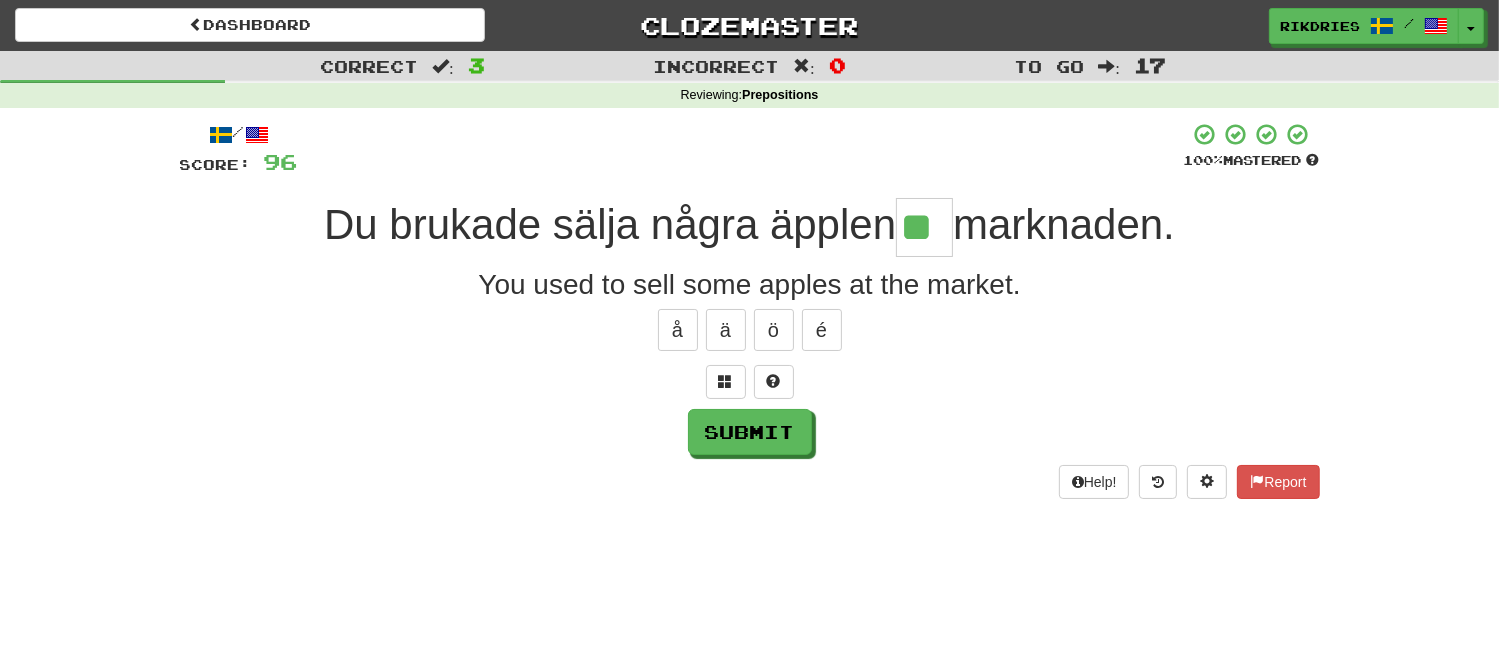 type on "**" 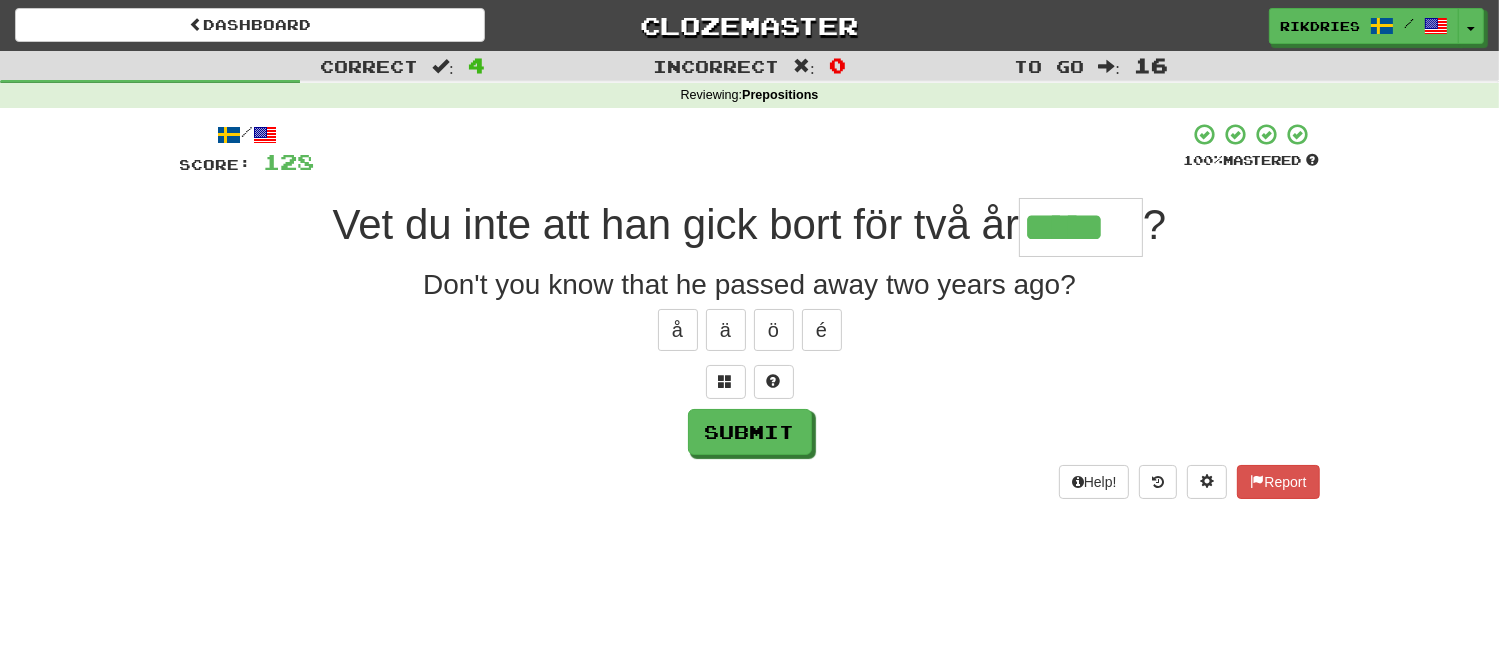 type on "*****" 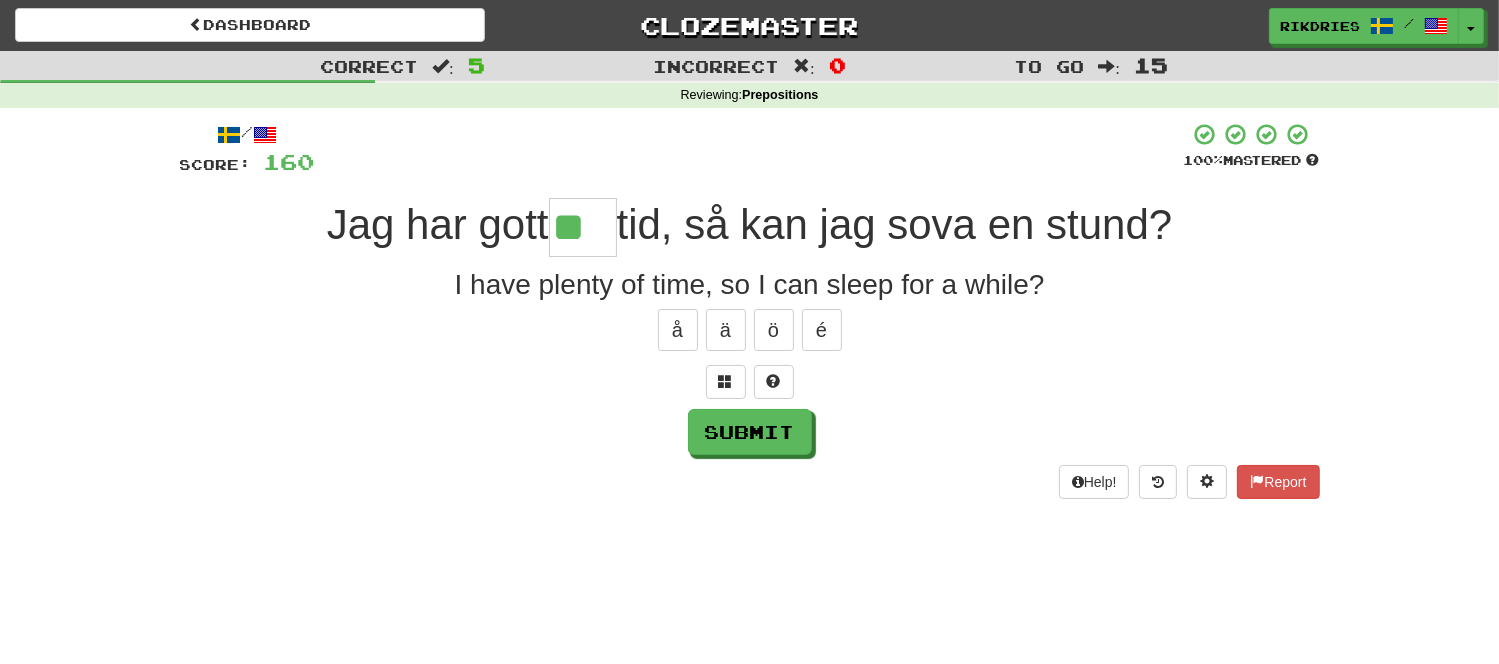 type on "**" 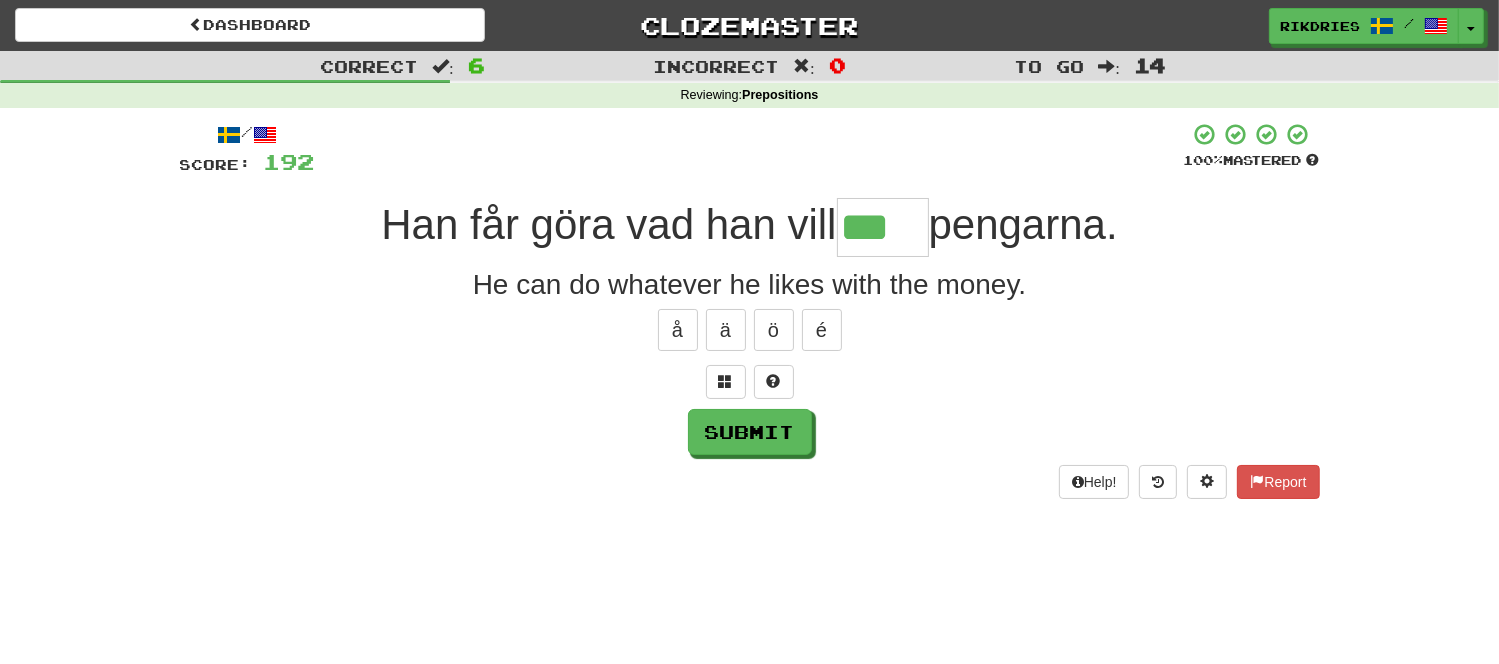 type on "***" 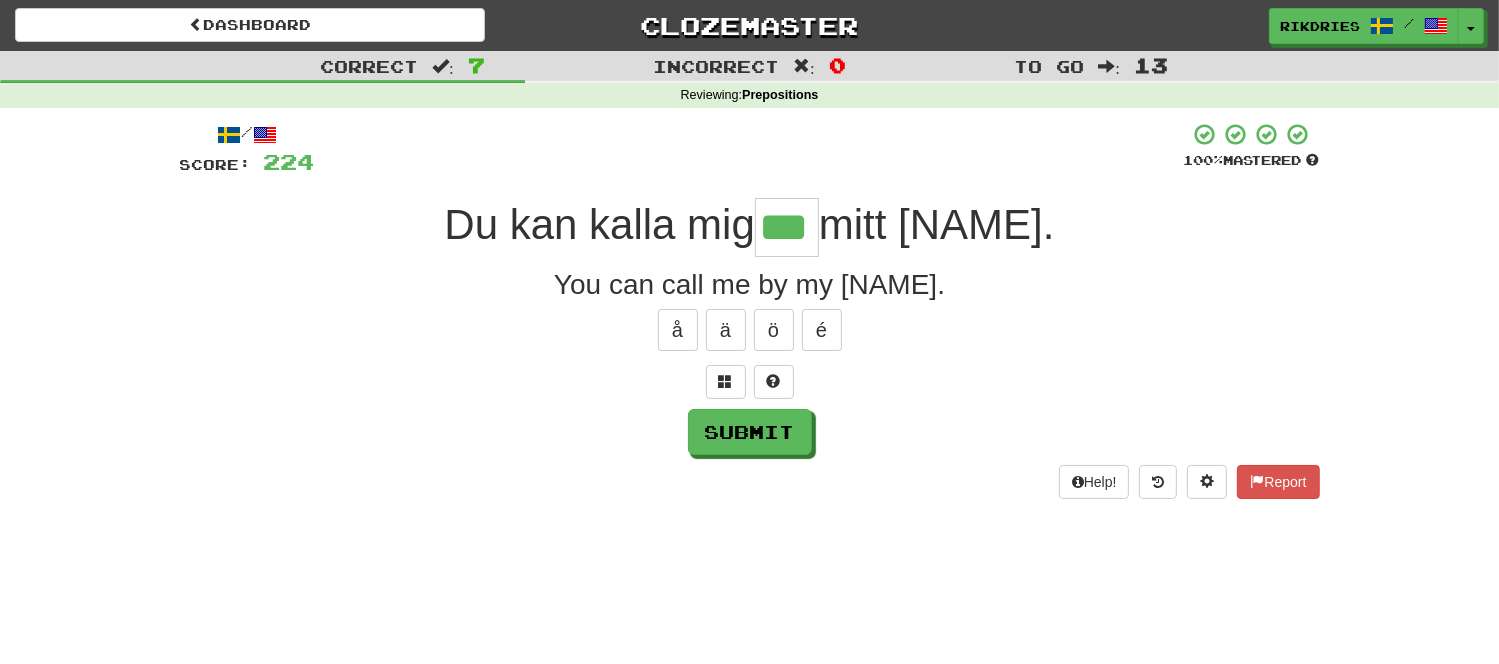 type on "***" 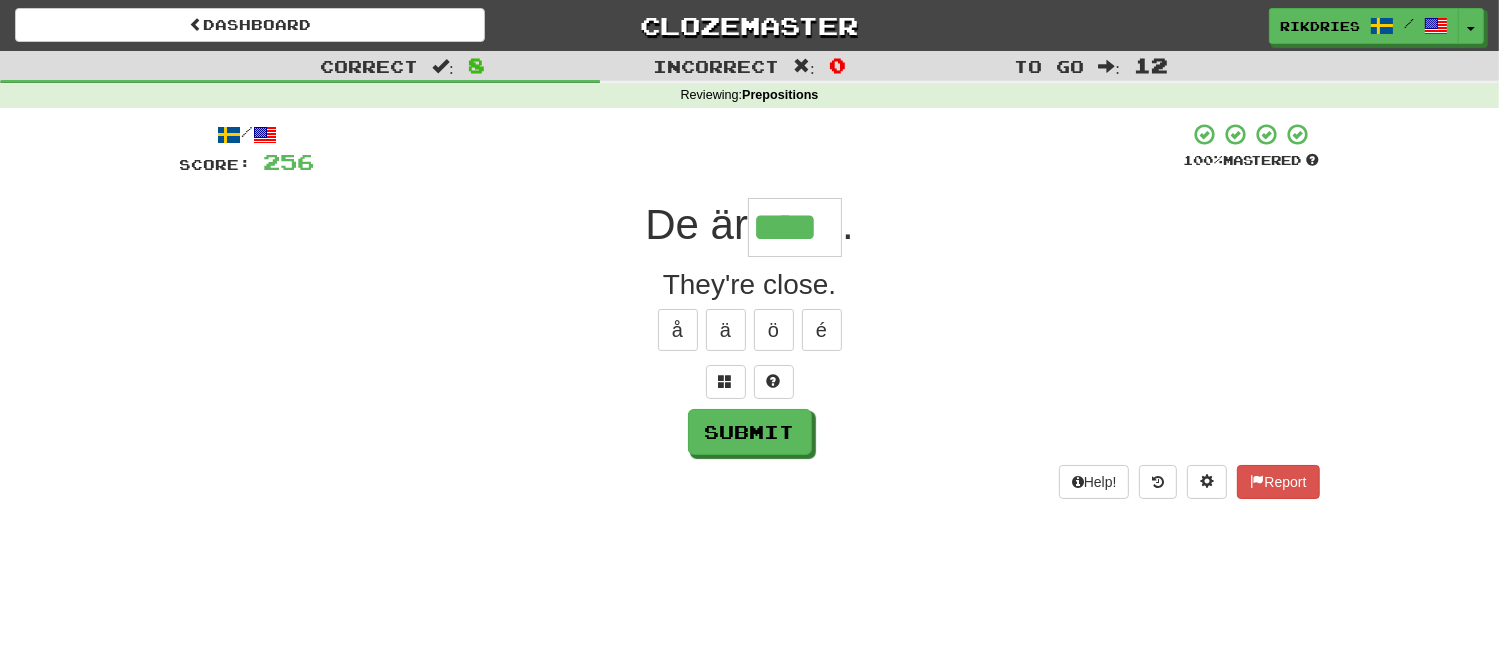 type on "****" 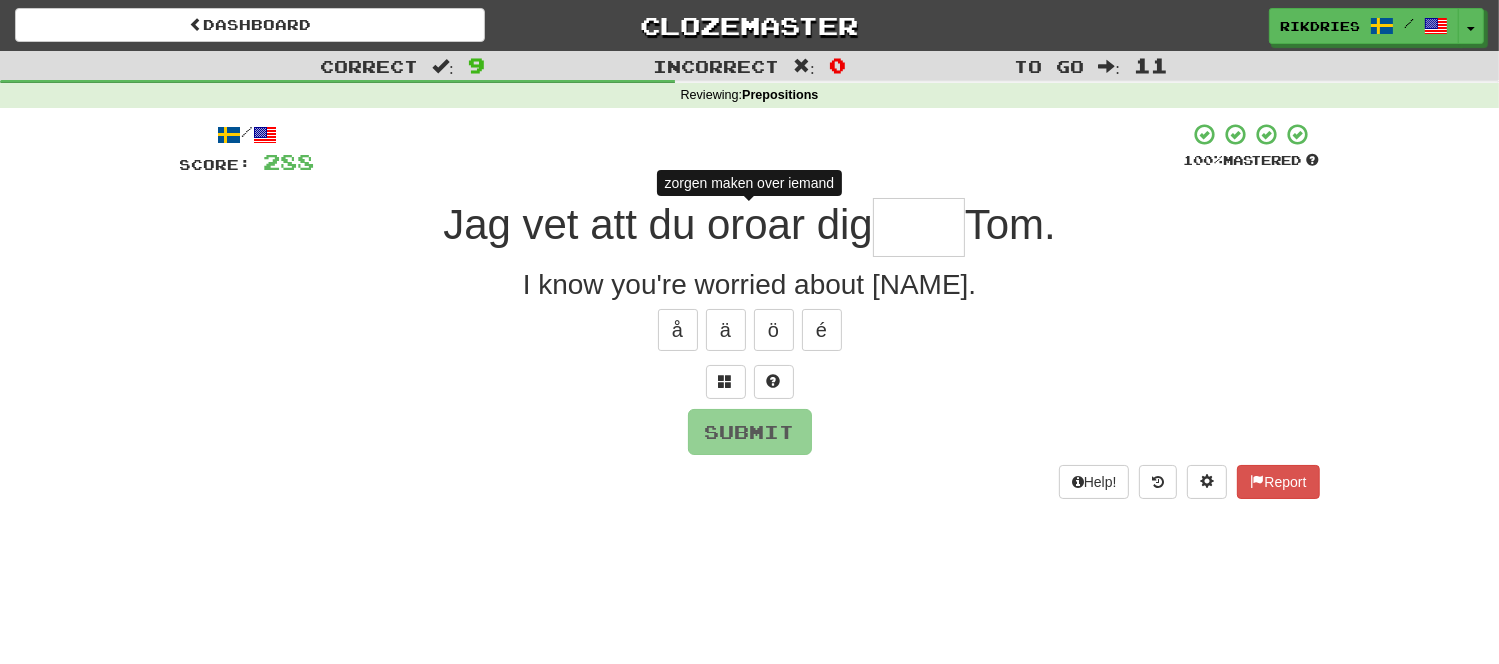type on "*" 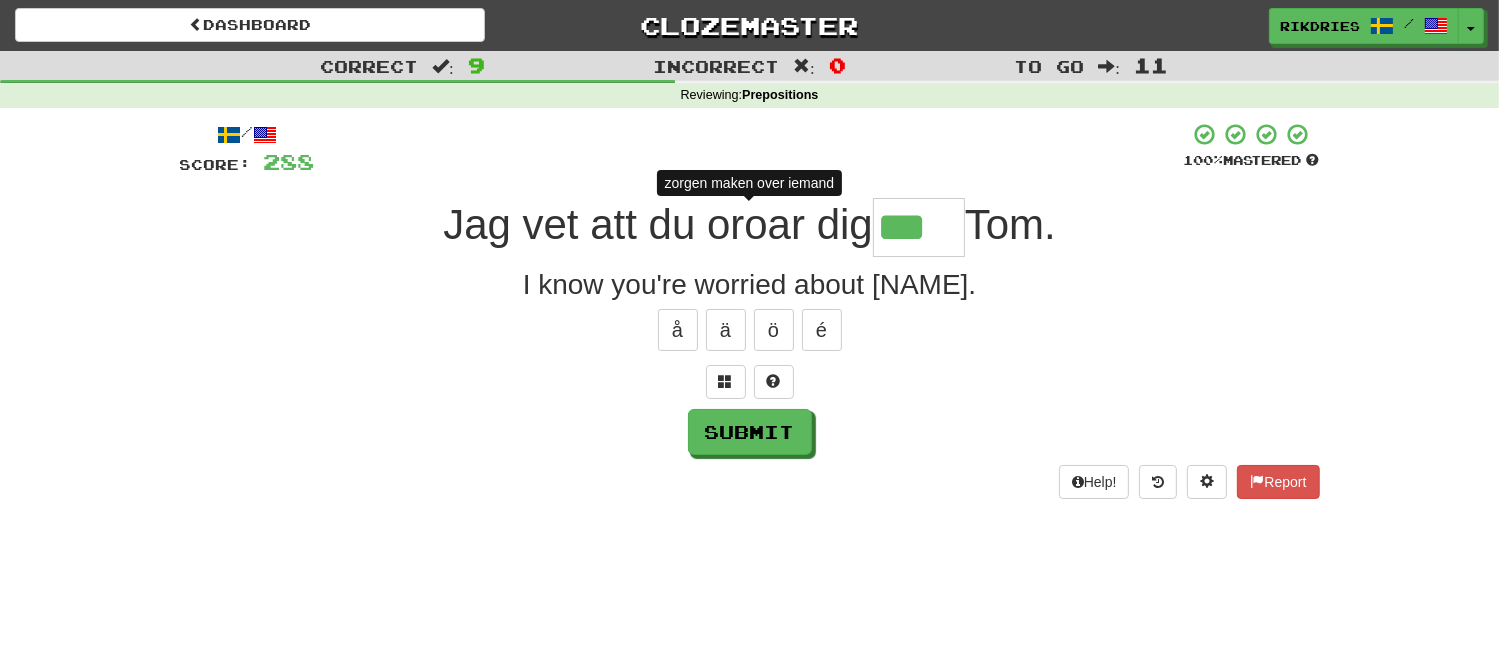 type on "****" 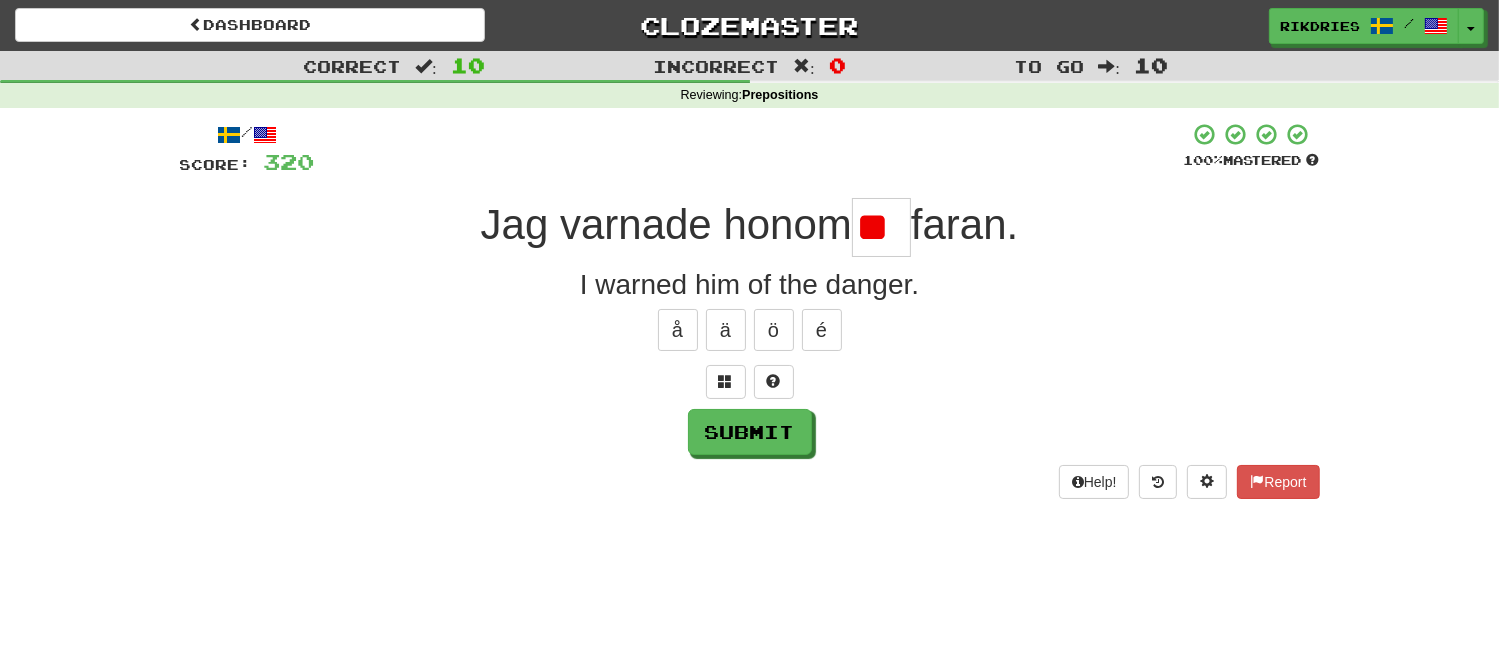 type on "*" 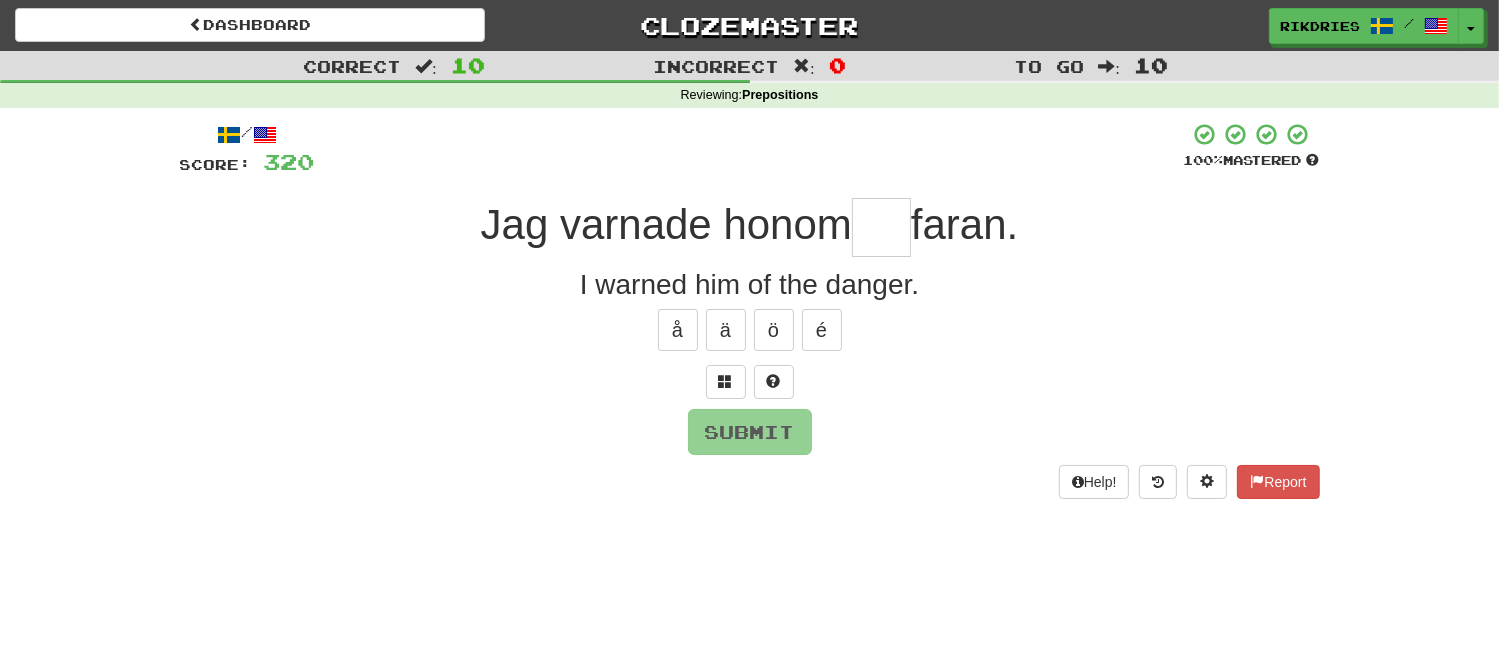 type on "*" 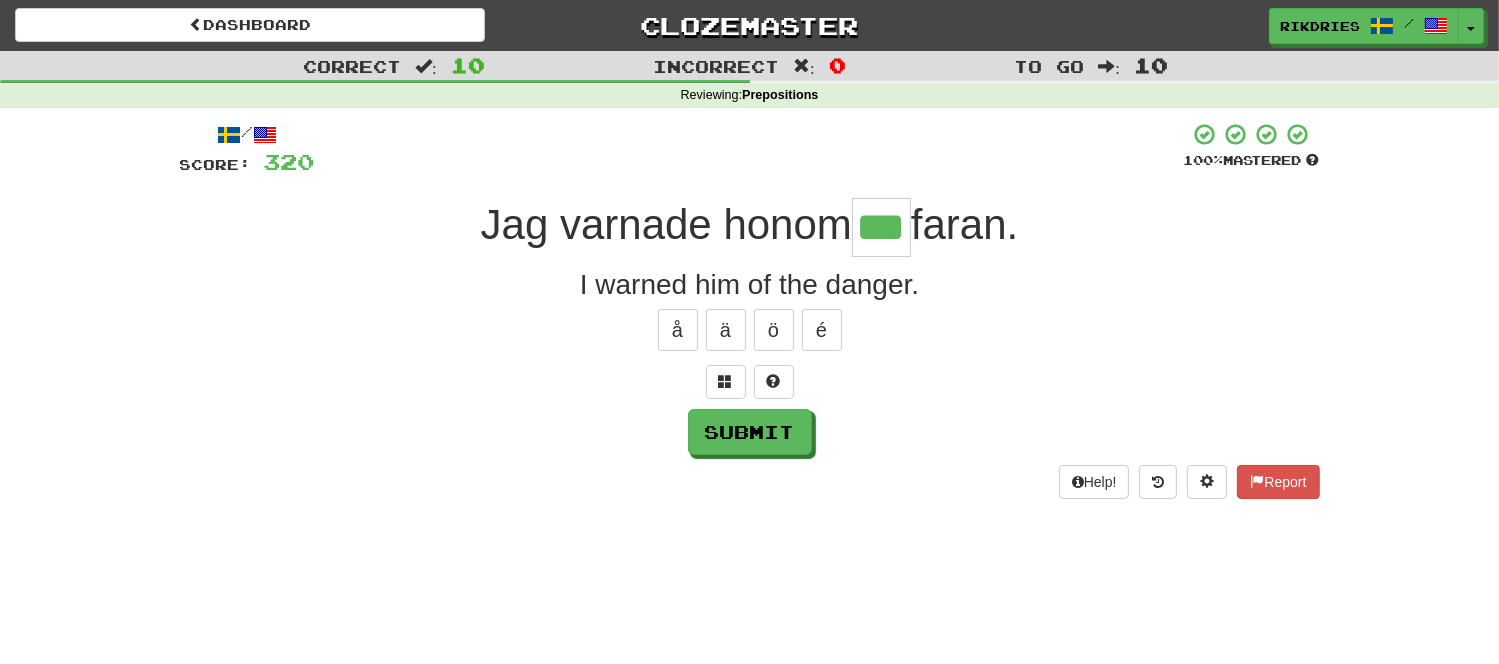 type on "***" 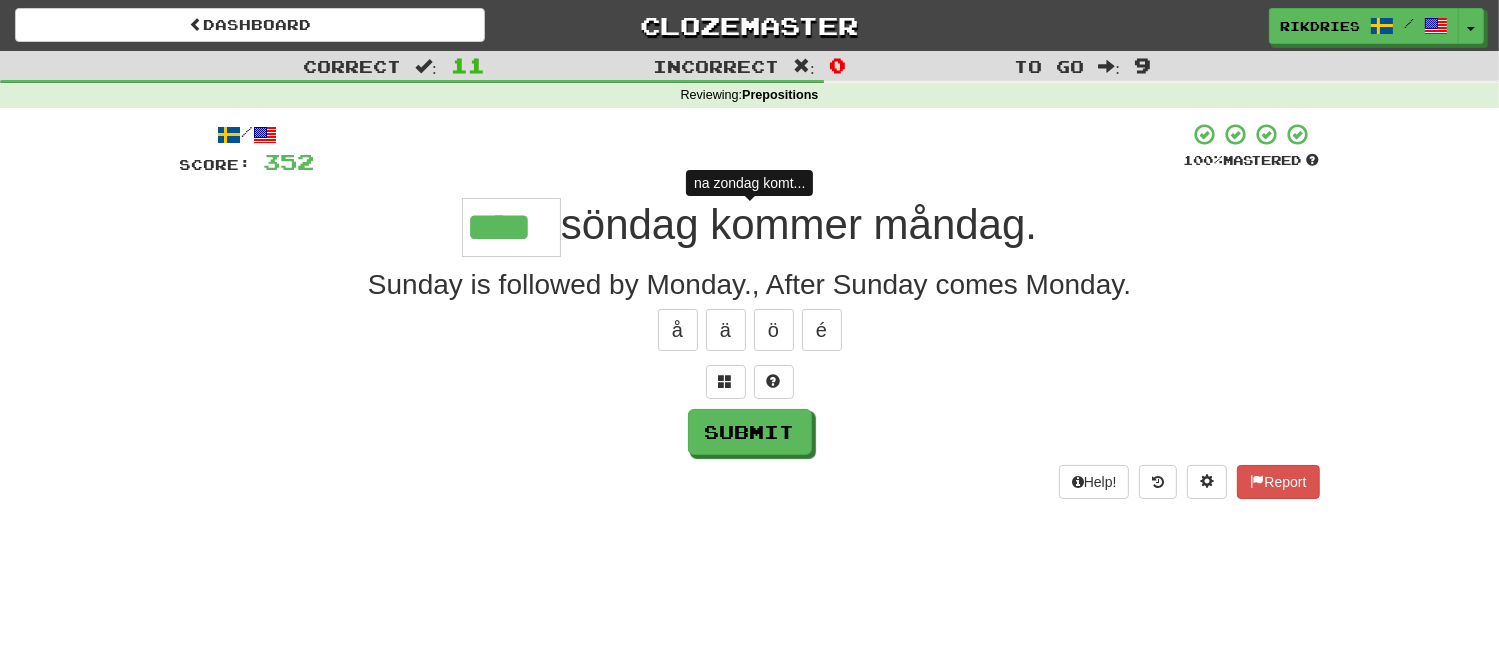 type on "*****" 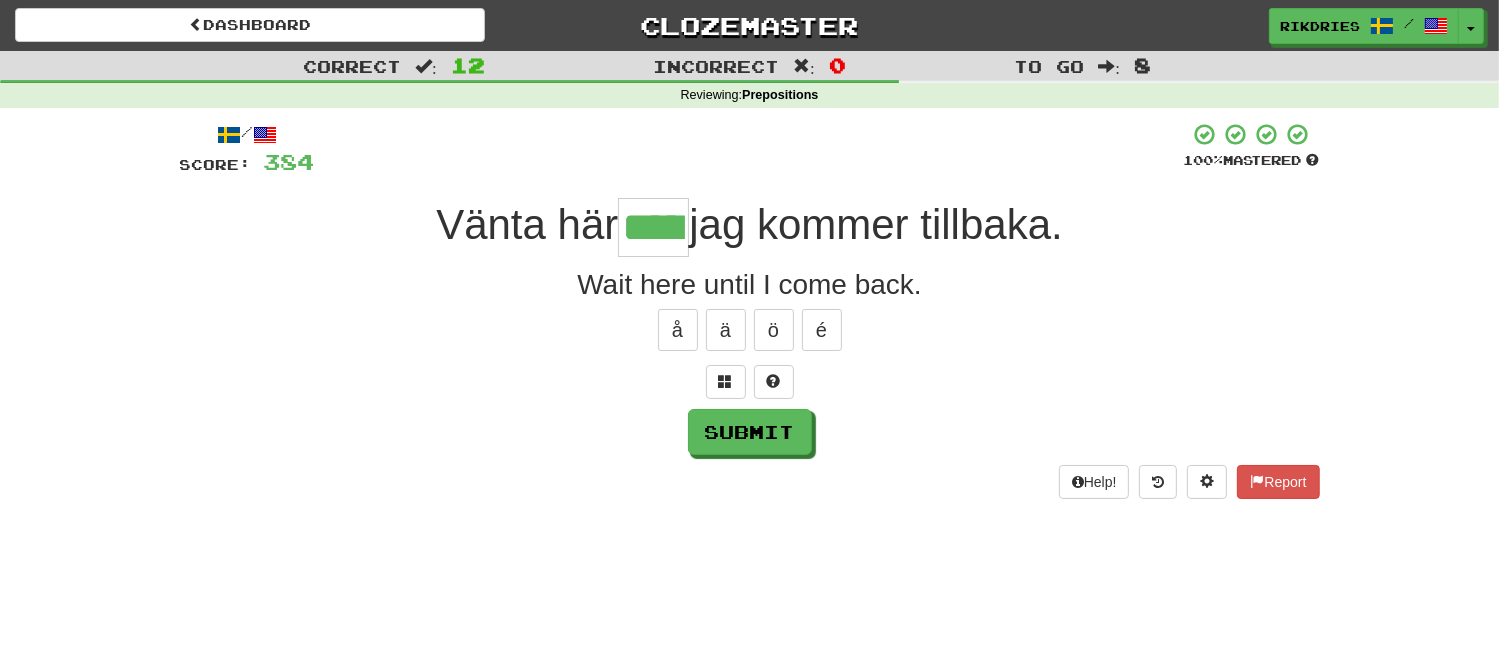 type on "*****" 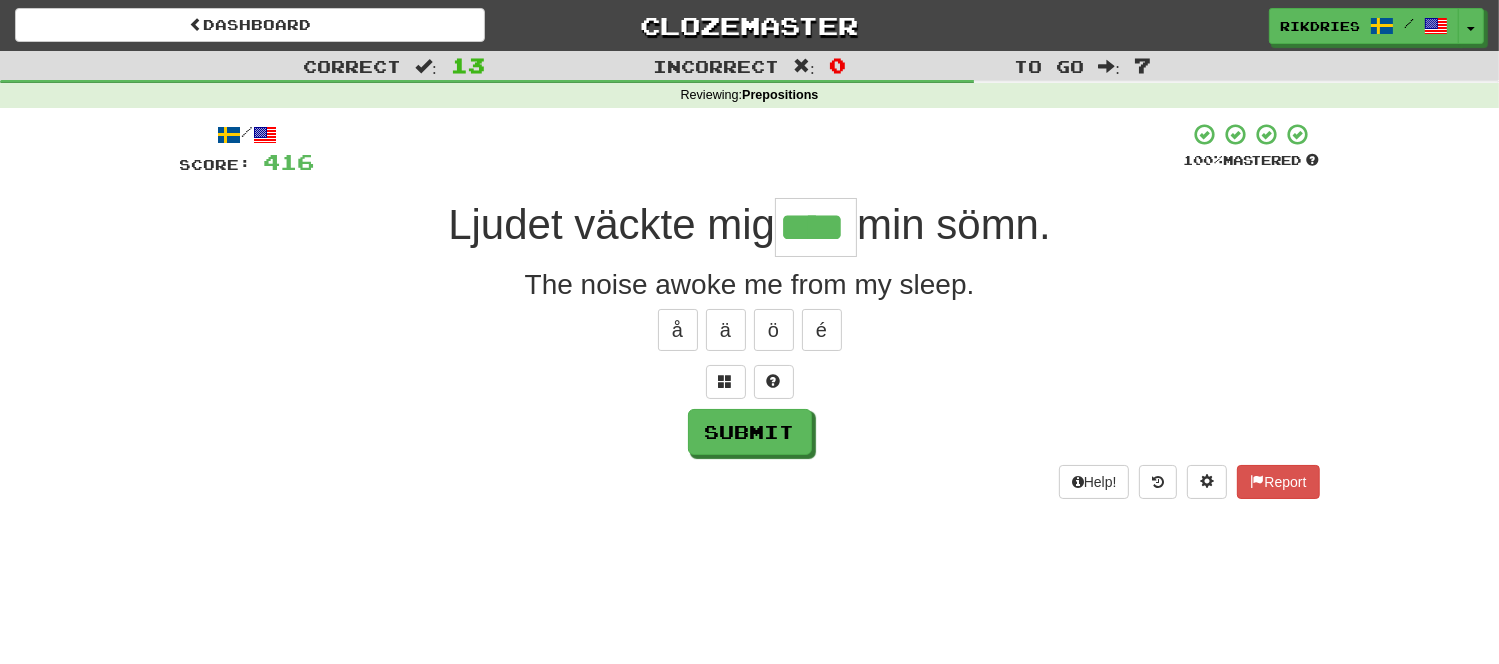 type on "****" 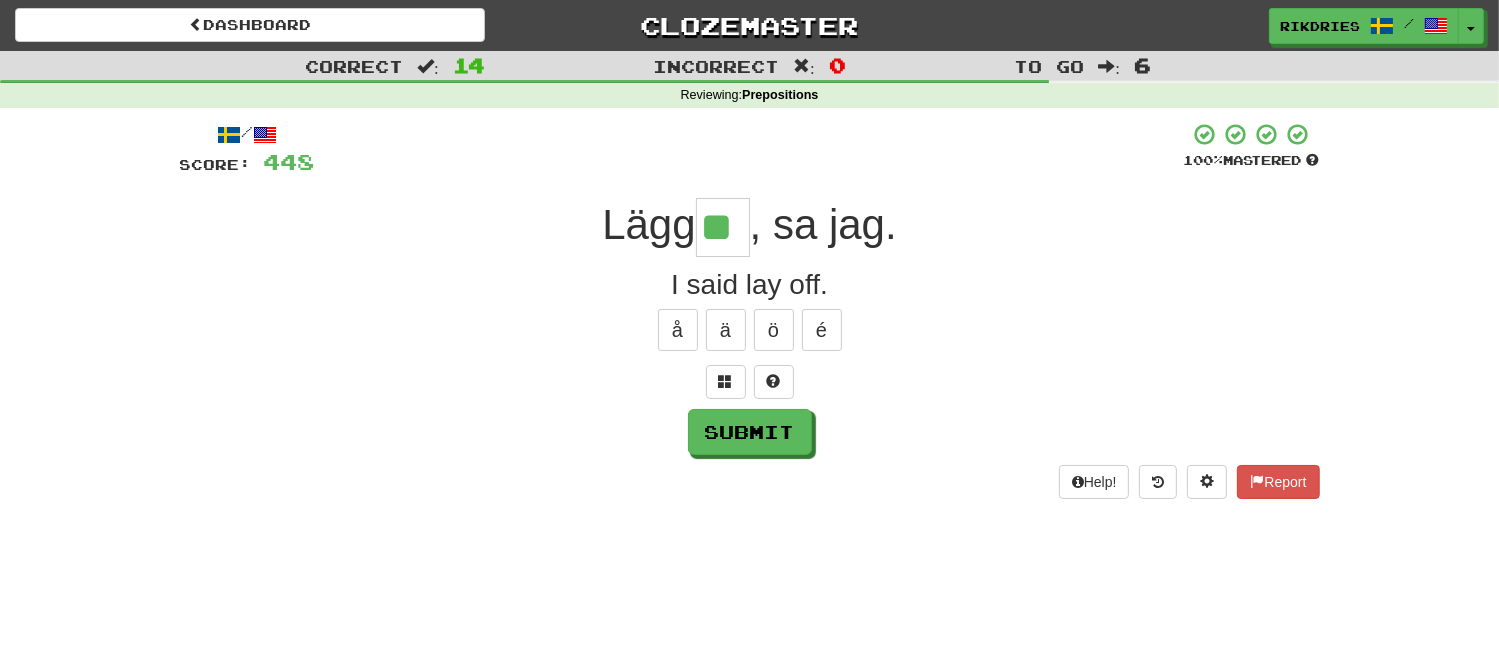 type on "**" 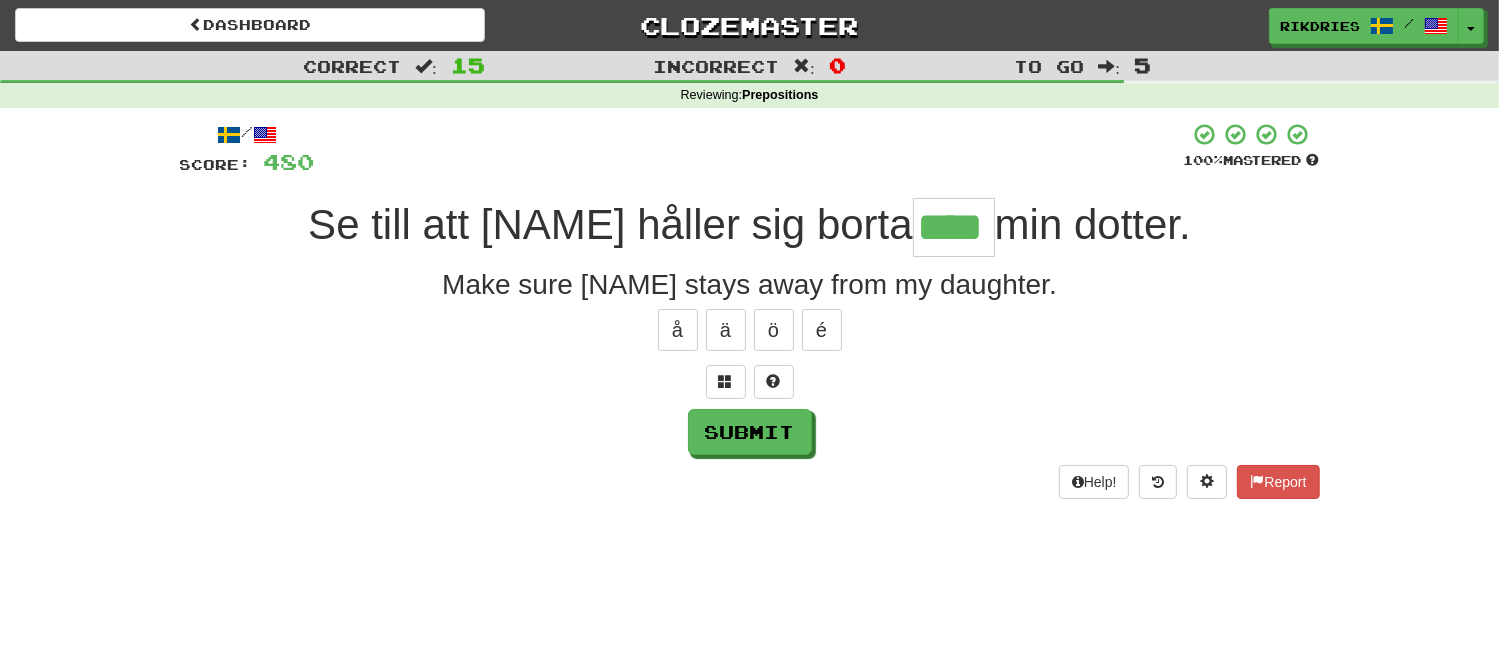 type on "****" 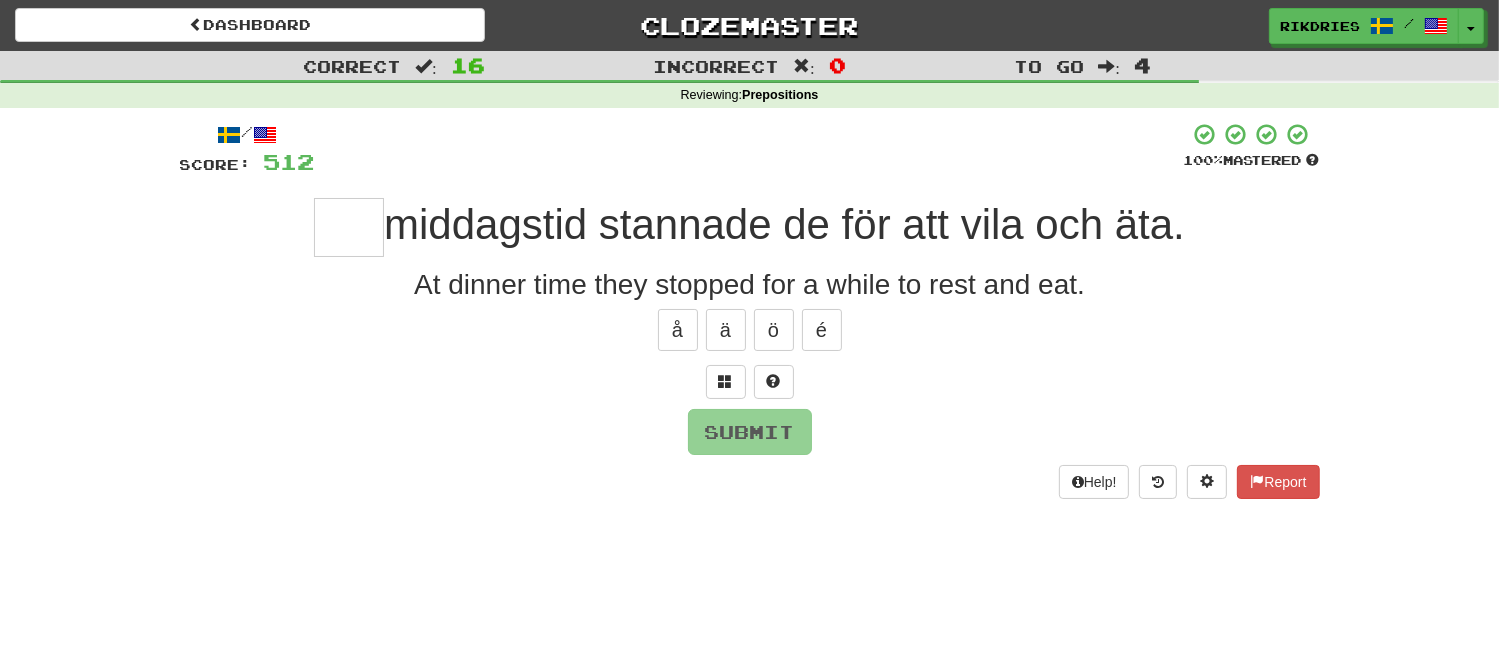 type on "*" 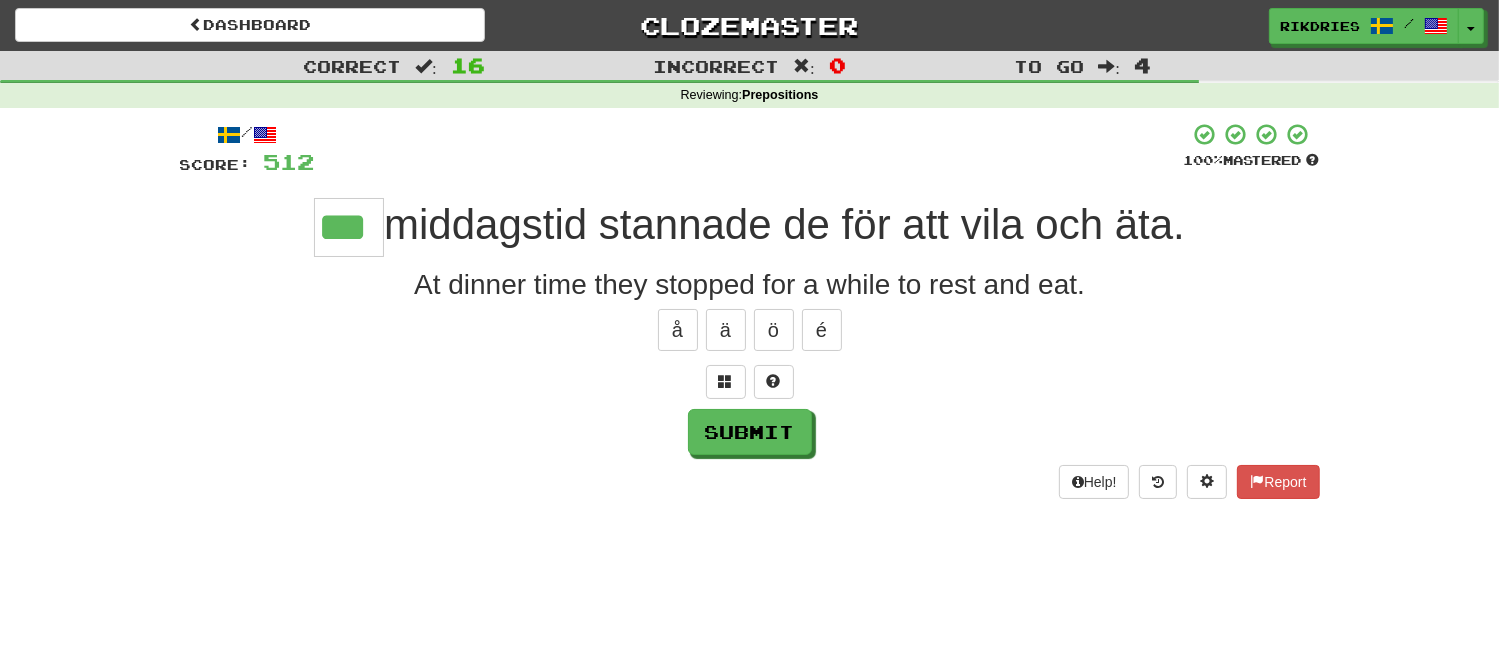 type on "***" 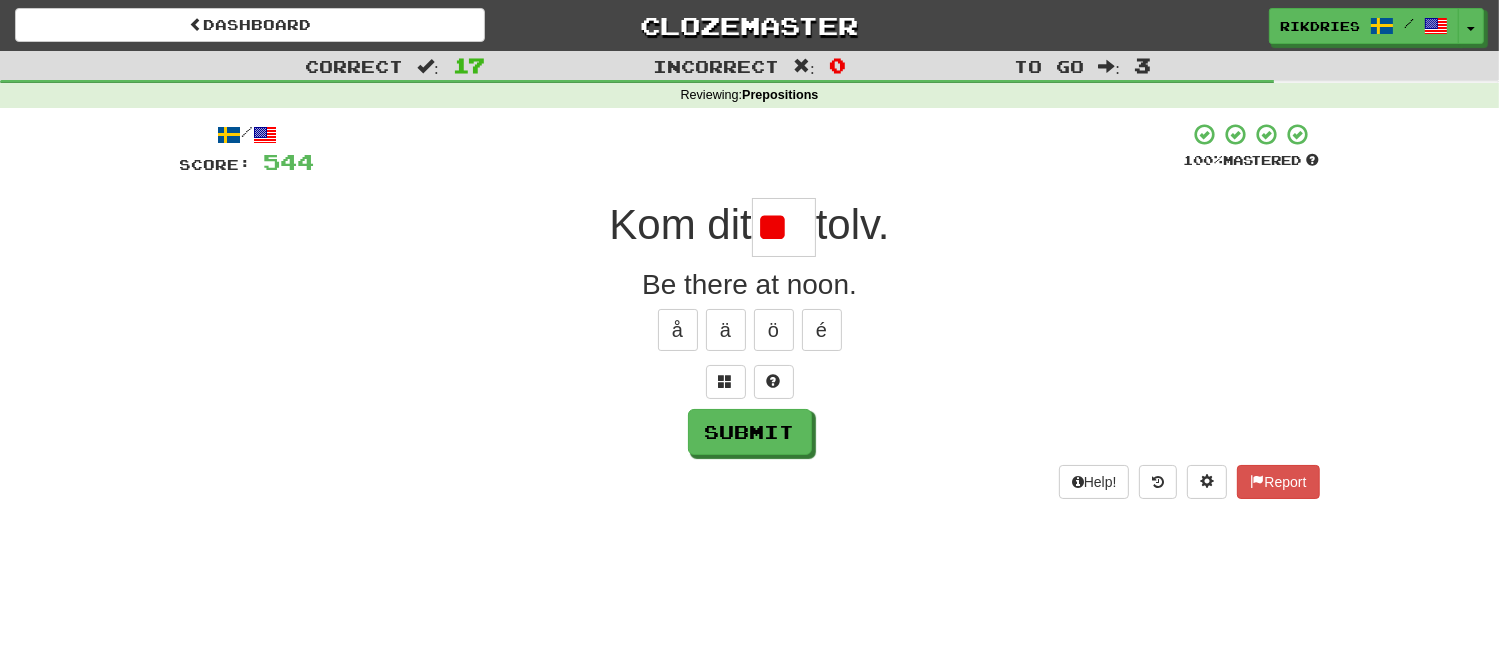 type on "*" 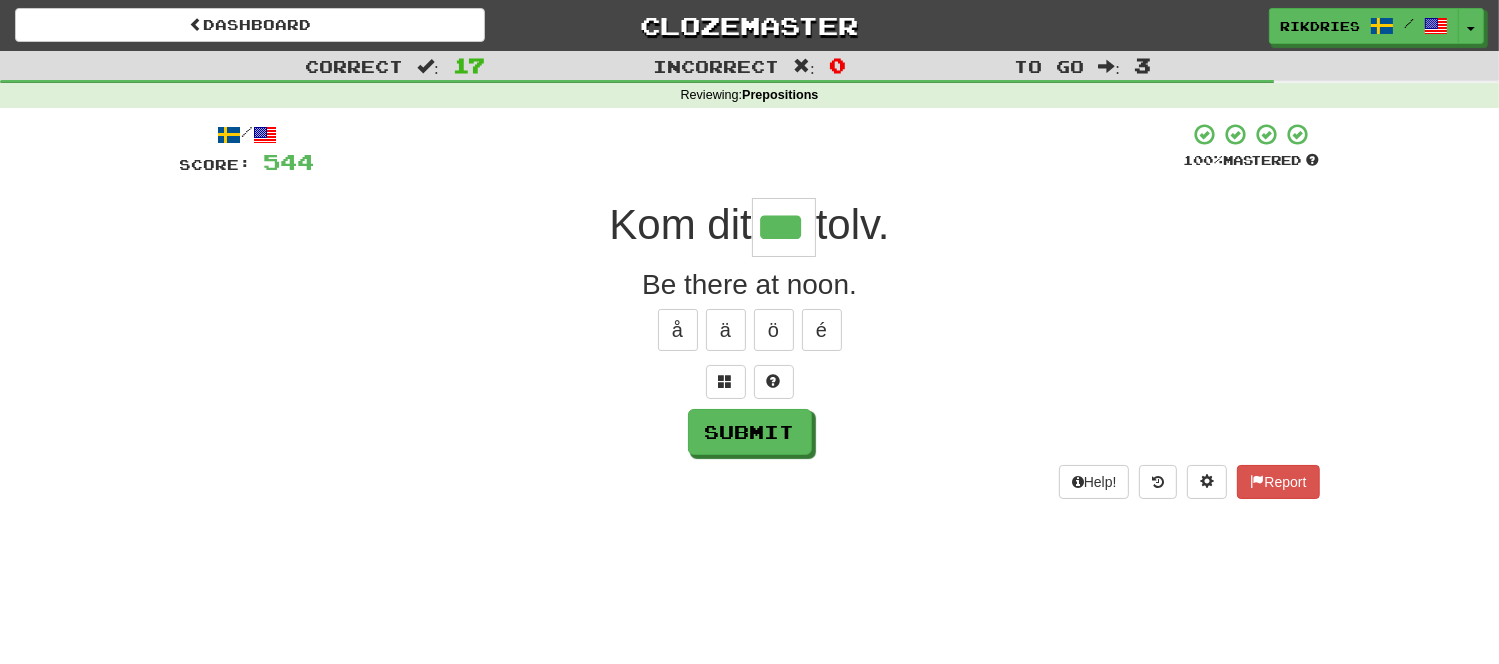 type on "***" 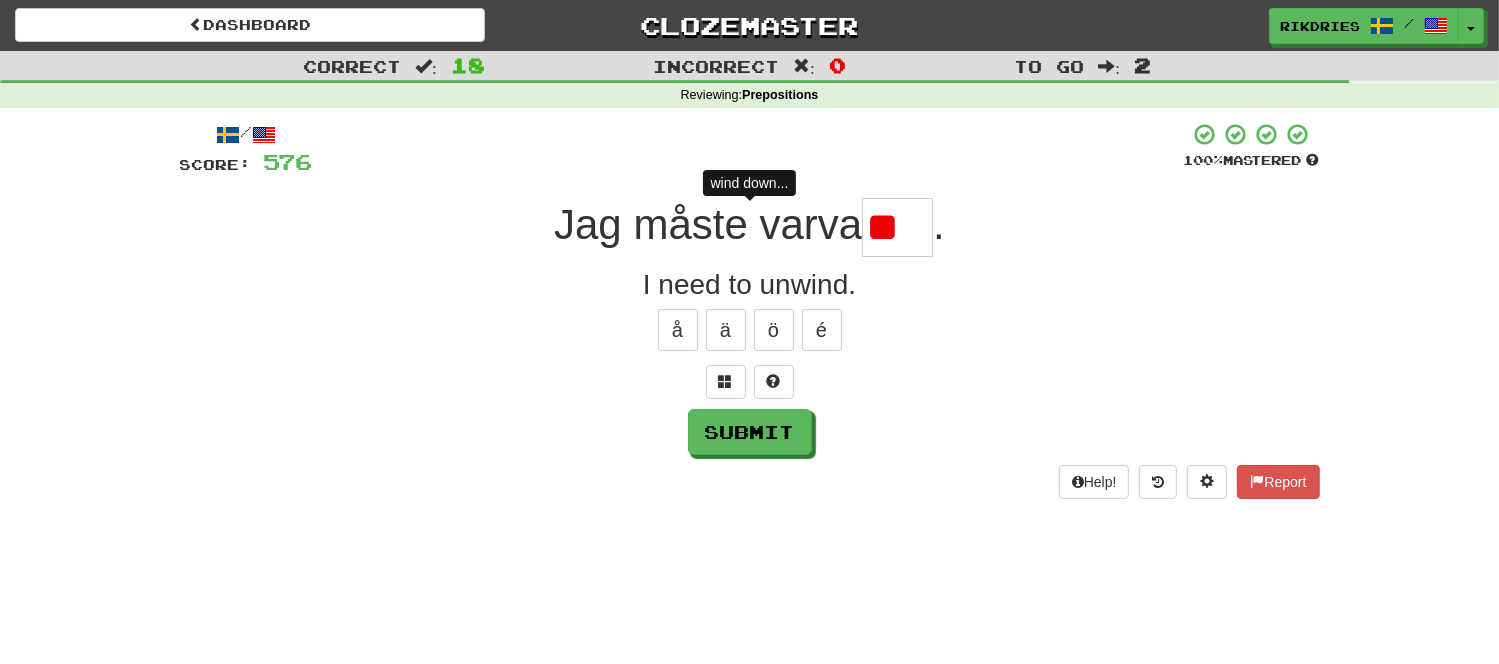 type on "*" 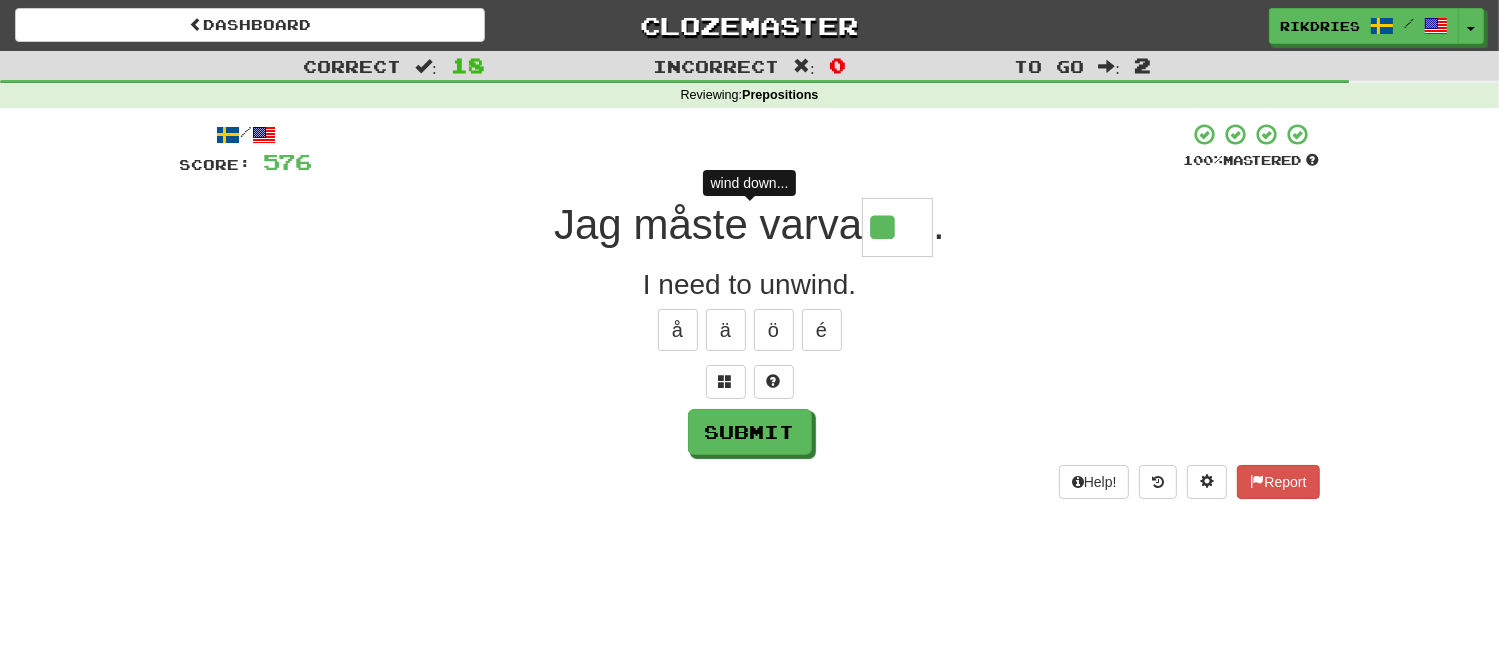 type on "***" 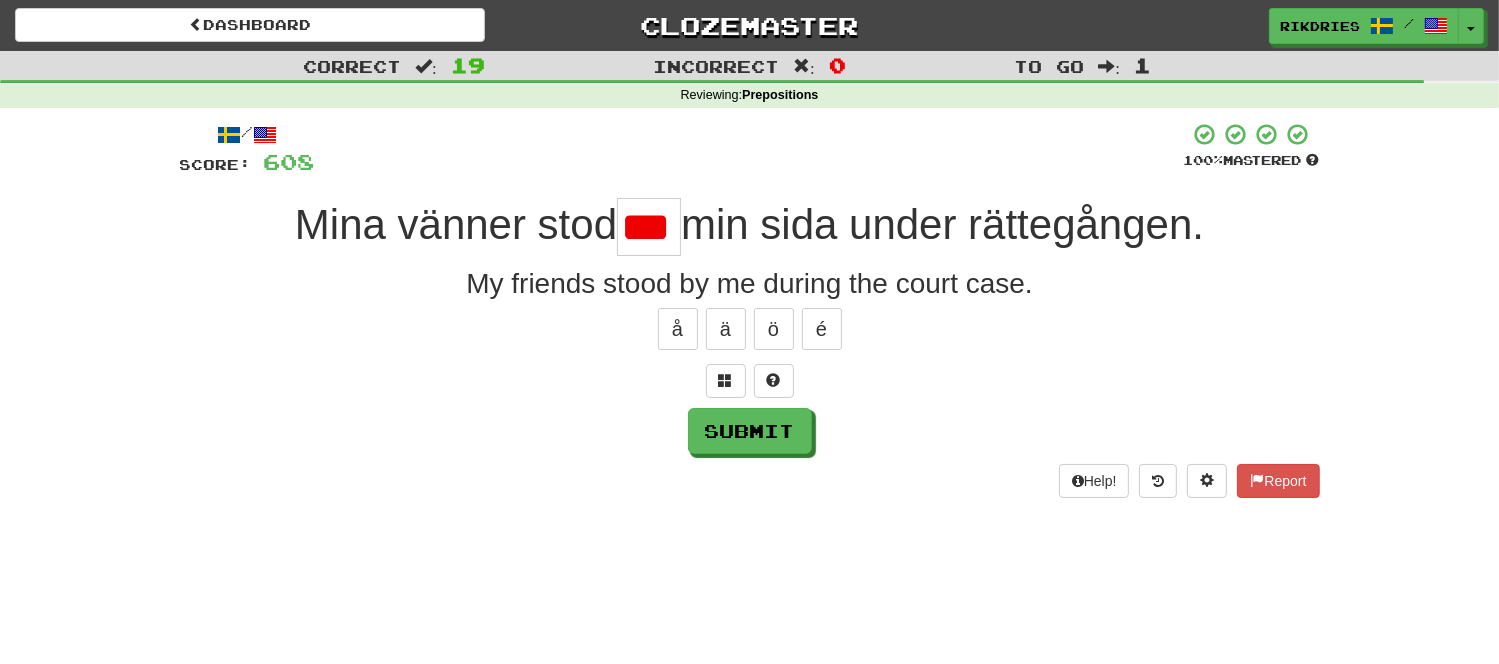 scroll, scrollTop: 0, scrollLeft: 0, axis: both 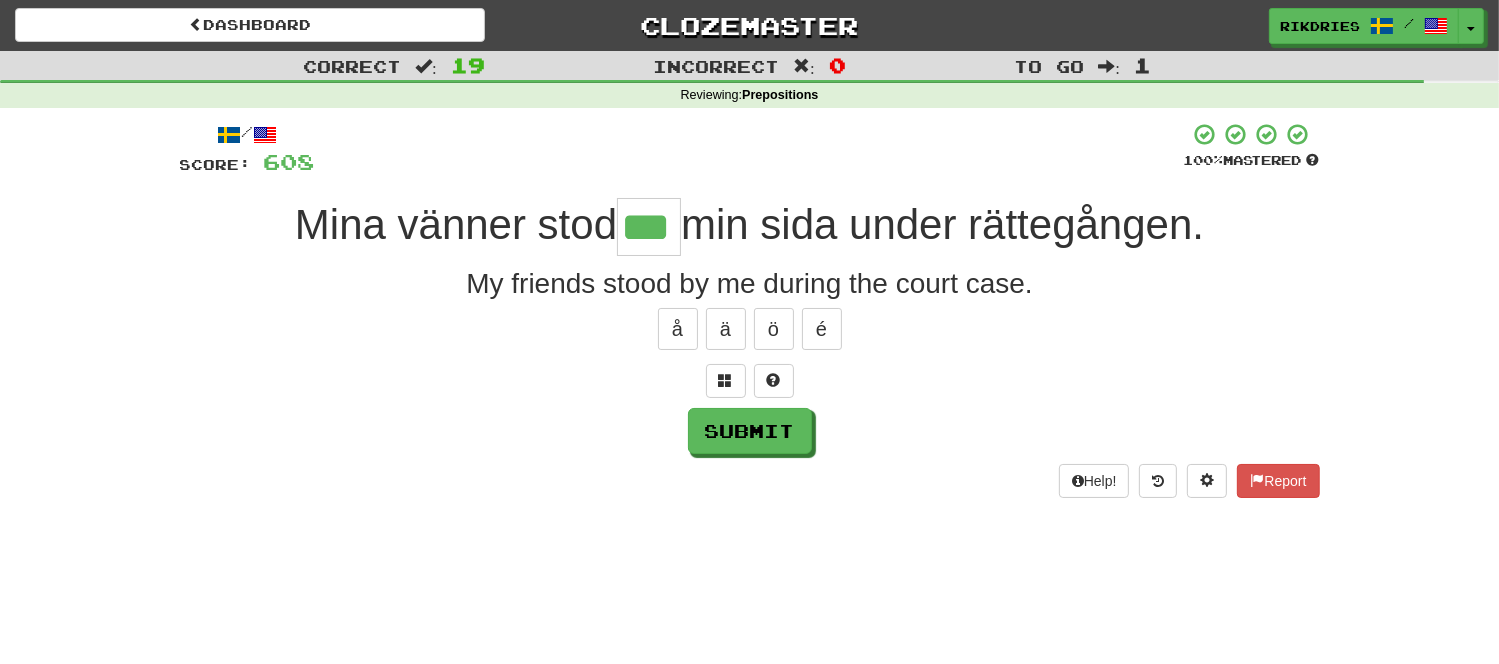 type on "***" 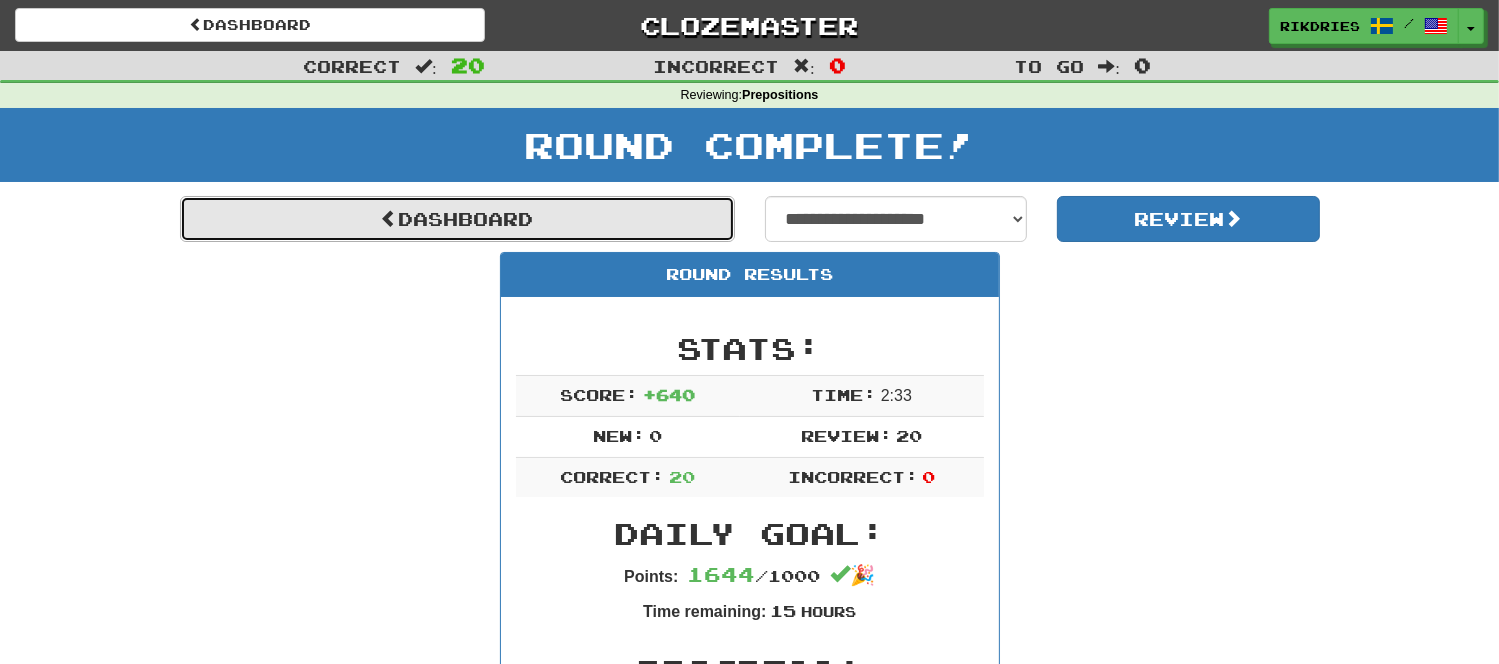 click on "Dashboard" at bounding box center [457, 219] 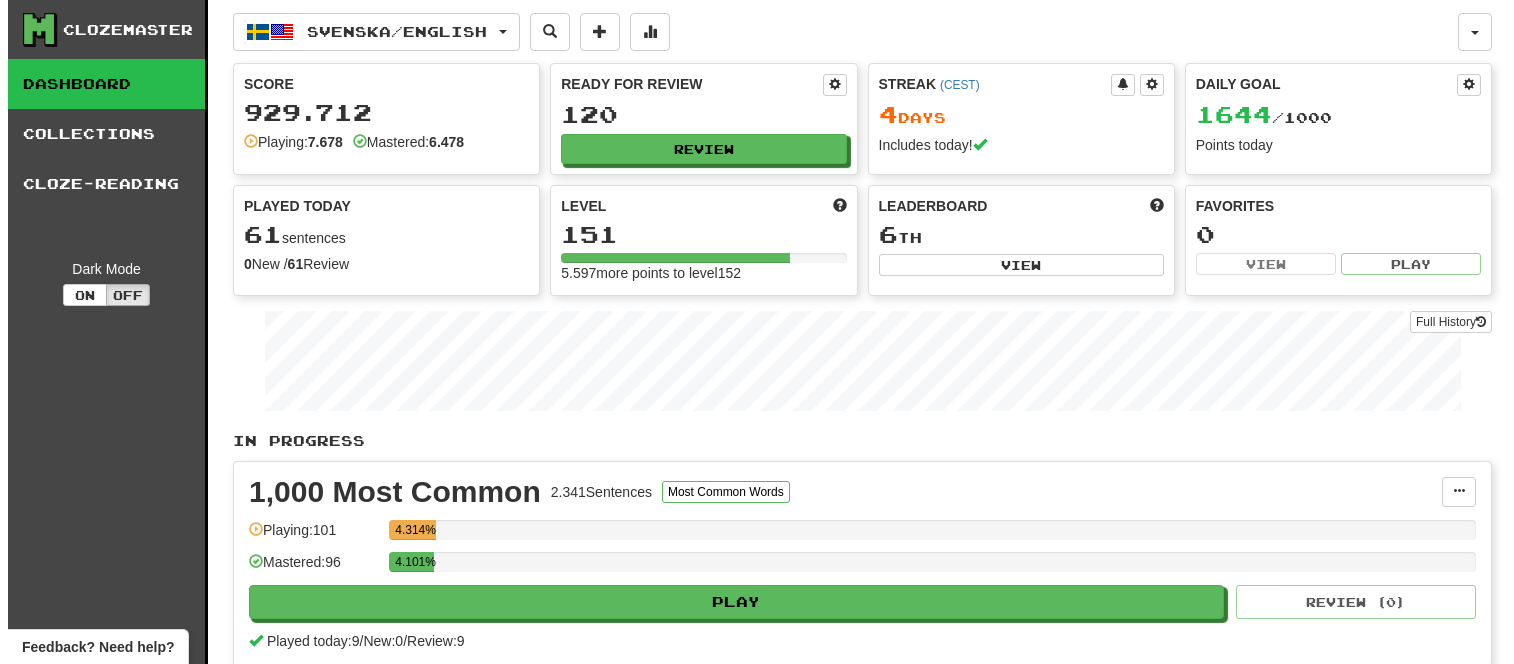scroll, scrollTop: 0, scrollLeft: 0, axis: both 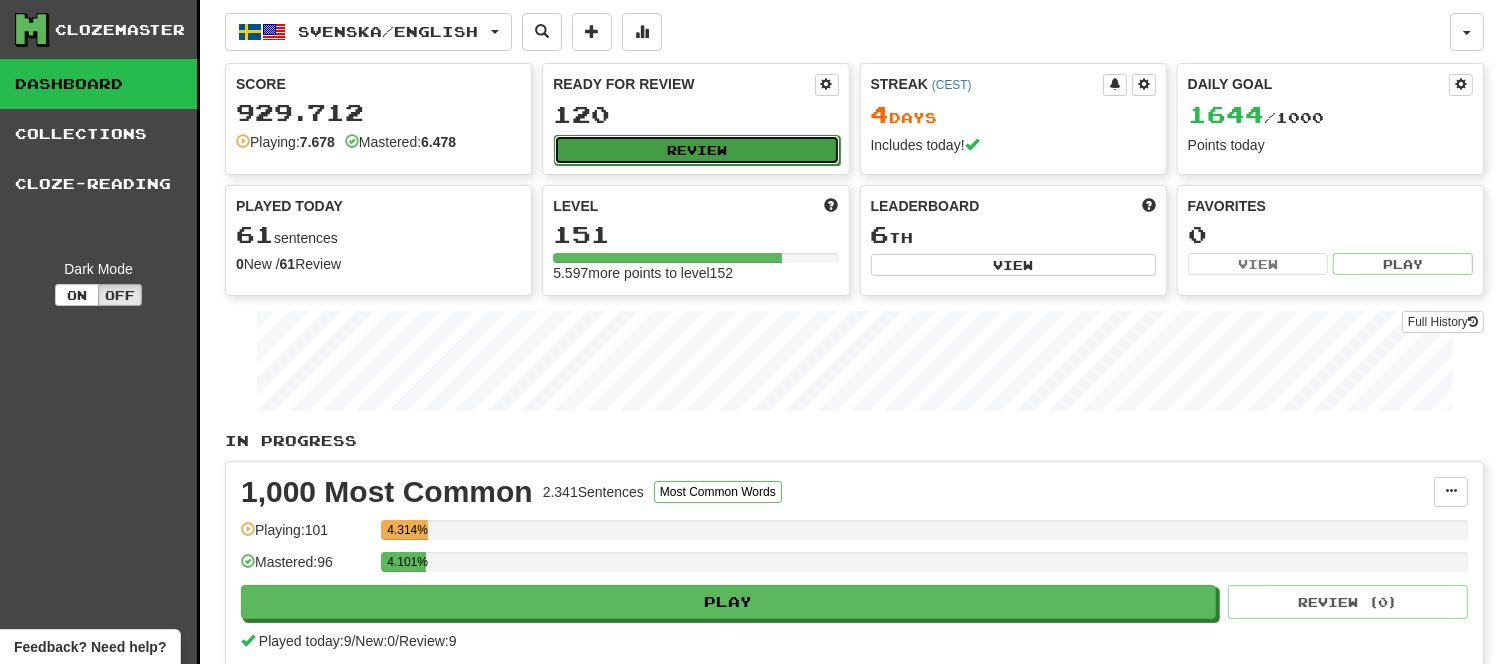 click on "Review" at bounding box center [696, 150] 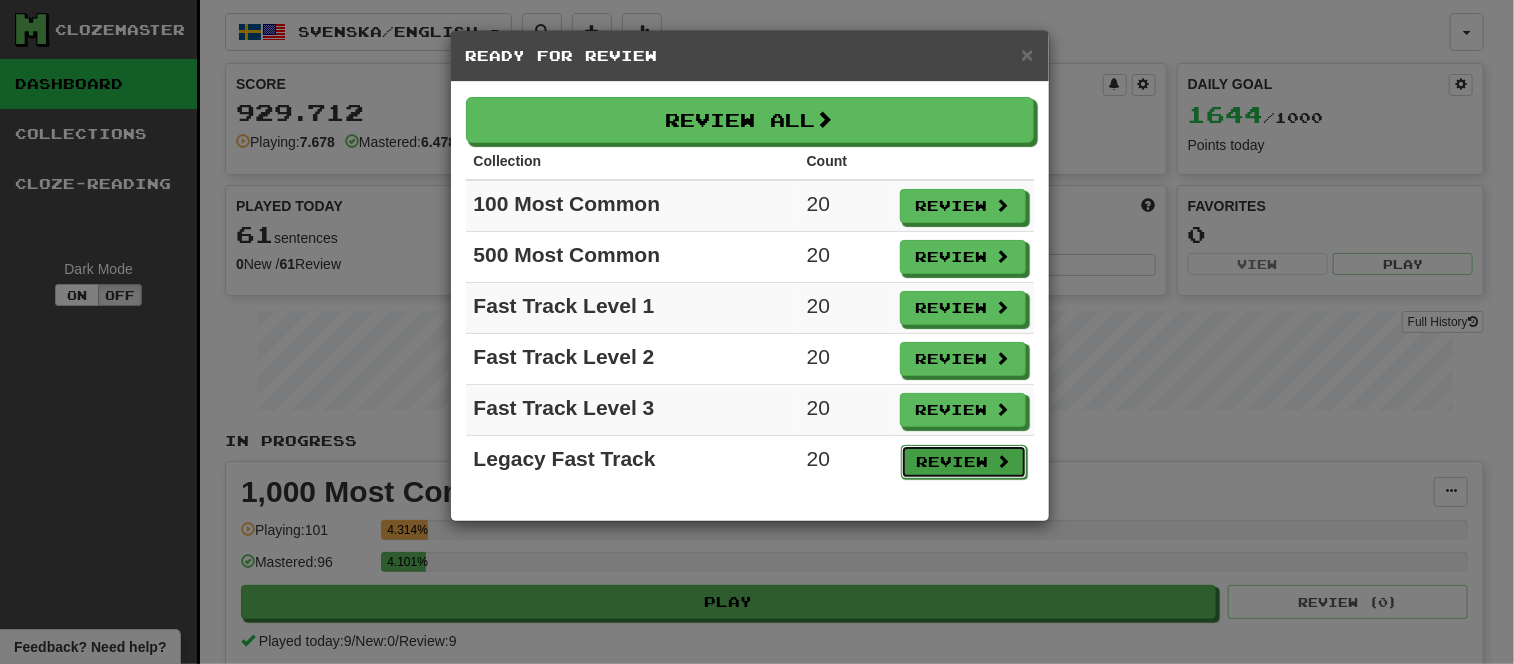 click on "Review" at bounding box center [964, 462] 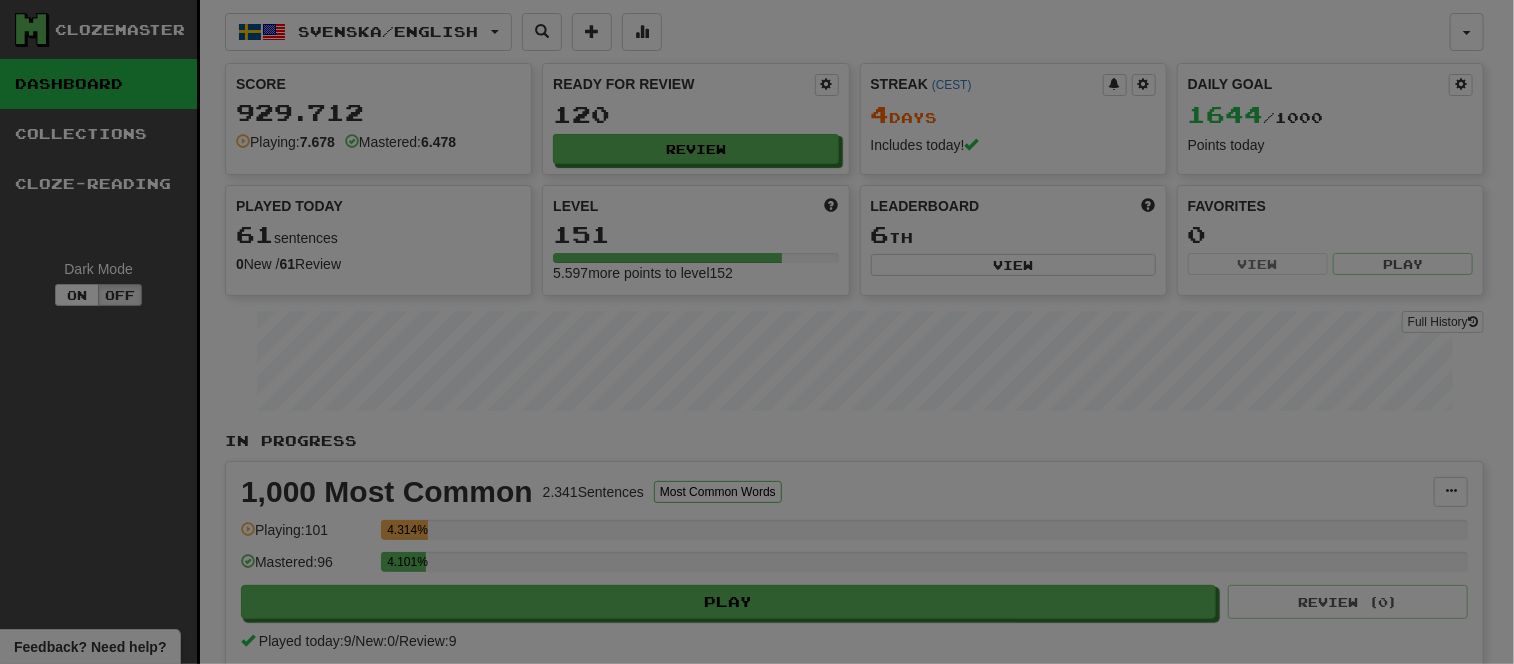 select on "**" 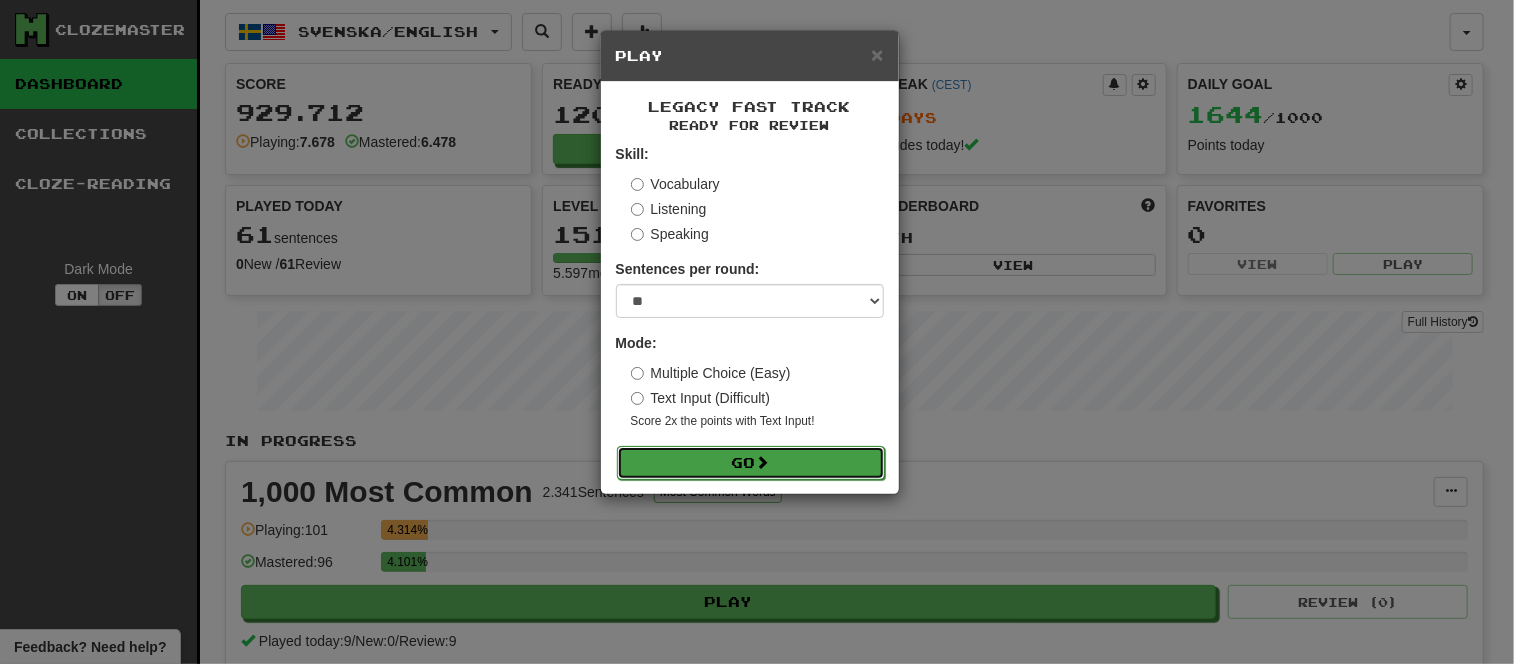 click on "Go" at bounding box center [751, 463] 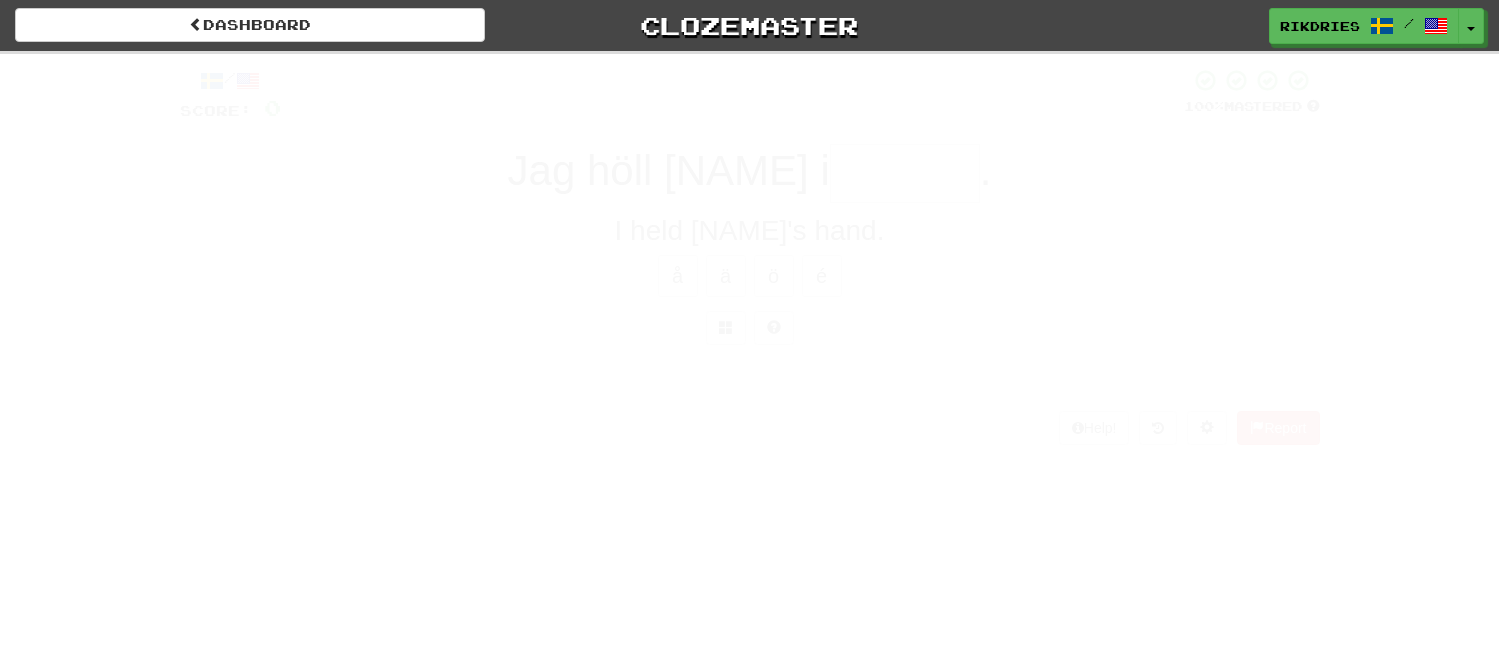 scroll, scrollTop: 0, scrollLeft: 0, axis: both 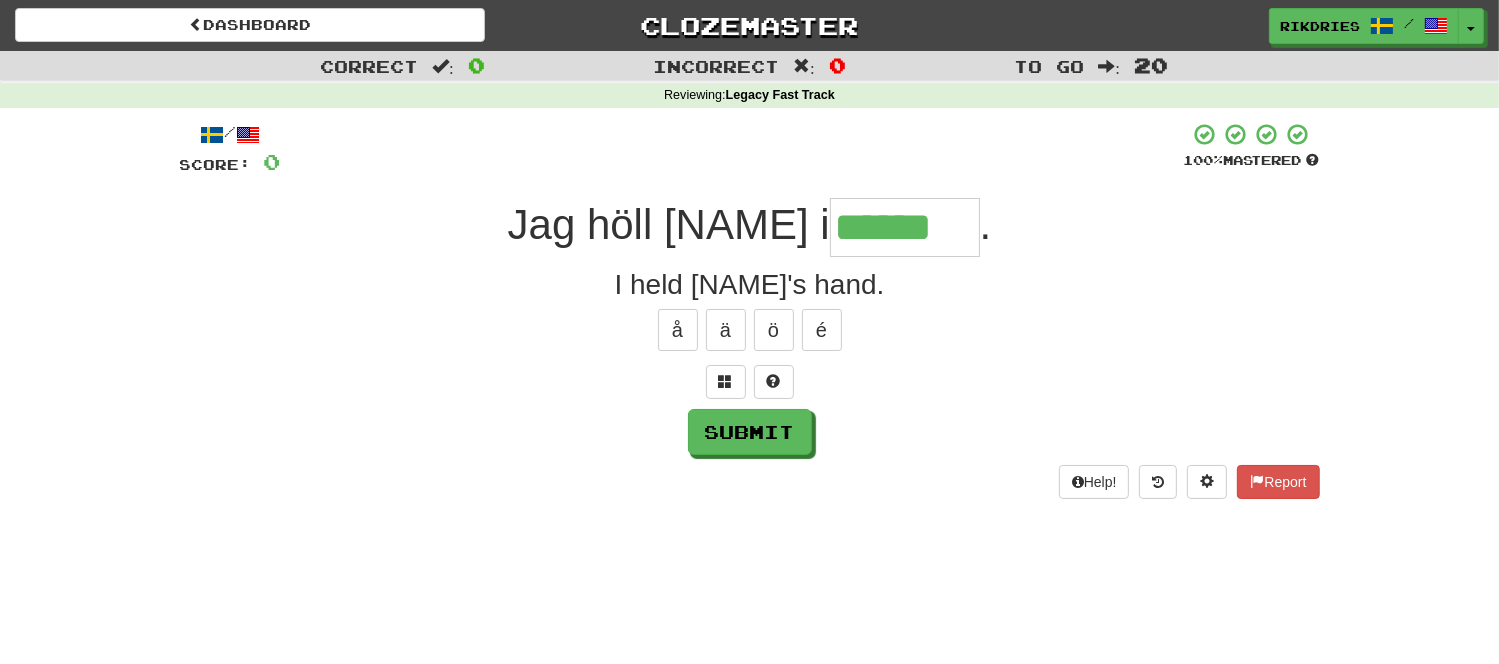 type on "******" 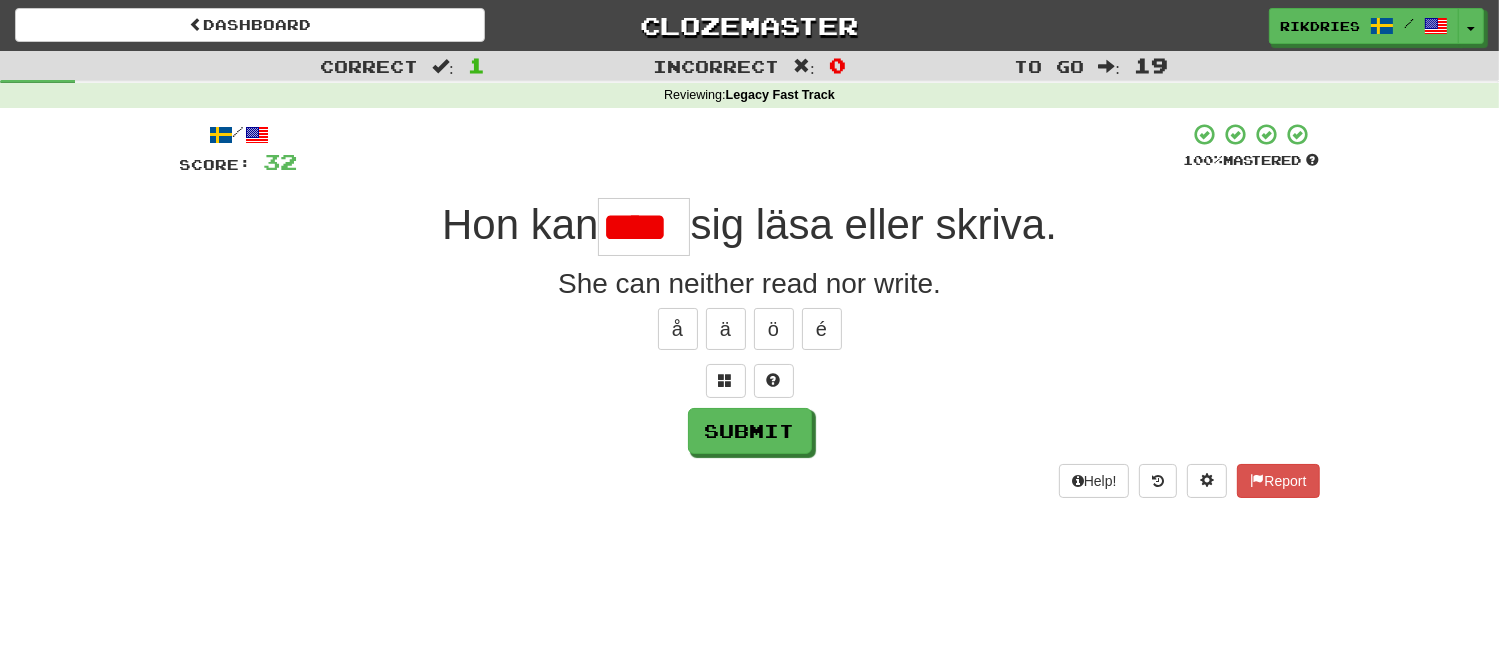 scroll, scrollTop: 0, scrollLeft: 0, axis: both 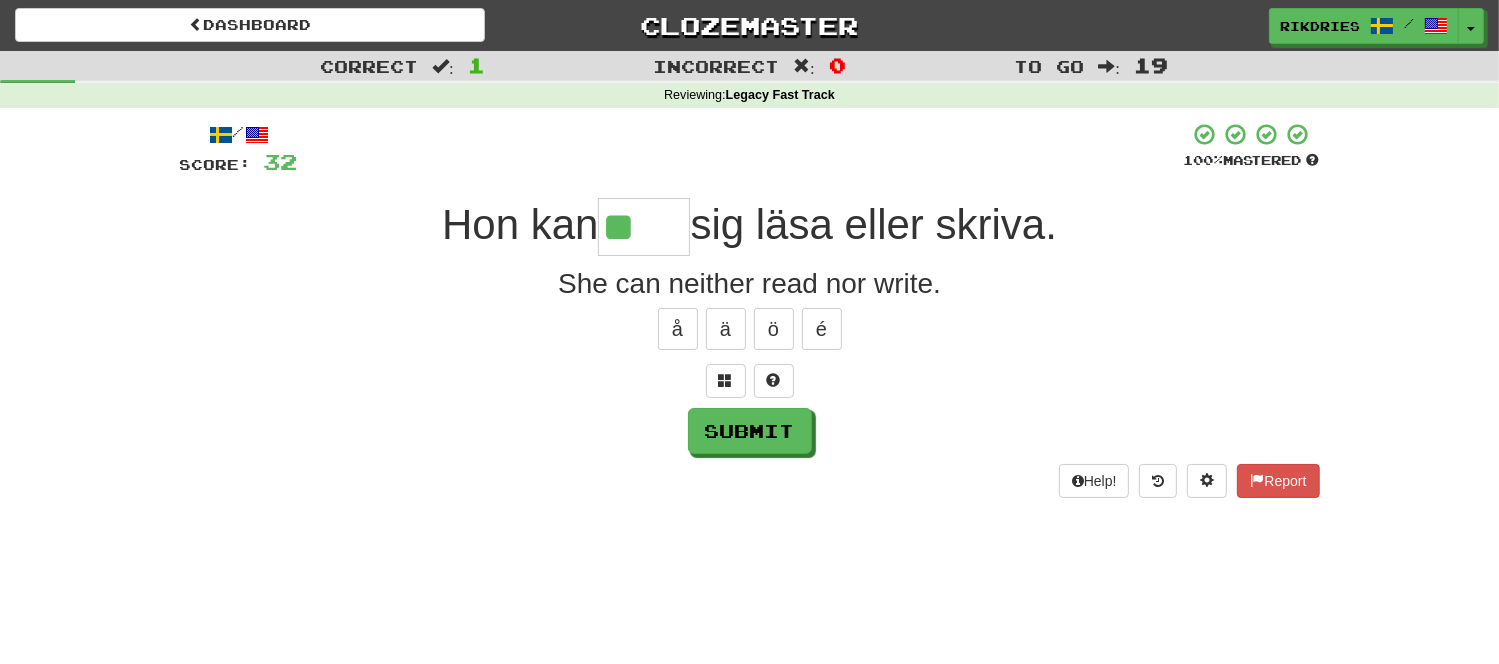 type on "*" 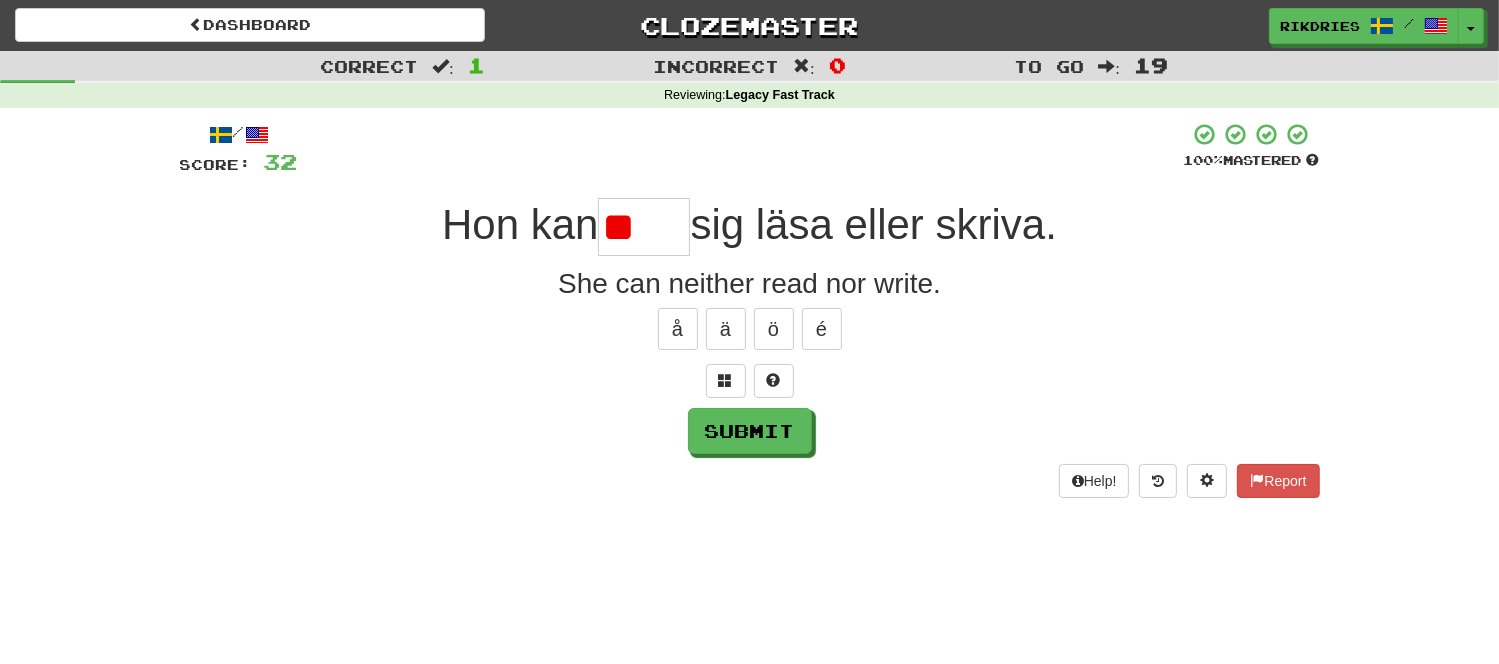 type on "*" 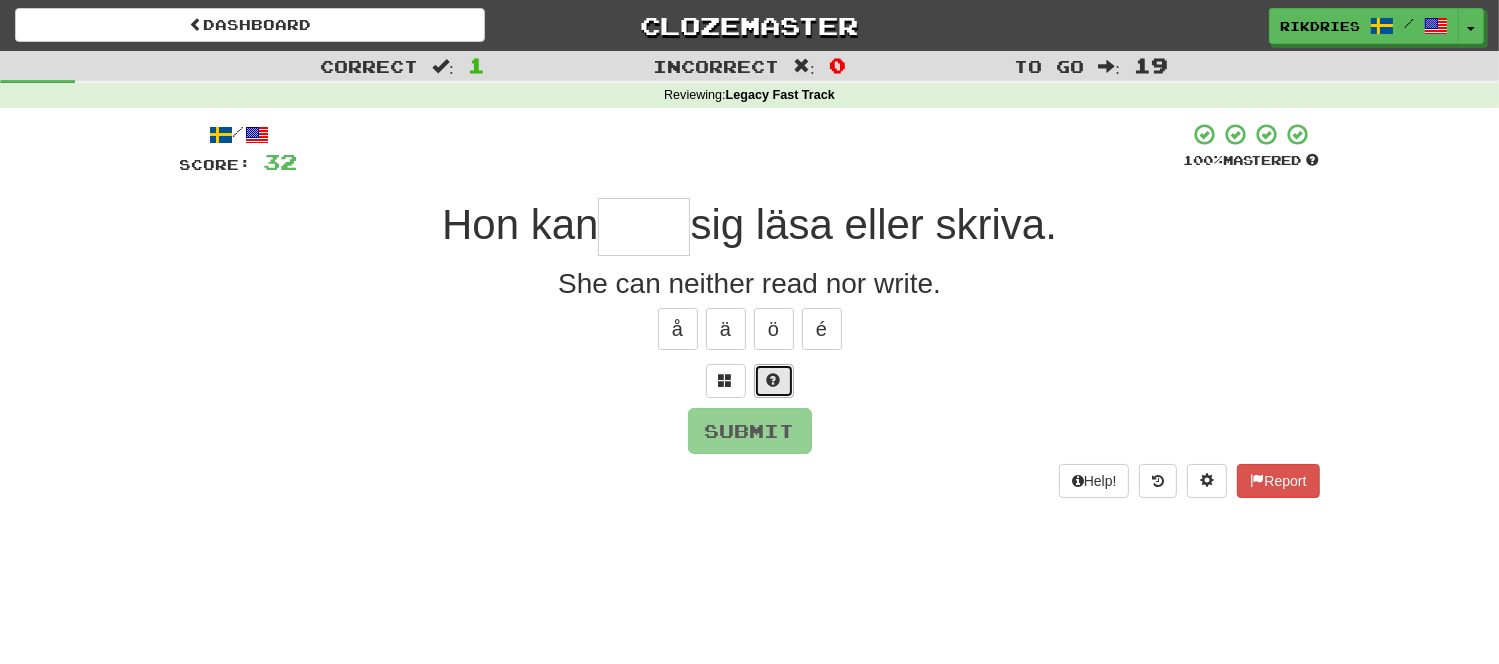 click at bounding box center [774, 381] 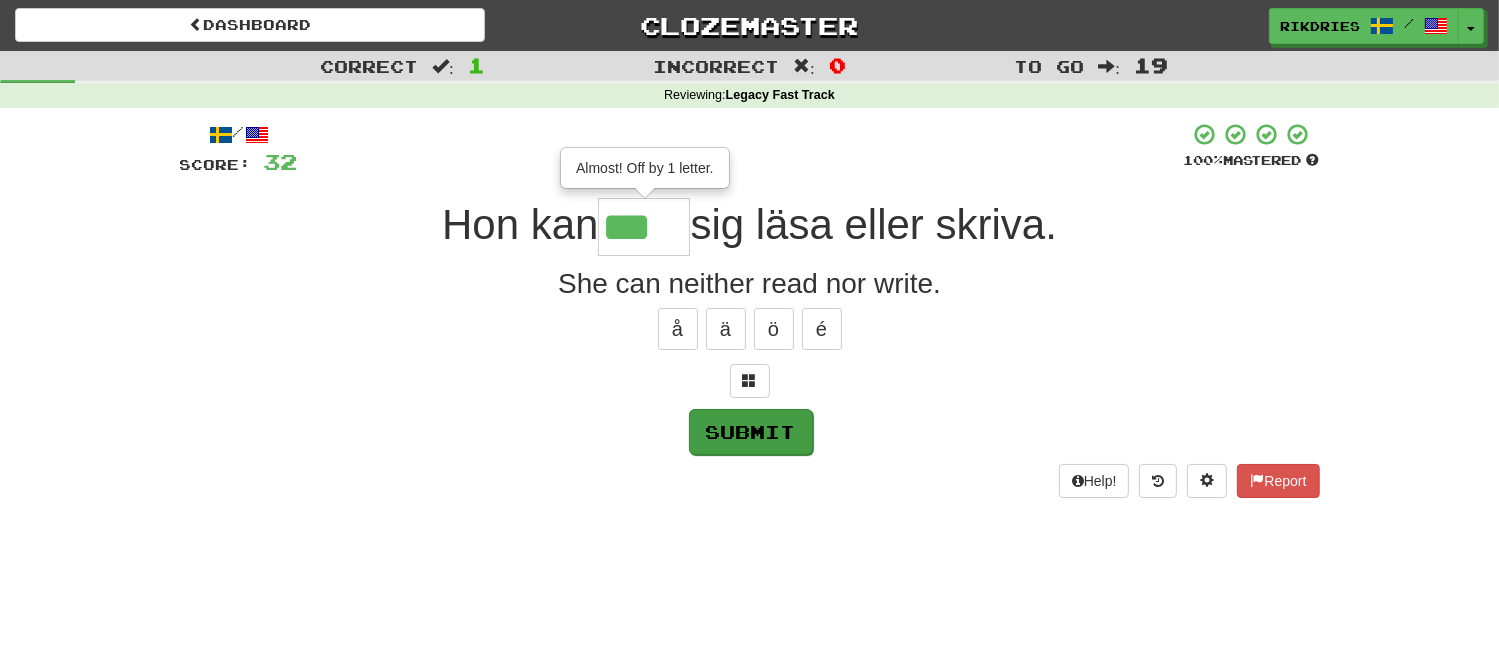 type on "****" 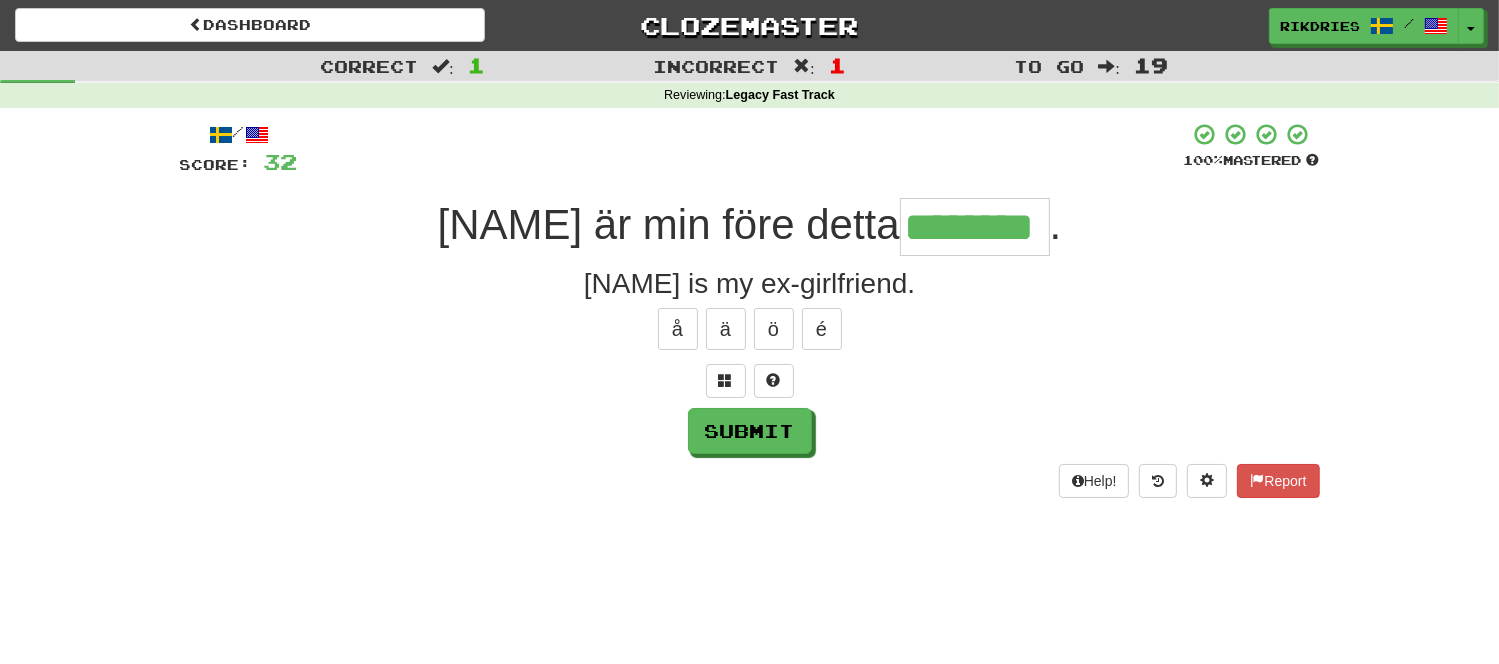 type on "********" 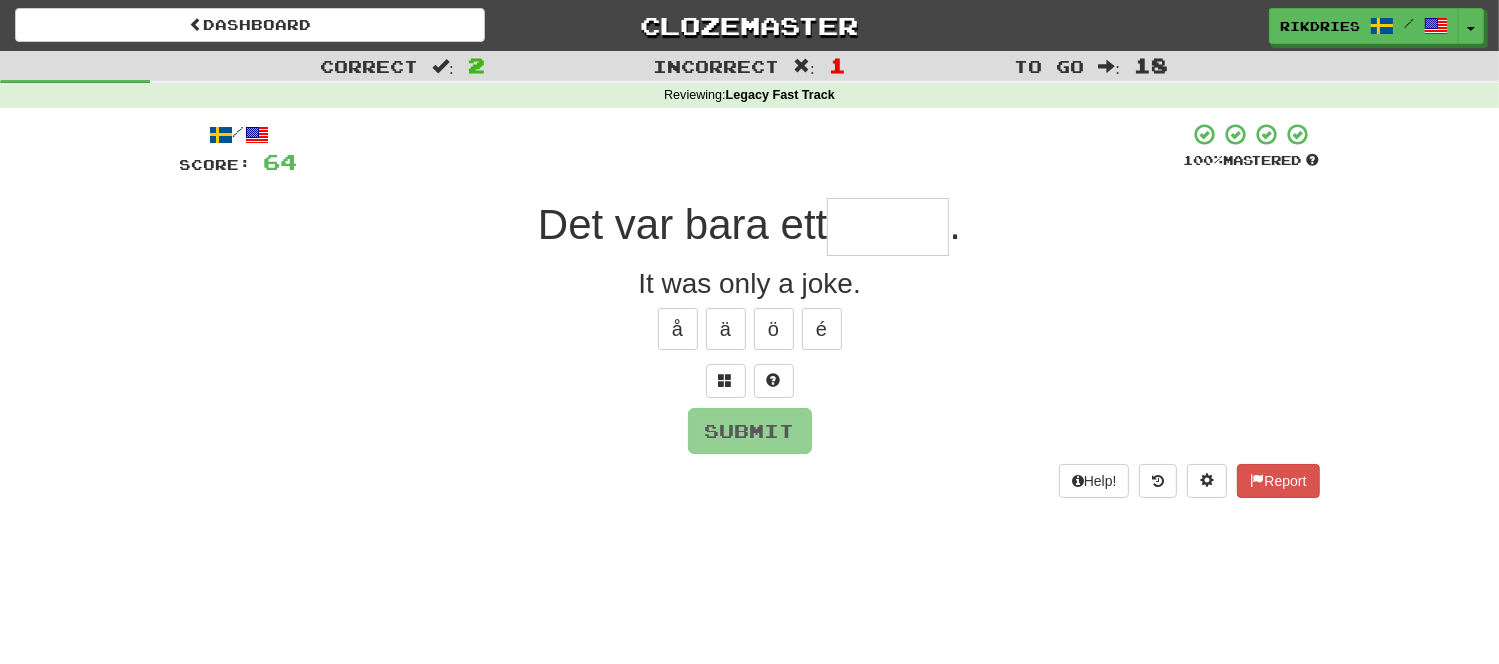 type on "*" 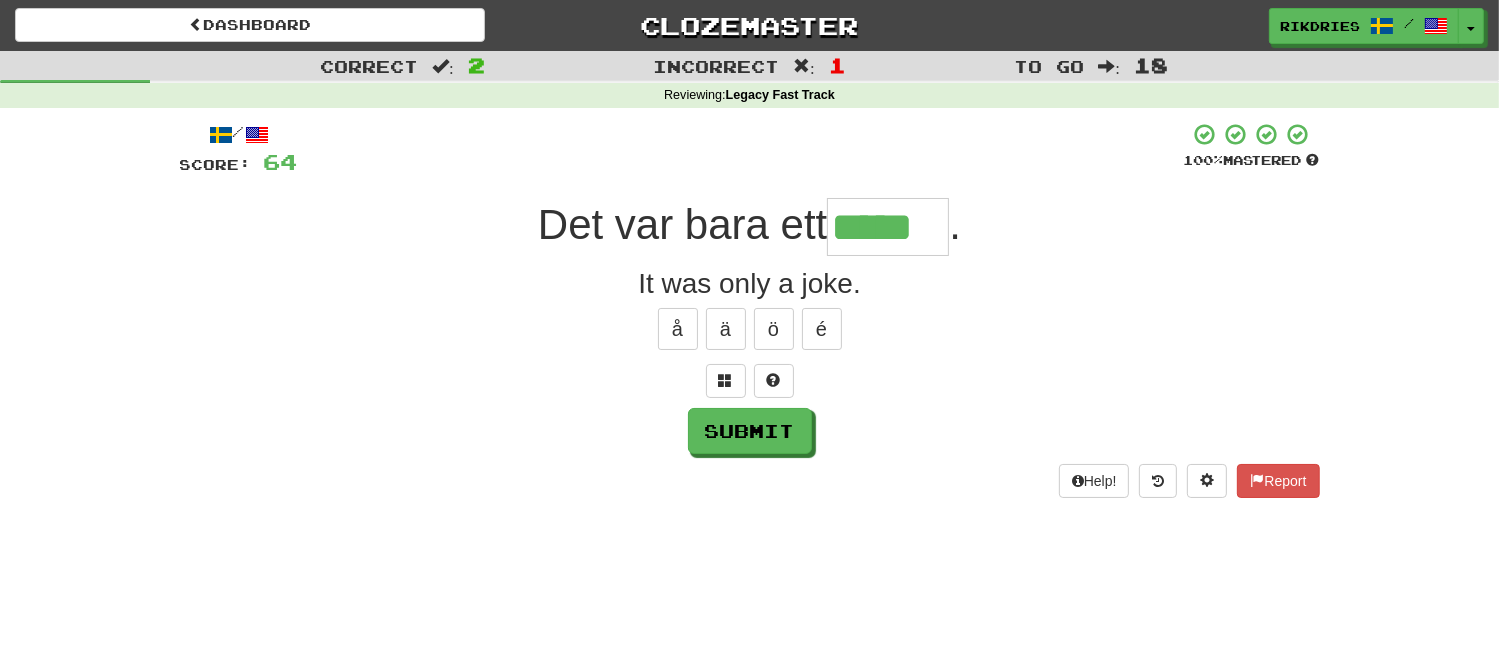 type on "*****" 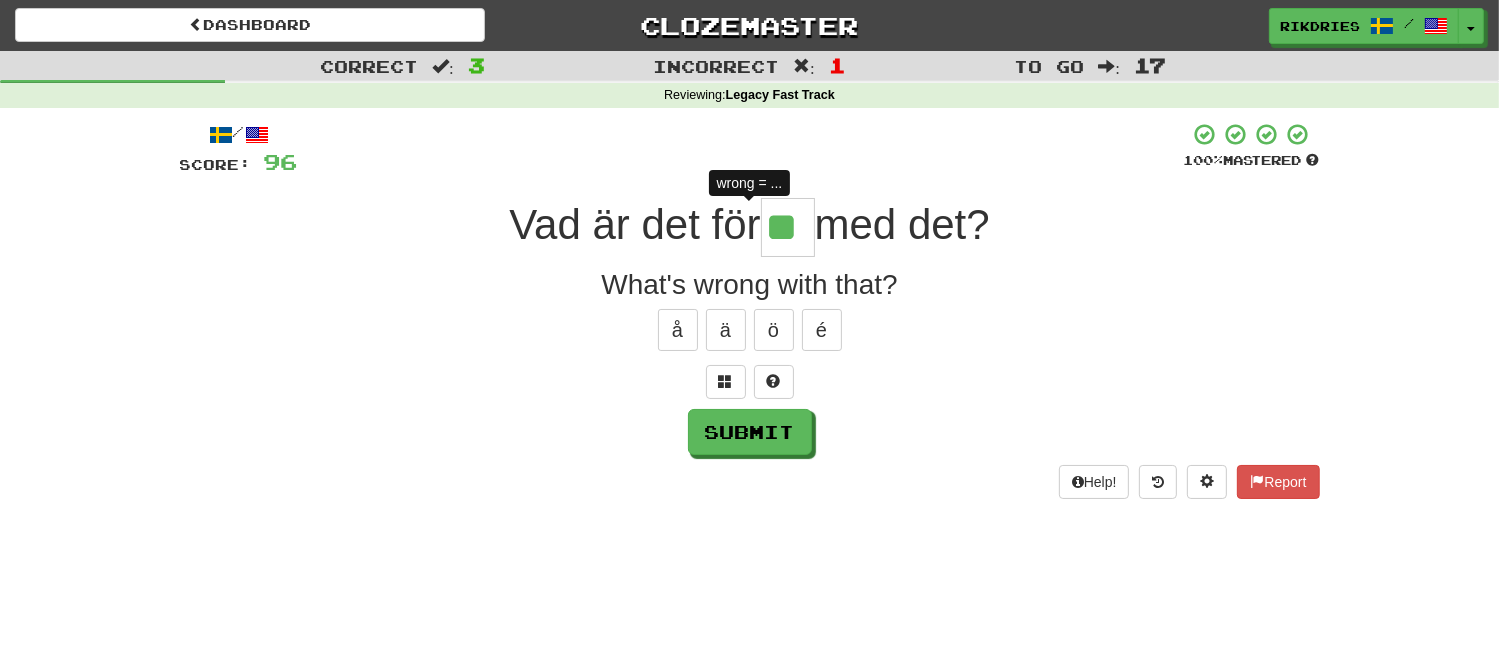 type on "***" 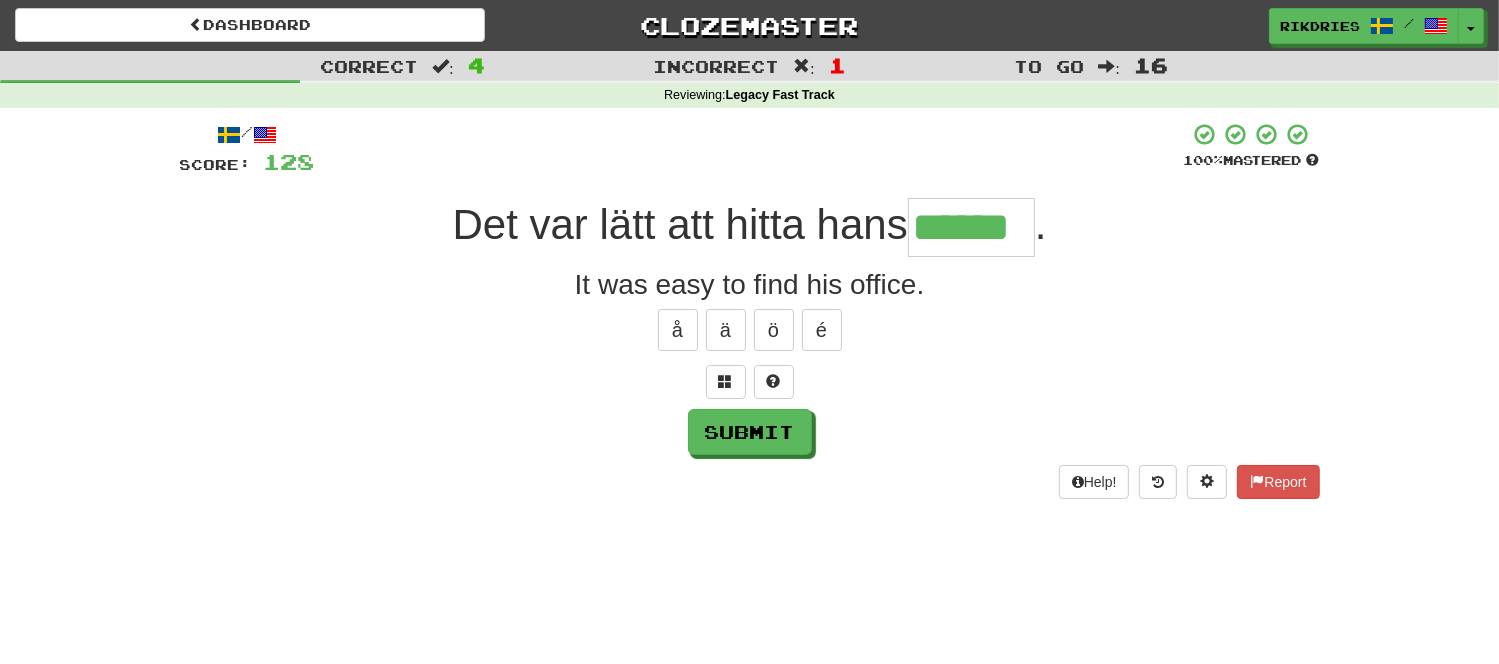type on "******" 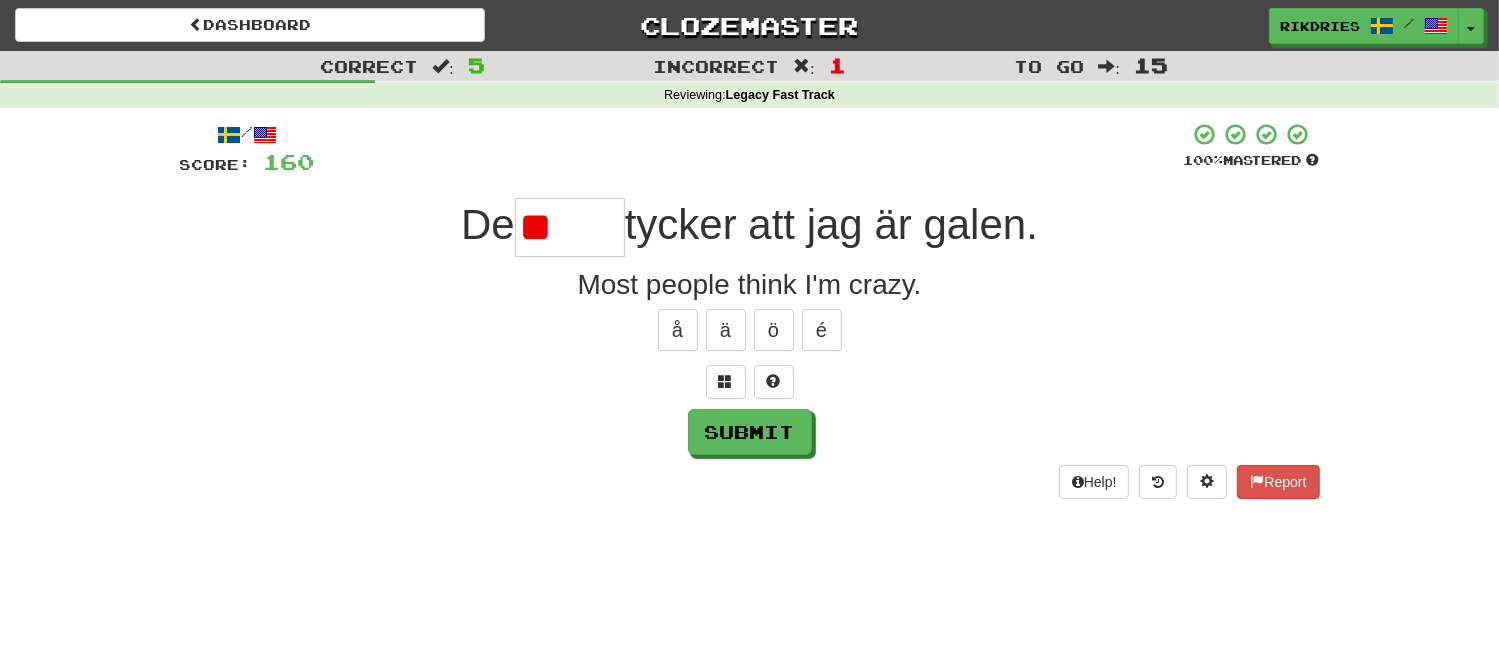 type on "*" 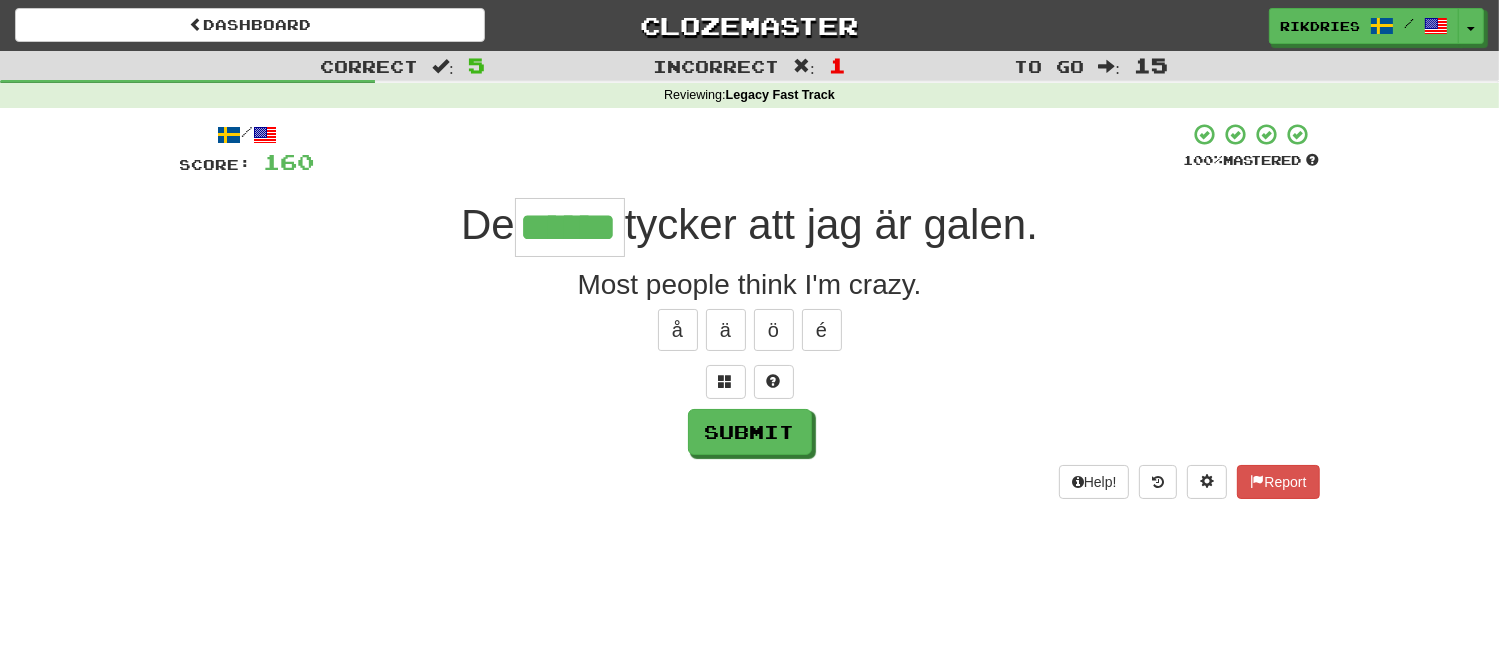 type on "******" 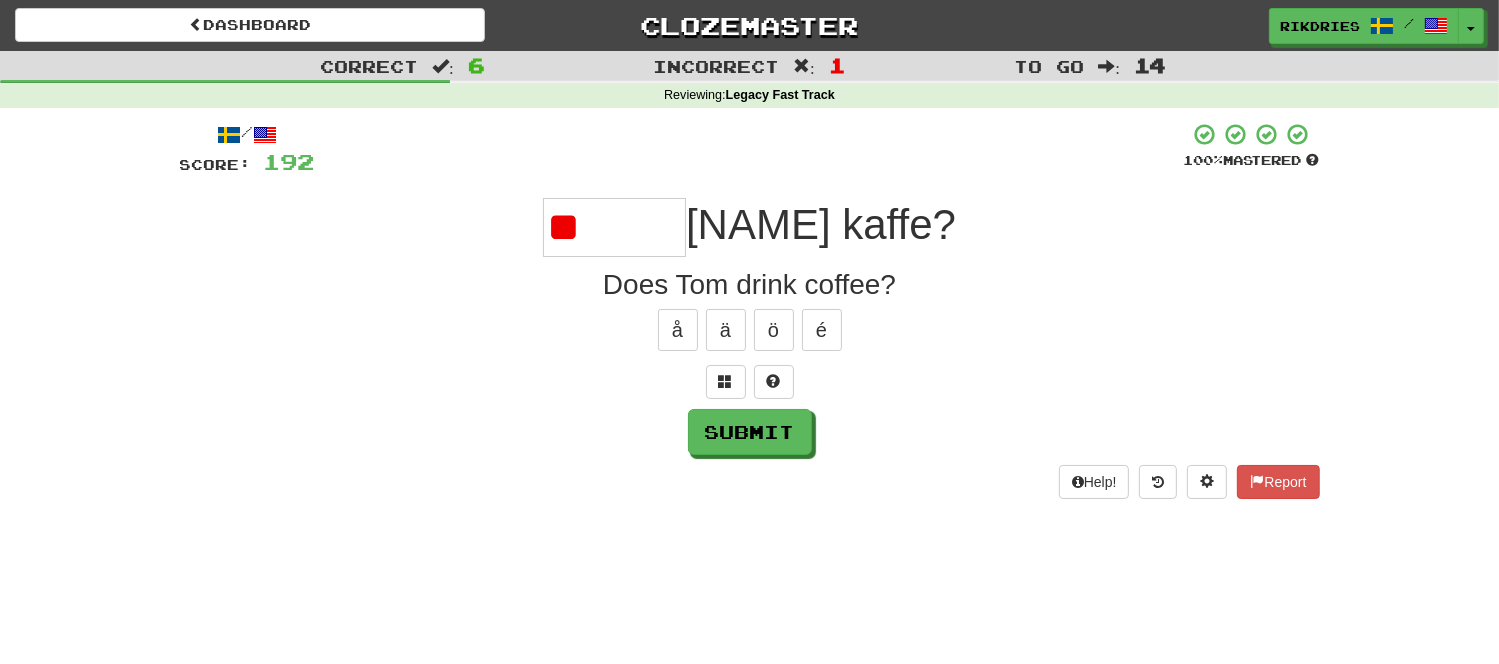 type on "*" 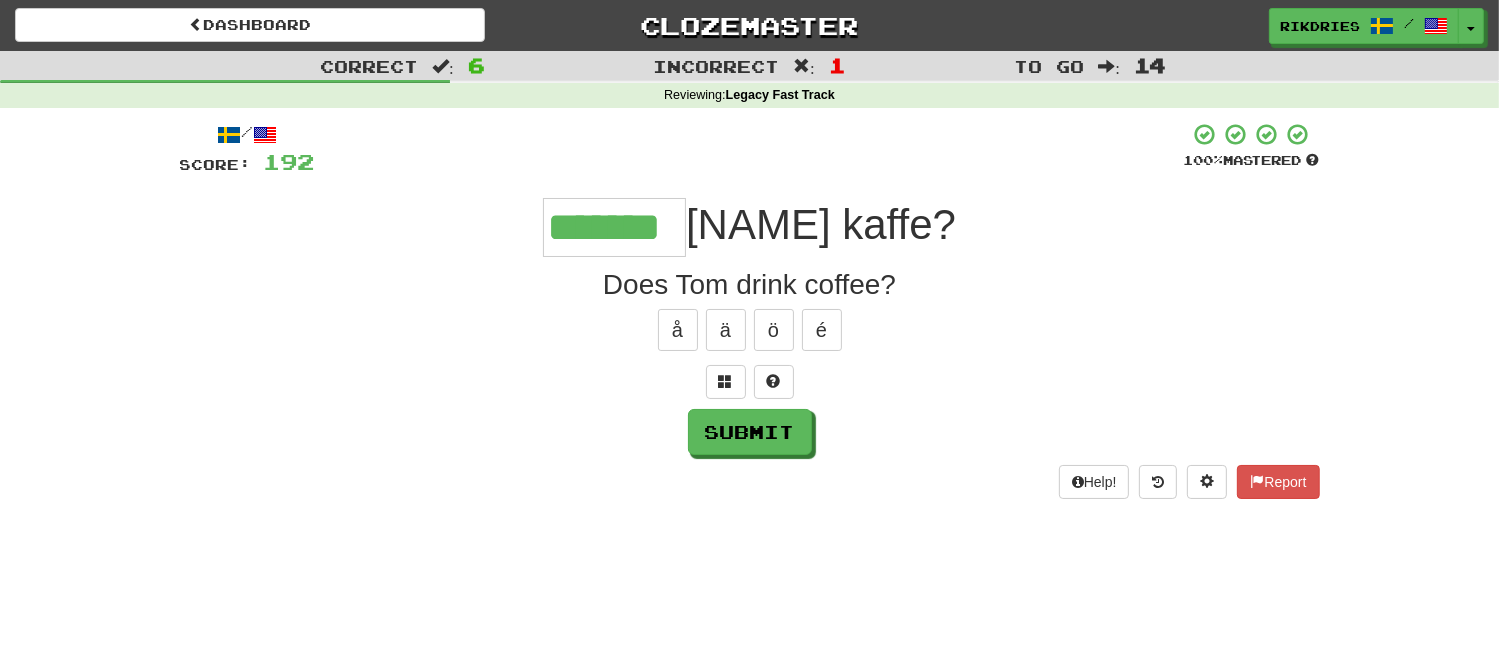 type on "*******" 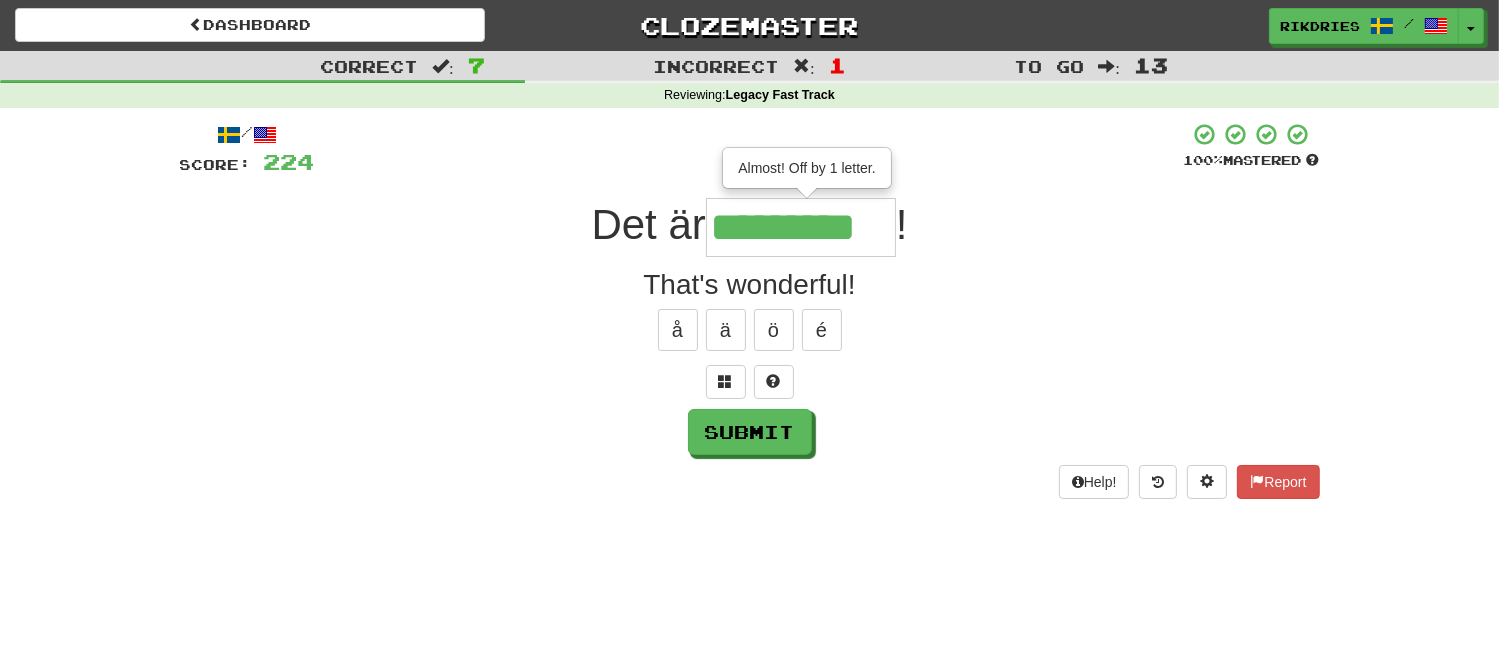 type on "*********" 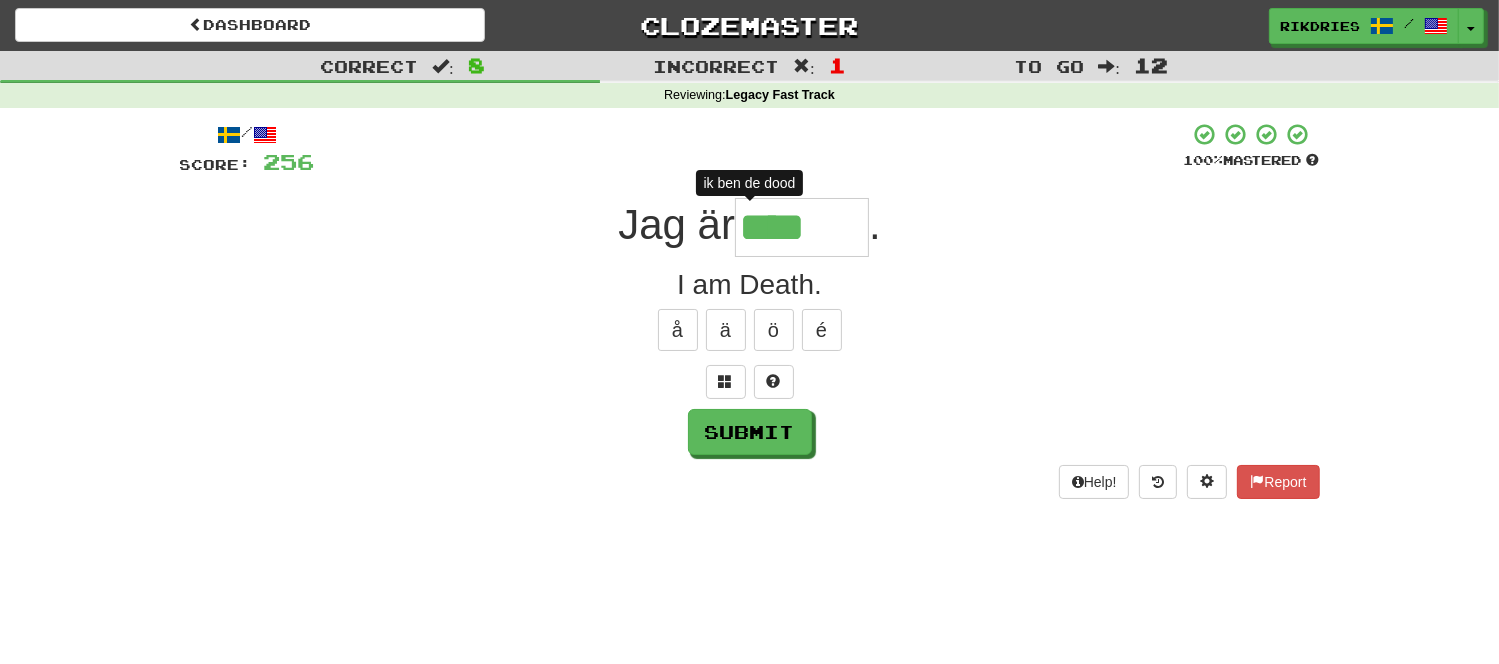 type on "*****" 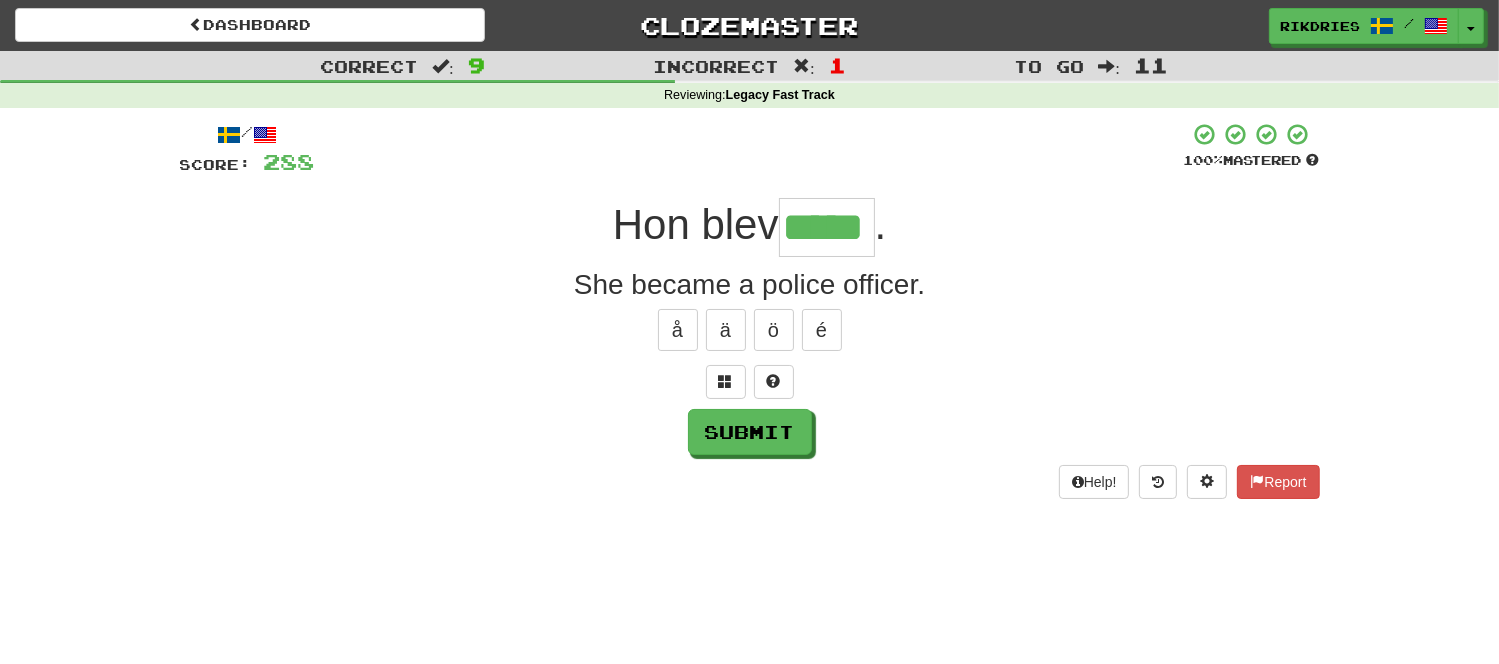 type on "*****" 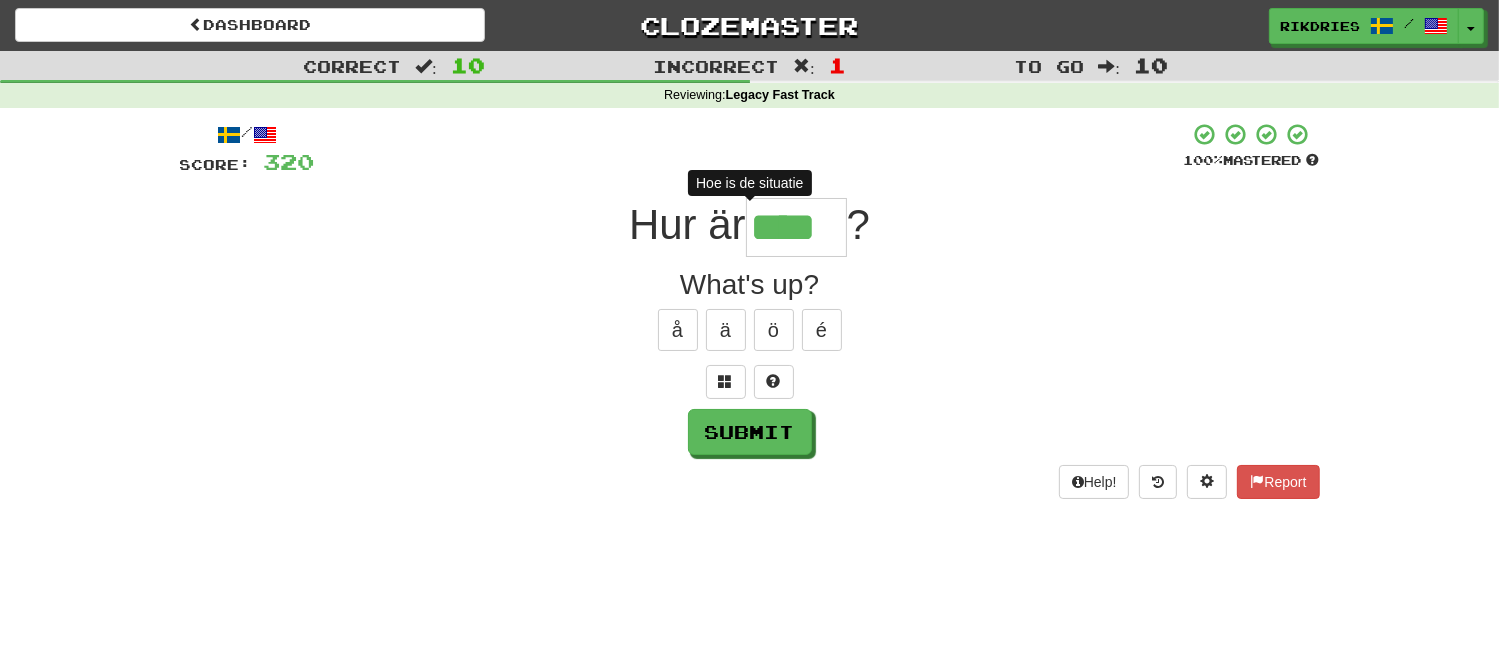 type on "*****" 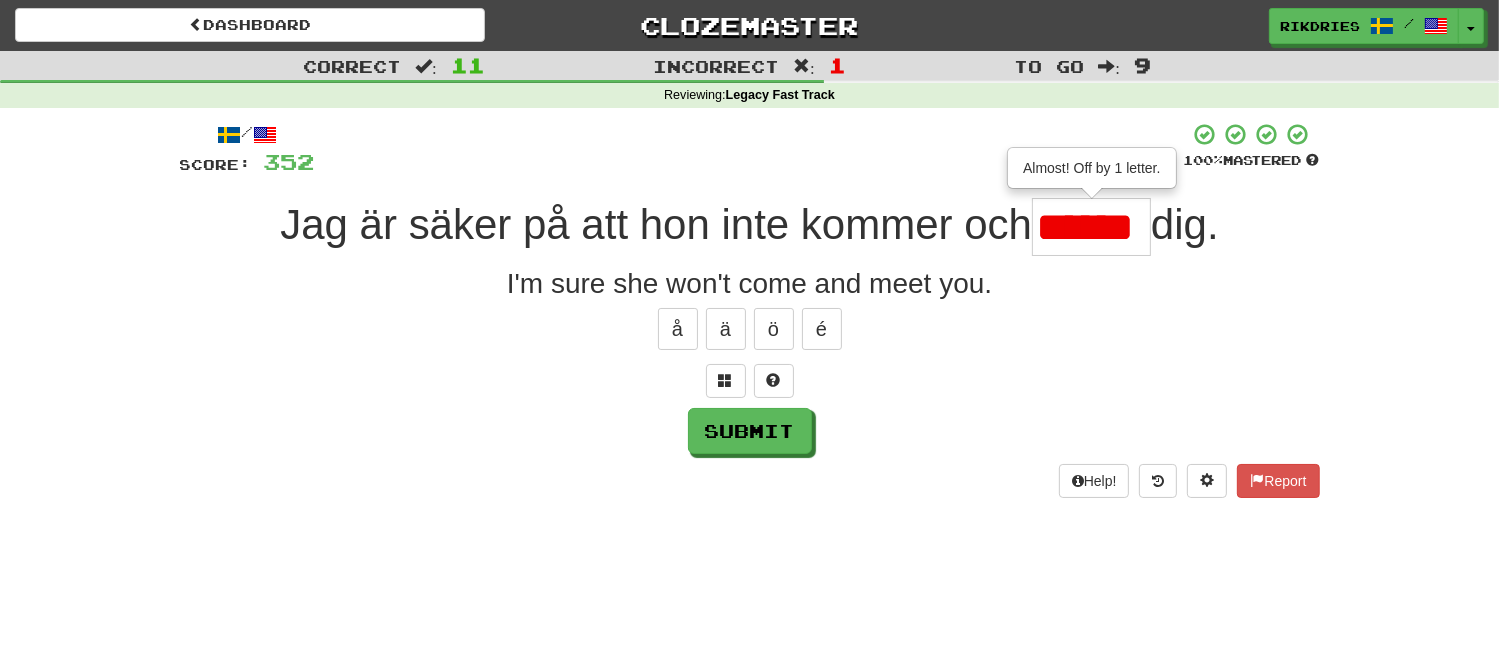 scroll, scrollTop: 0, scrollLeft: 0, axis: both 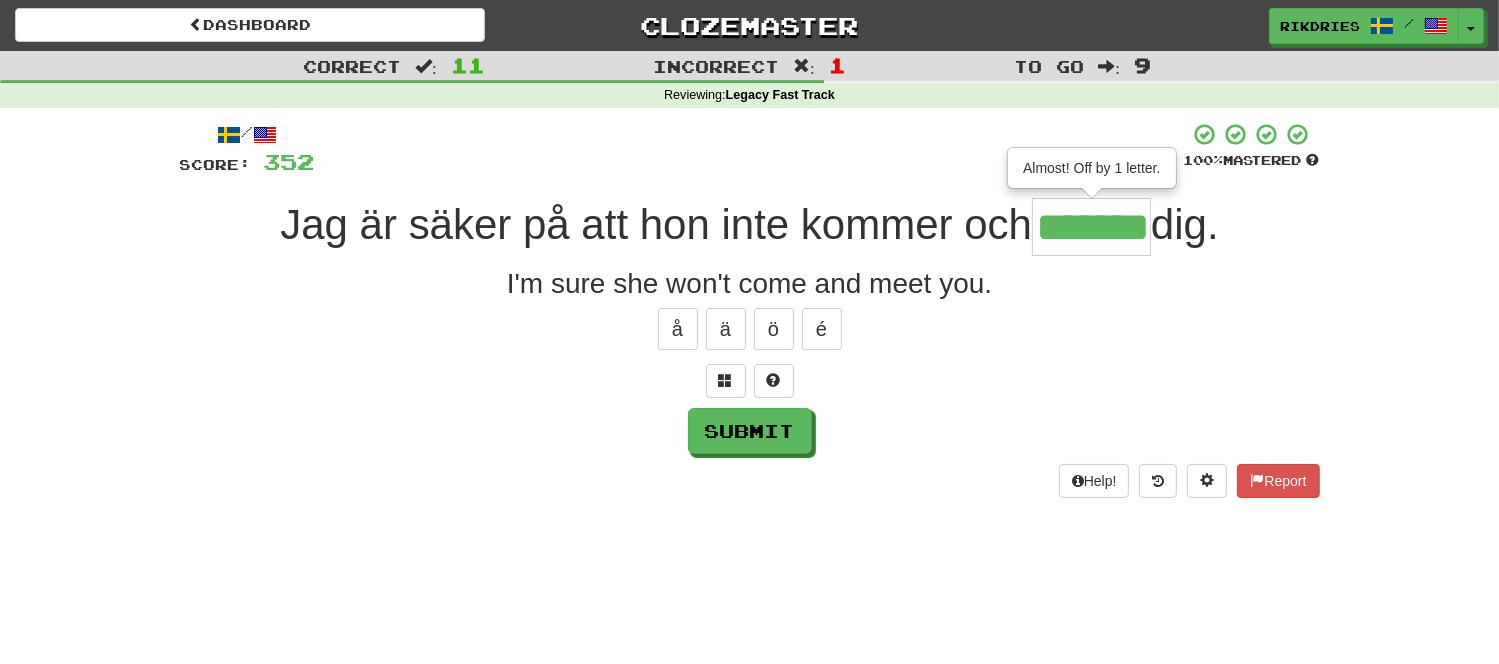 type on "*******" 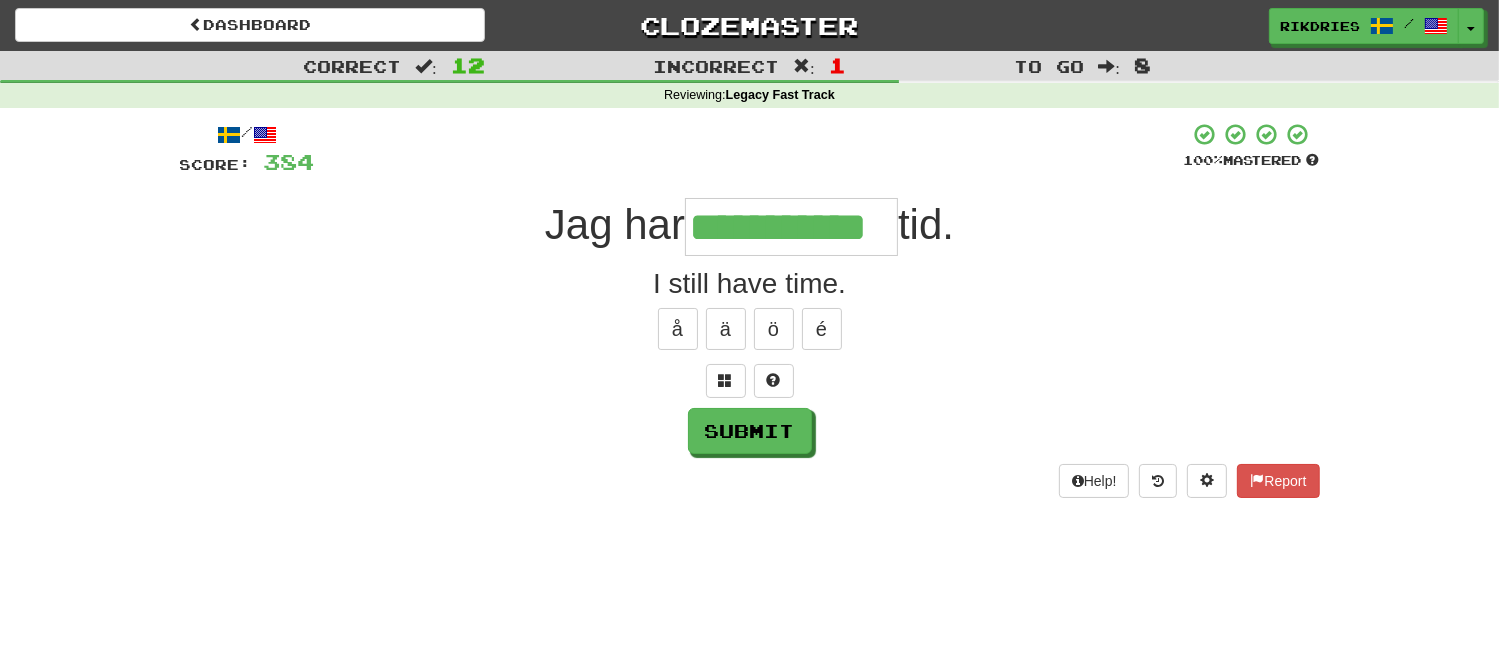 type on "**********" 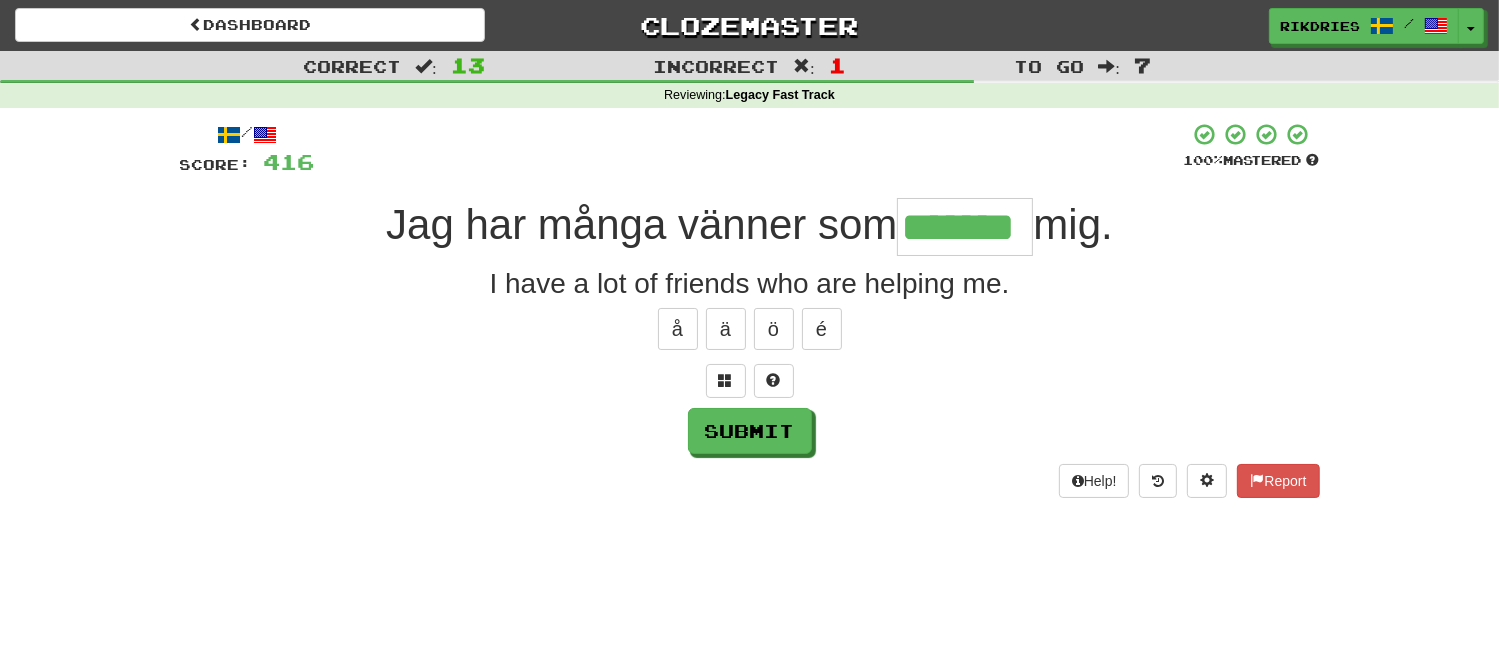 type on "*******" 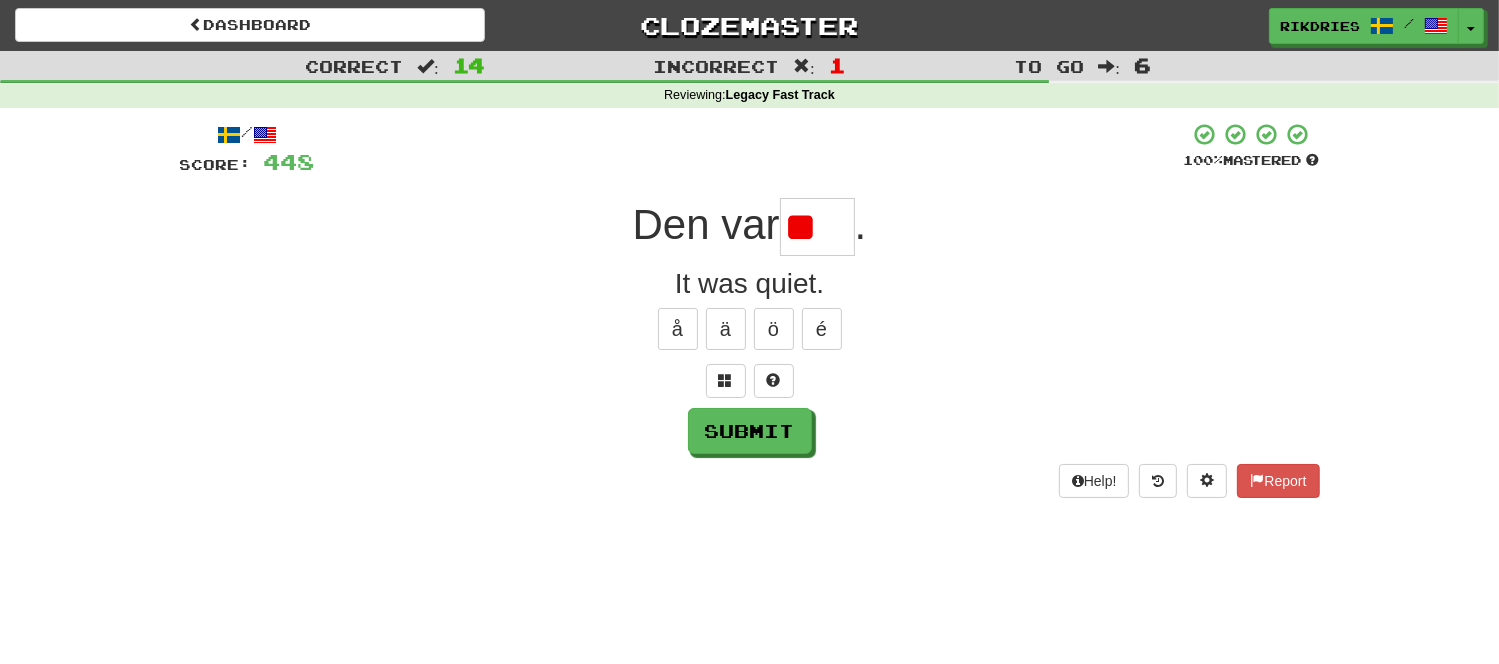 type on "*" 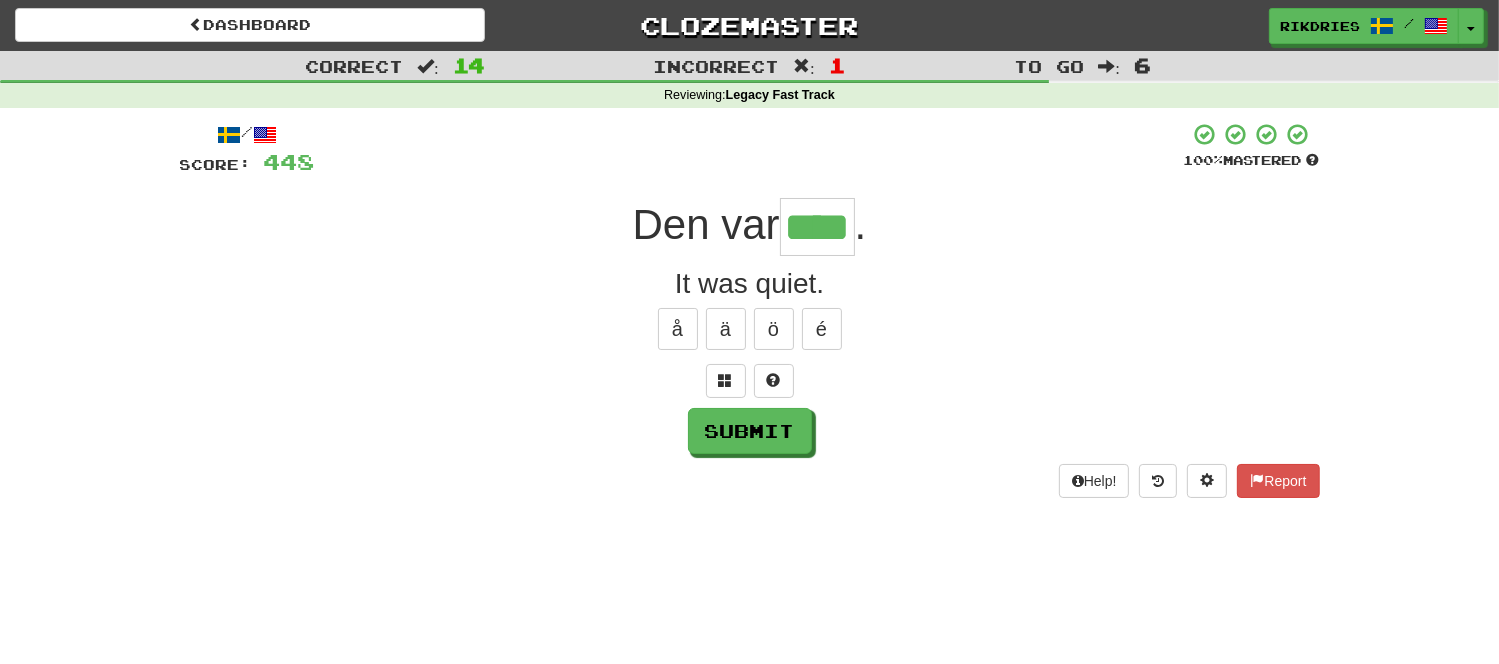 type on "****" 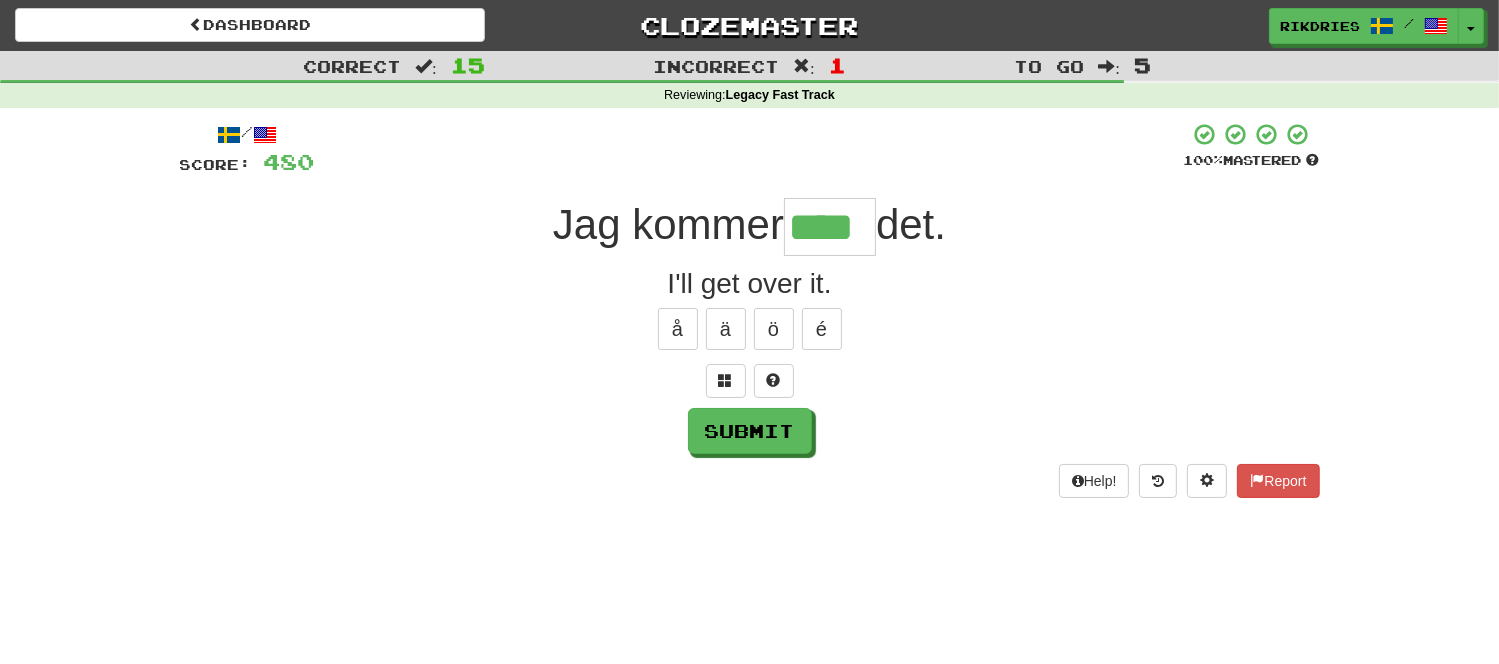 type on "****" 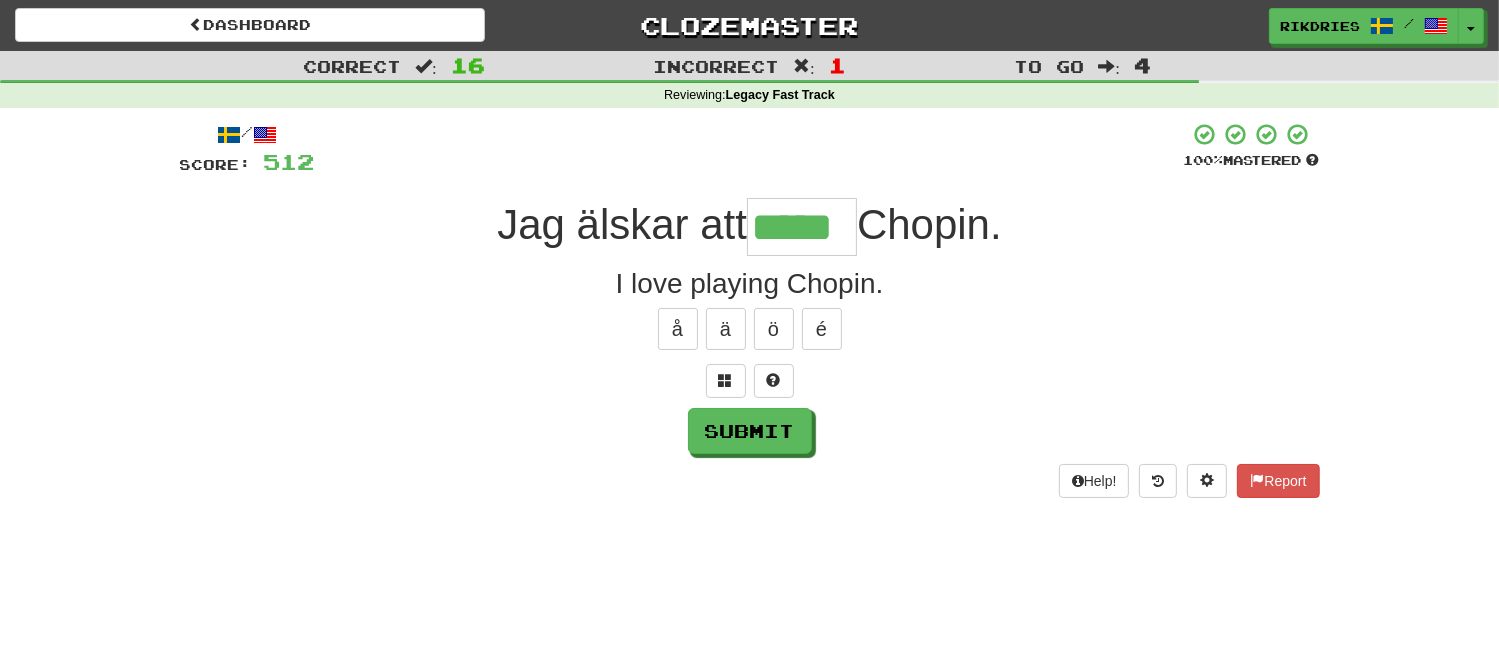 type on "*****" 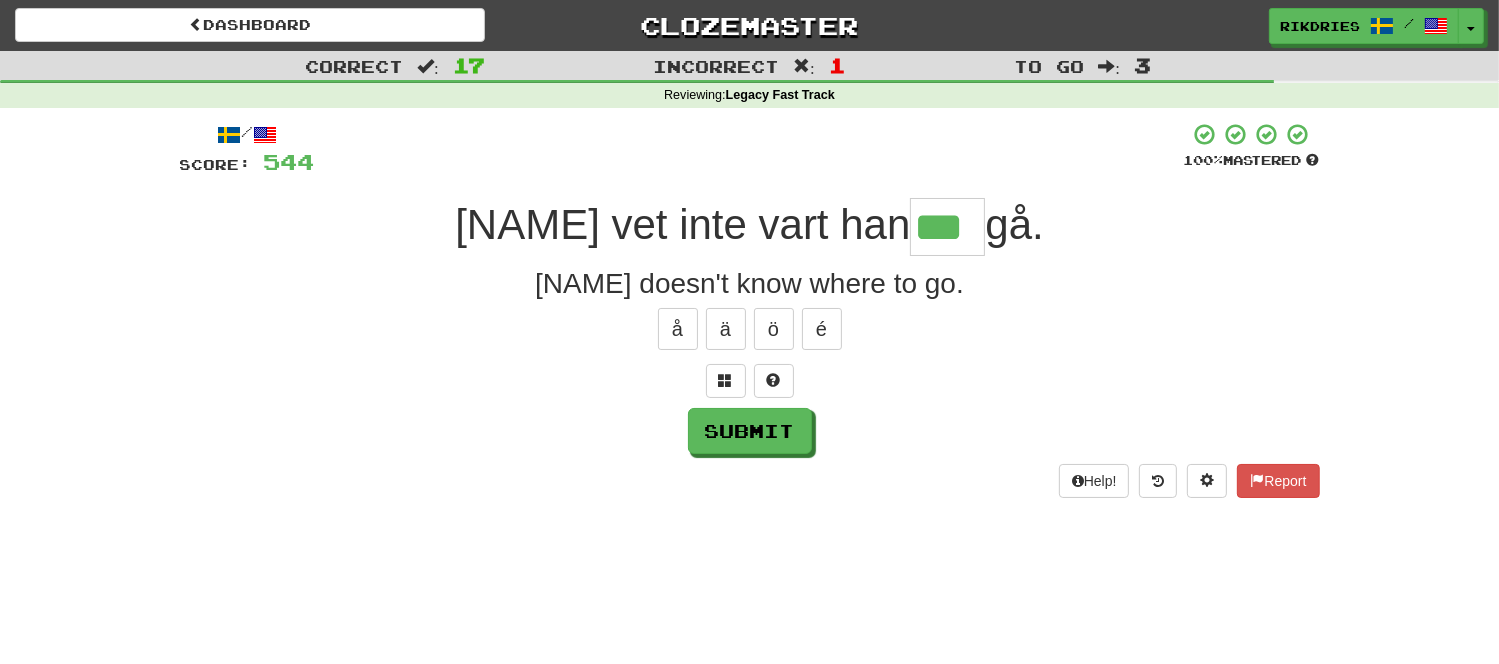 type on "***" 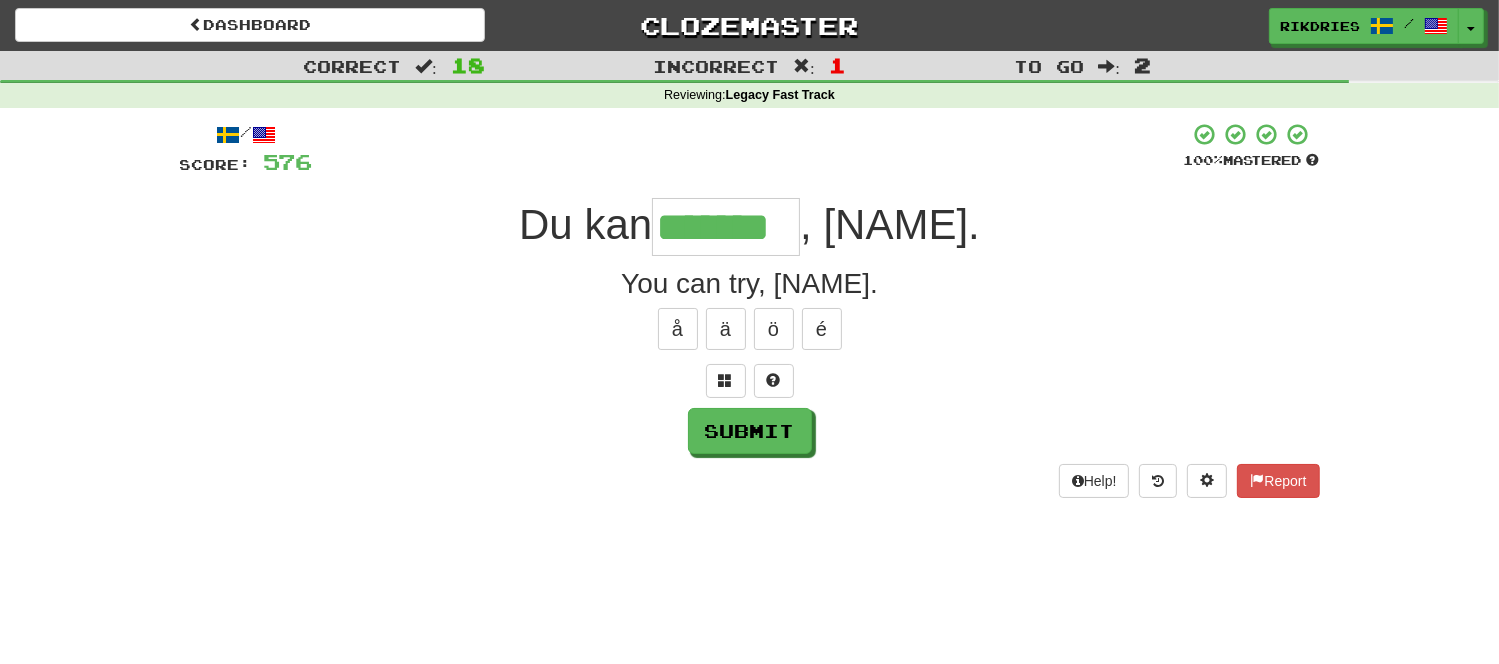 type on "*******" 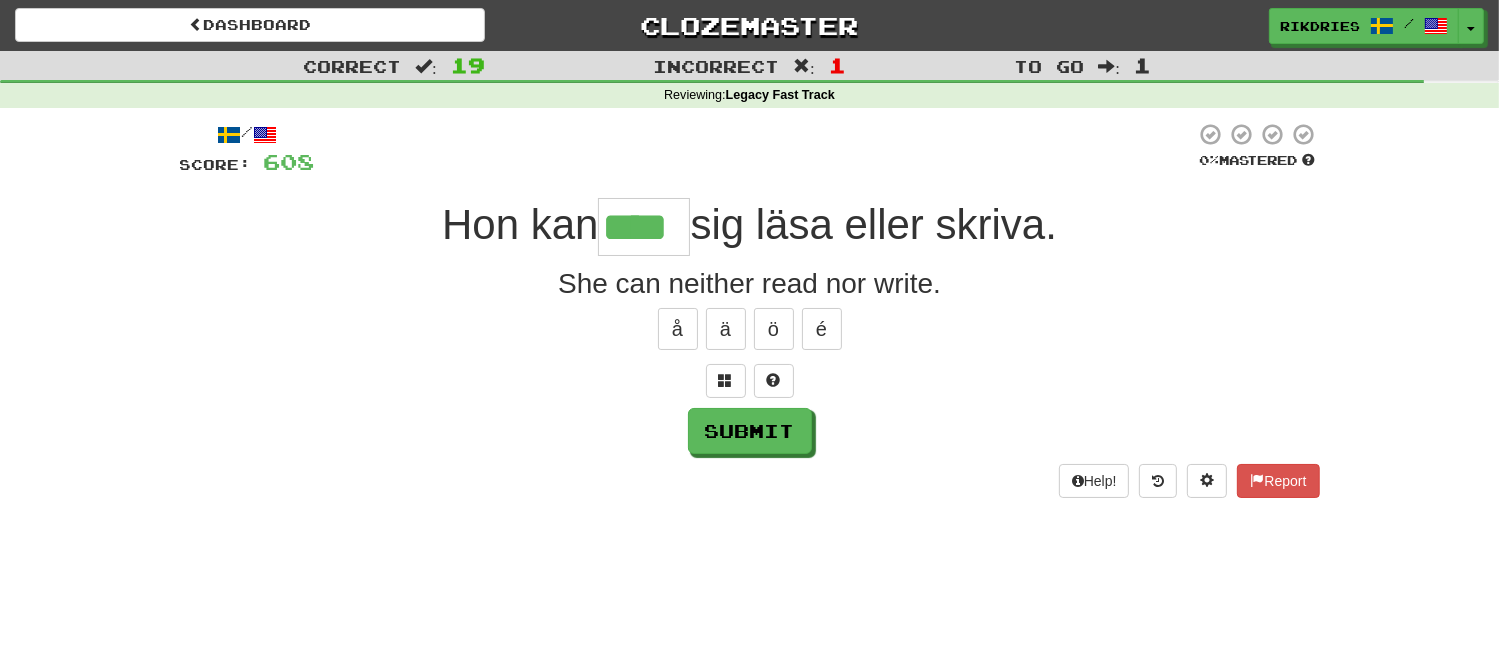type on "****" 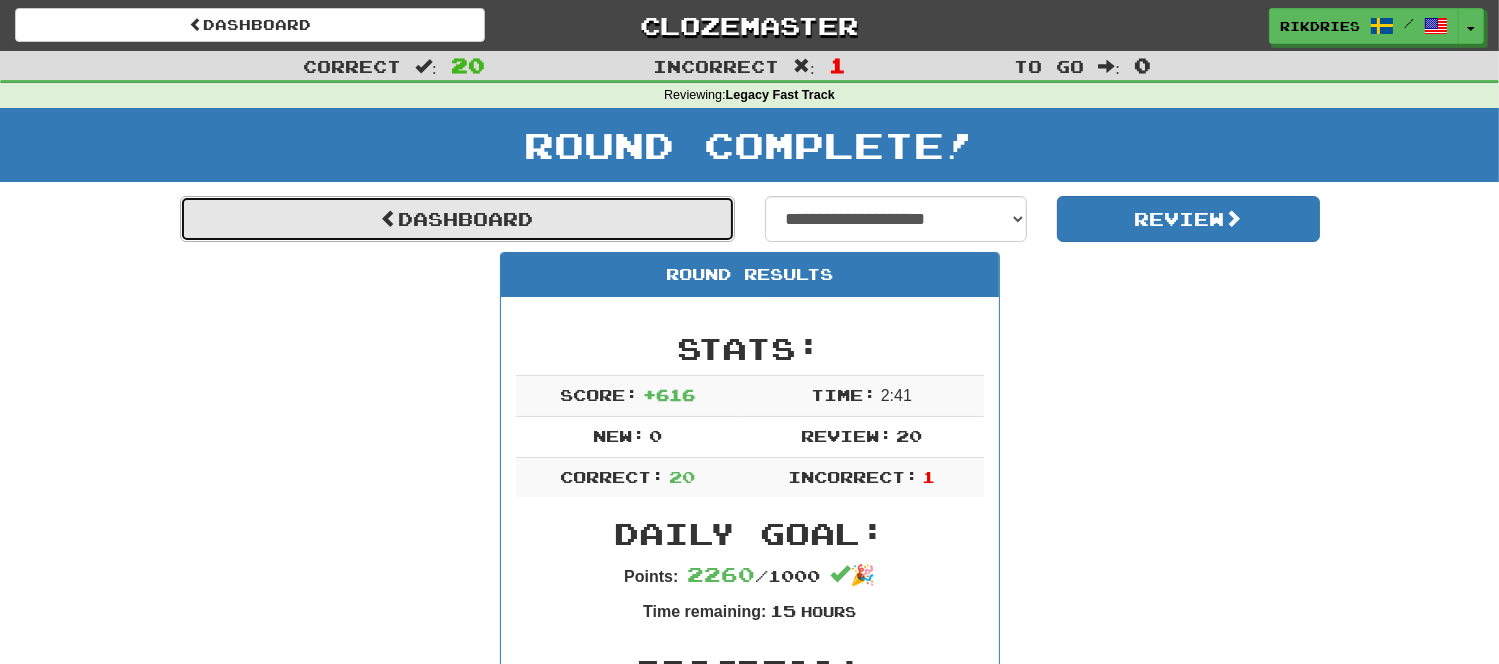 click on "Dashboard" at bounding box center (457, 219) 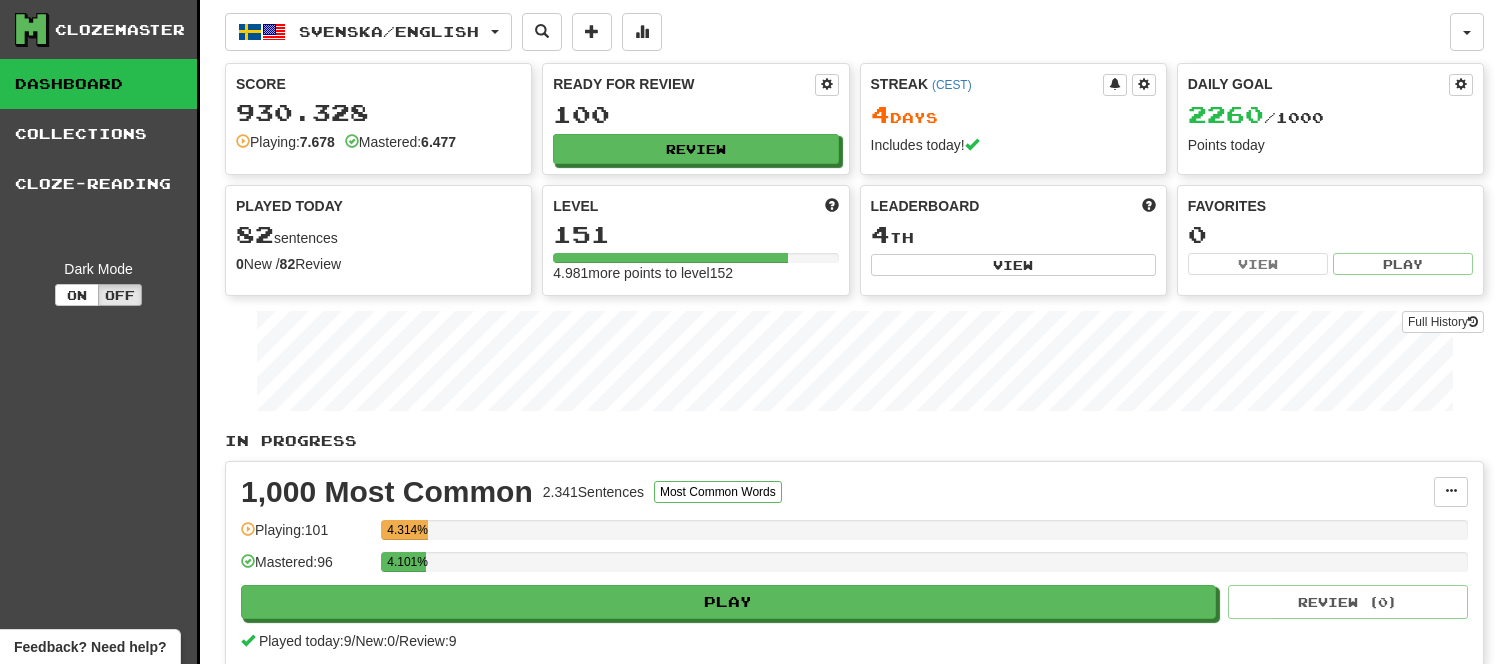 scroll, scrollTop: 0, scrollLeft: 0, axis: both 